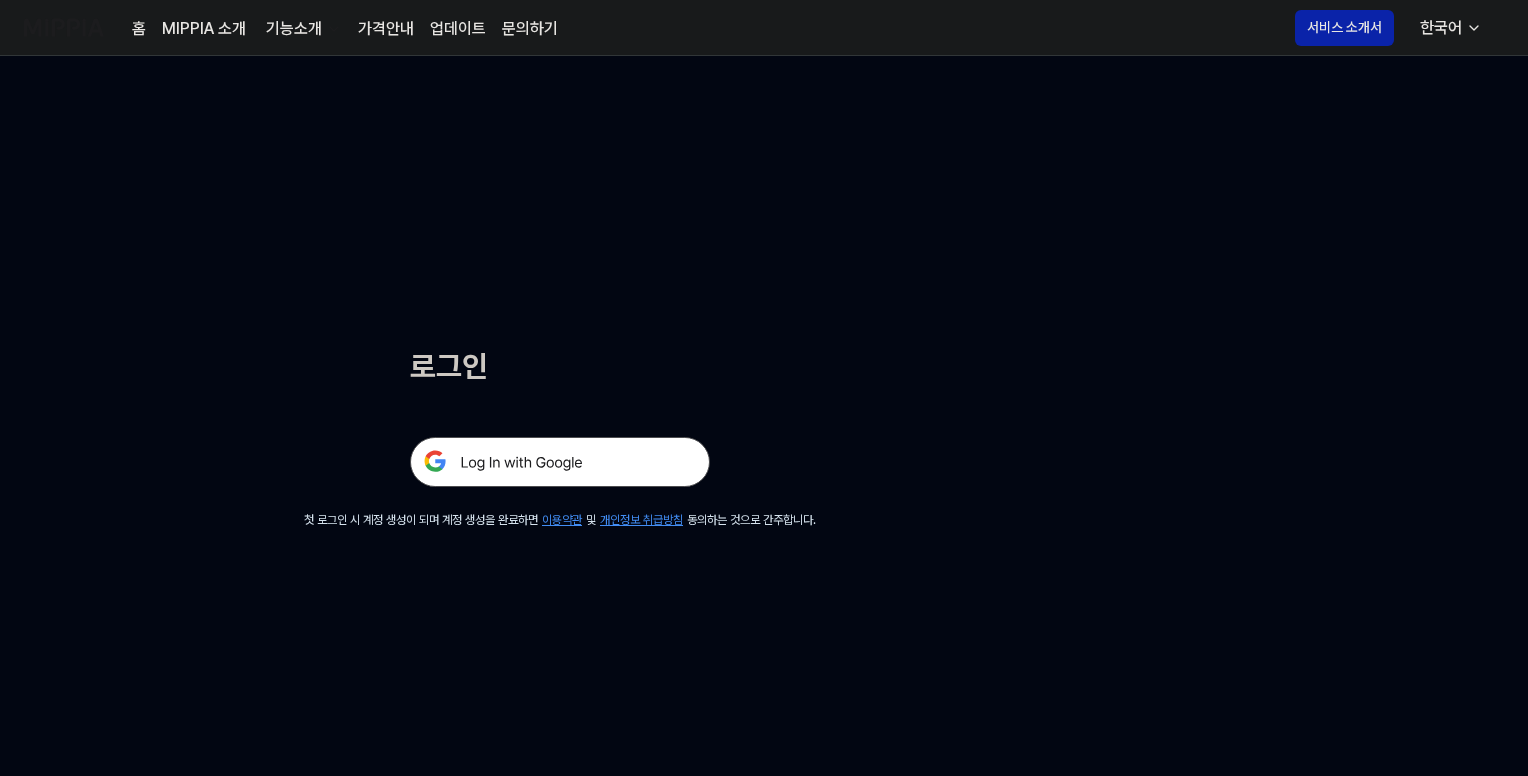 scroll, scrollTop: 0, scrollLeft: 0, axis: both 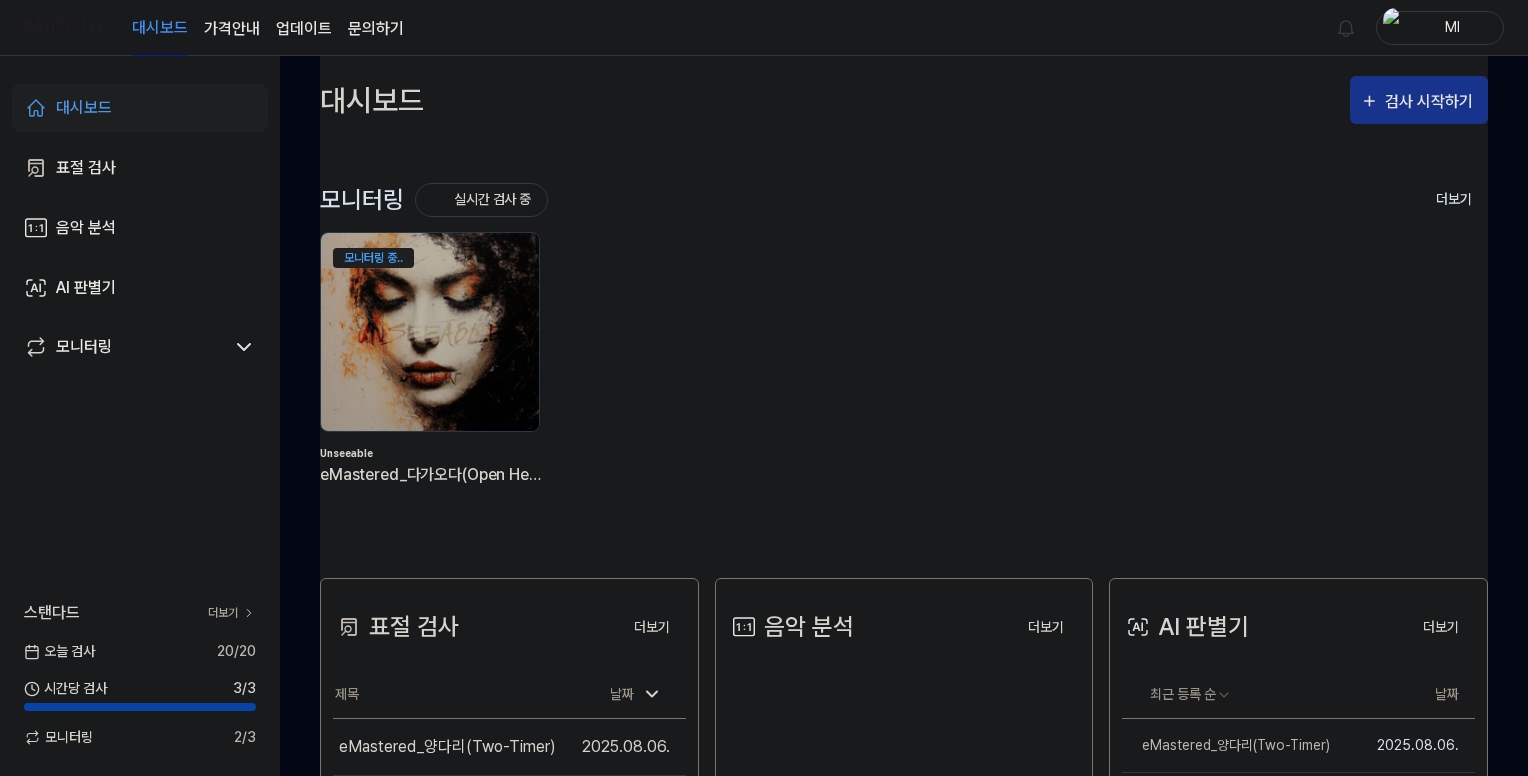 click on "검사 시작하기" at bounding box center [1431, 102] 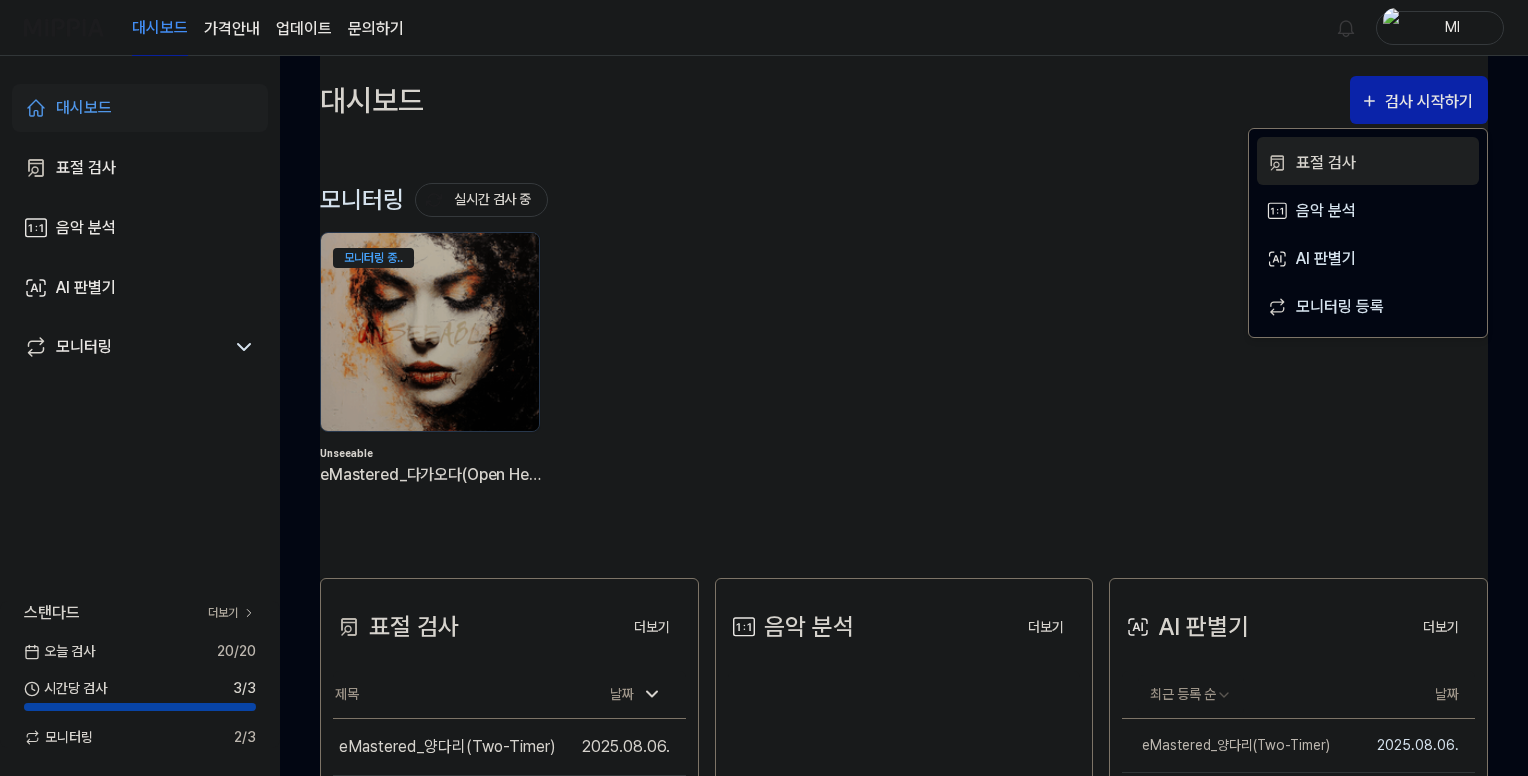 click on "표절 검사" at bounding box center (1383, 163) 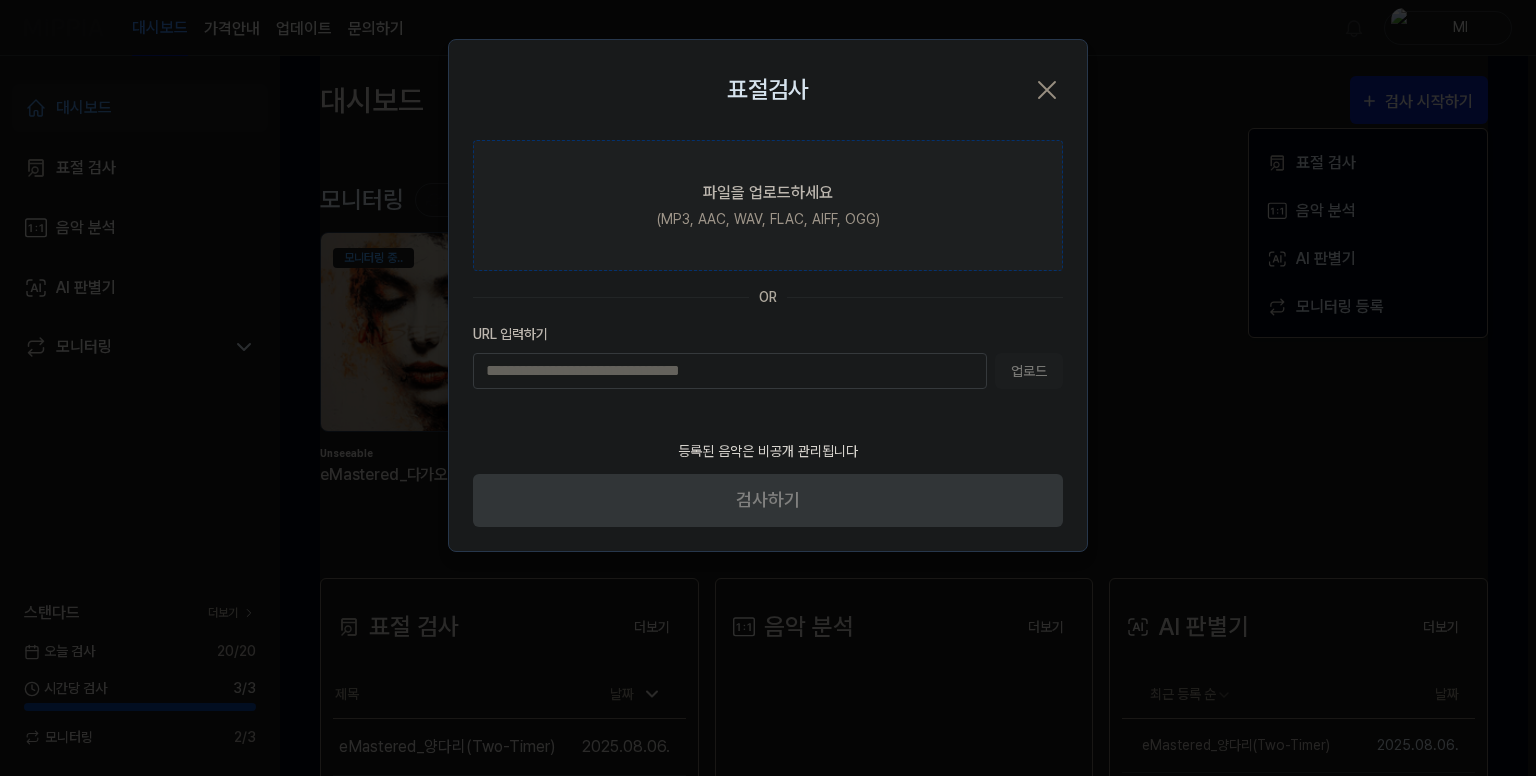click on "파일을 업로드하세요" at bounding box center (768, 193) 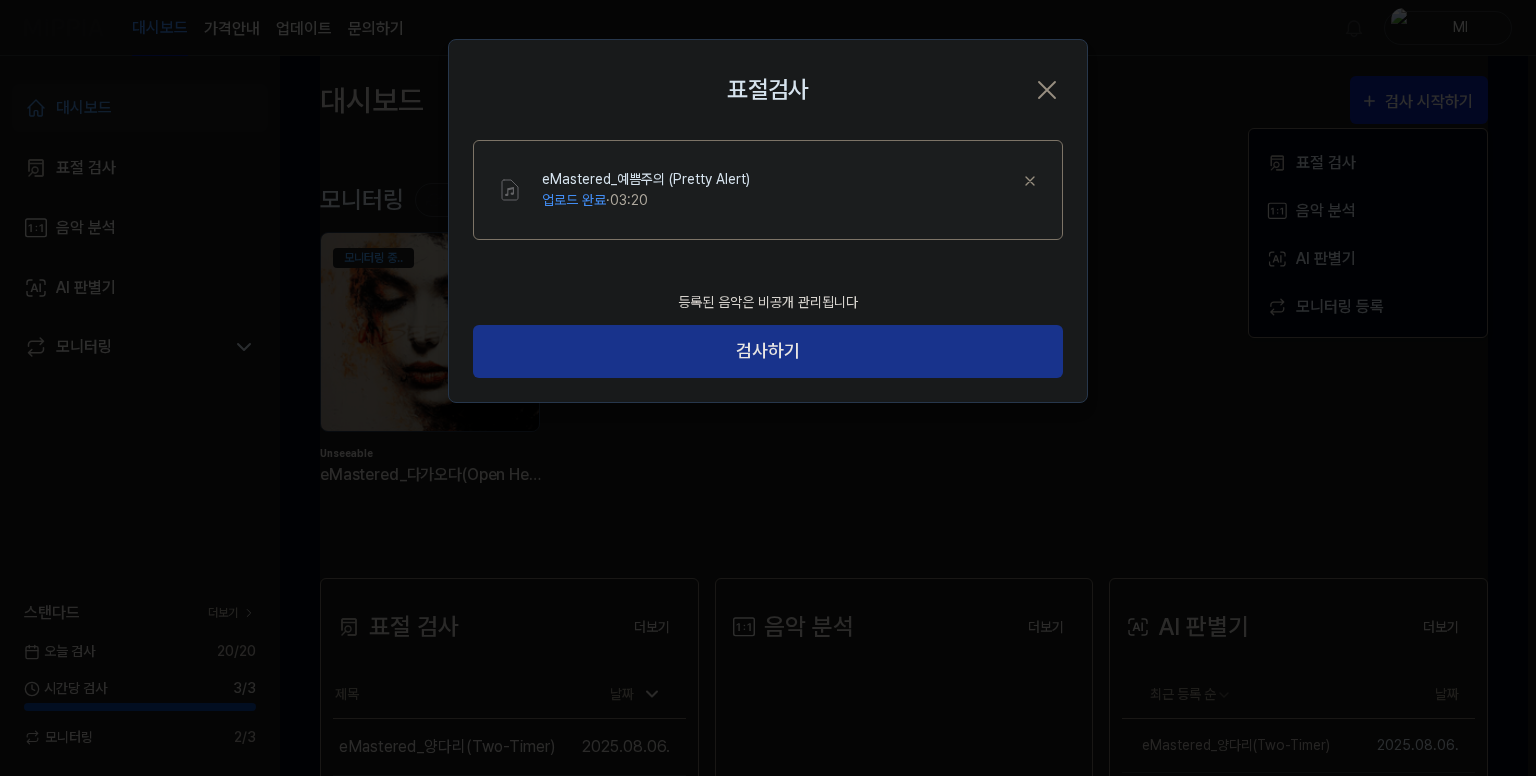 click on "검사하기" at bounding box center [768, 351] 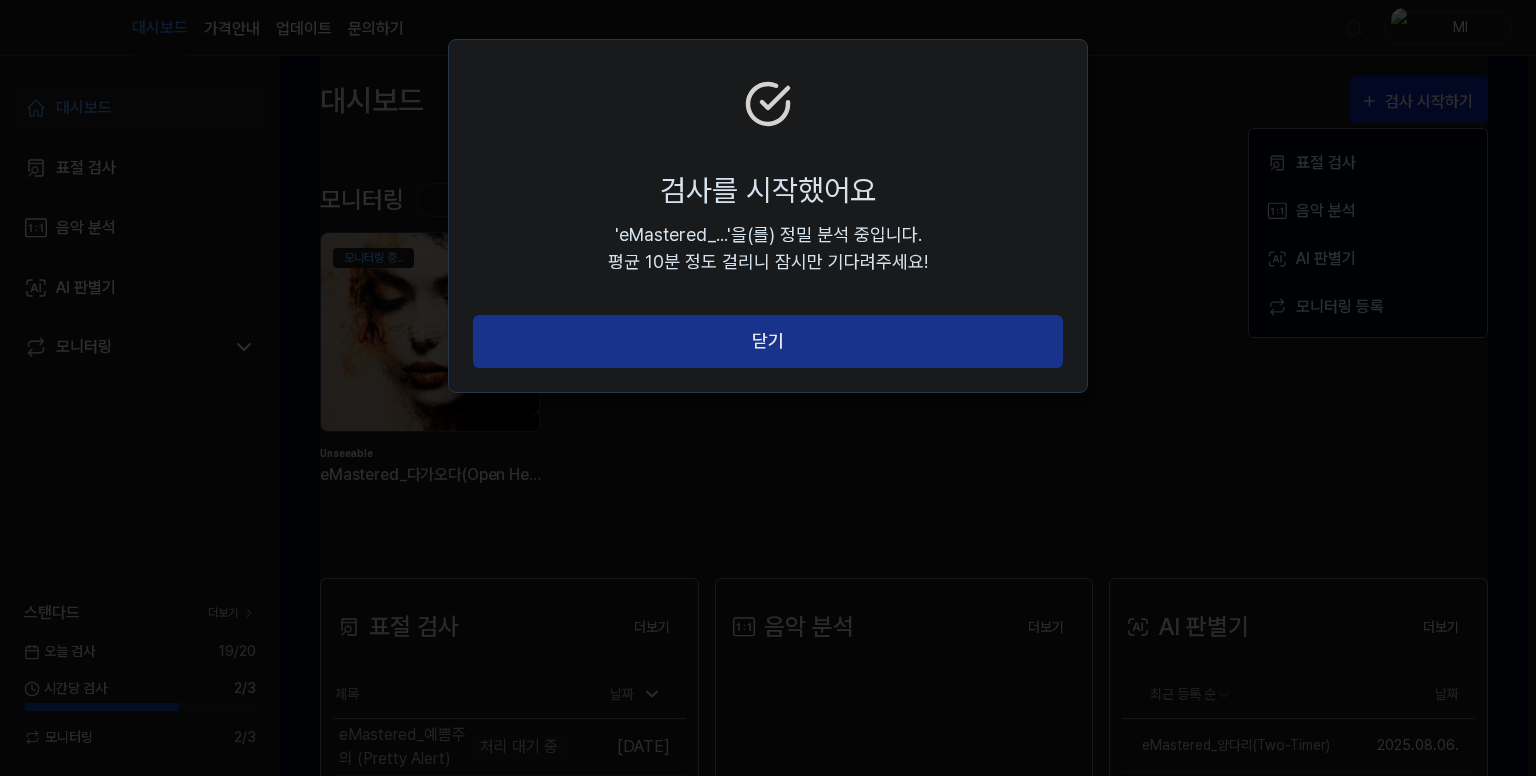 click on "닫기" at bounding box center (768, 341) 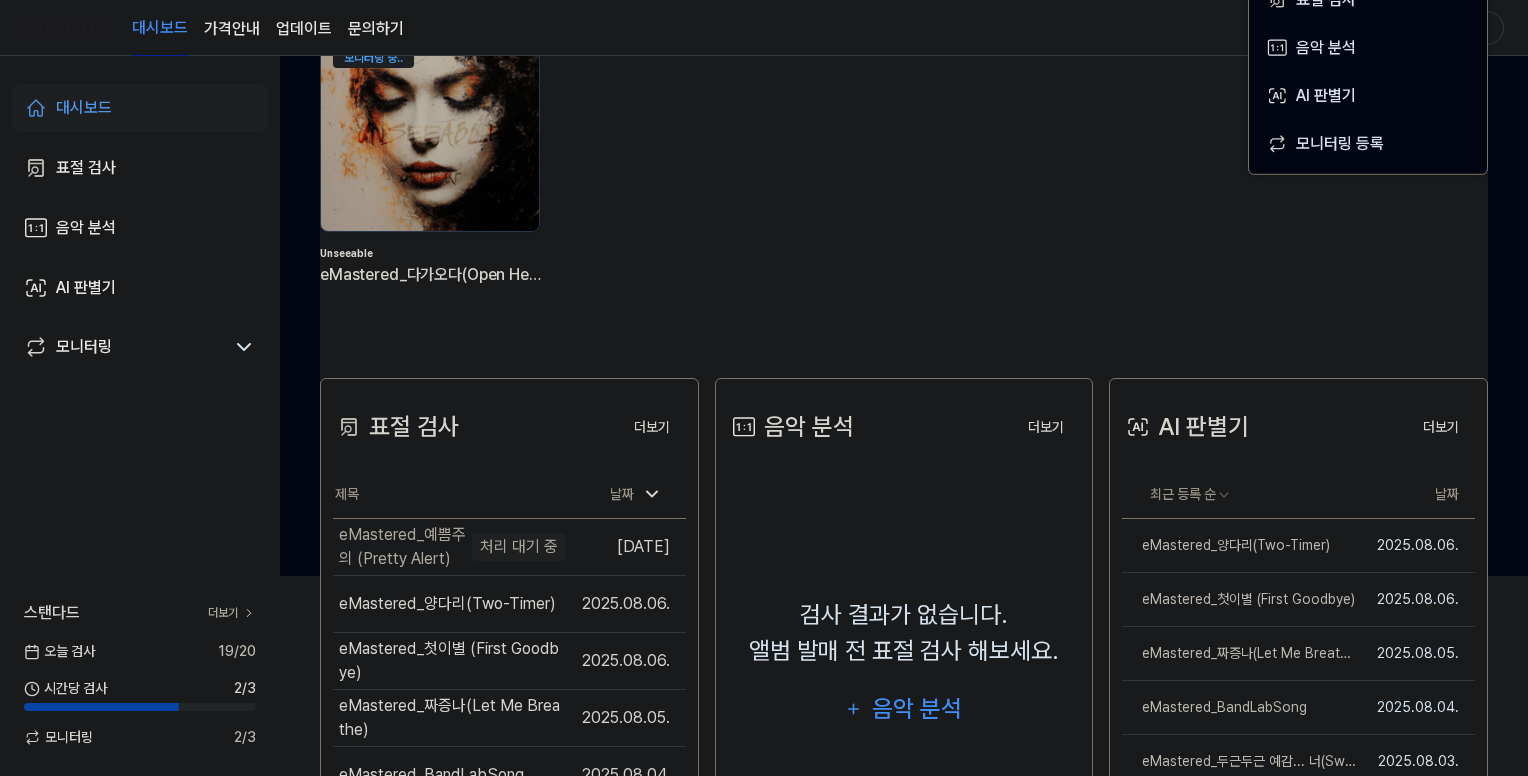 scroll, scrollTop: 100, scrollLeft: 0, axis: vertical 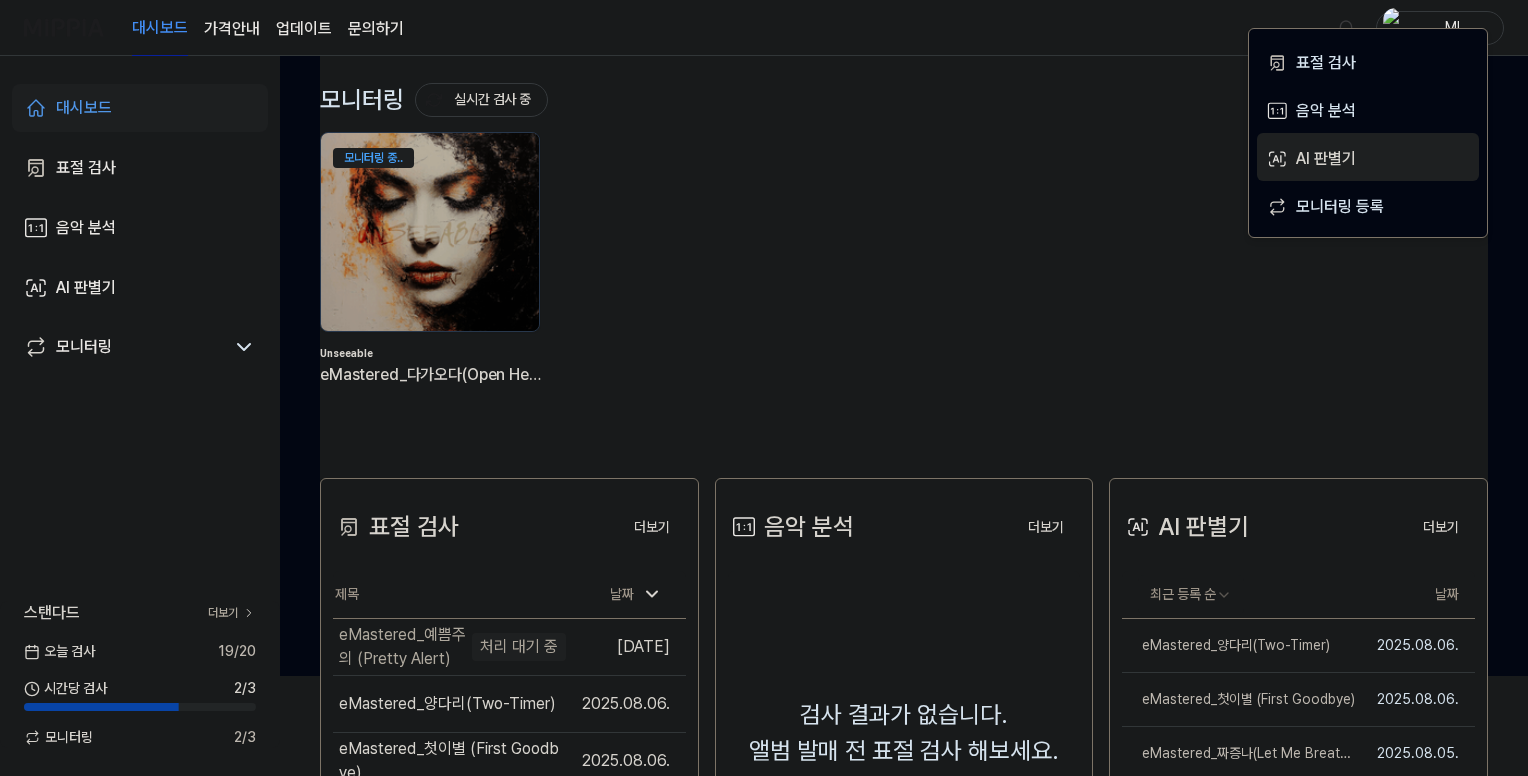 click on "AI 판별기" at bounding box center (1383, 159) 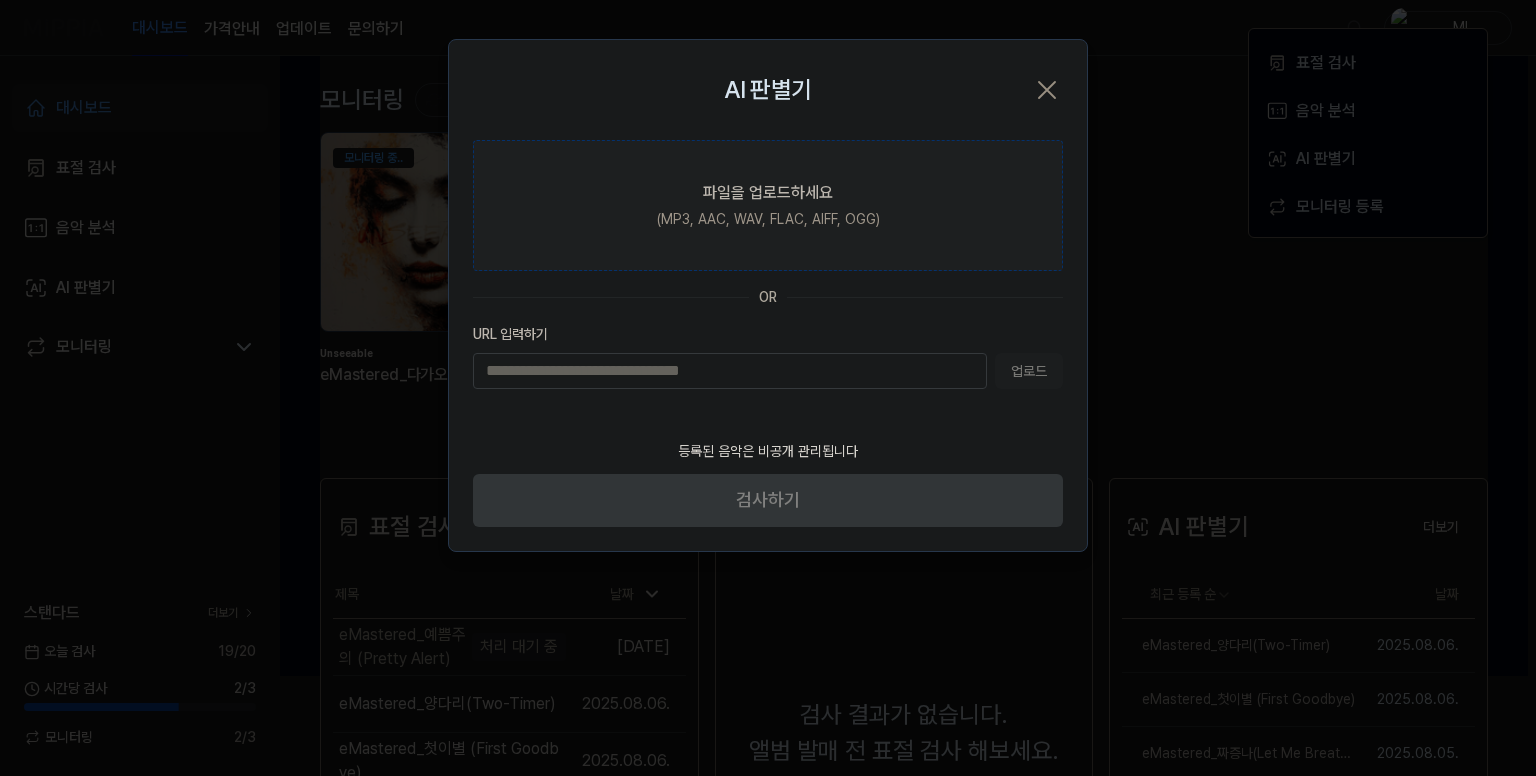 click on "파일을 업로드하세요 (MP3, AAC, WAV, FLAC, AIFF, OGG)" at bounding box center (768, 205) 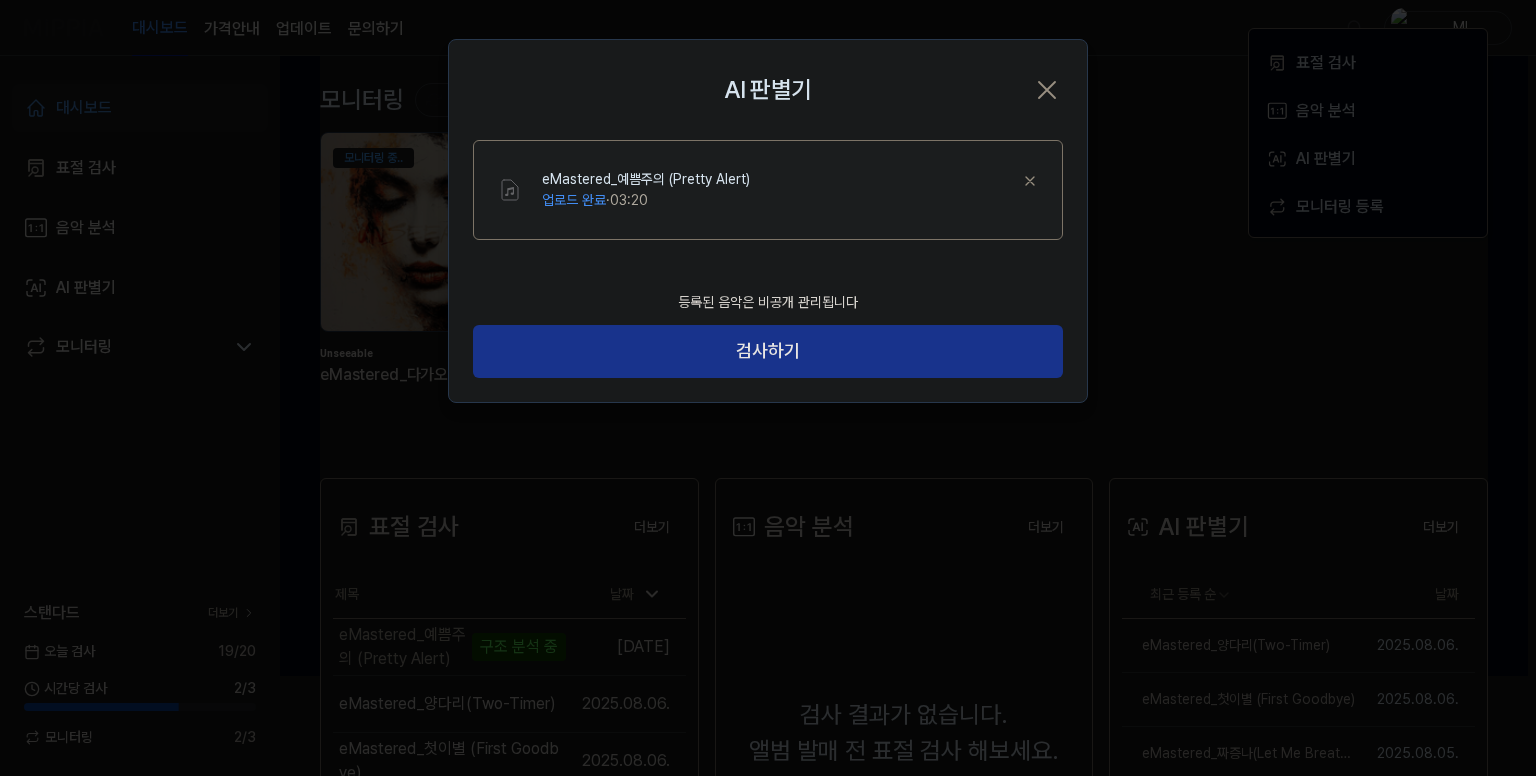 click on "검사하기" at bounding box center [768, 351] 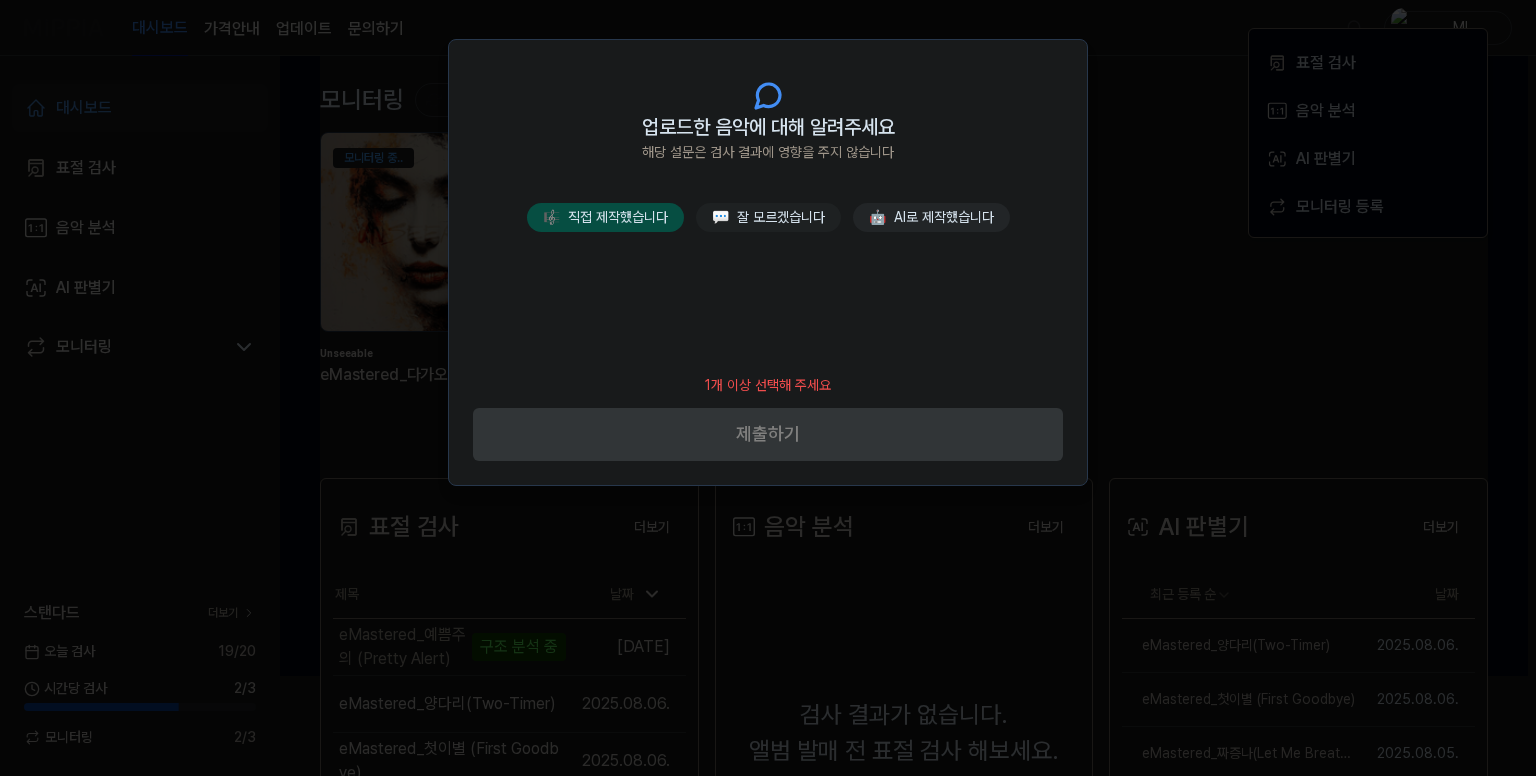 click on "🎼 직접 제작했습니다" at bounding box center (605, 217) 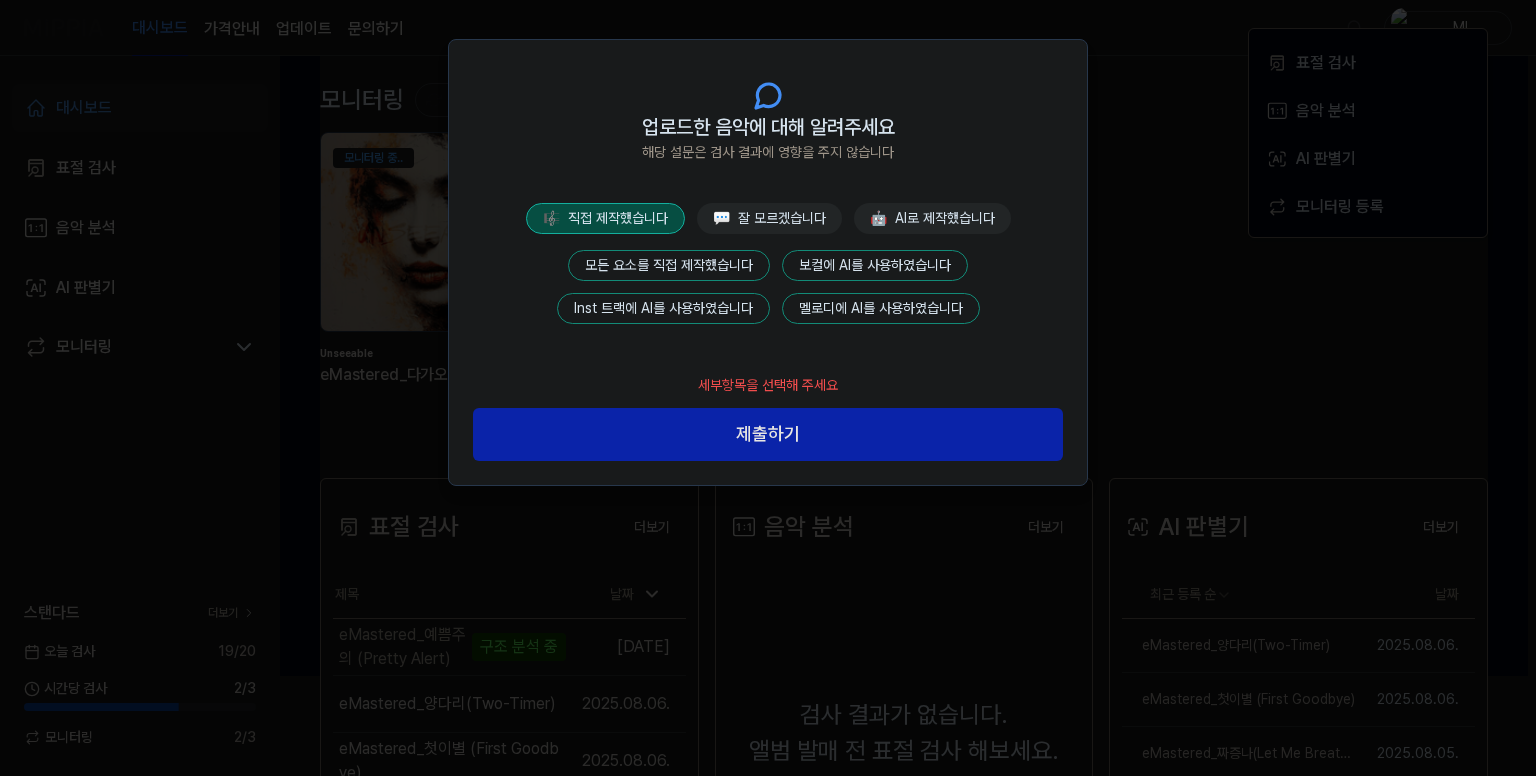click on "모든 요소를 직접 제작했습니다" at bounding box center (669, 265) 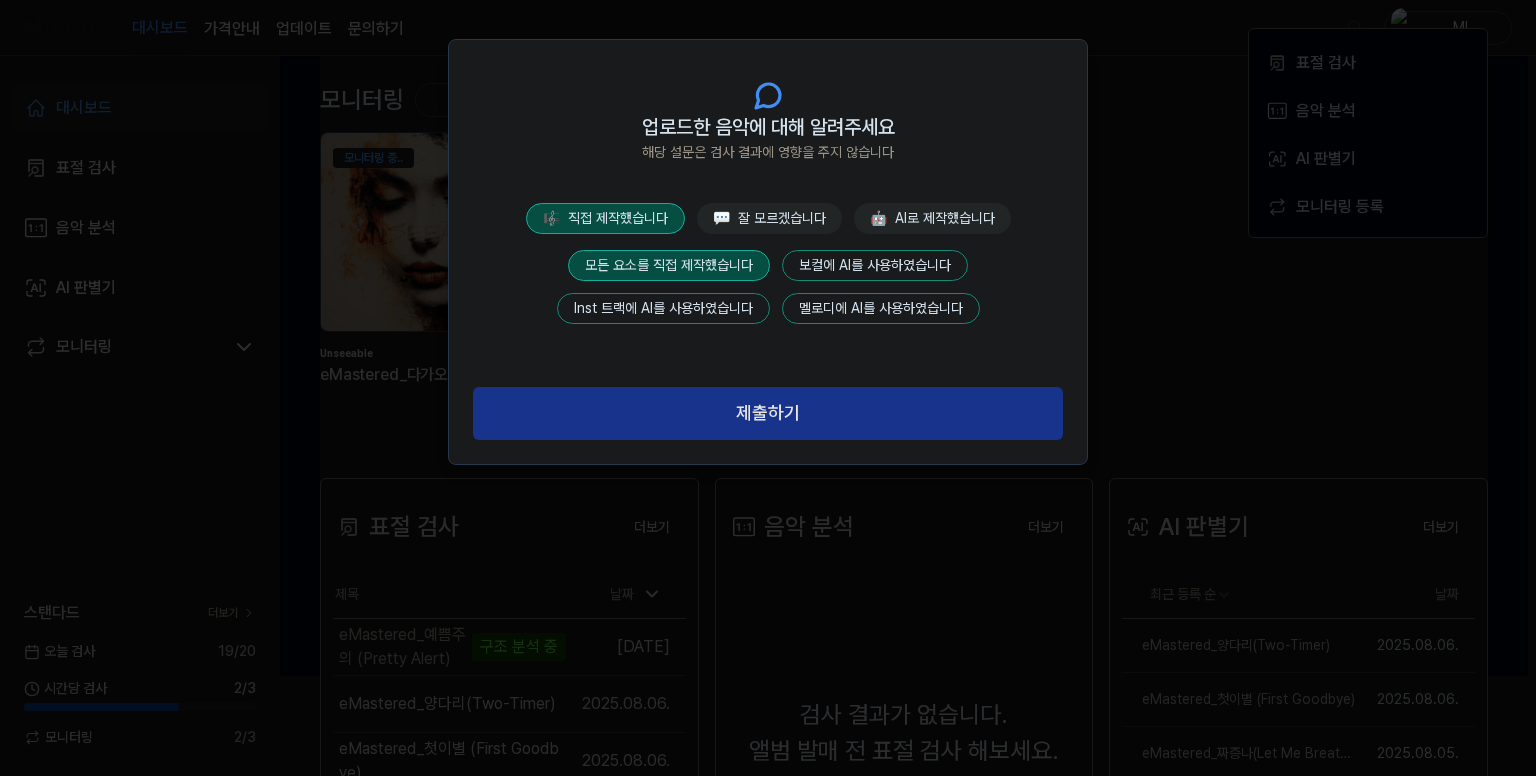 click on "제출하기" at bounding box center (768, 413) 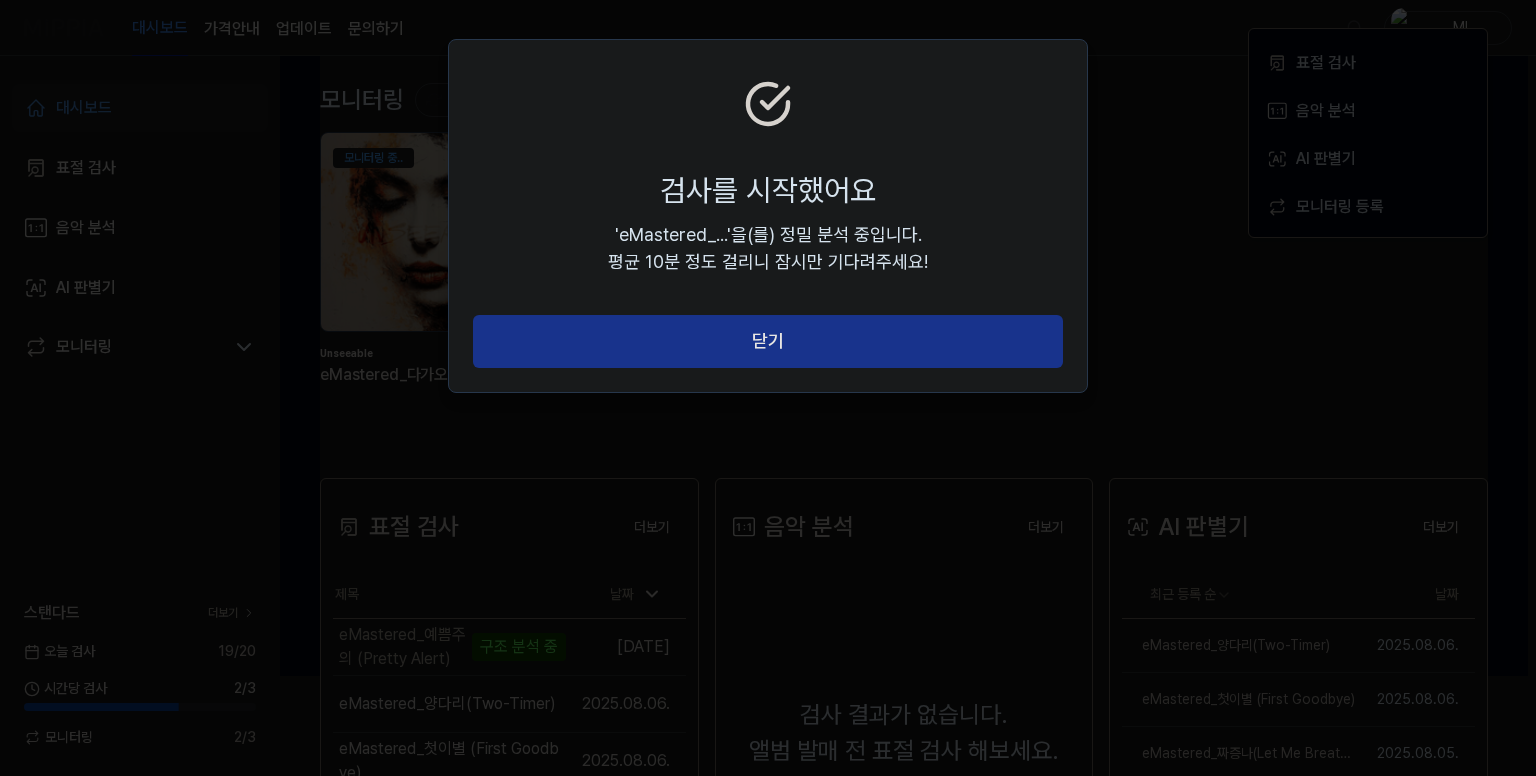 click on "닫기" at bounding box center [768, 341] 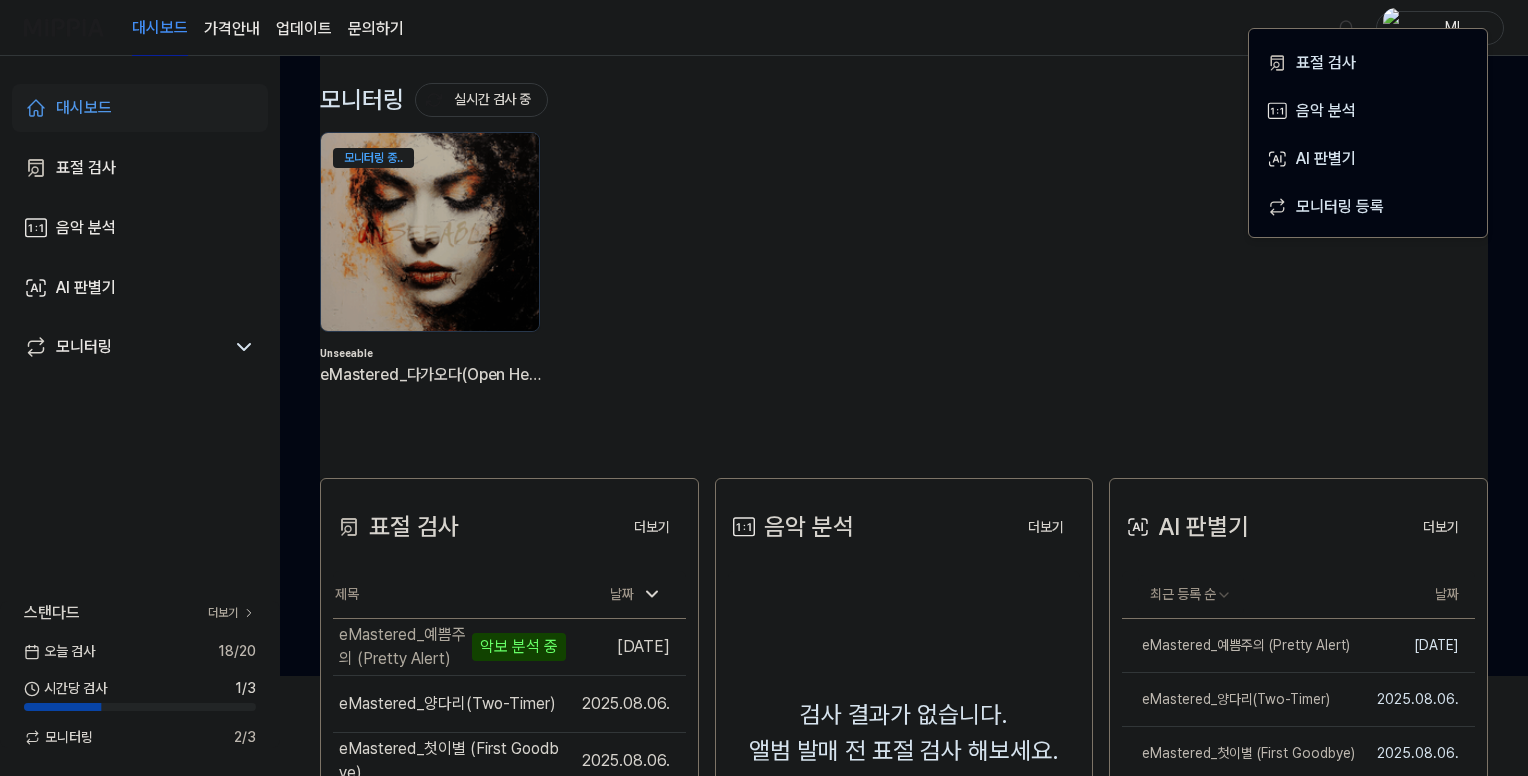 click on "모니터링 중.. Unseeable eMastered_다가오다(Open Heart)" at bounding box center [888, 275] 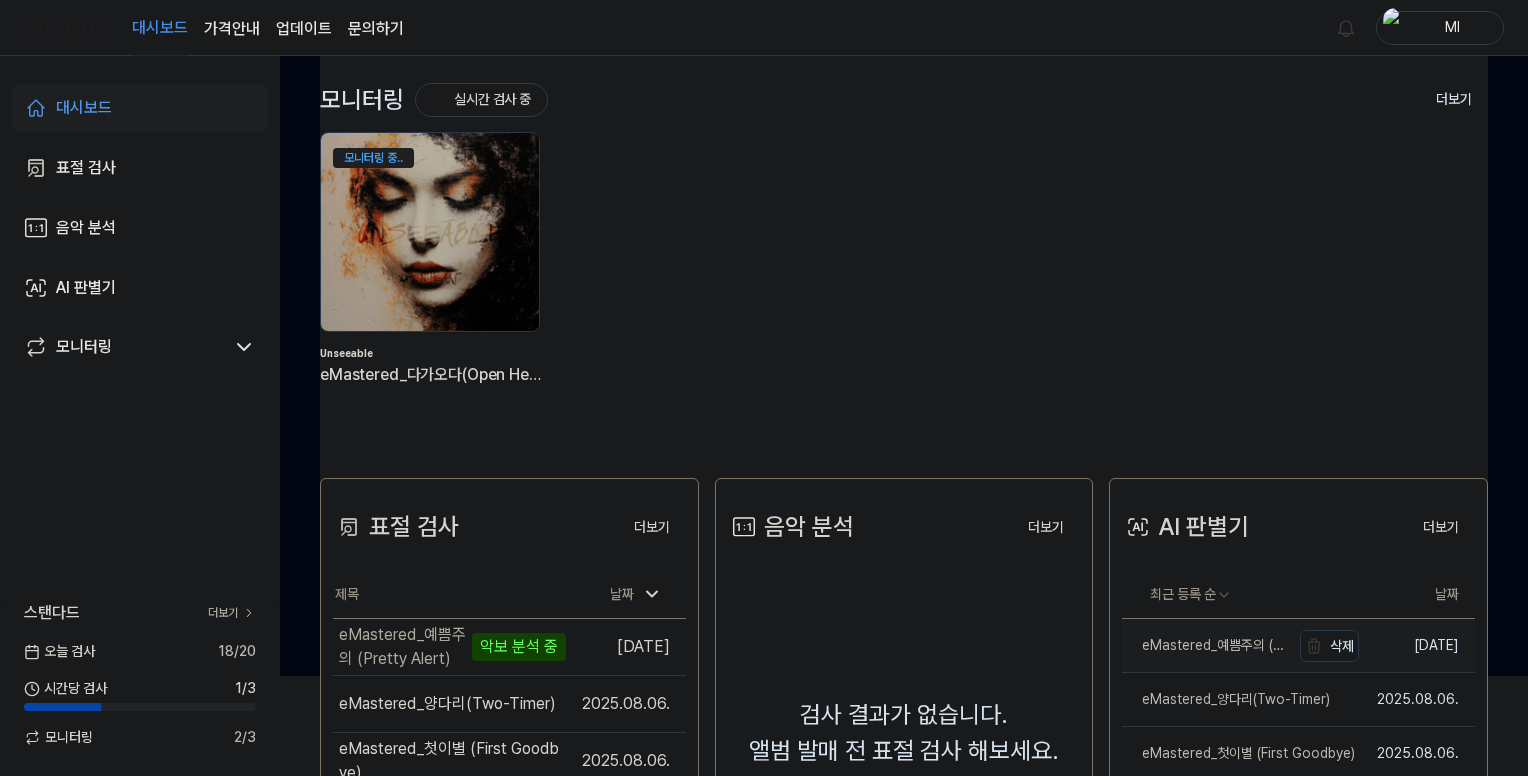 click on "eMastered_예쁨주의 (Pretty Alert)" at bounding box center (1206, 645) 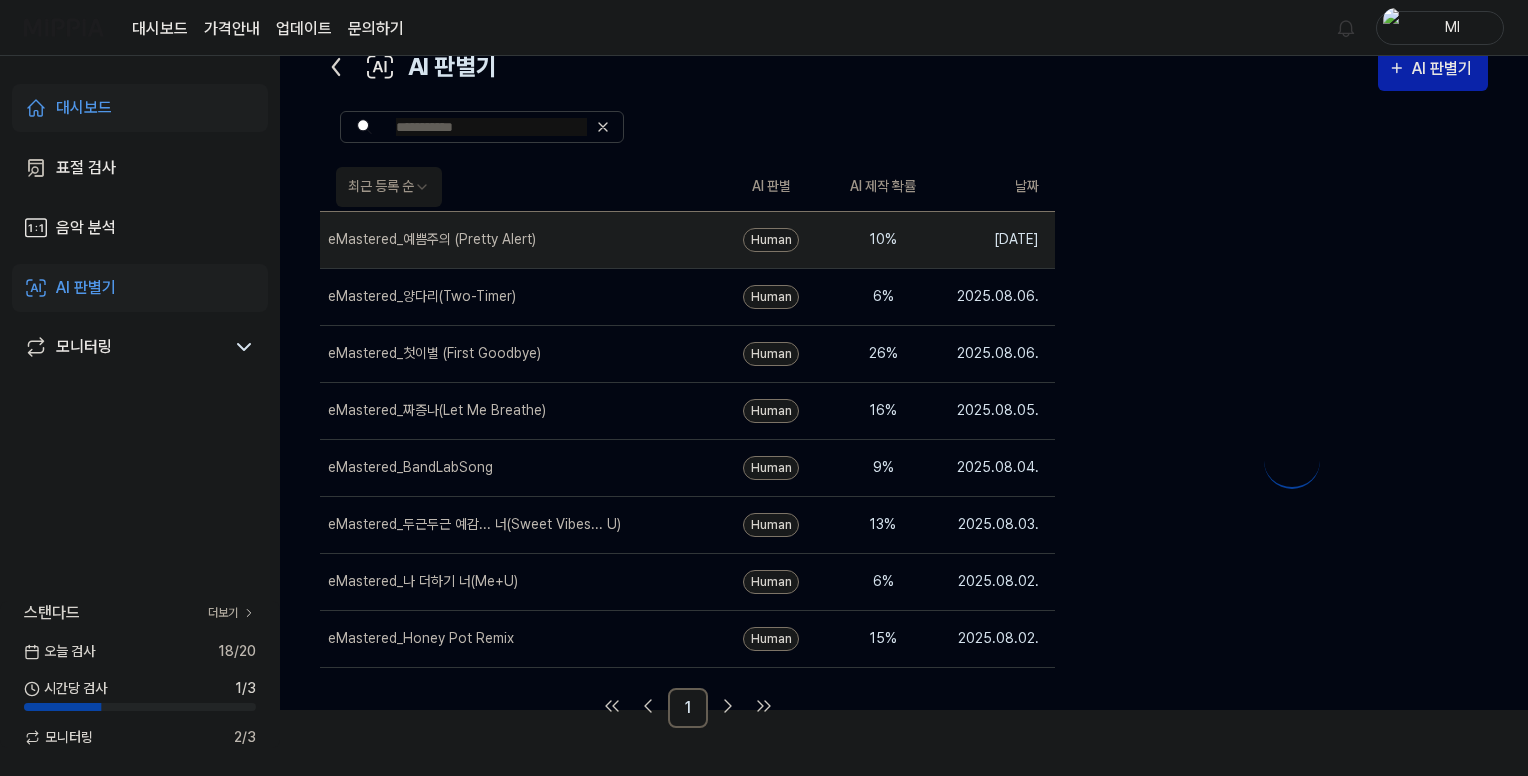 scroll, scrollTop: 0, scrollLeft: 0, axis: both 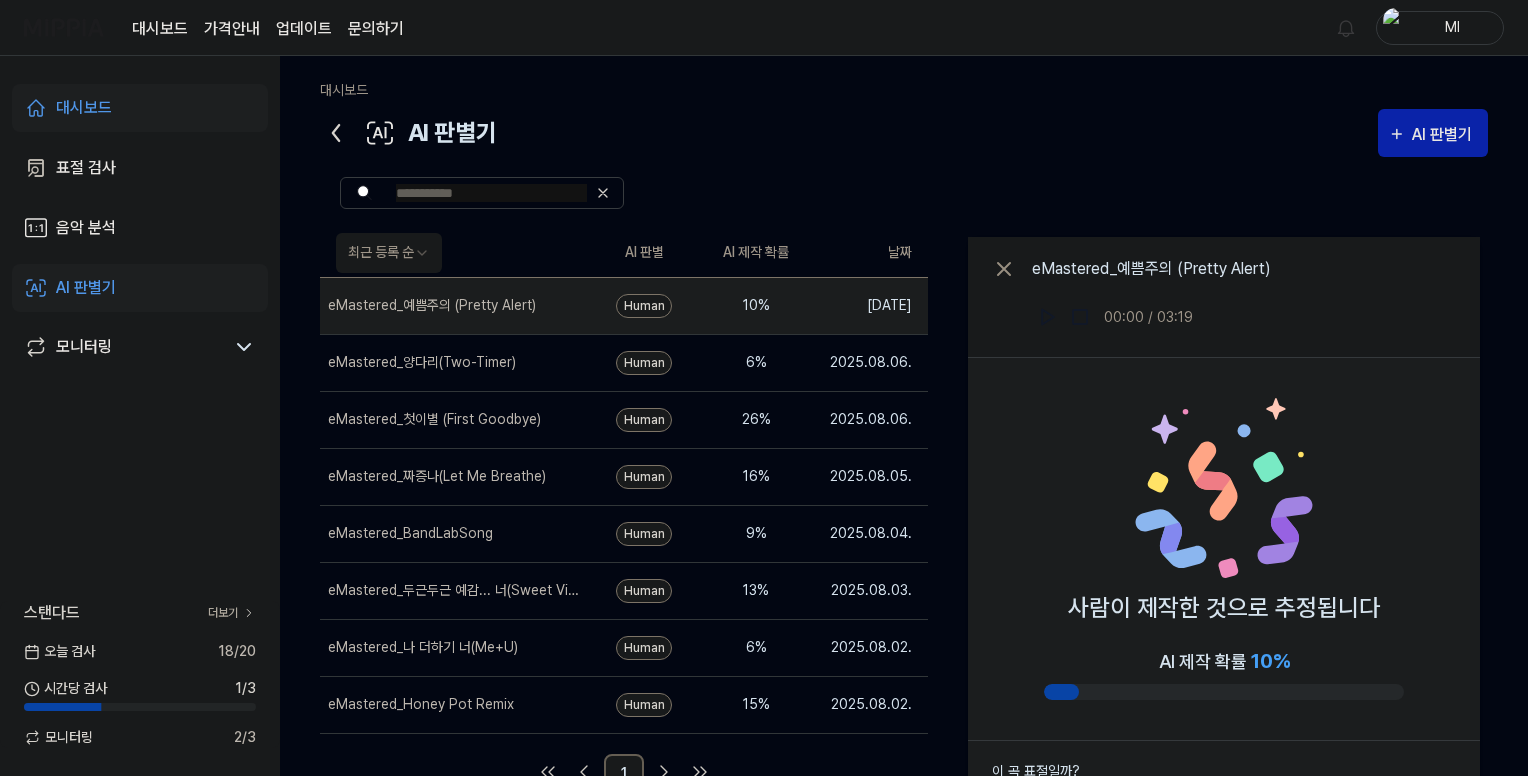 click 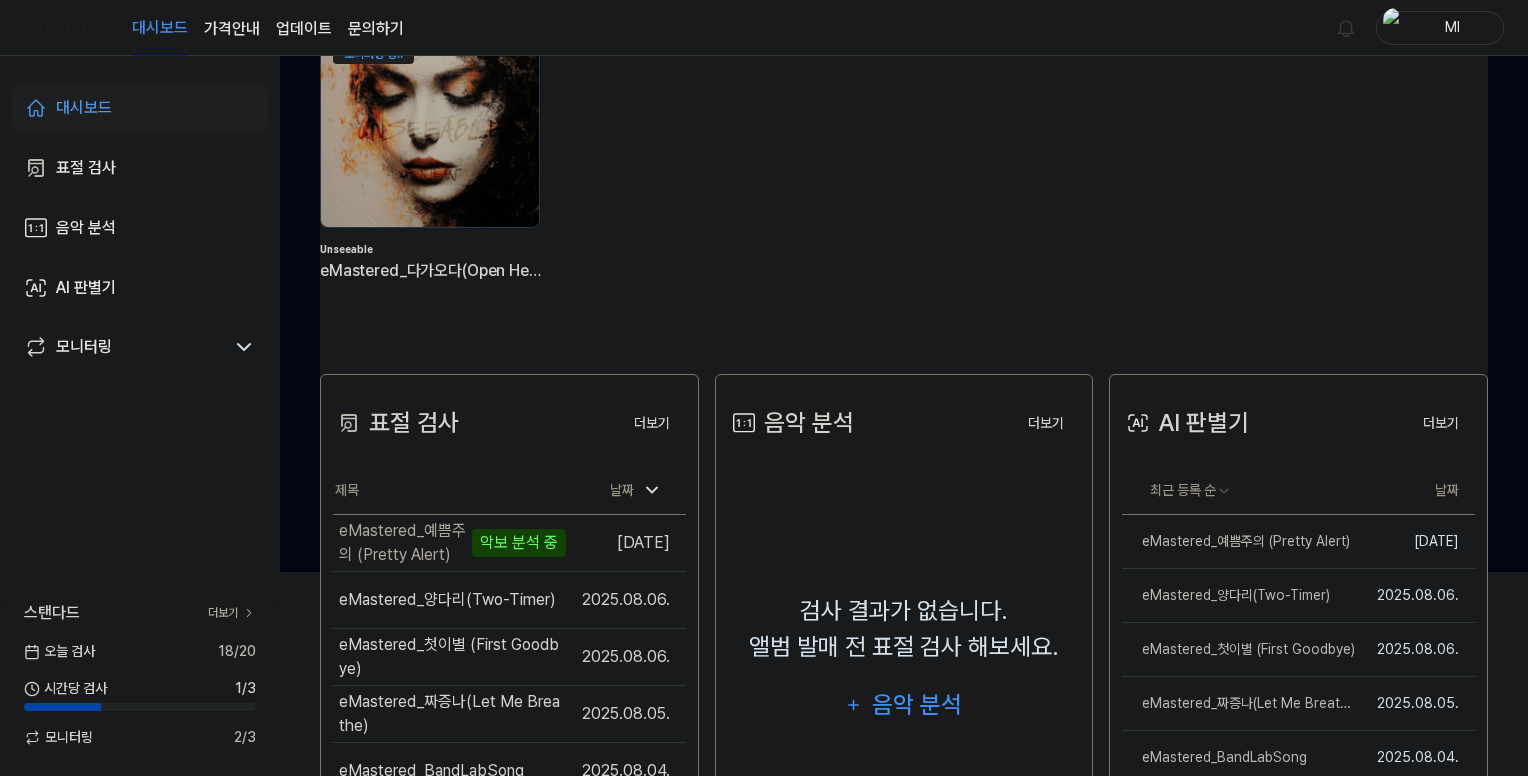 scroll, scrollTop: 300, scrollLeft: 0, axis: vertical 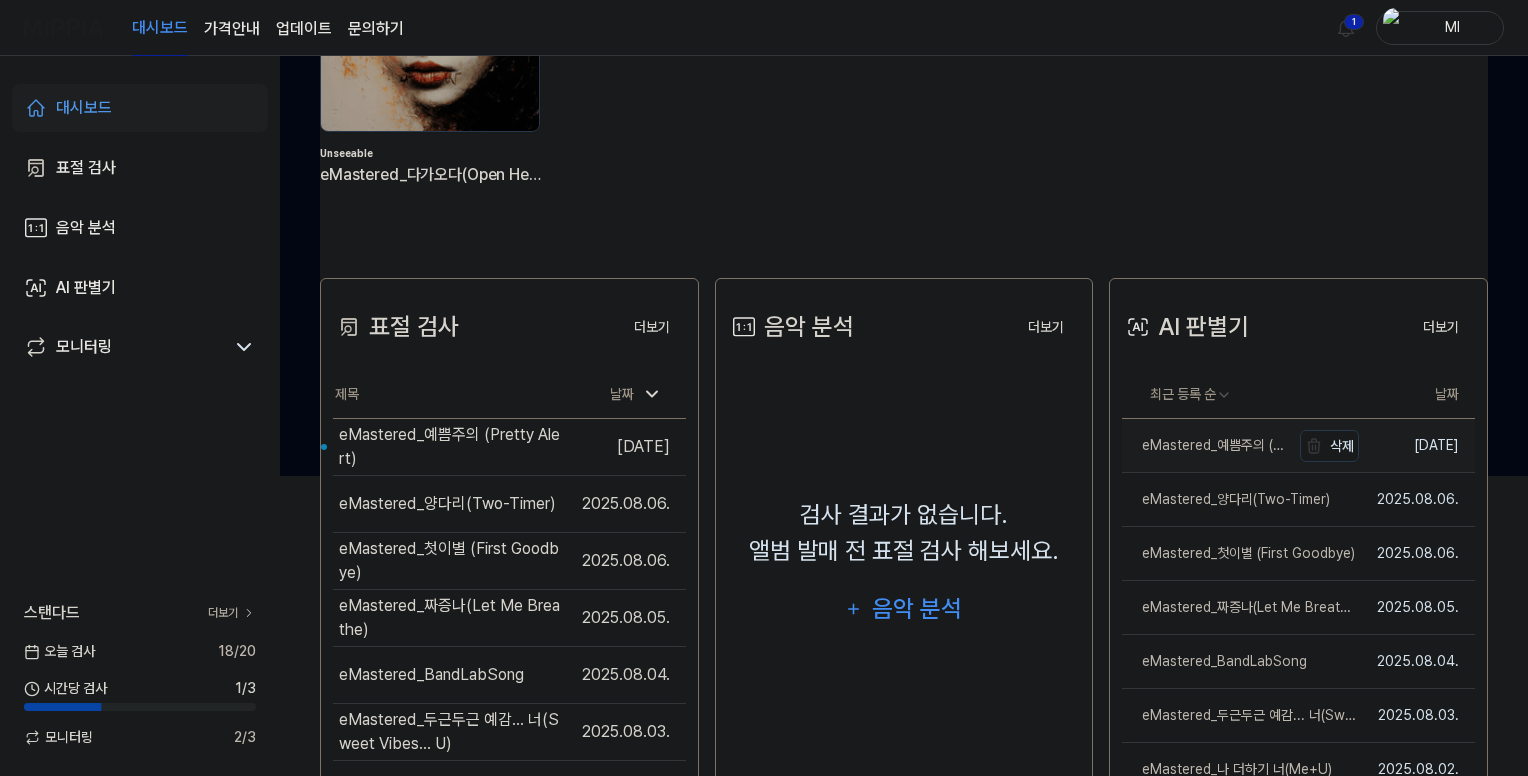 click on "eMastered_예쁨주의 (Pretty Alert)" at bounding box center [1206, 445] 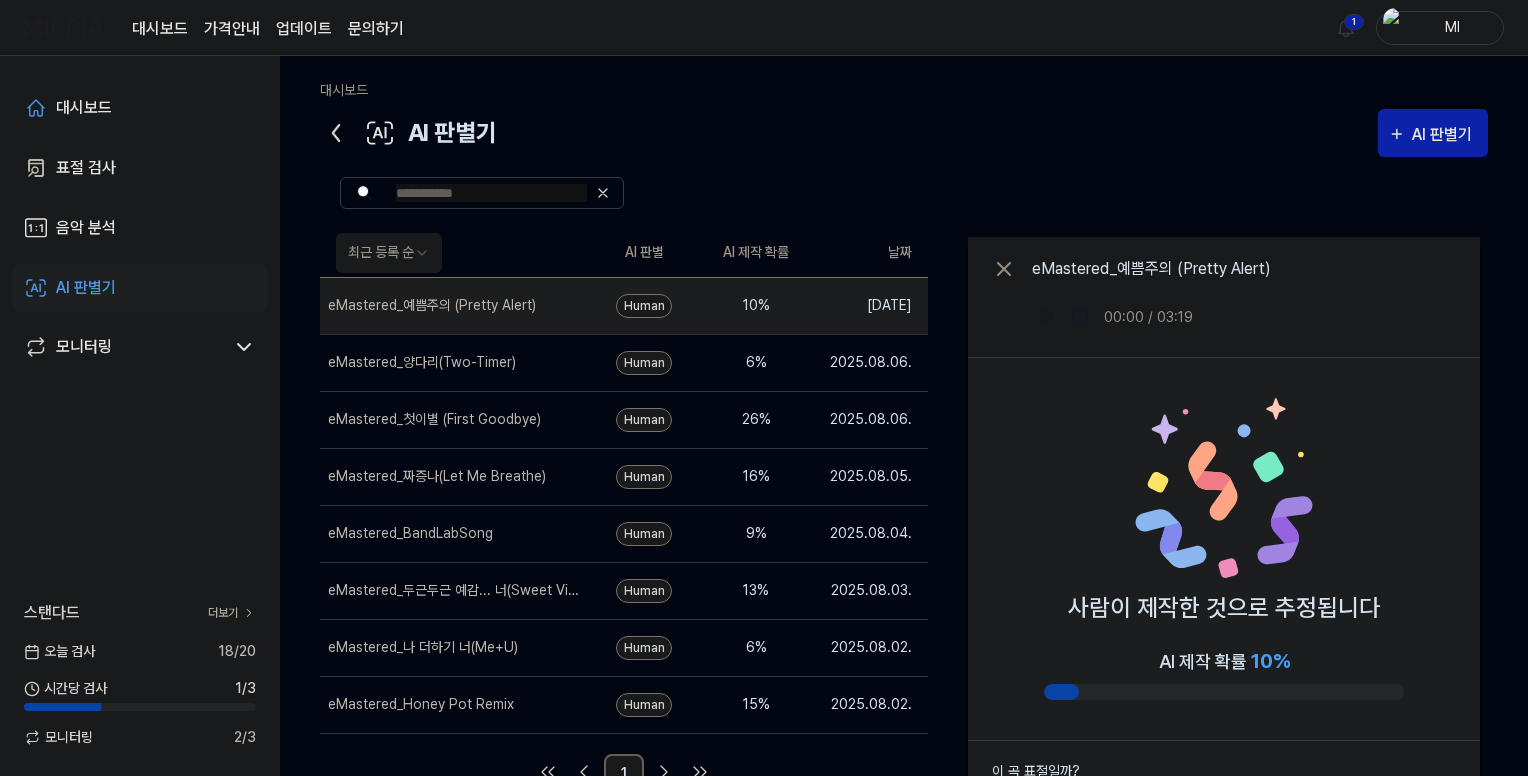 click 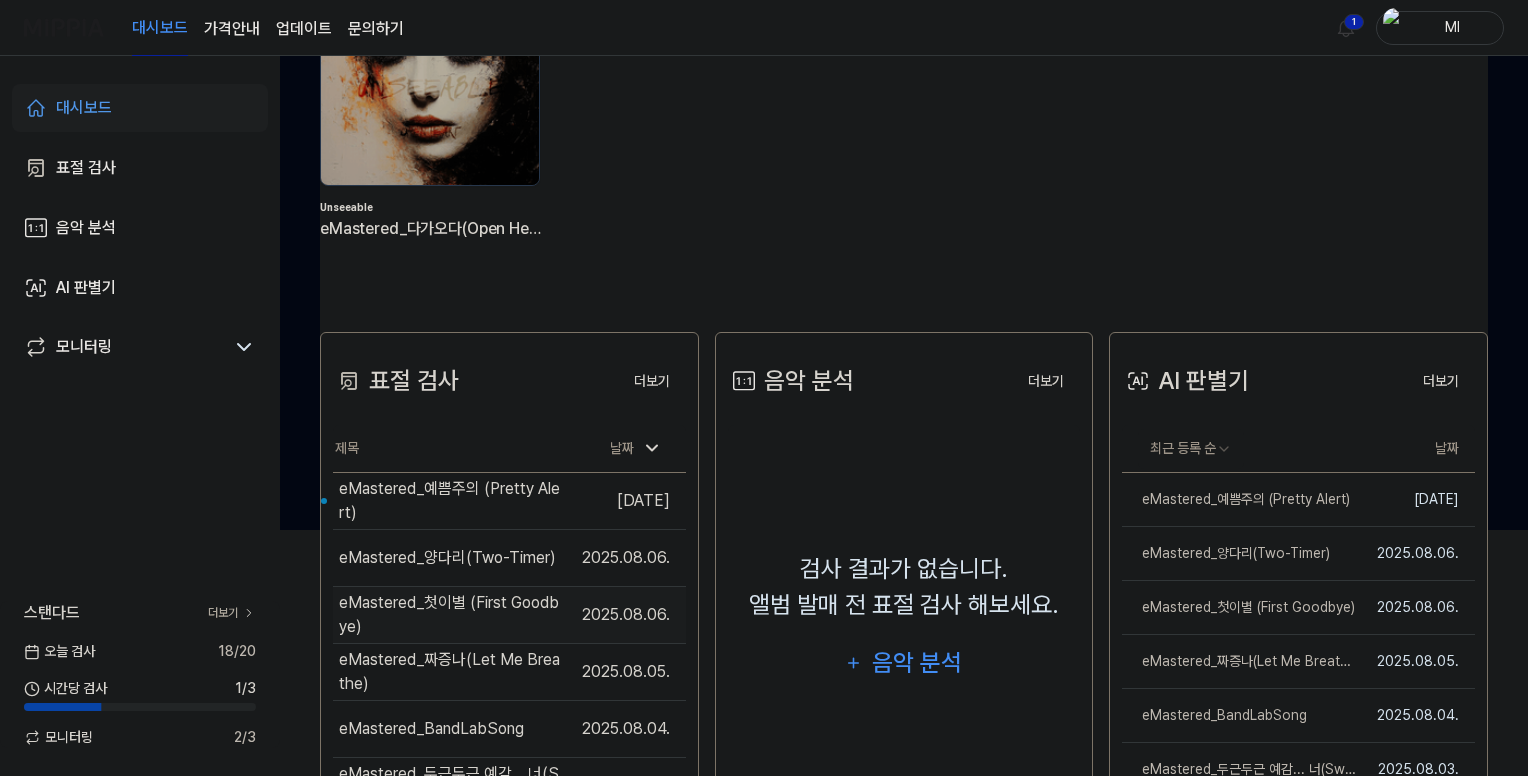 scroll, scrollTop: 400, scrollLeft: 0, axis: vertical 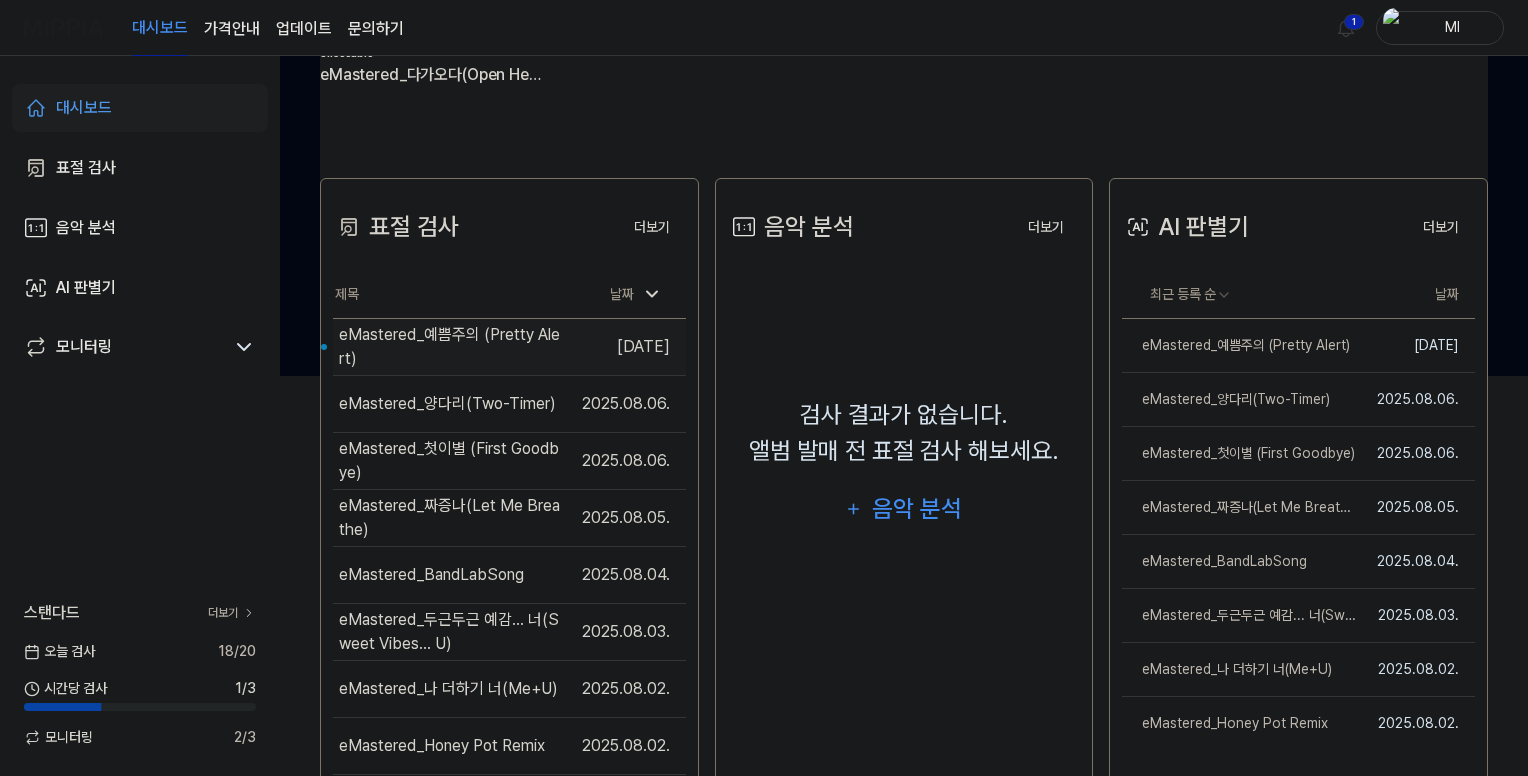 click on "eMastered_예쁨주의 (Pretty Alert)" at bounding box center [452, 347] 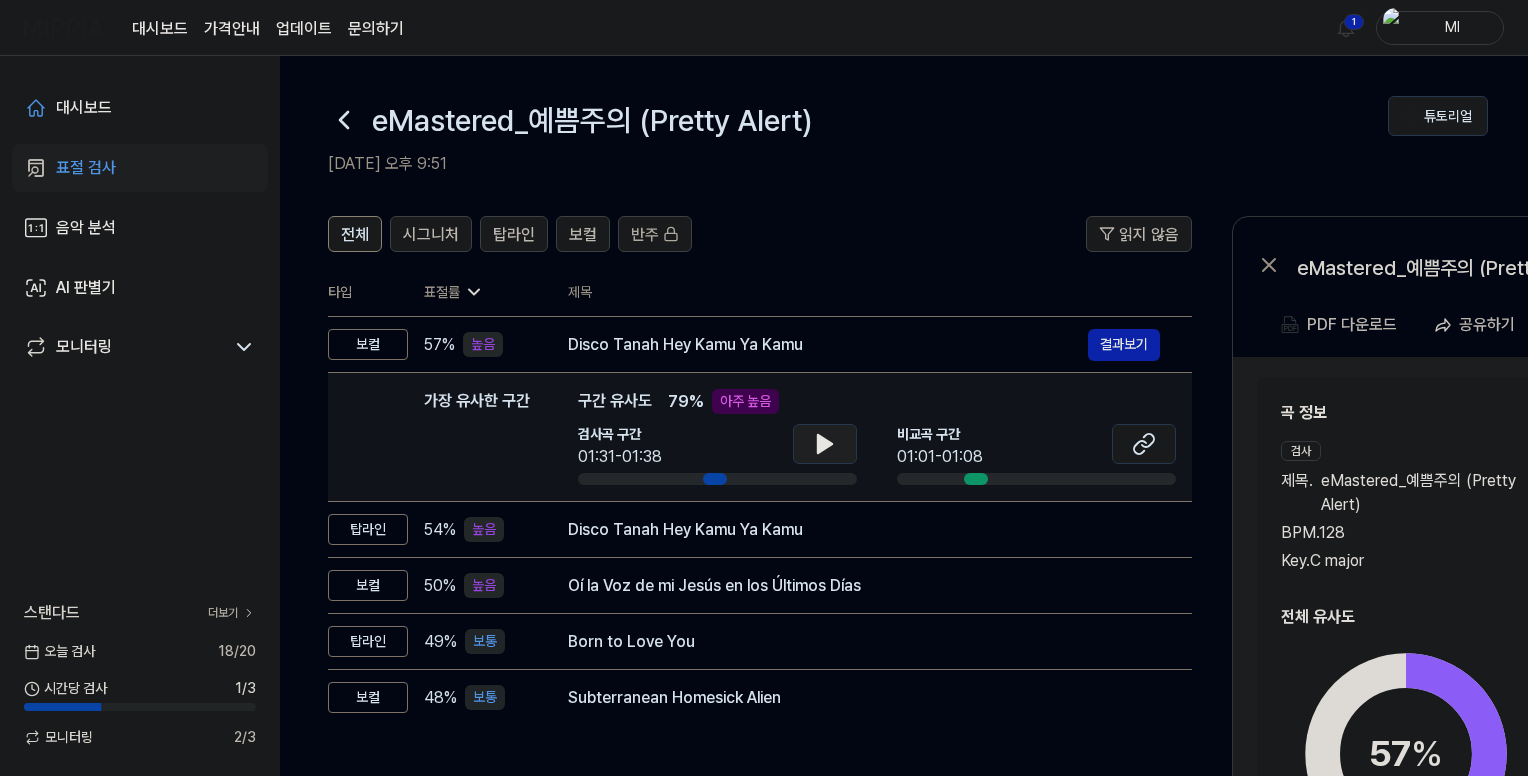 click 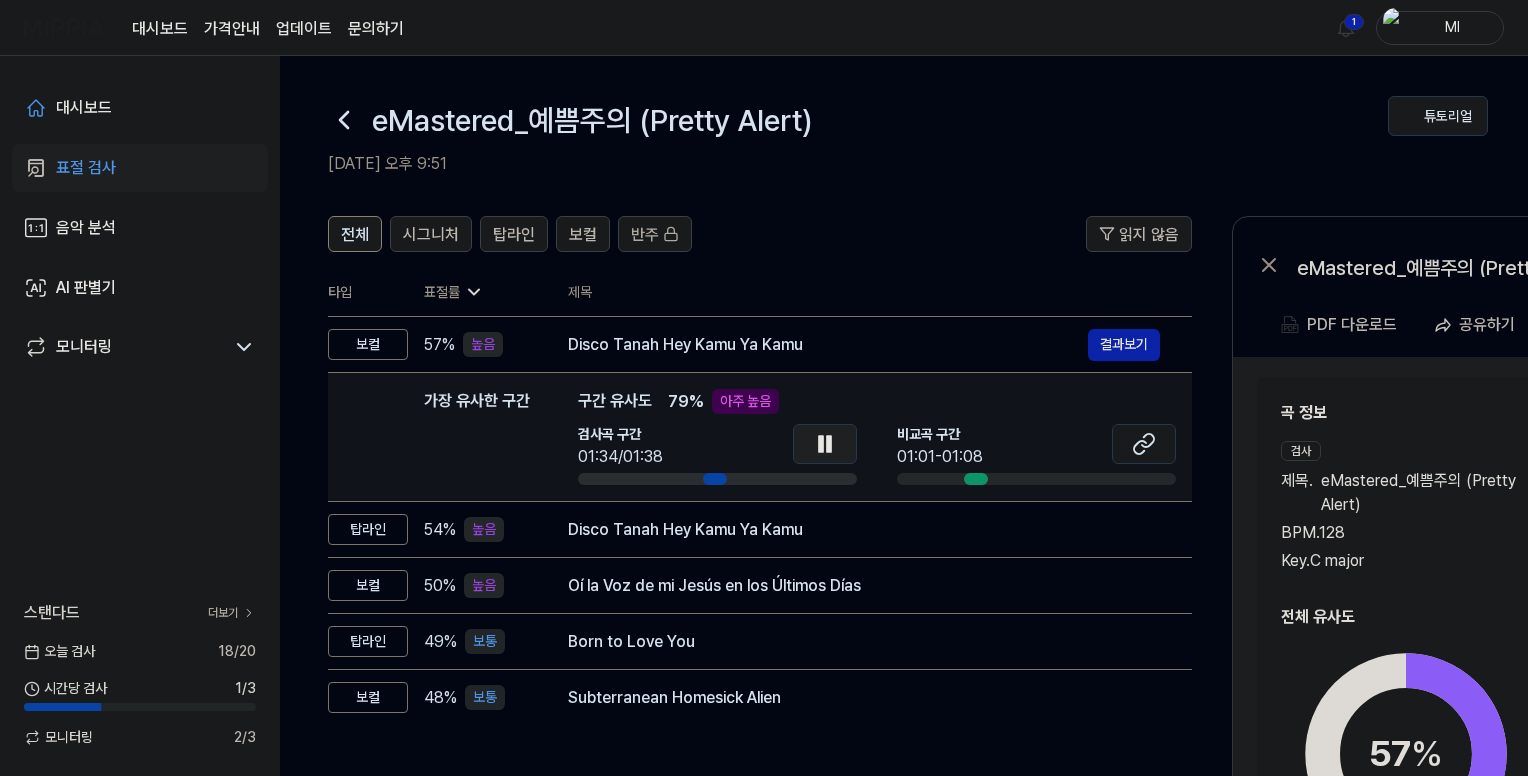 click 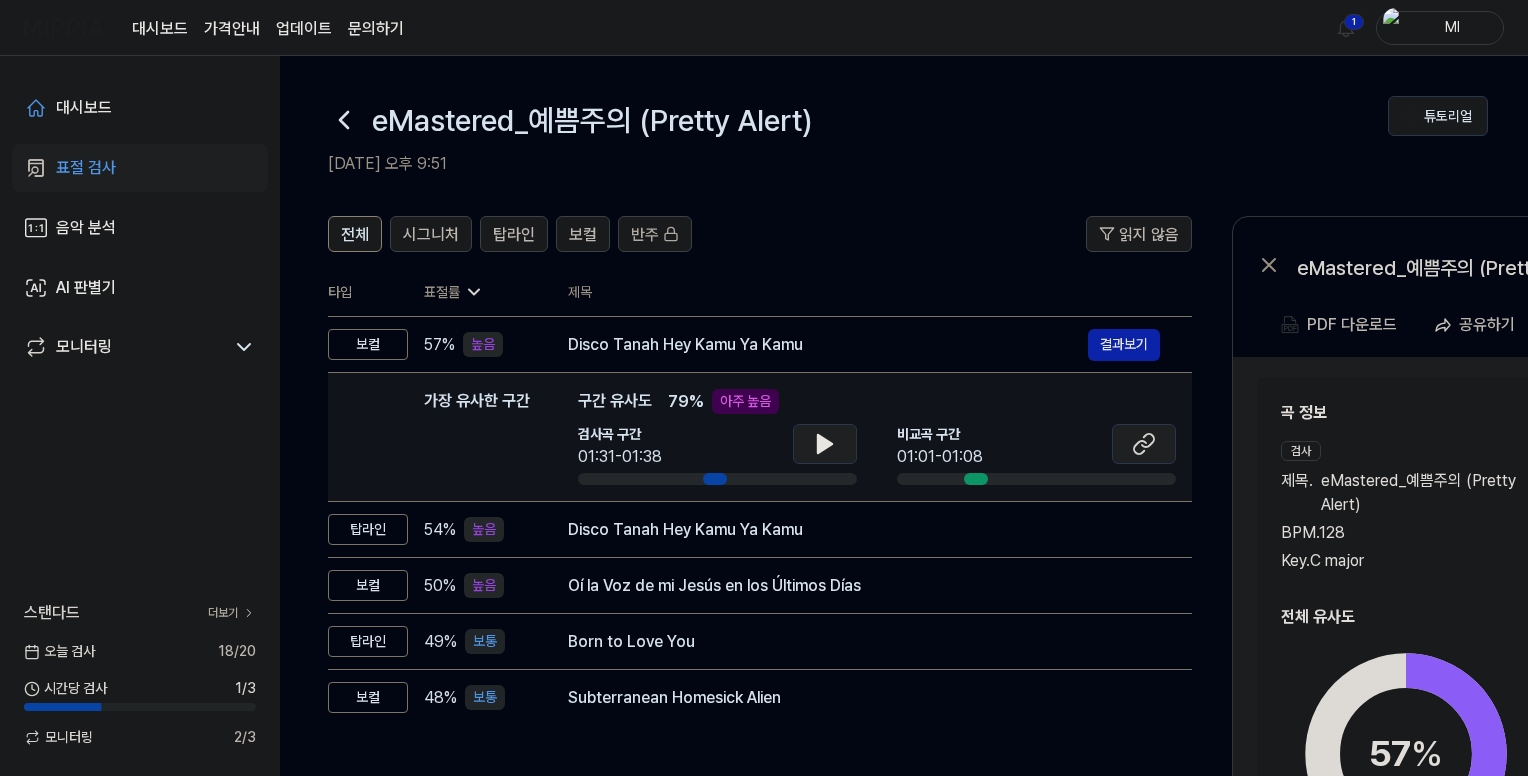 click 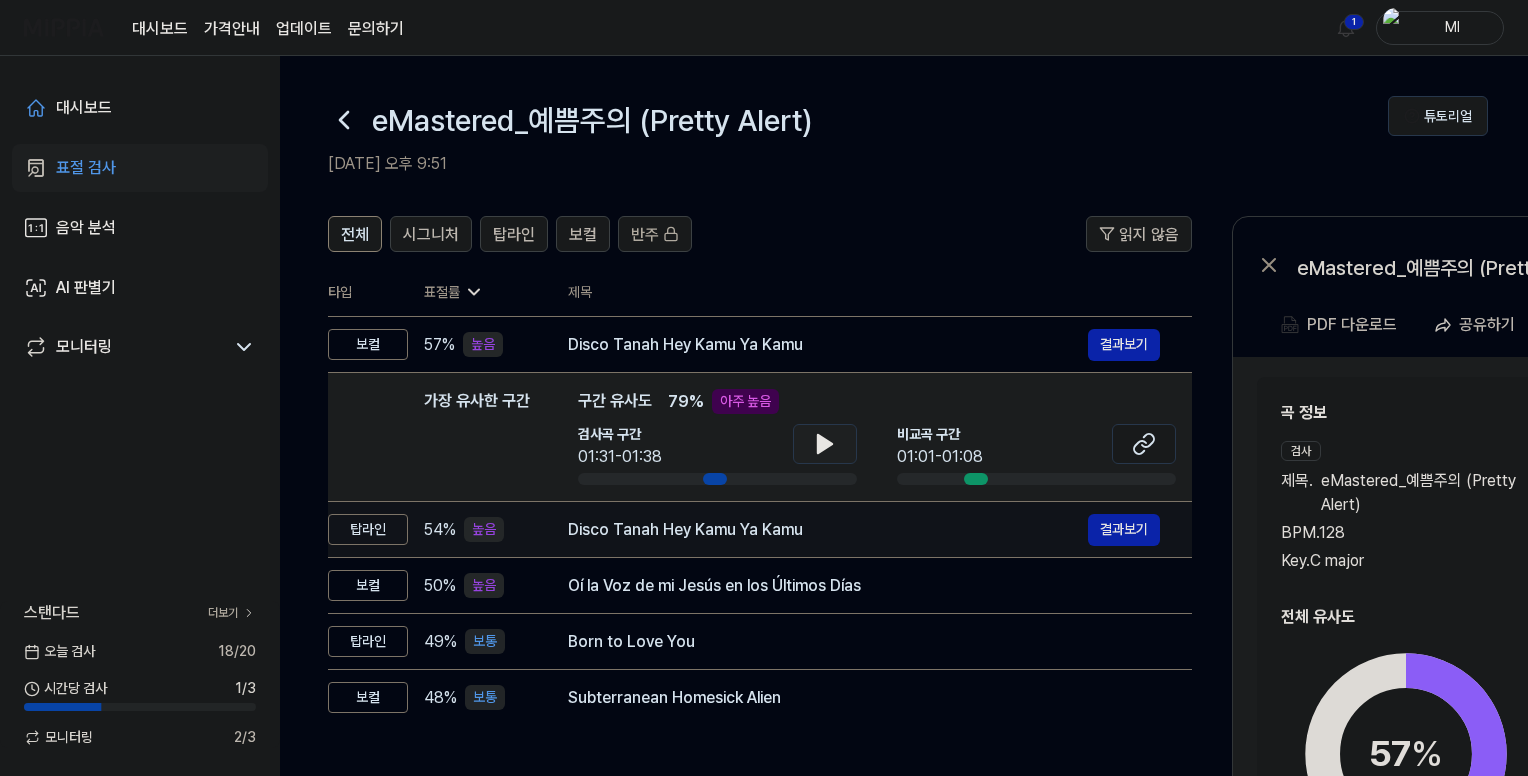 click on "Disco Tanah Hey Kamu Ya Kamu" at bounding box center [828, 530] 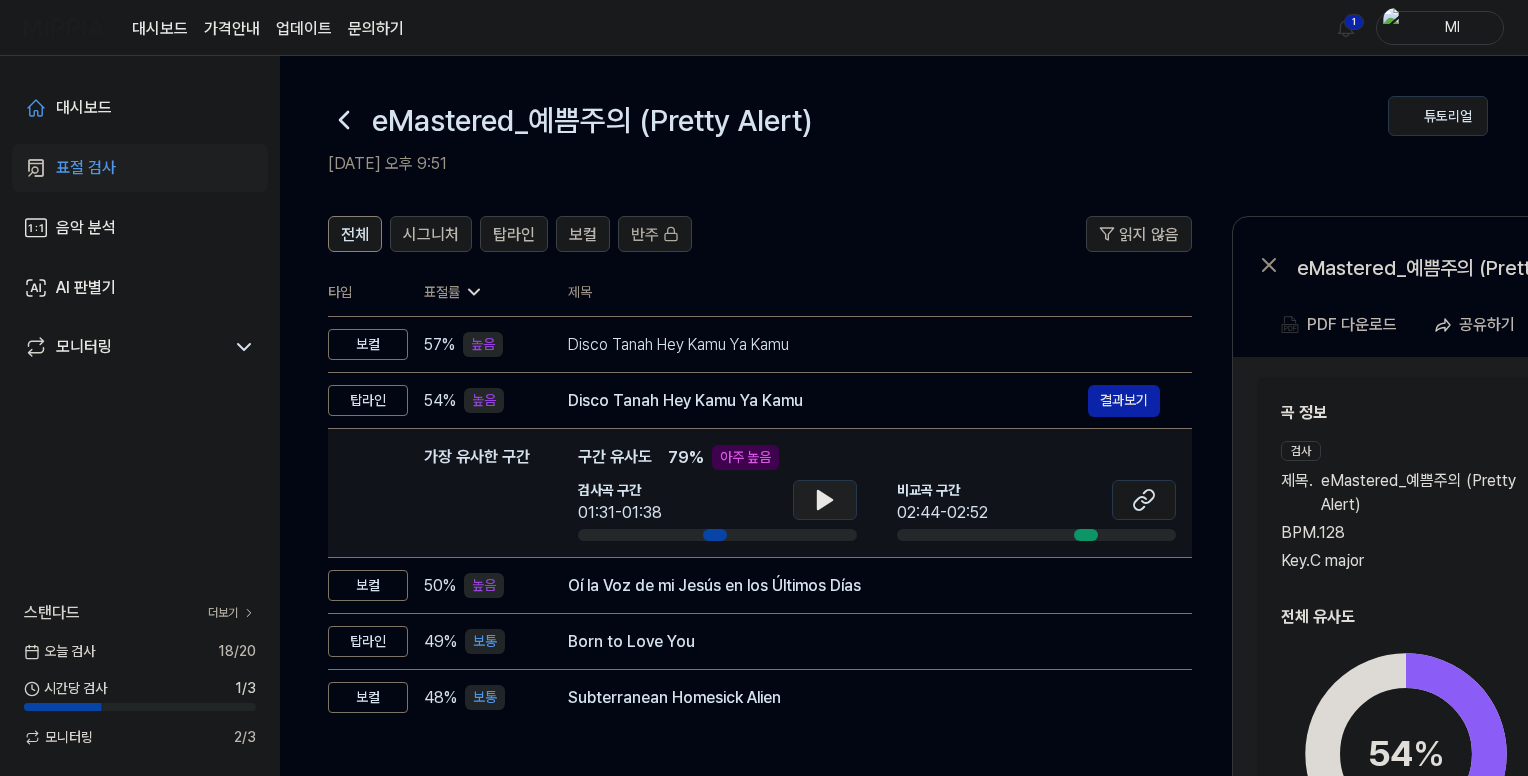 click at bounding box center (825, 500) 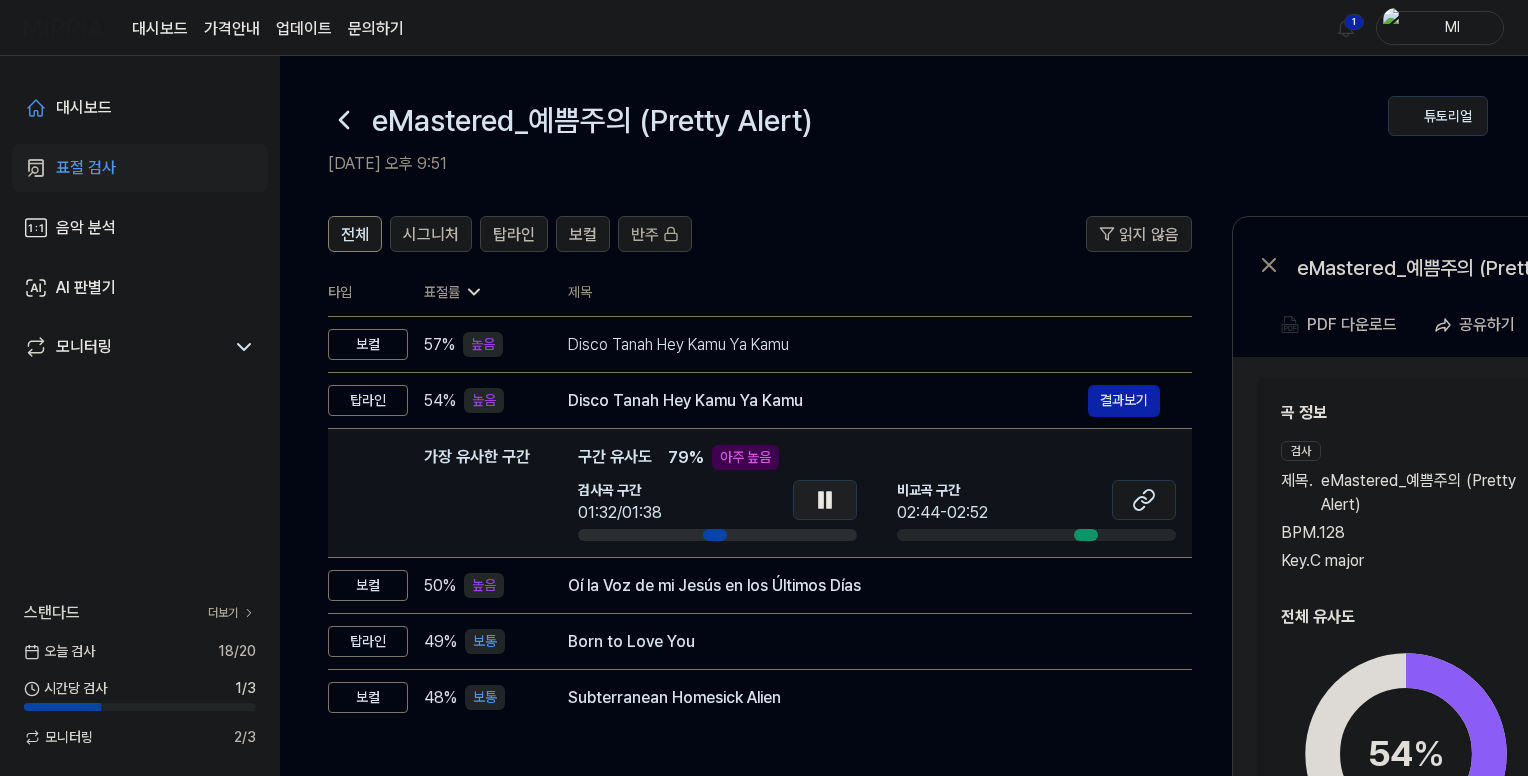 click 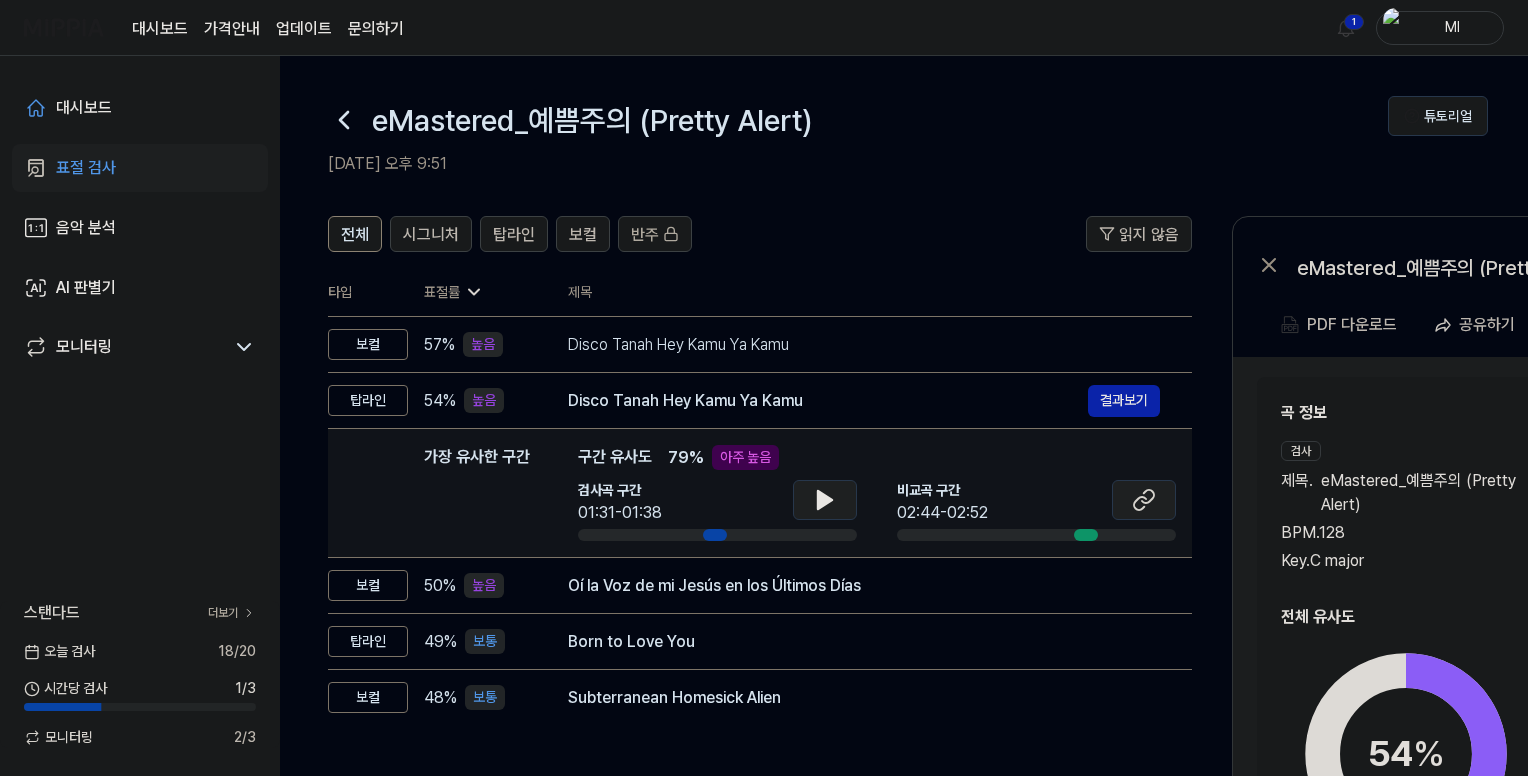 click 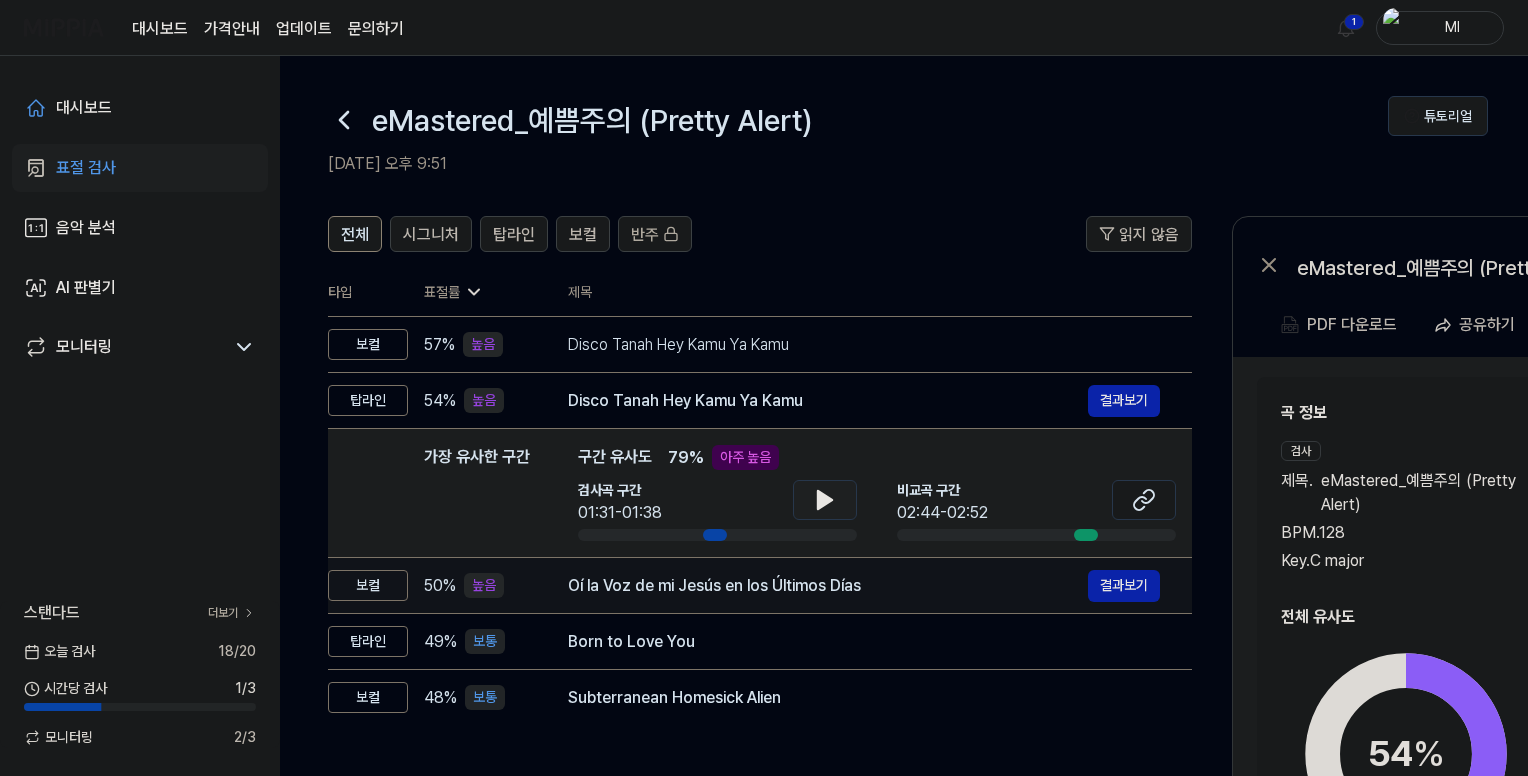 click on "Oí la Voz de mi Jesús en los Últimos Días" at bounding box center (828, 586) 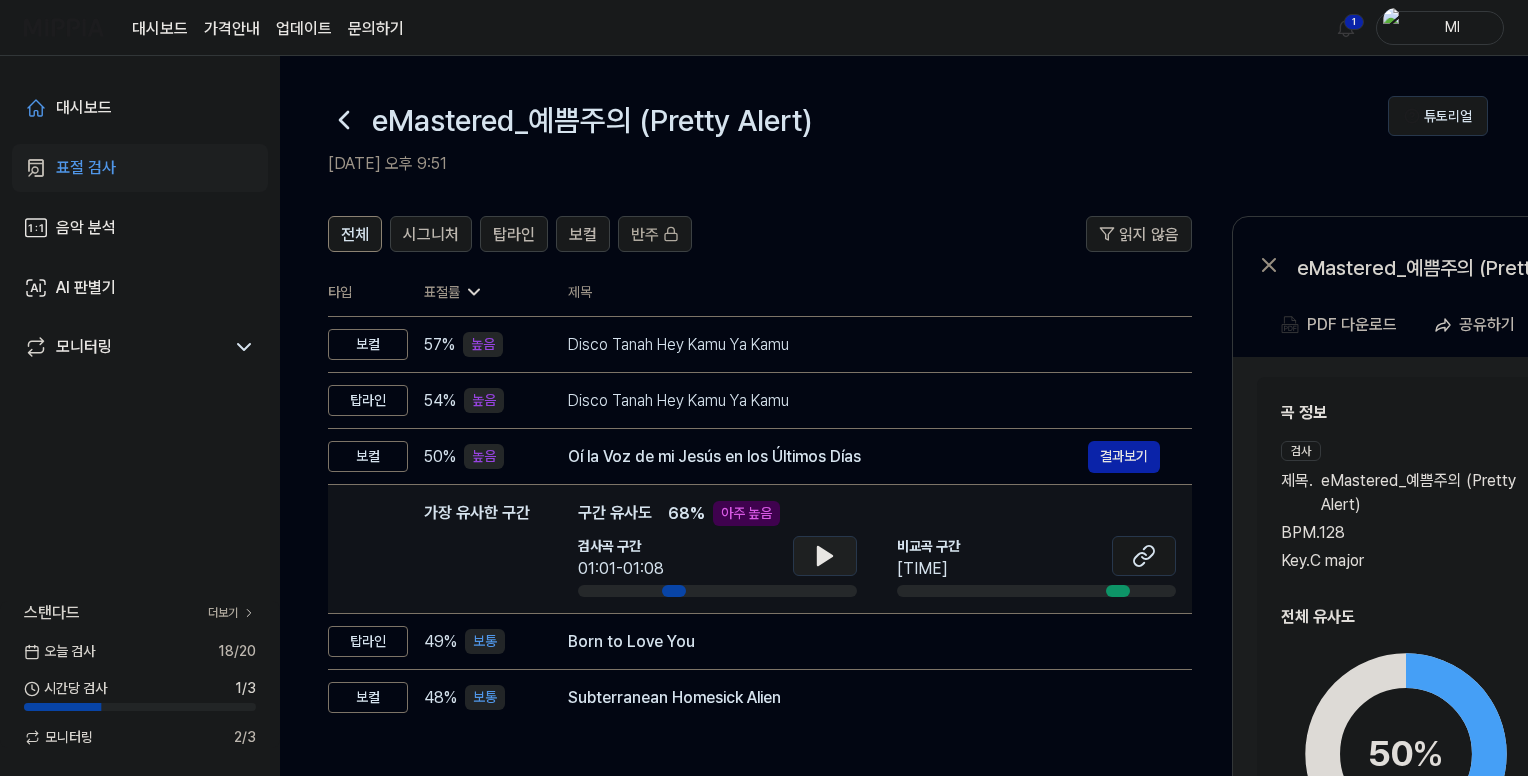 click 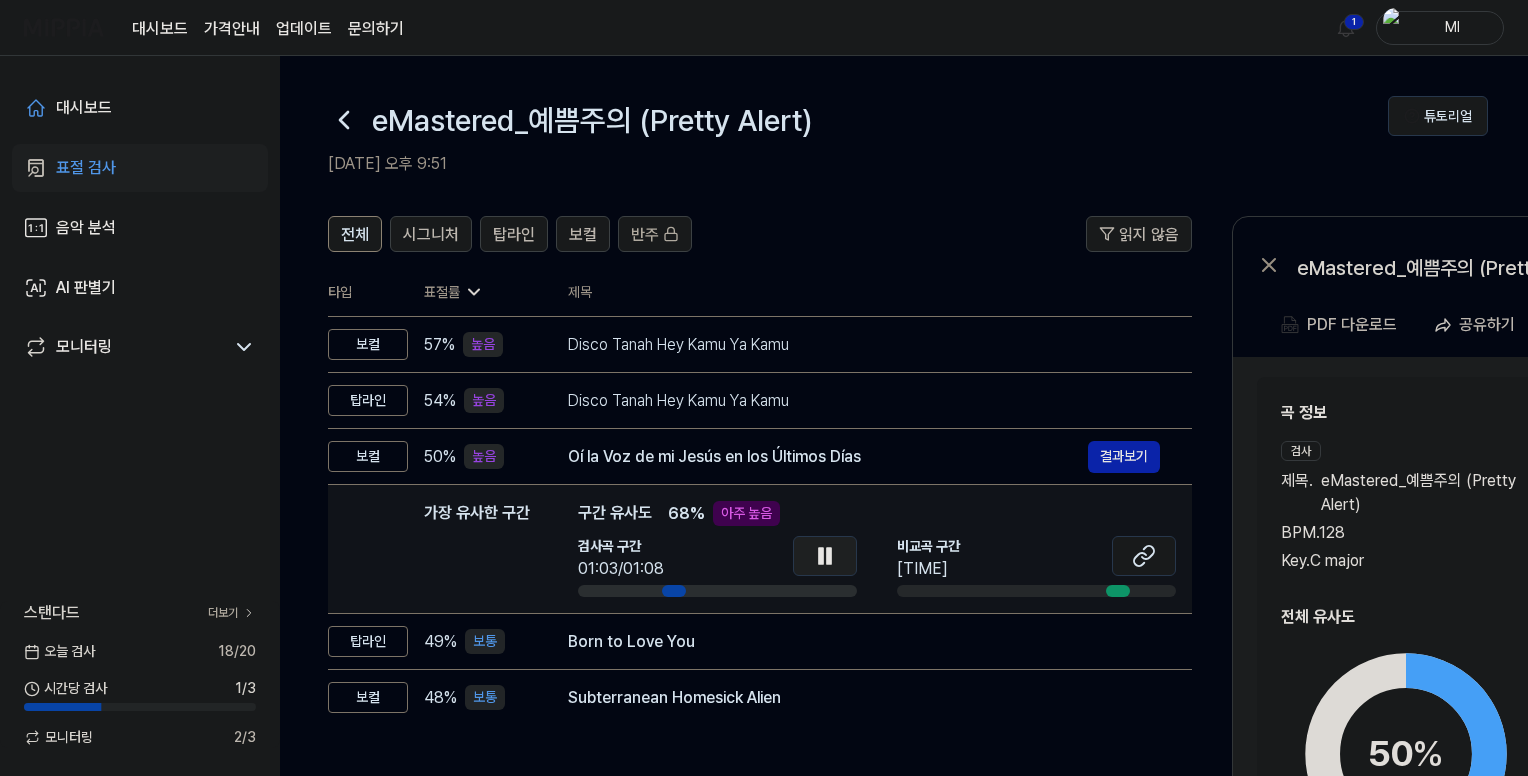 click 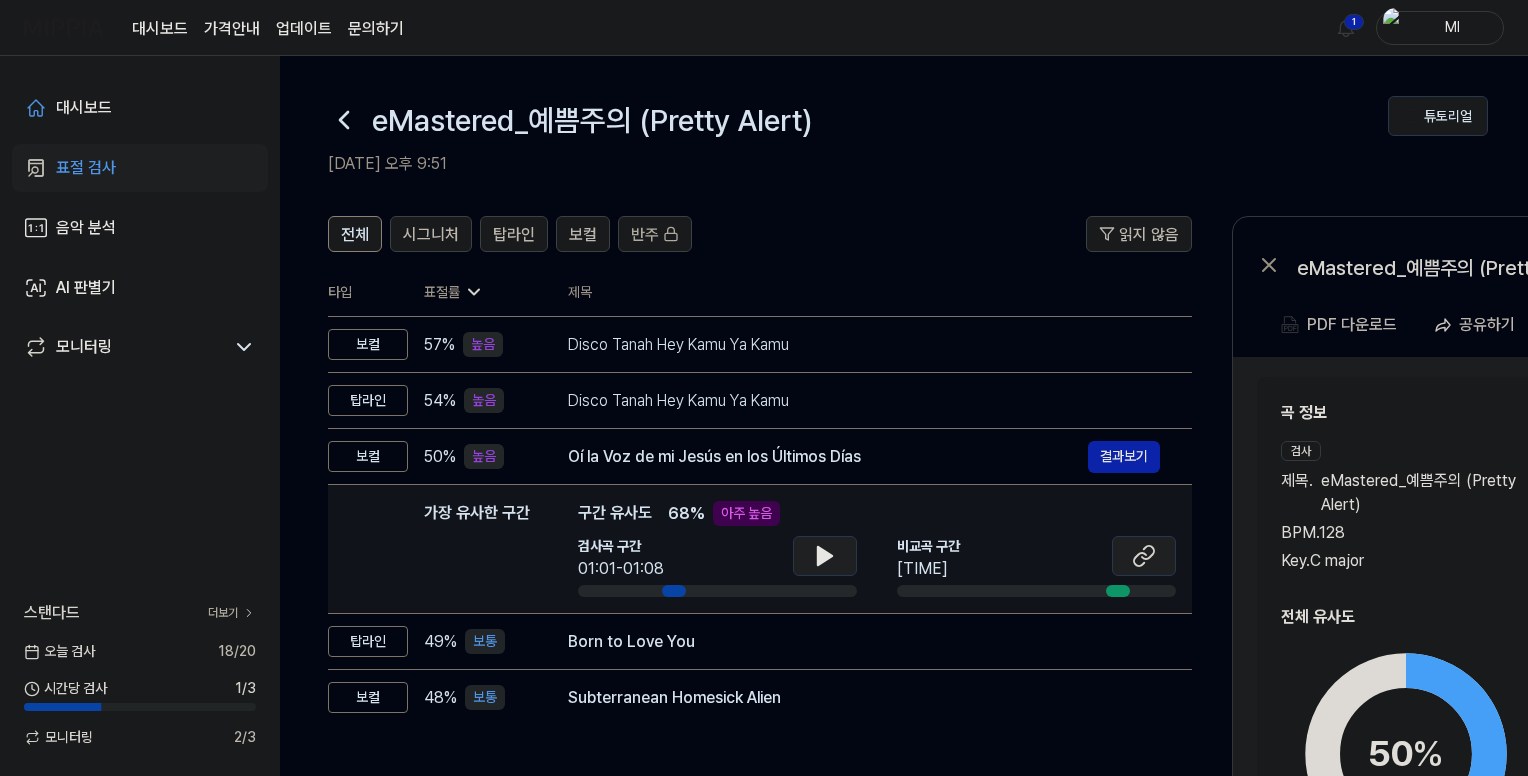 click 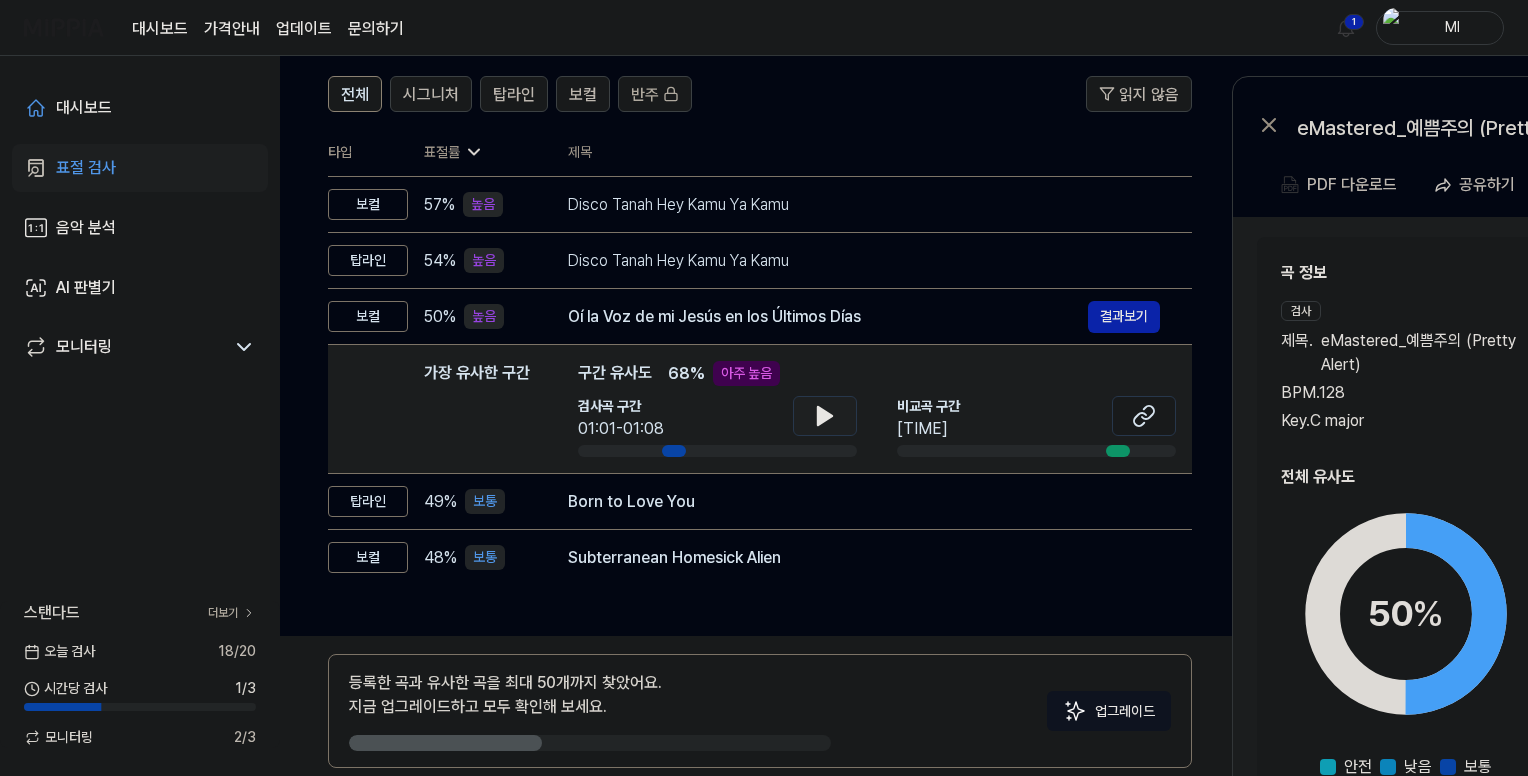 scroll, scrollTop: 200, scrollLeft: 0, axis: vertical 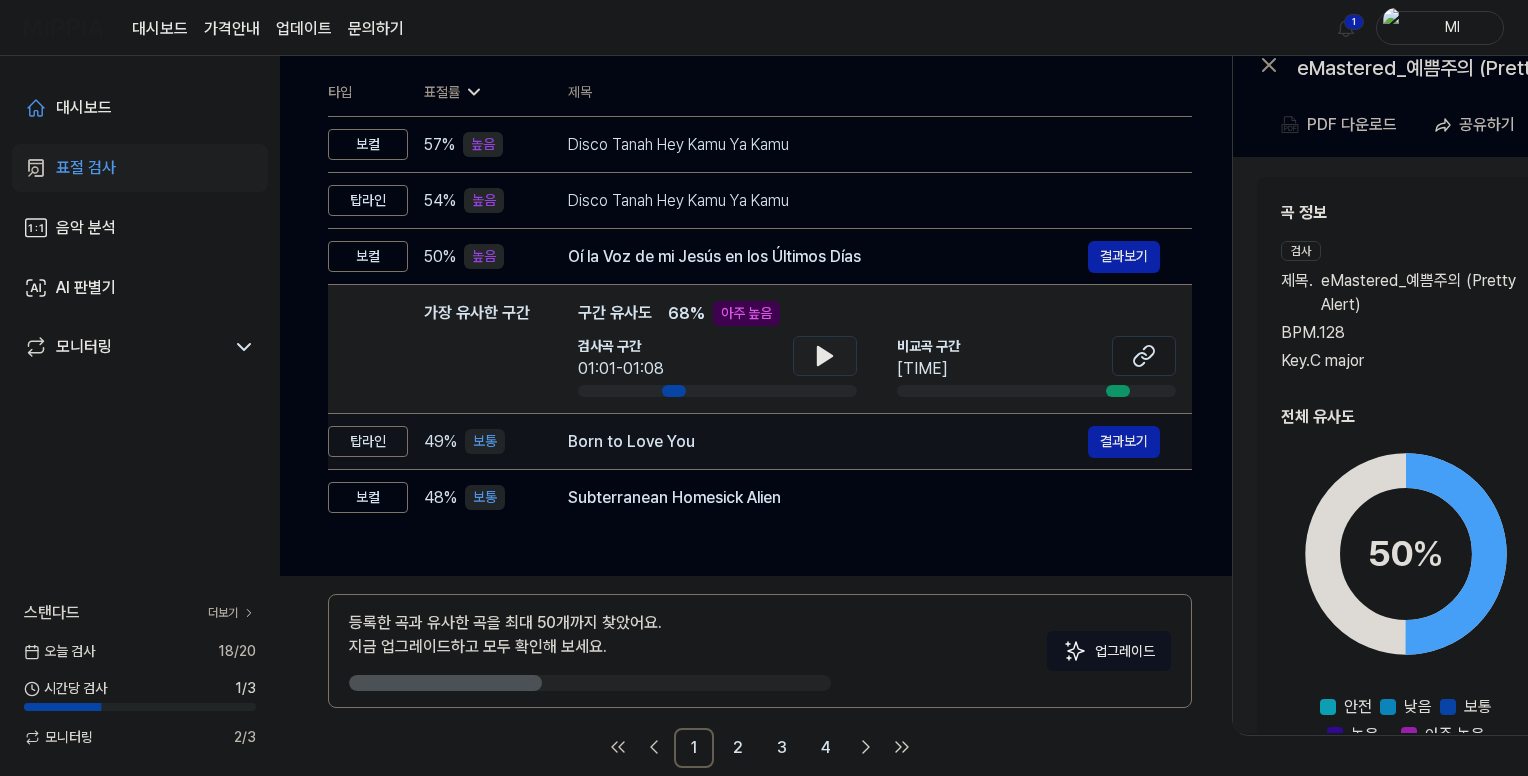 click on "Born to Love You" at bounding box center [828, 442] 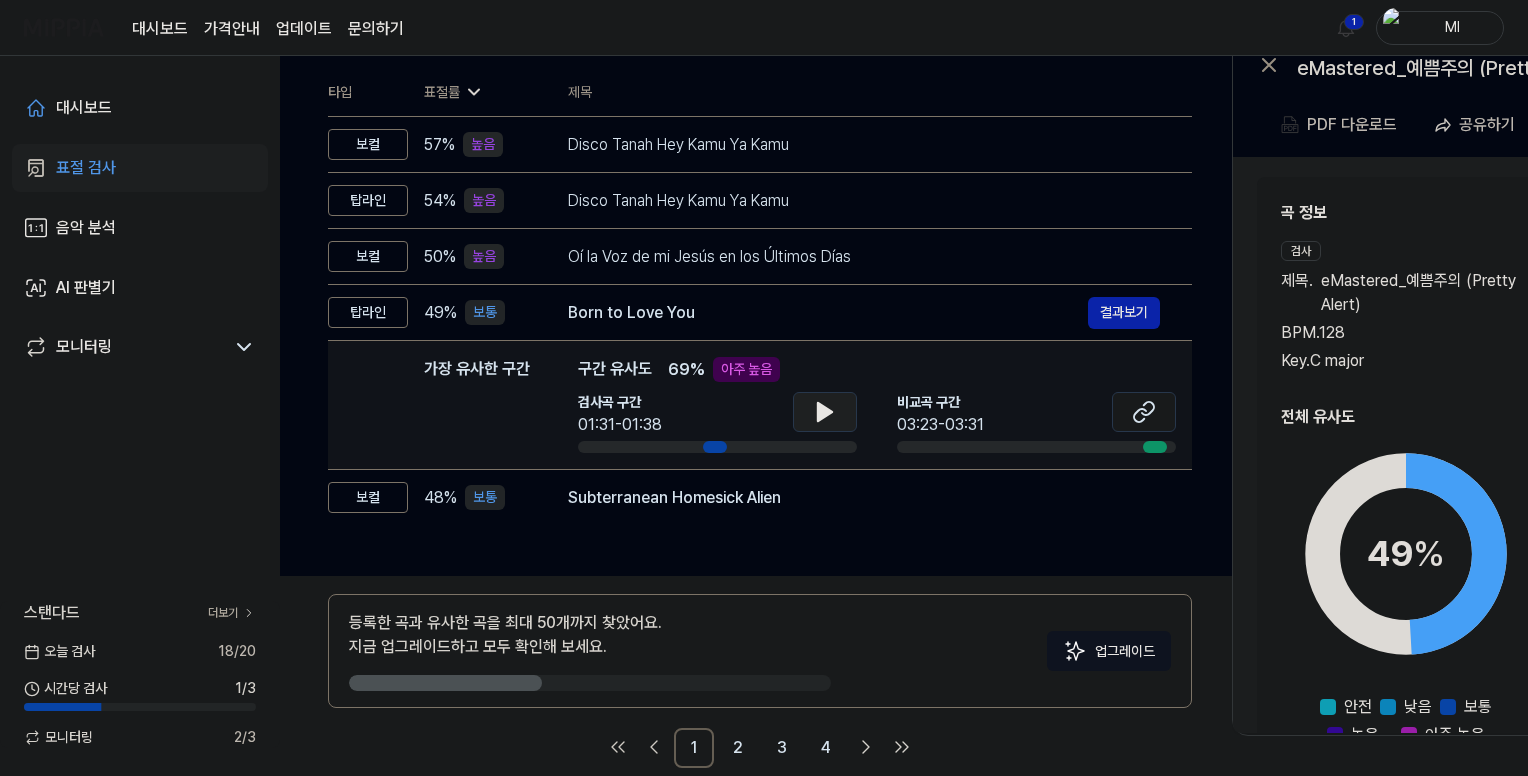 click 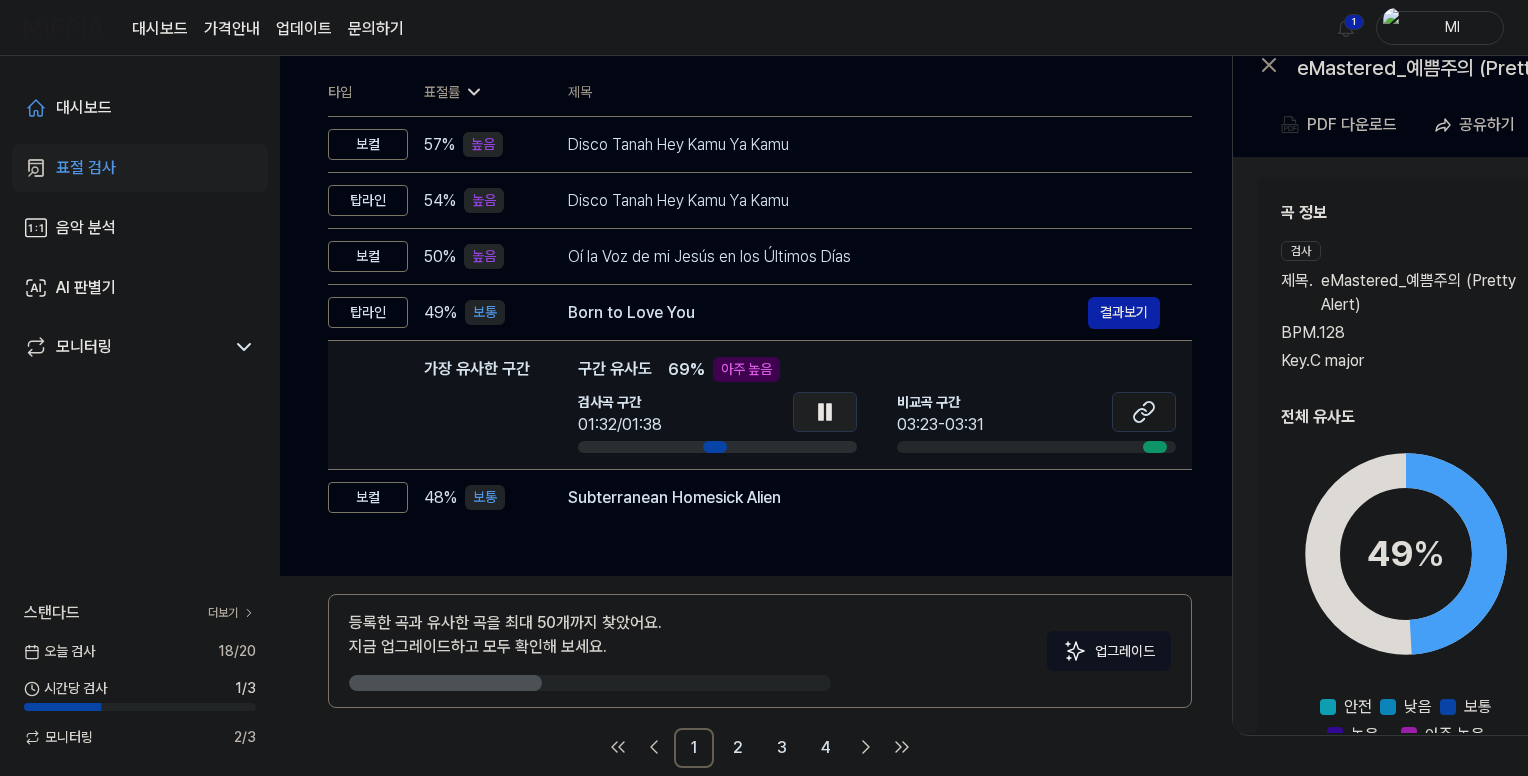 drag, startPoint x: 824, startPoint y: 413, endPoint x: 838, endPoint y: 411, distance: 14.142136 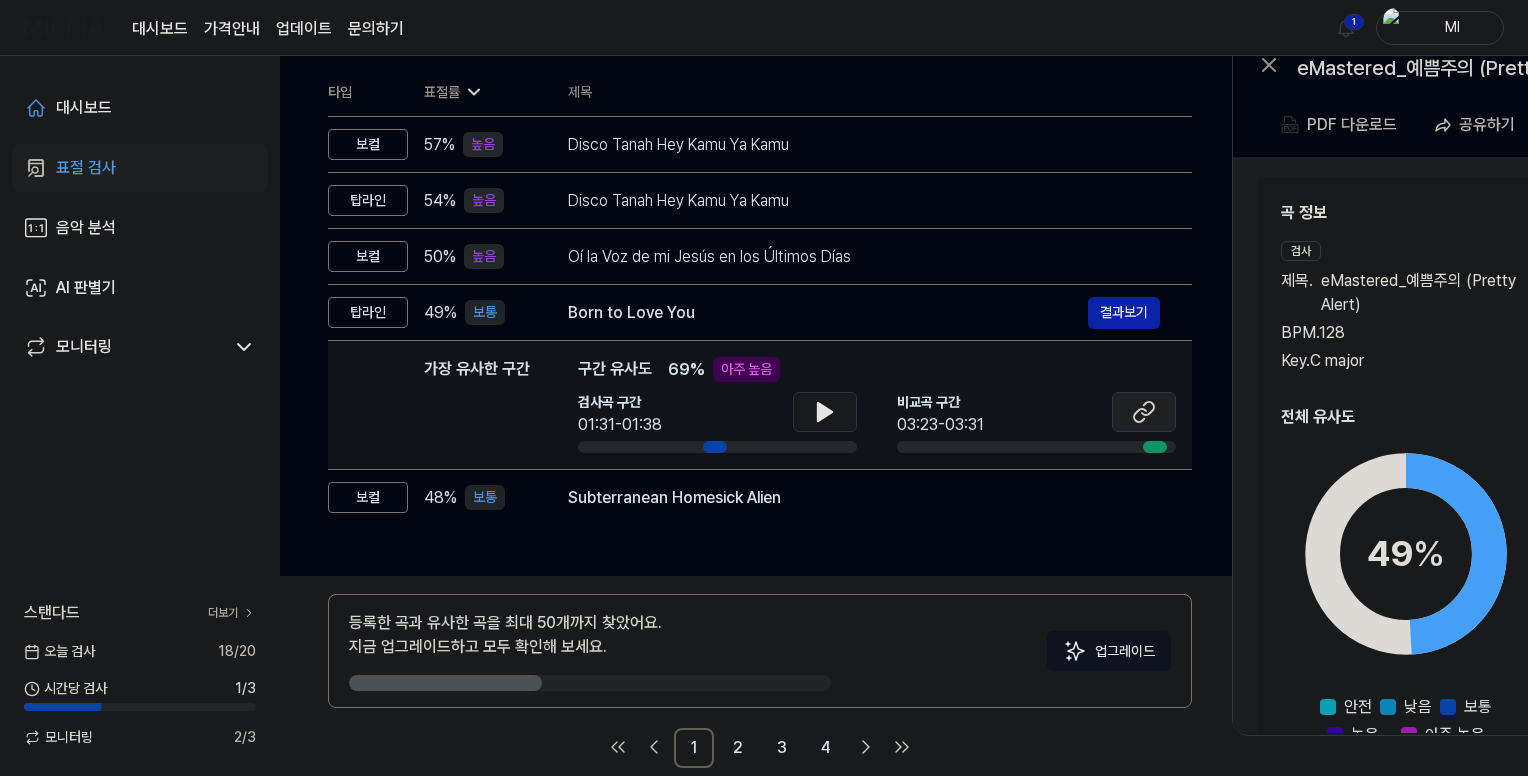 click 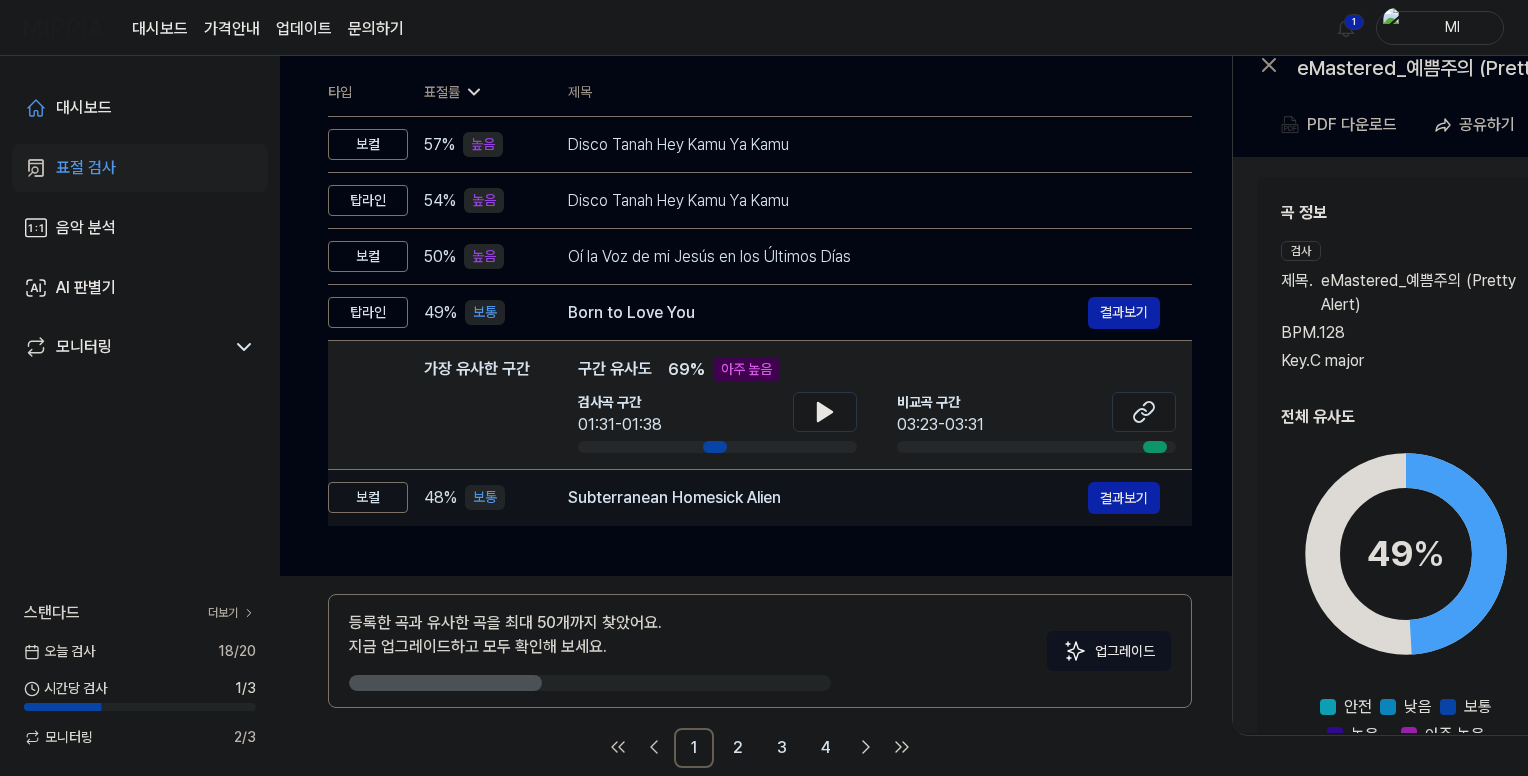 click on "Subterranean Homesick Alien" at bounding box center [828, 498] 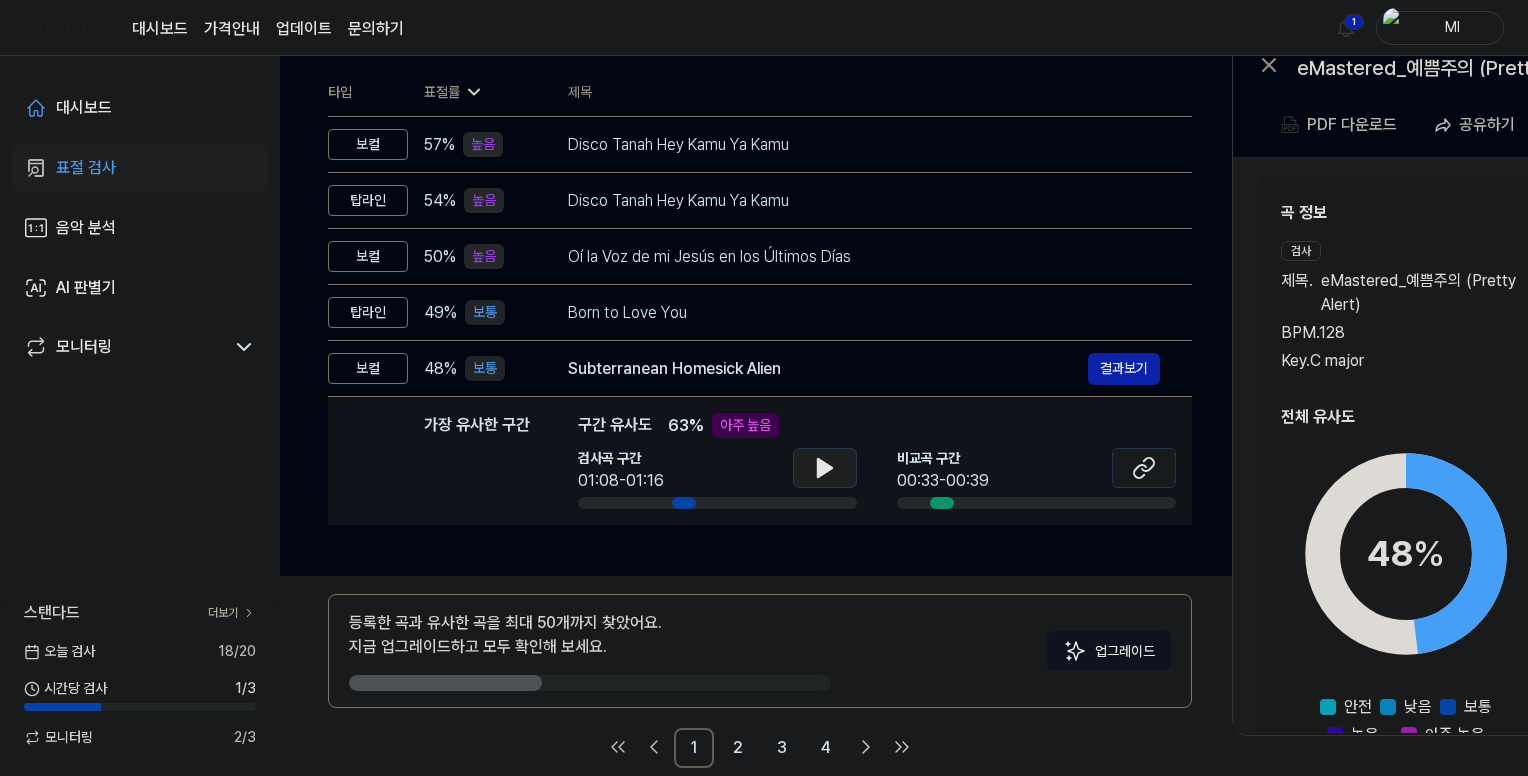 click at bounding box center (825, 468) 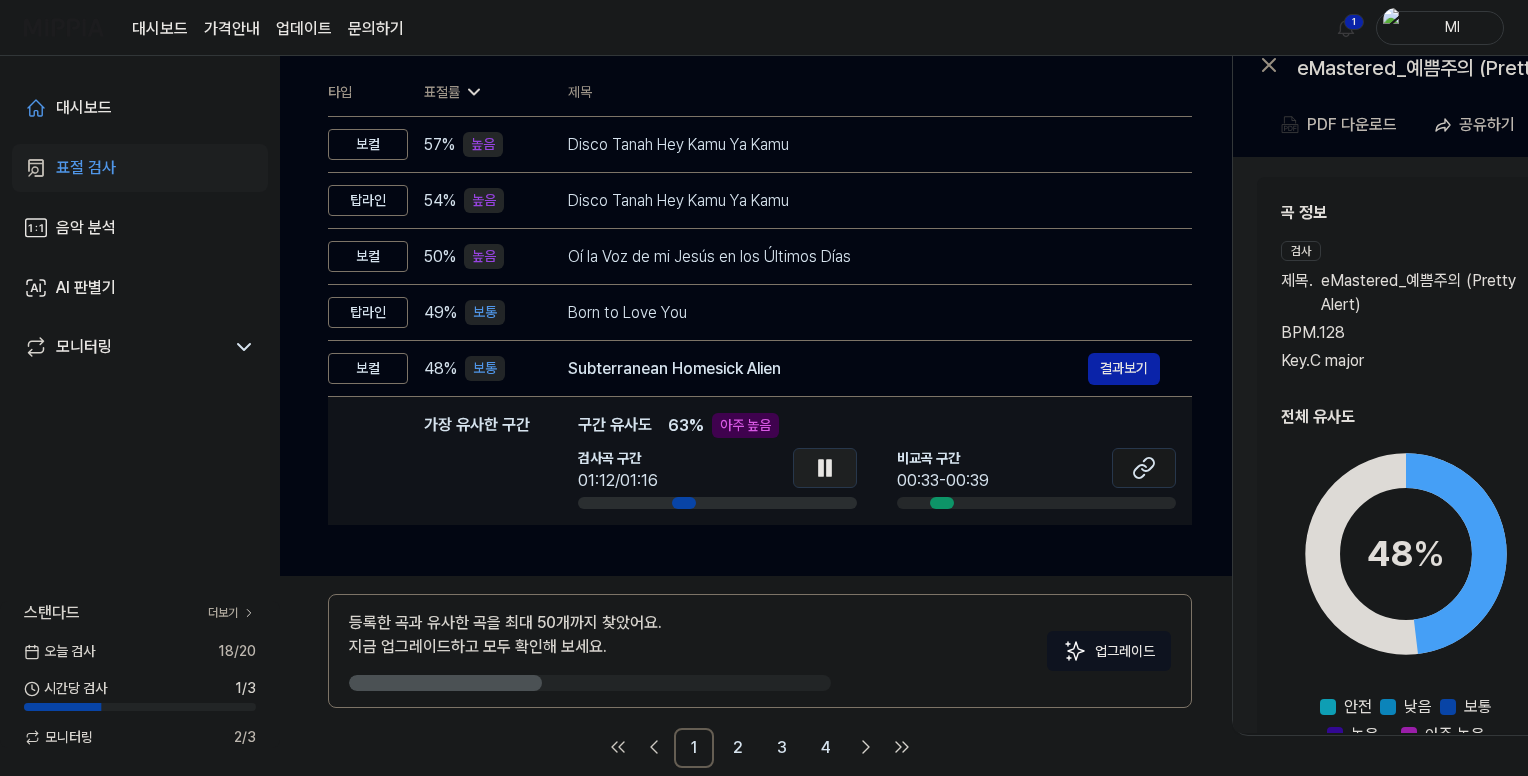click 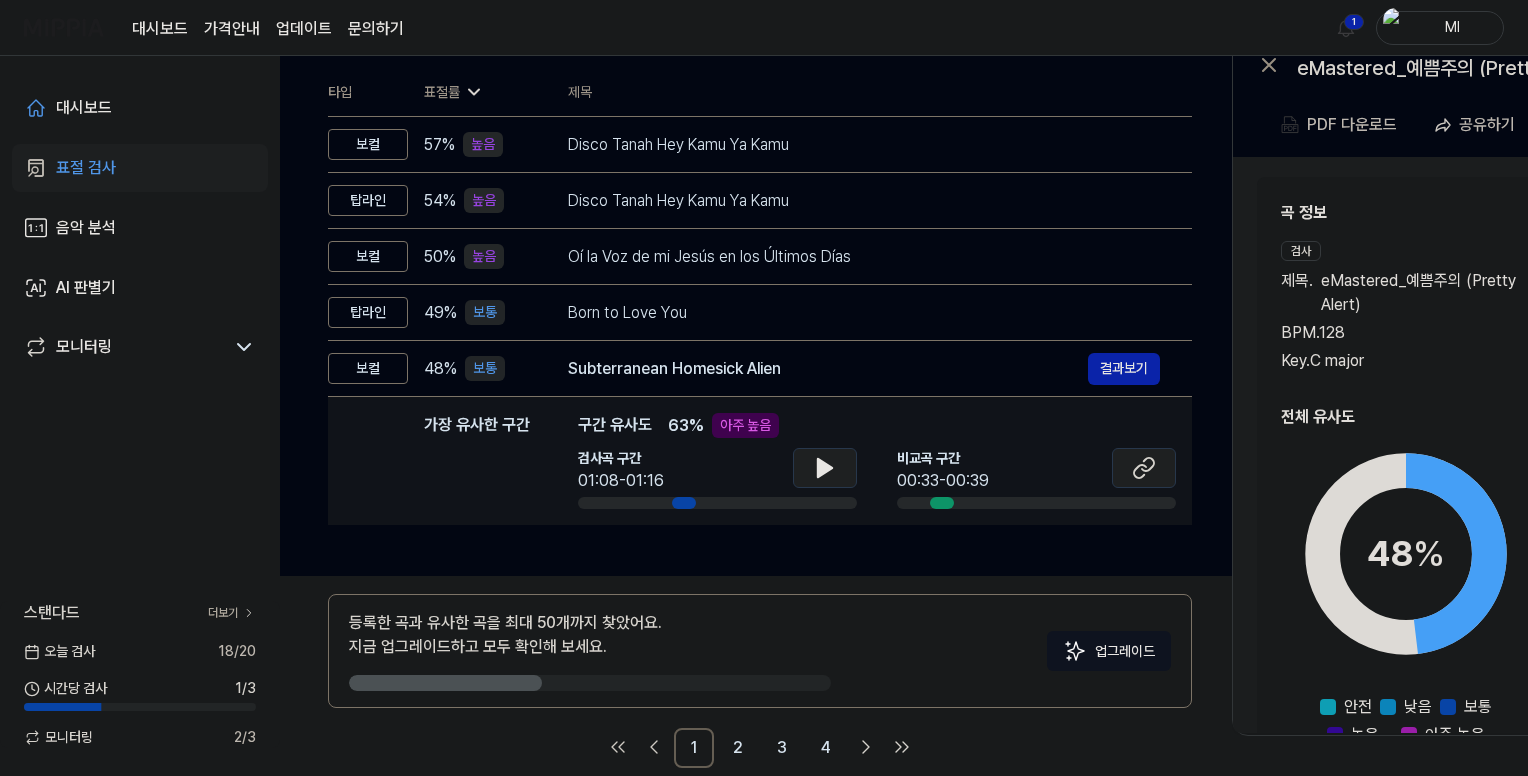 click 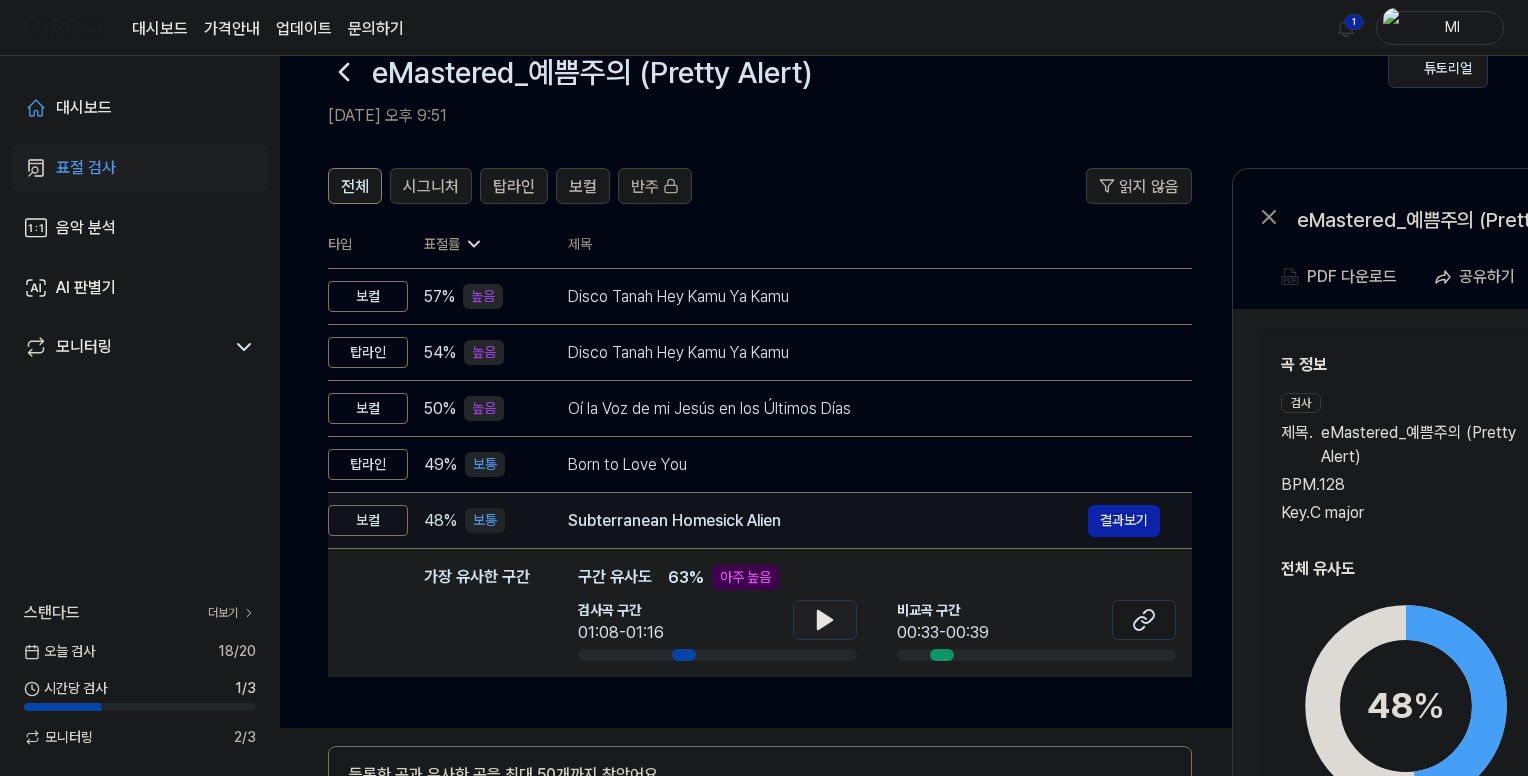 scroll, scrollTop: 0, scrollLeft: 0, axis: both 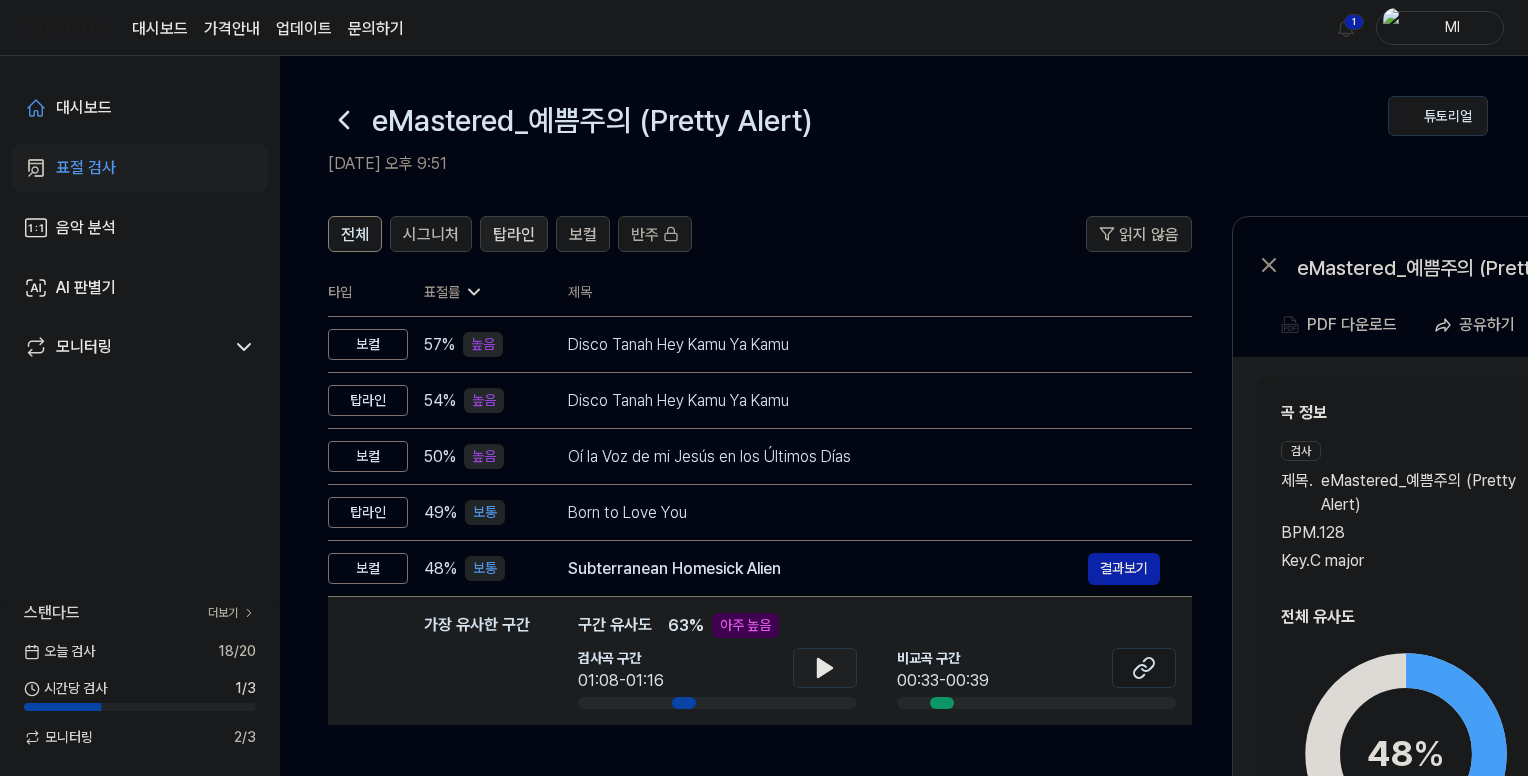 click on "탑라인" at bounding box center [514, 235] 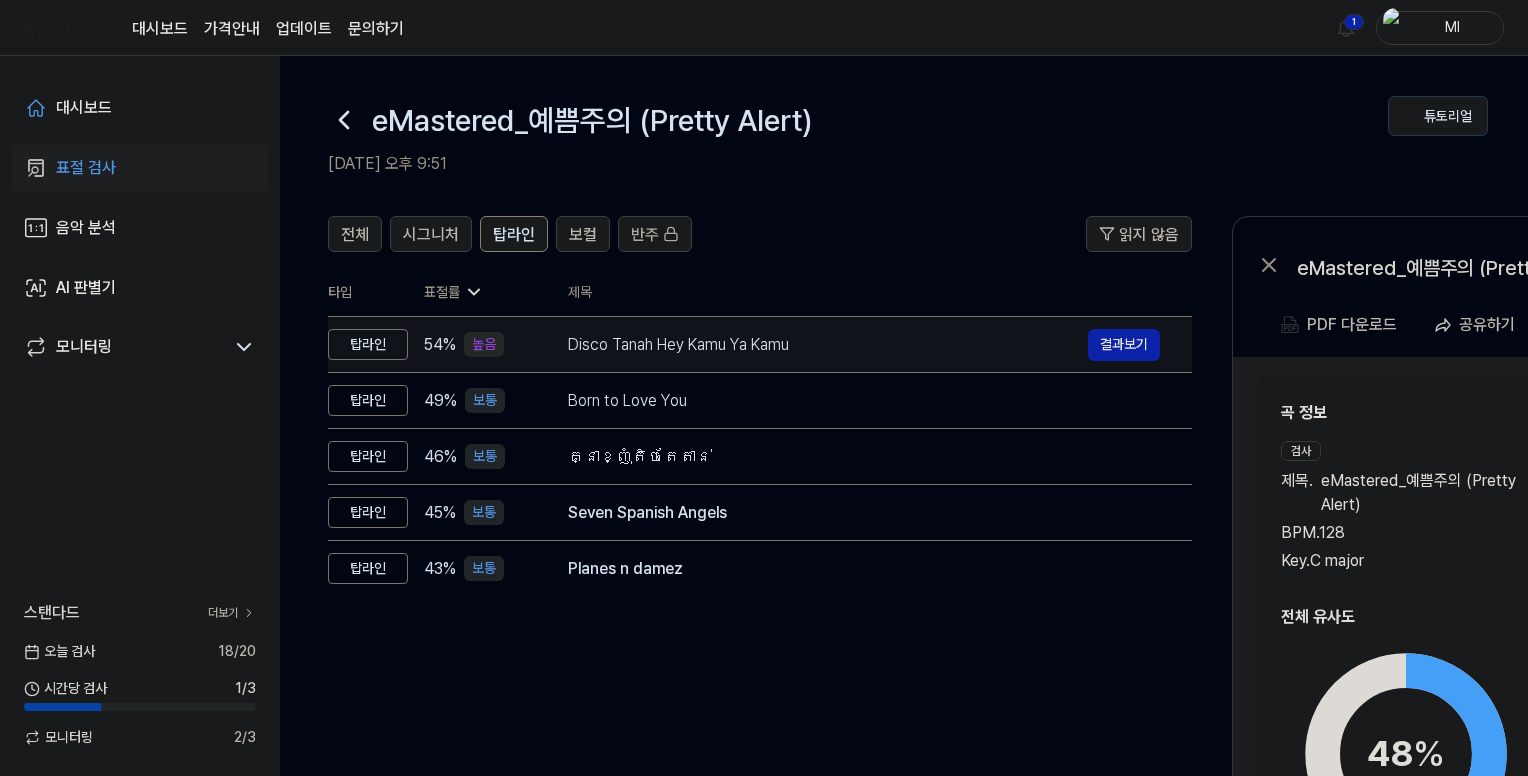 click on "Disco Tanah Hey Kamu Ya Kamu" at bounding box center (828, 345) 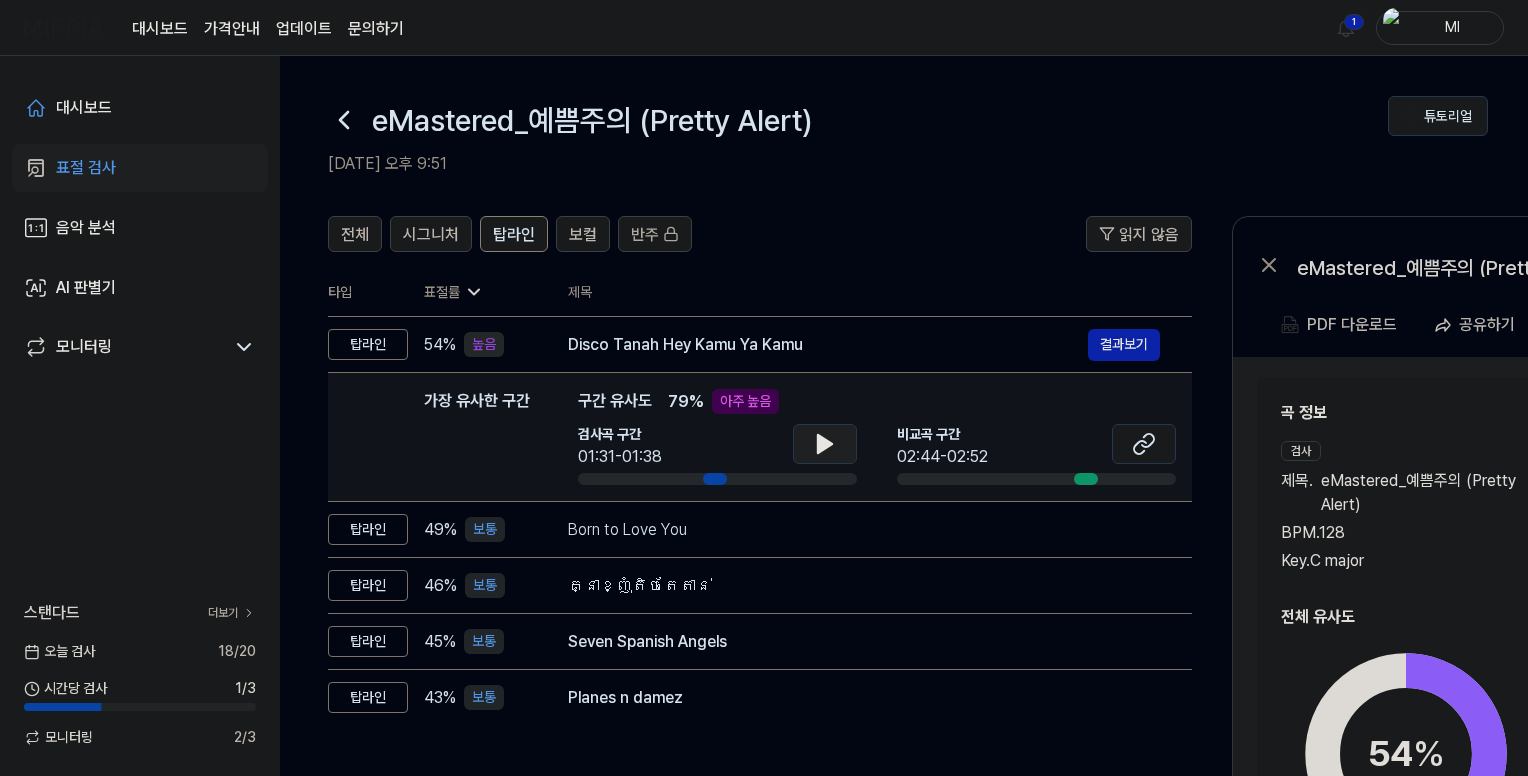 click 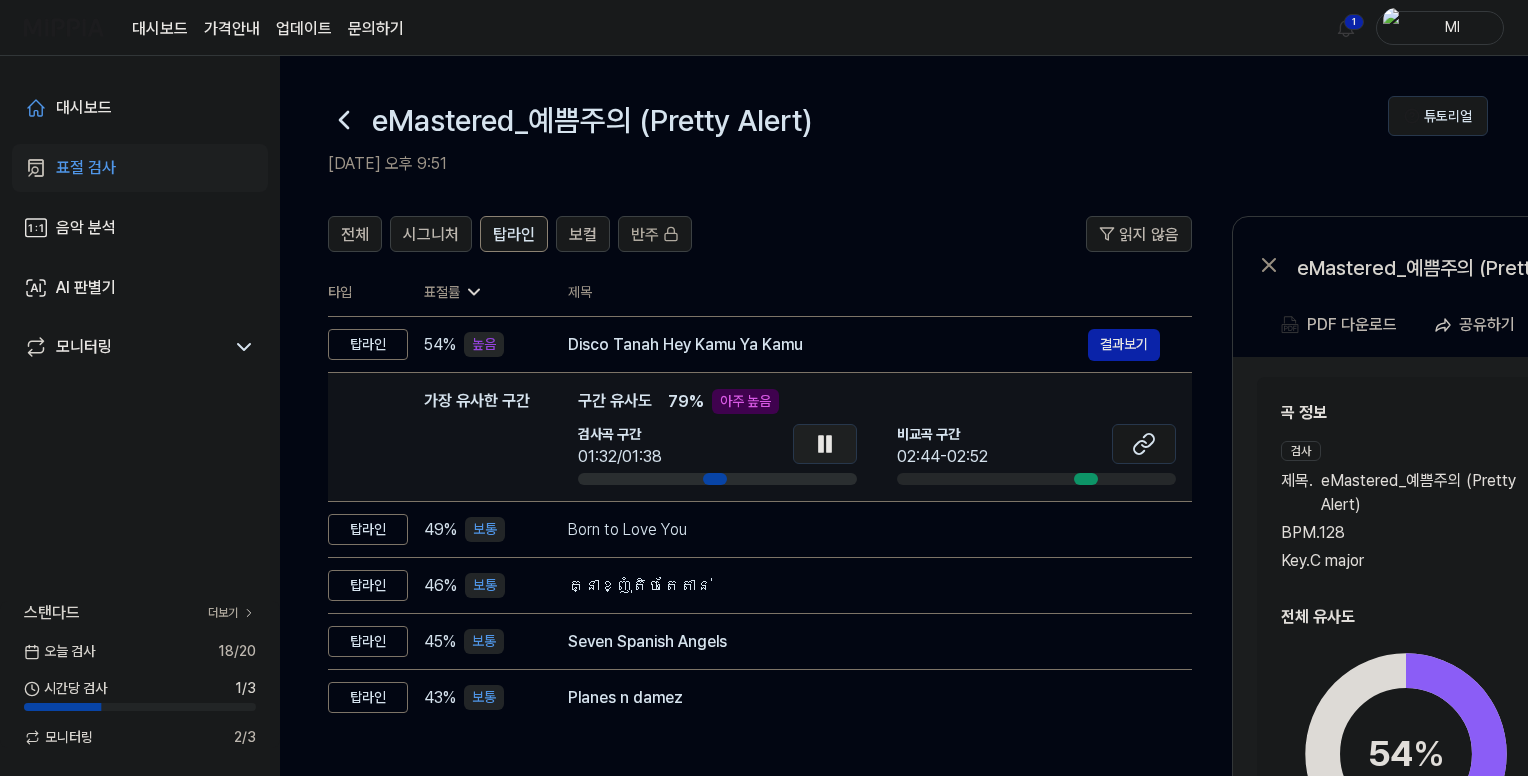 click 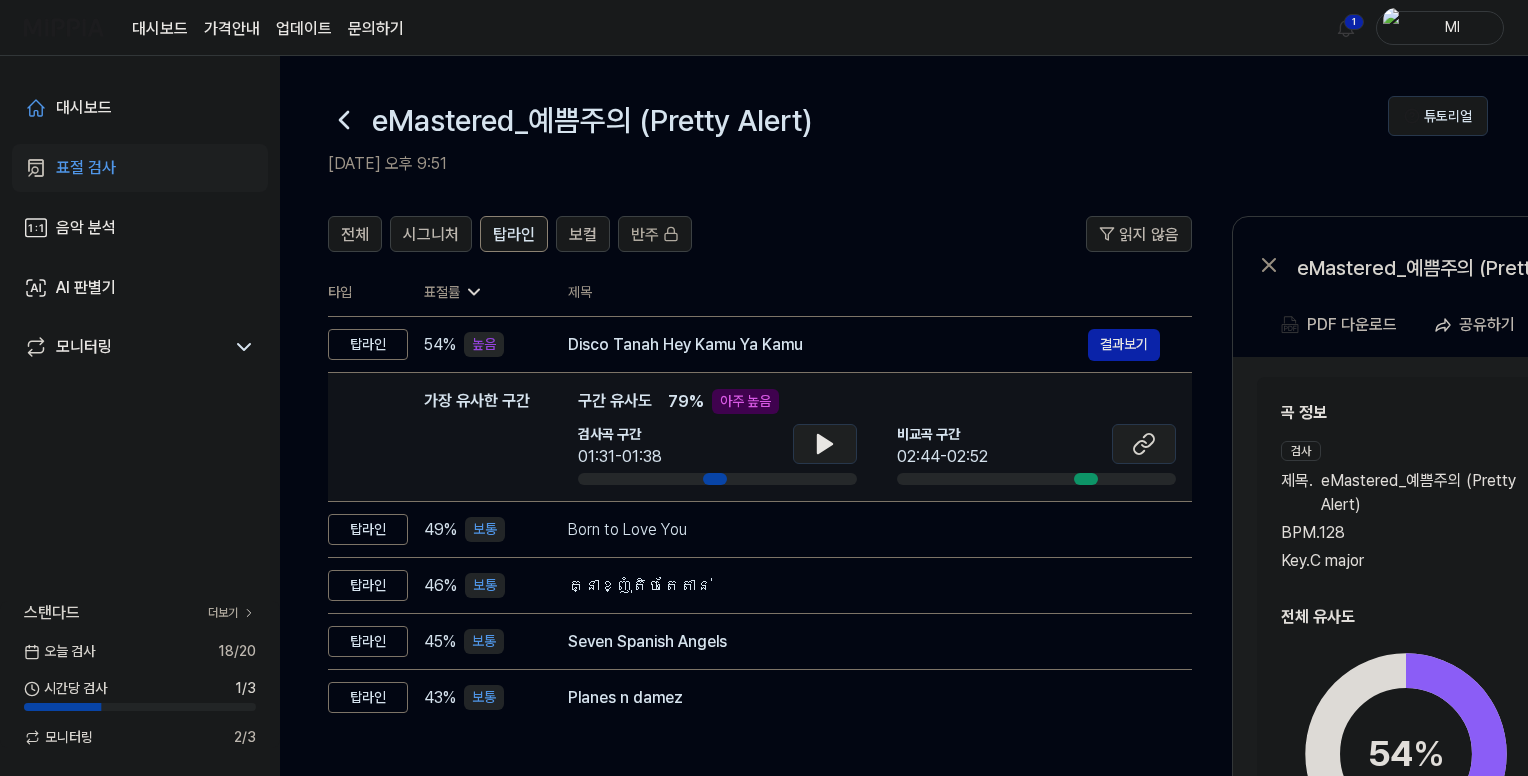 click 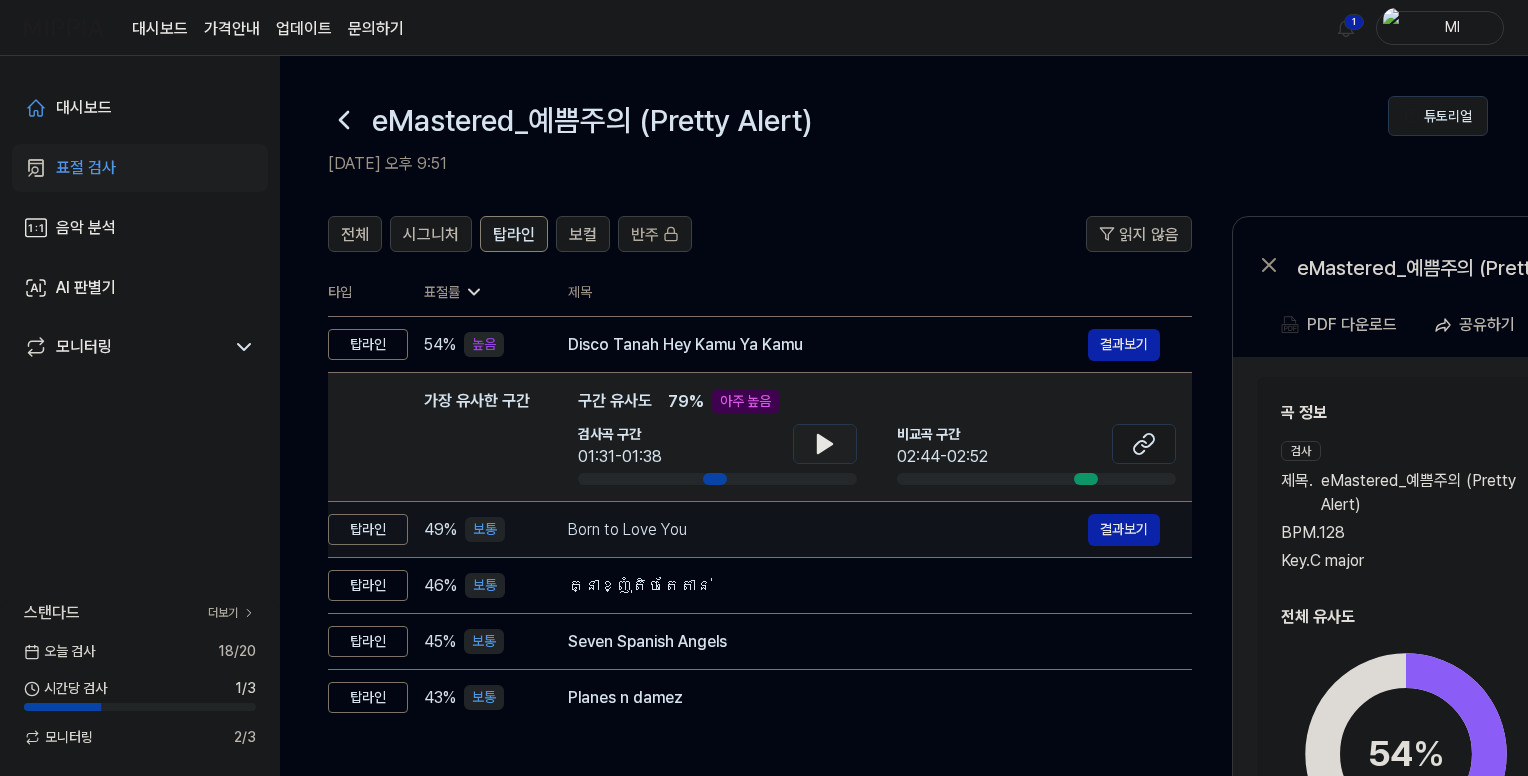 click on "Born to Love You 결과보기" at bounding box center (864, 530) 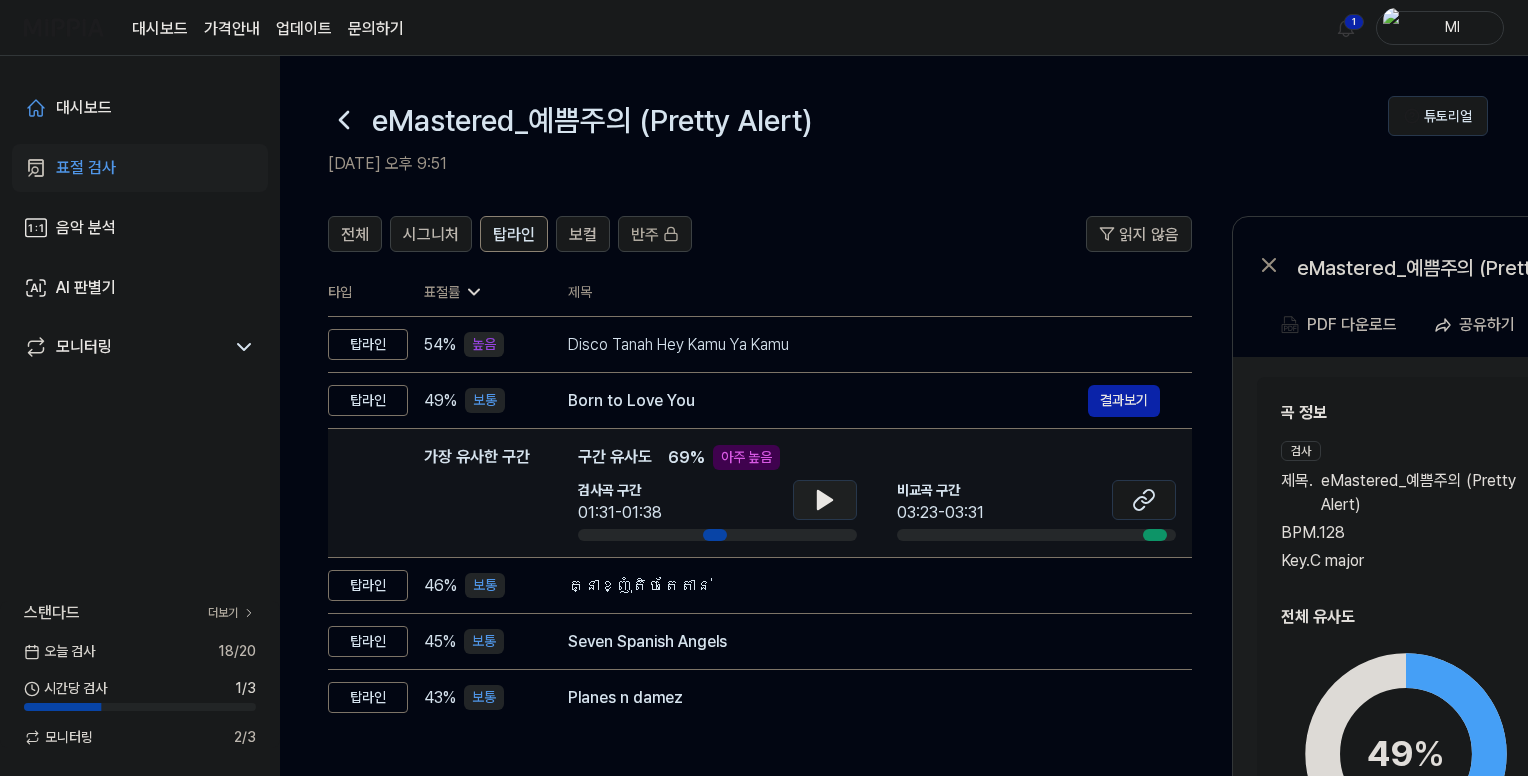 click 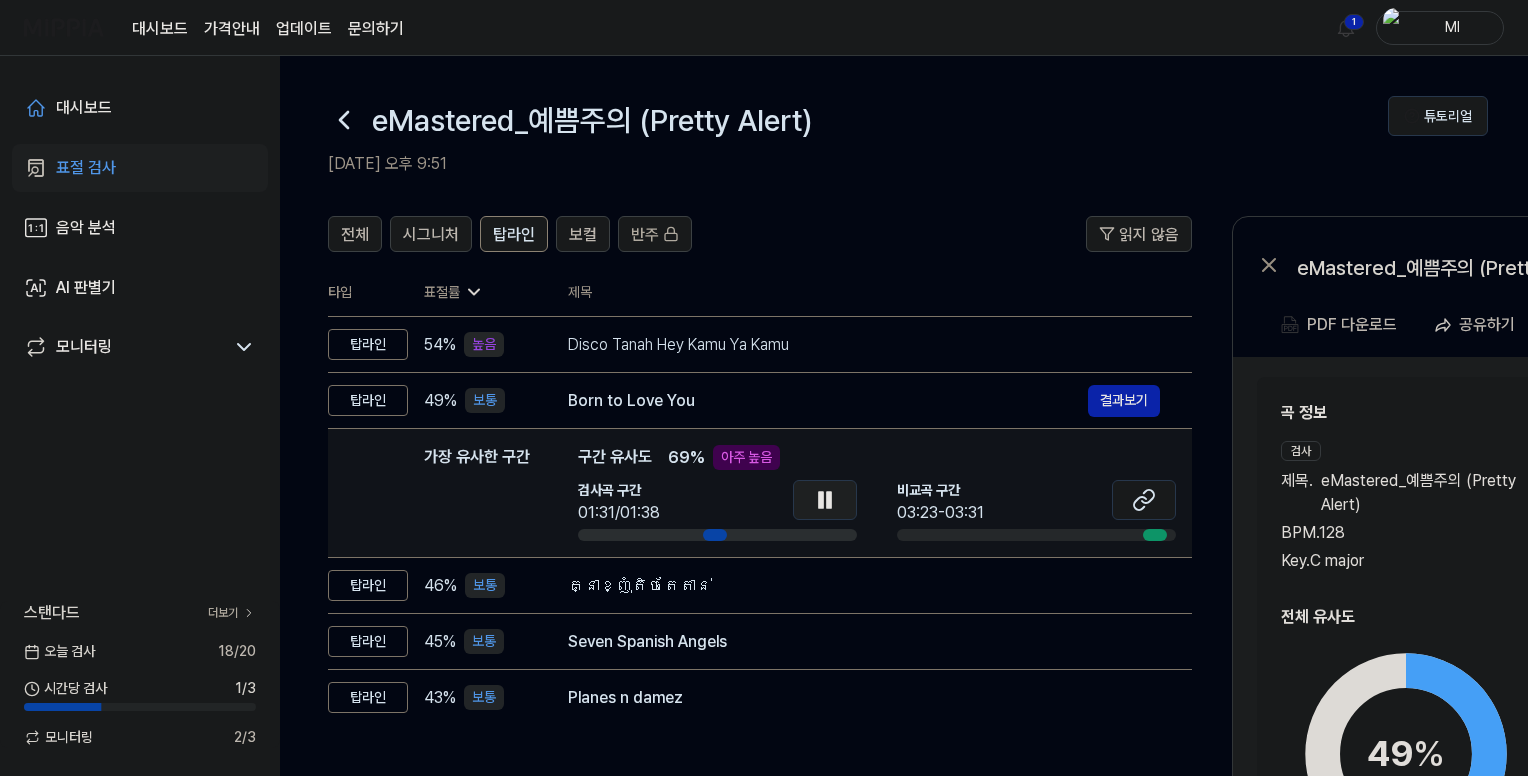 click 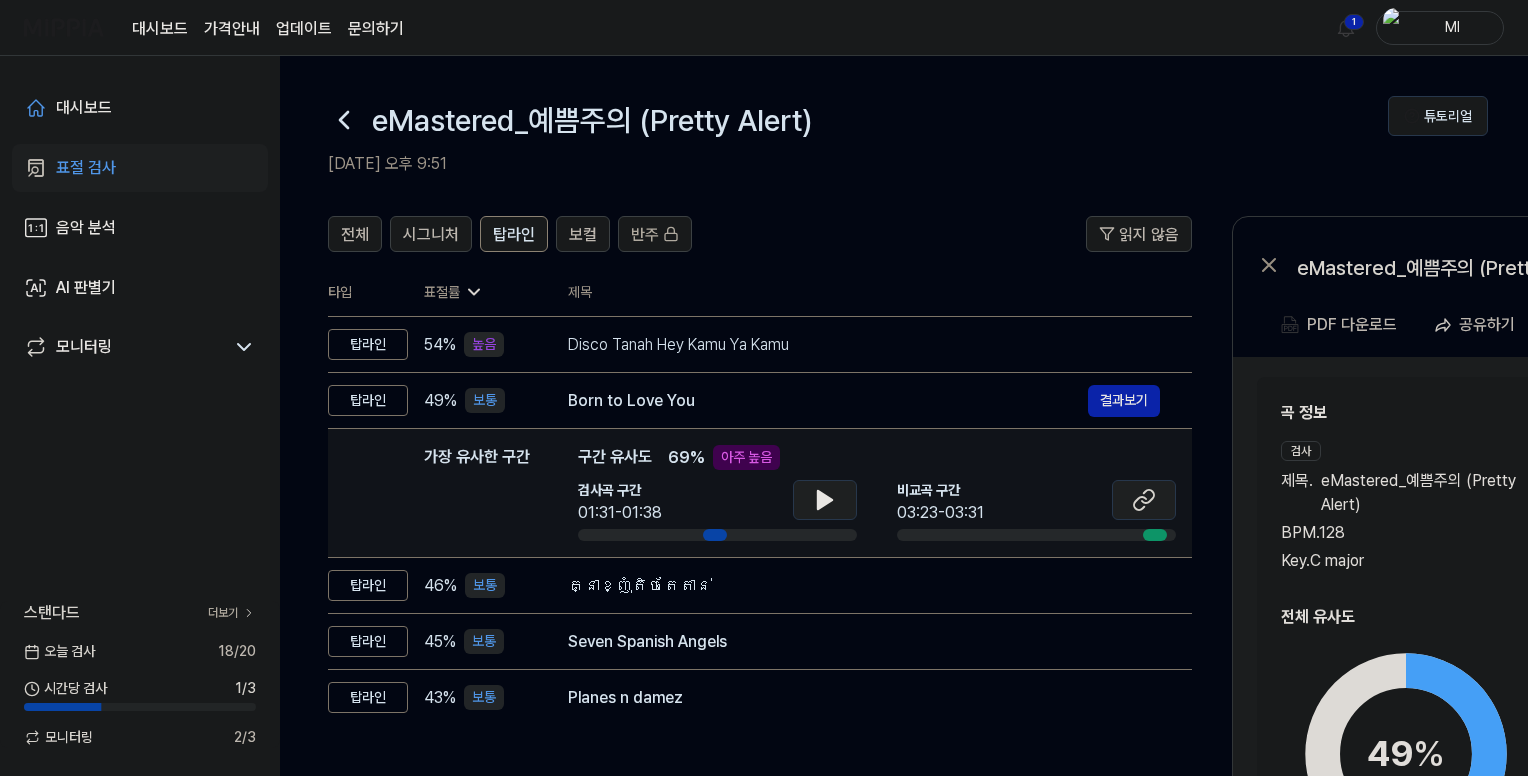 click 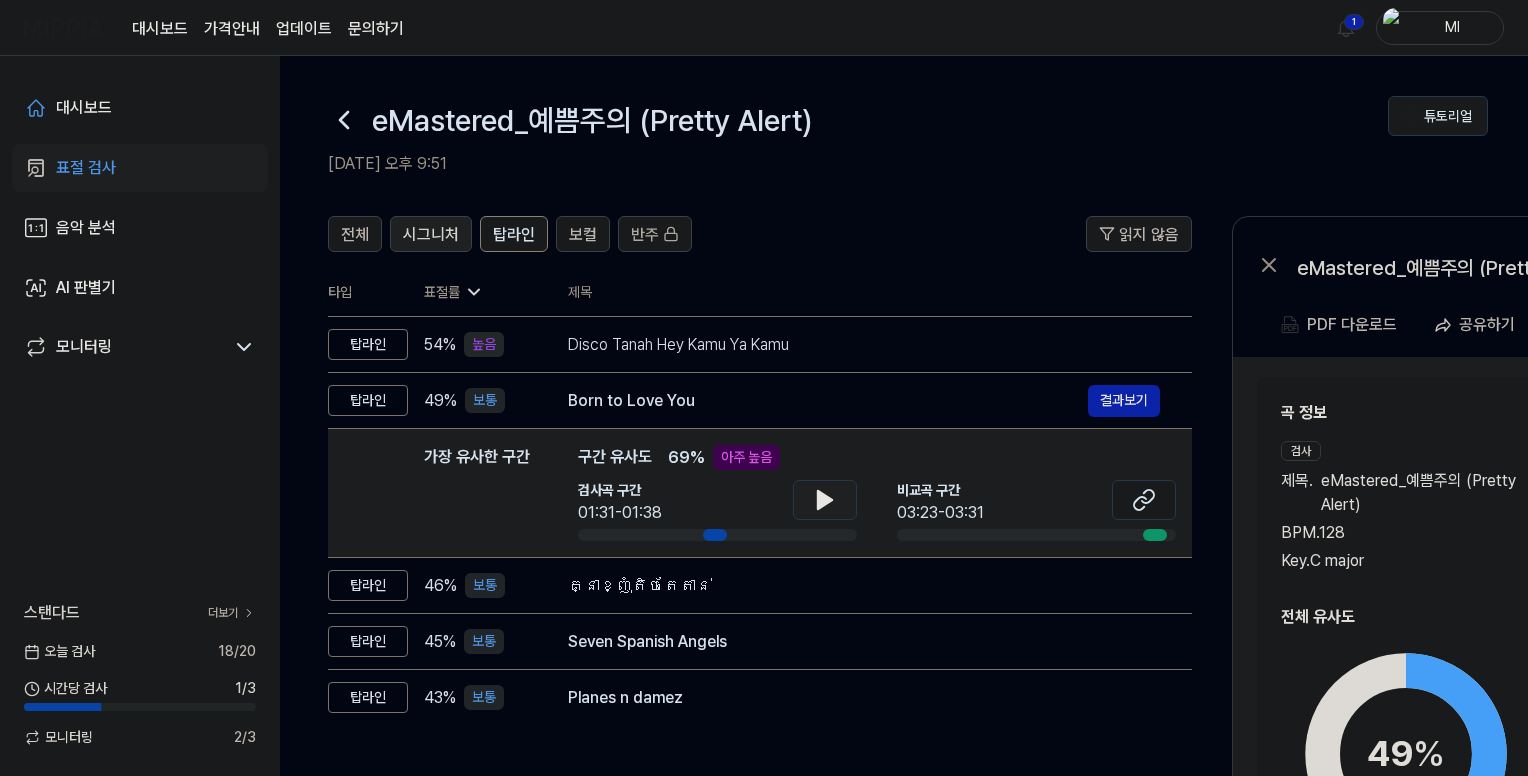 click on "시그니처" at bounding box center [431, 235] 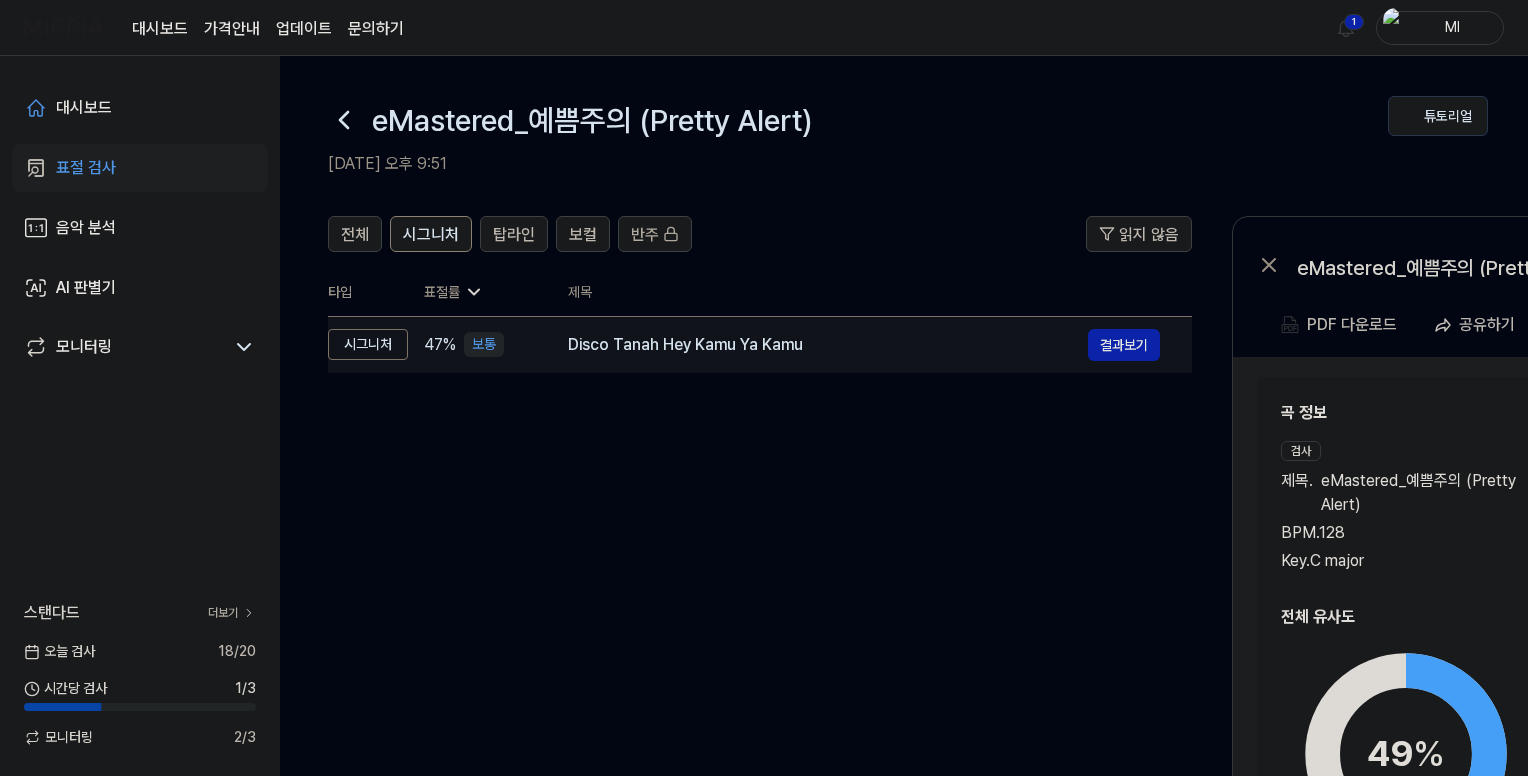 click on "Disco Tanah Hey Kamu Ya Kamu" at bounding box center (828, 345) 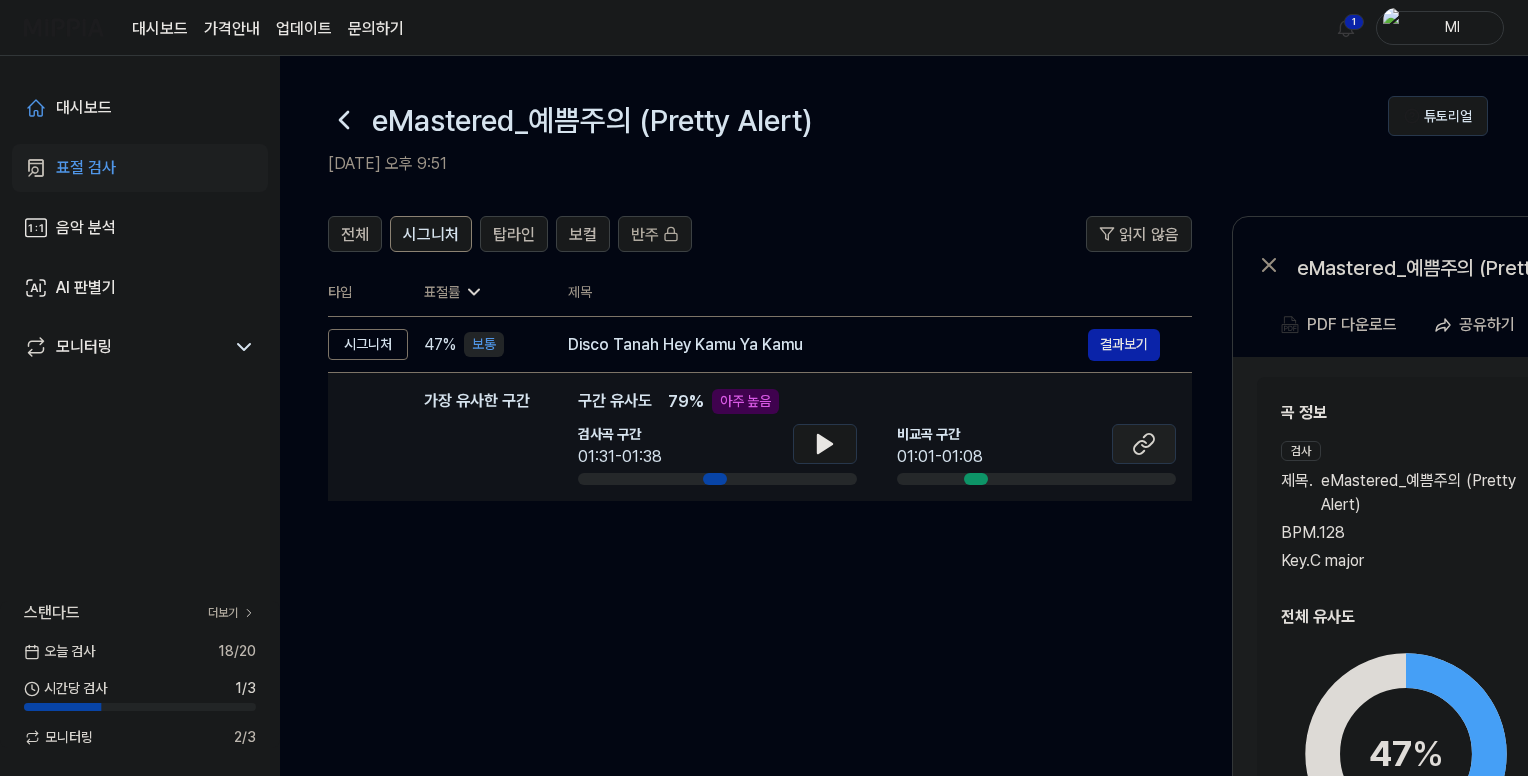 click 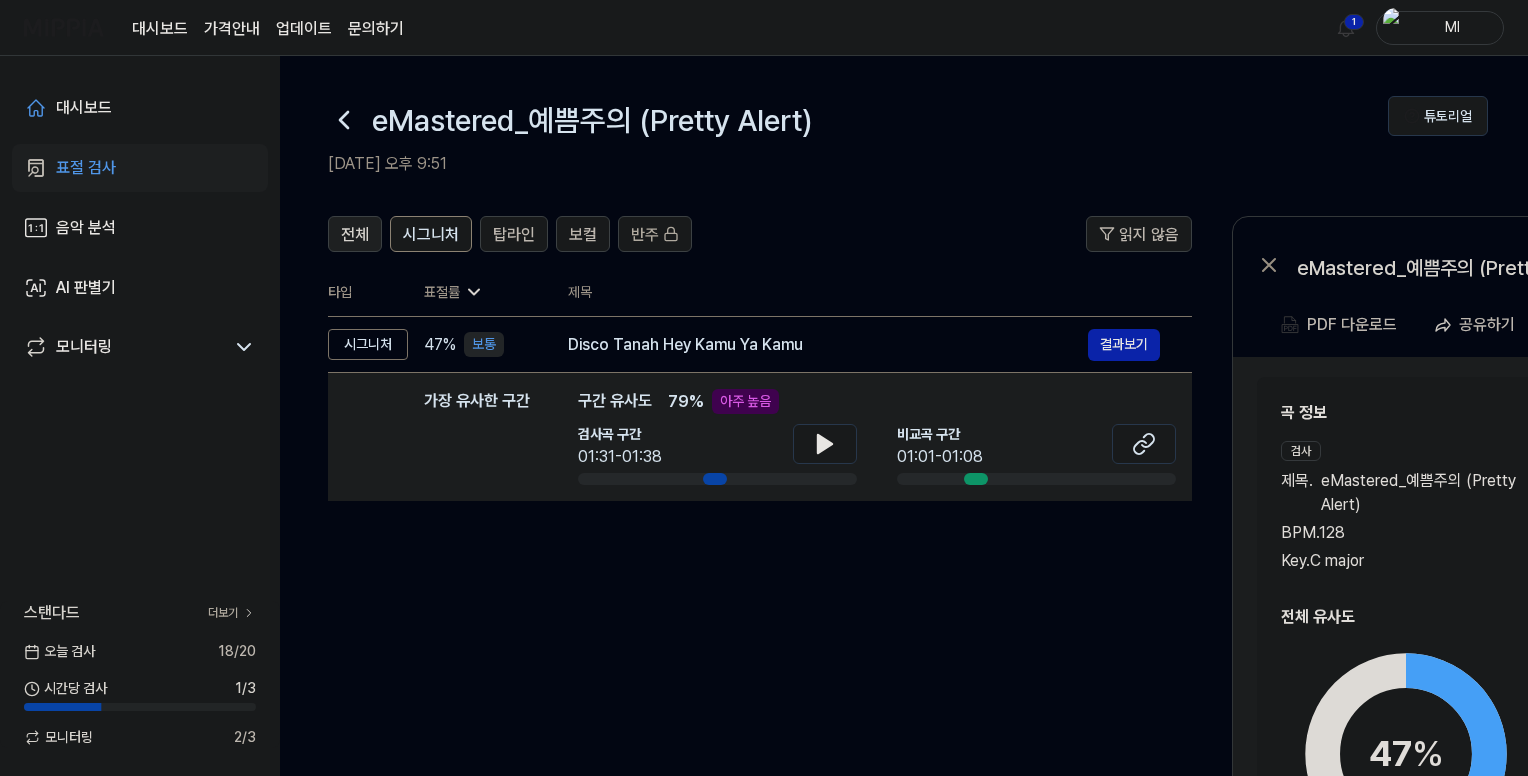 click on "전체" at bounding box center (355, 235) 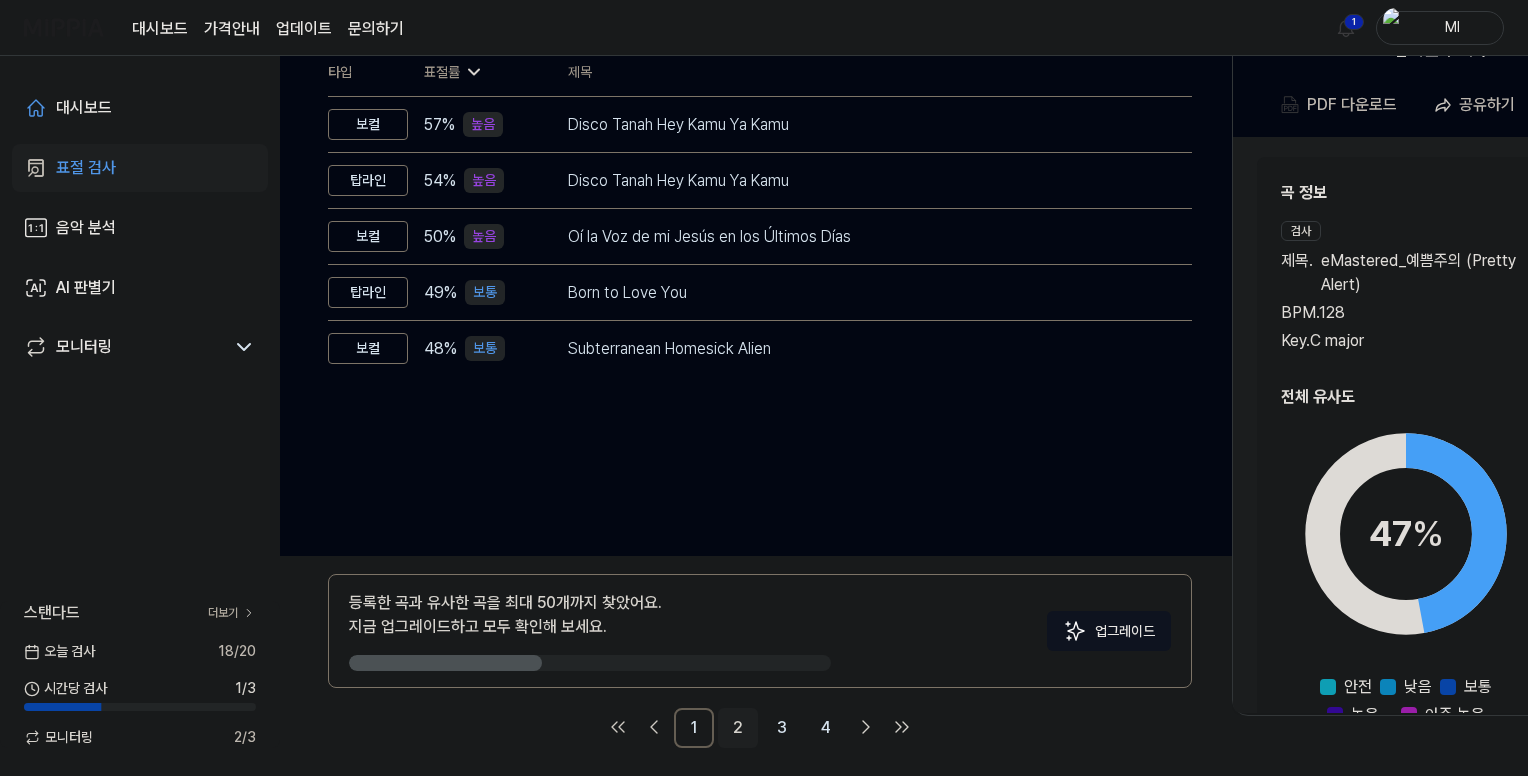 scroll, scrollTop: 232, scrollLeft: 0, axis: vertical 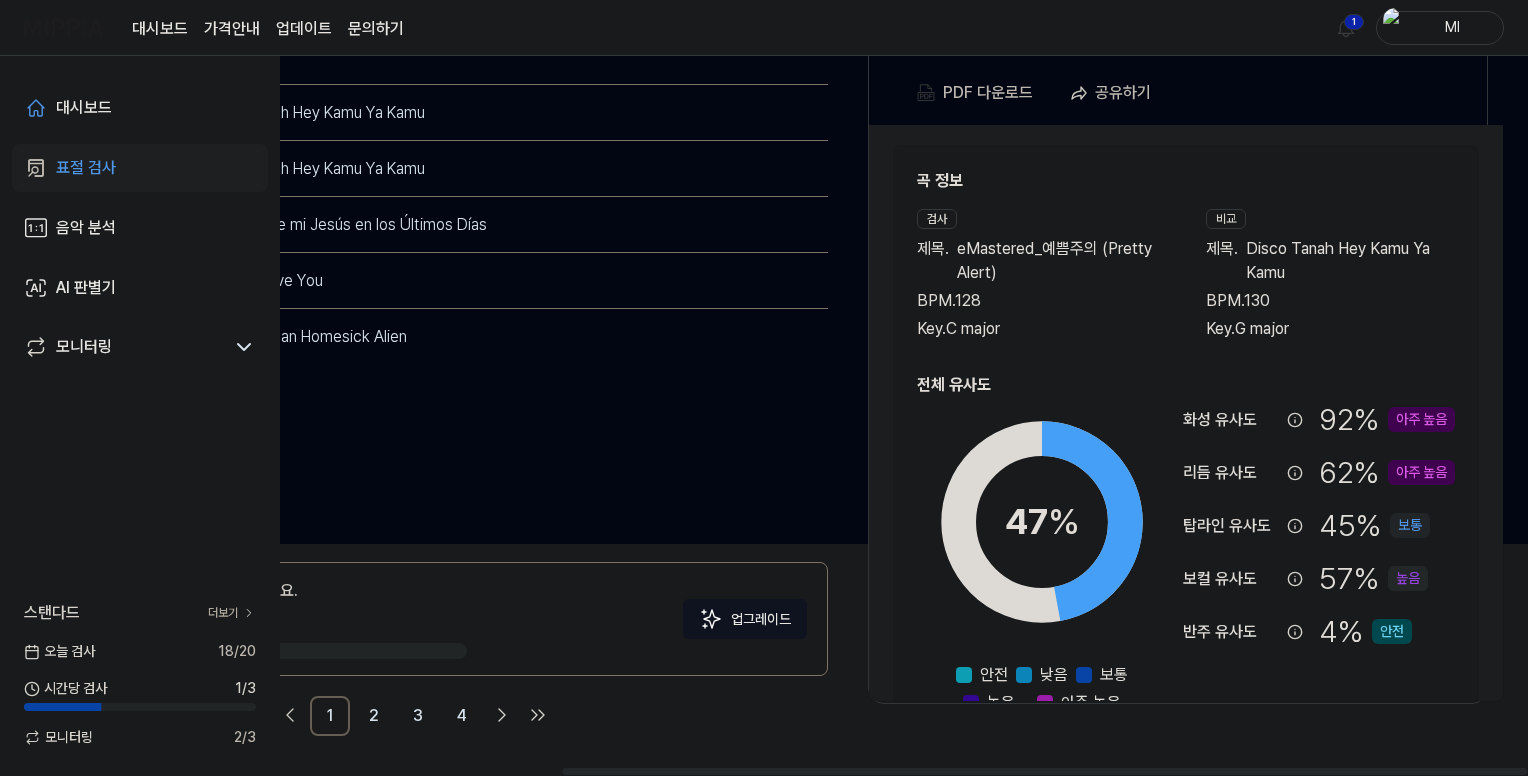 drag, startPoint x: 919, startPoint y: 773, endPoint x: 1252, endPoint y: 700, distance: 340.90762 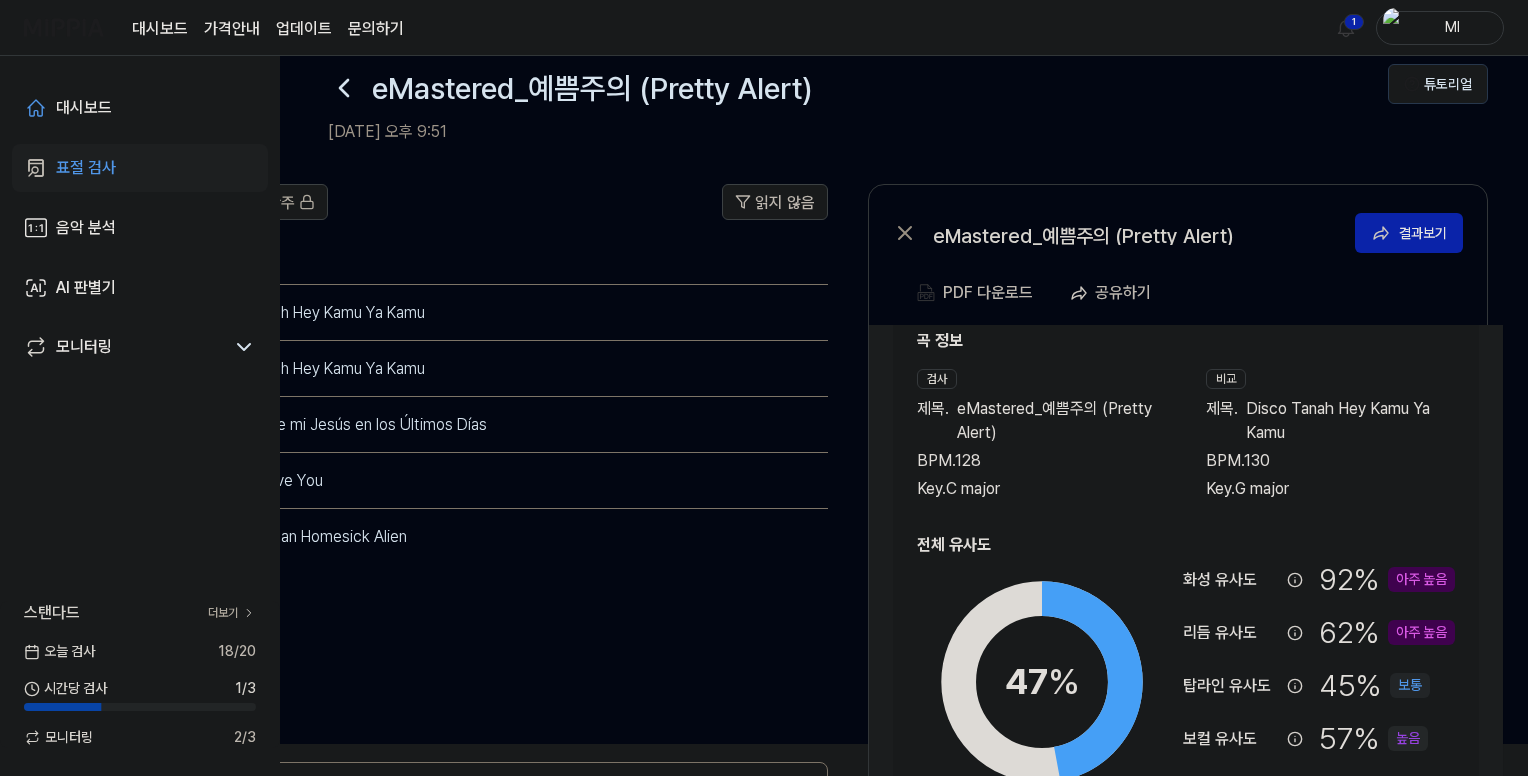 scroll, scrollTop: 57, scrollLeft: 0, axis: vertical 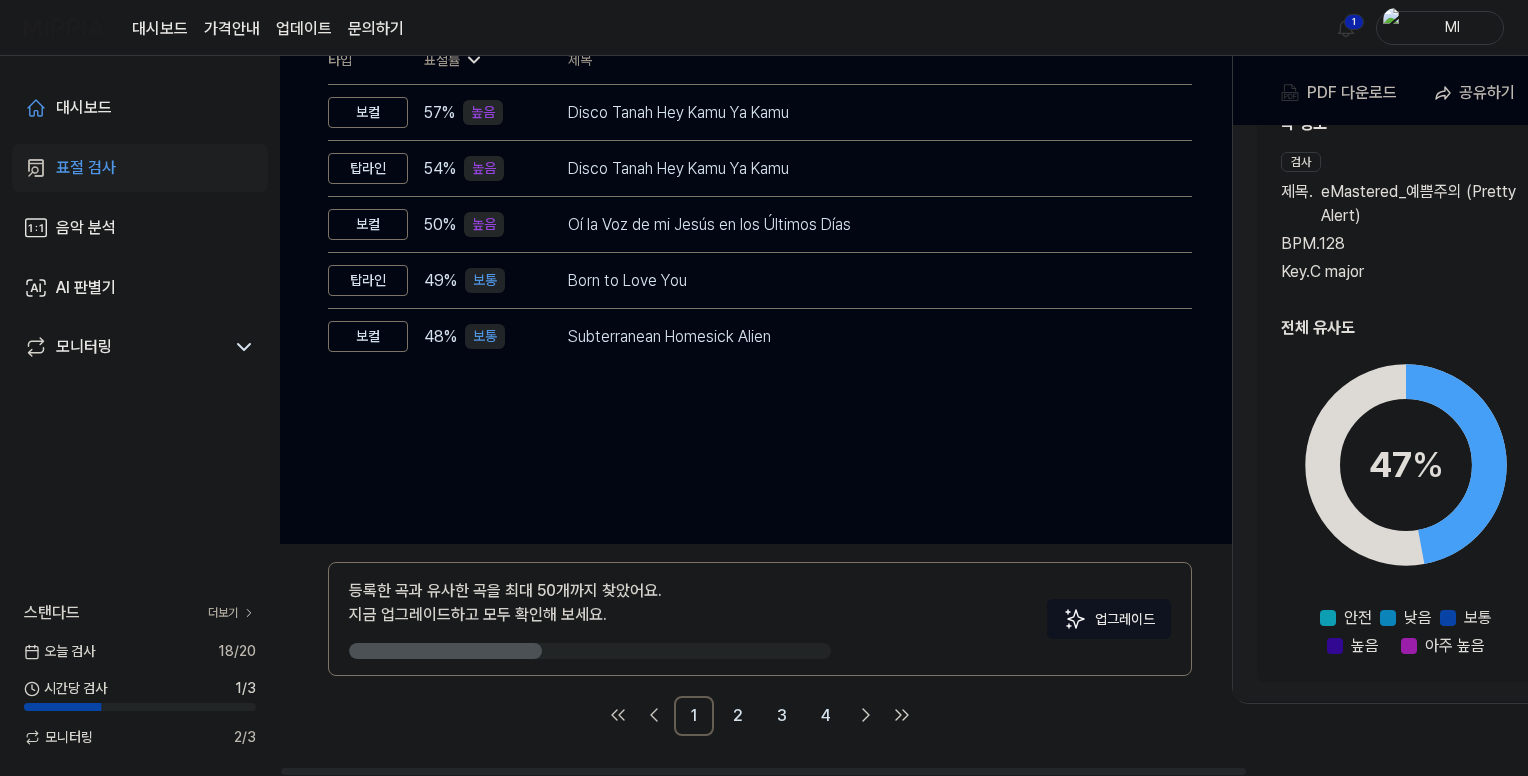 drag, startPoint x: 984, startPoint y: 773, endPoint x: 622, endPoint y: 655, distance: 380.74664 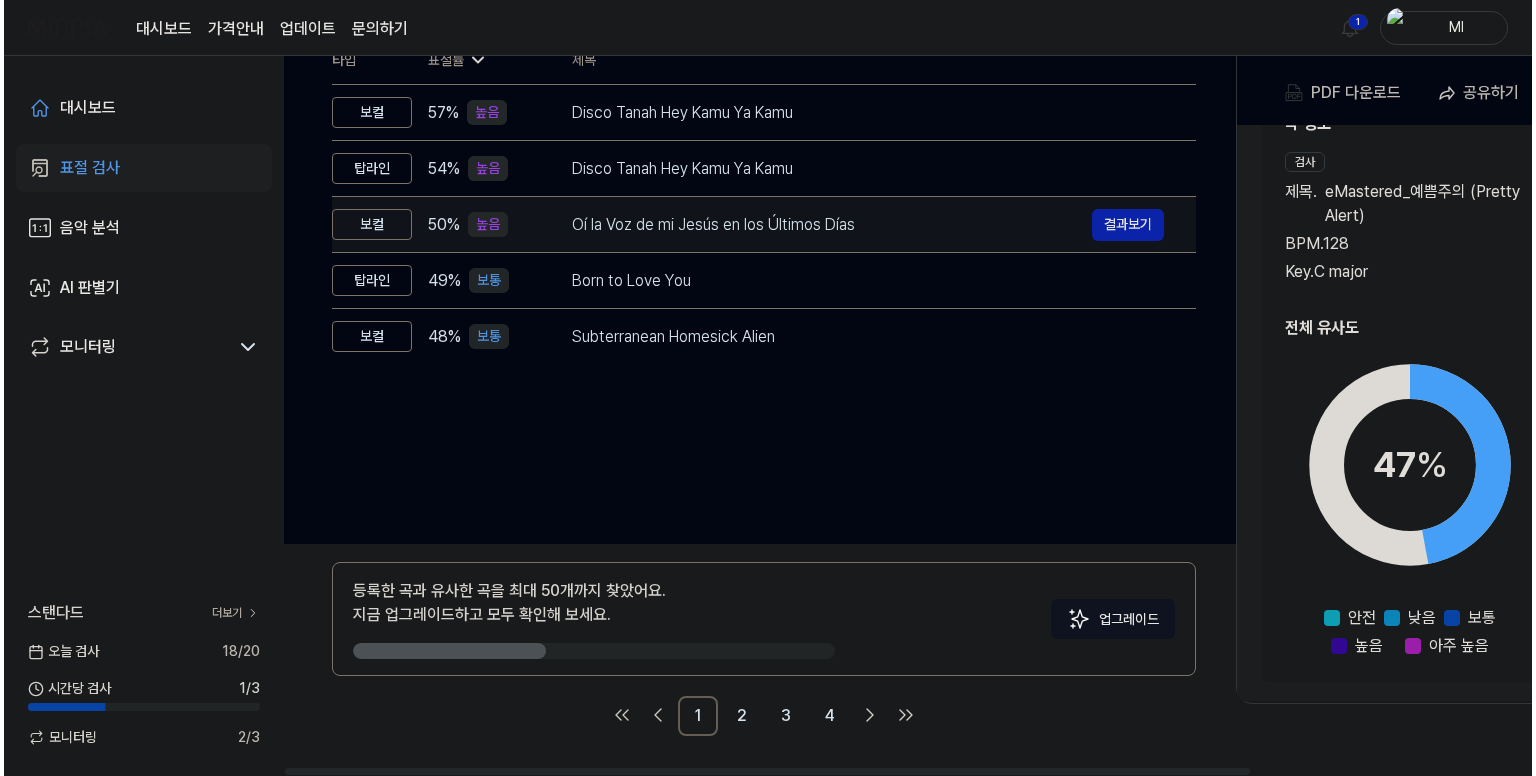 scroll, scrollTop: 0, scrollLeft: 0, axis: both 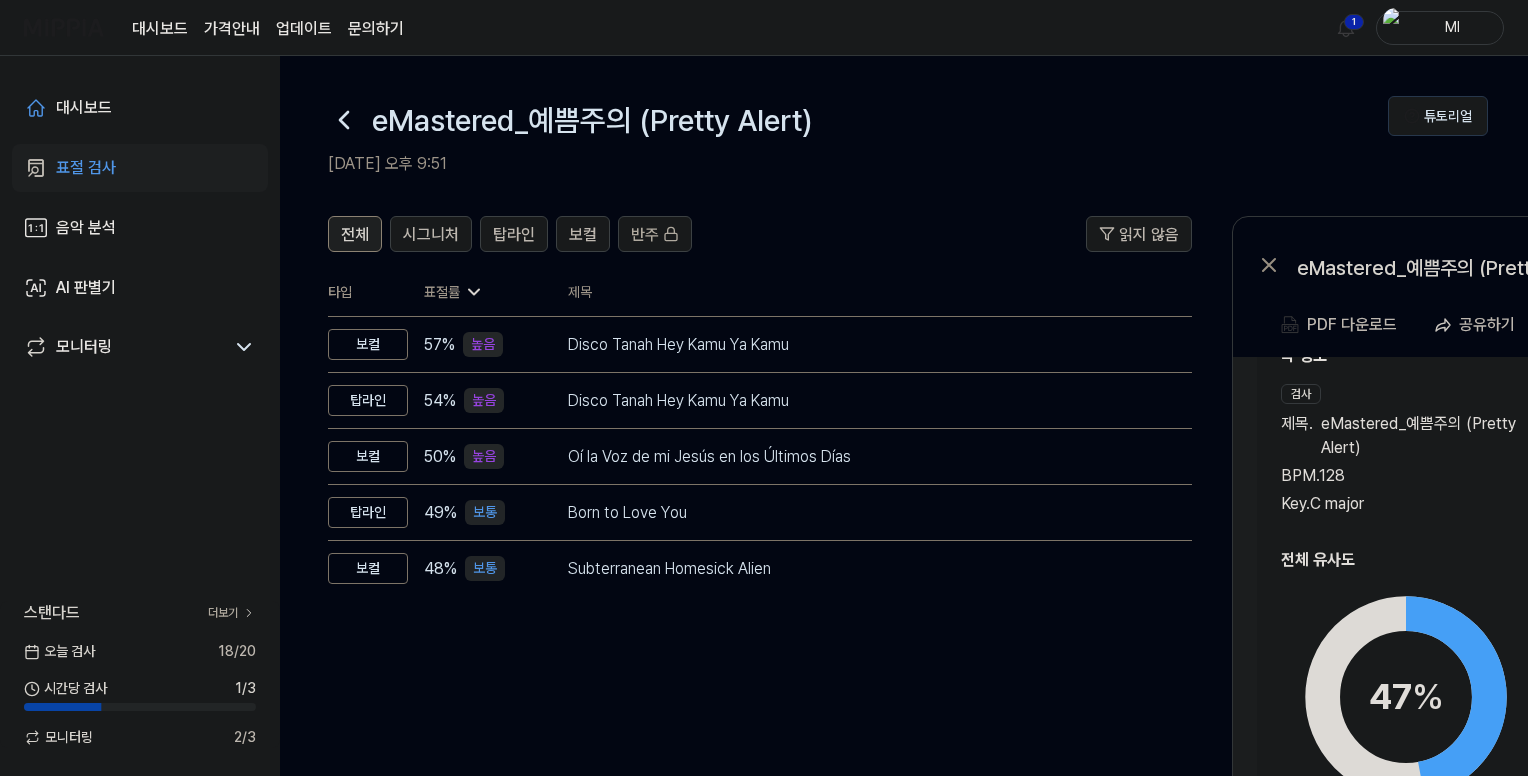 click on "전체" at bounding box center [355, 235] 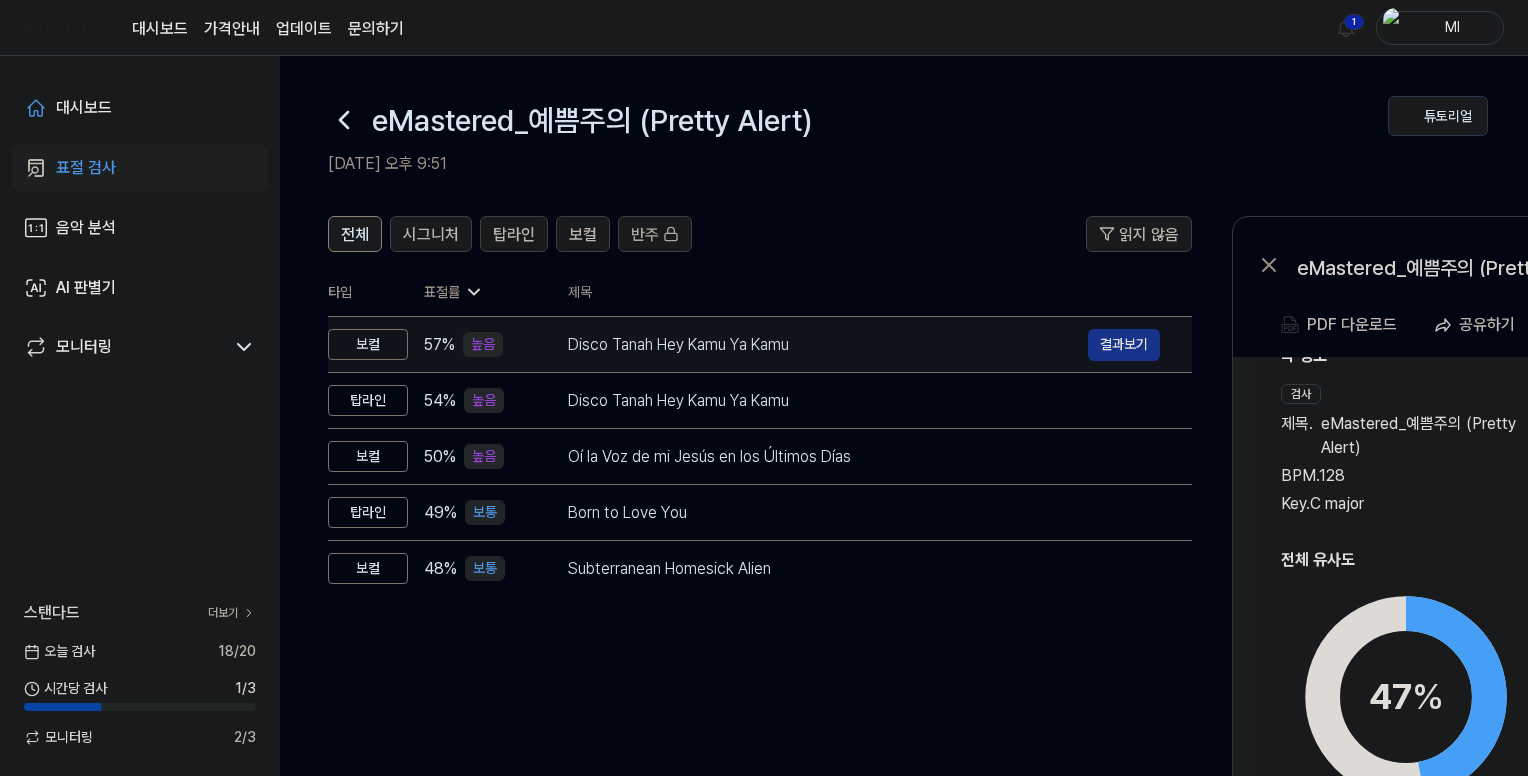 click on "결과보기" at bounding box center (1124, 345) 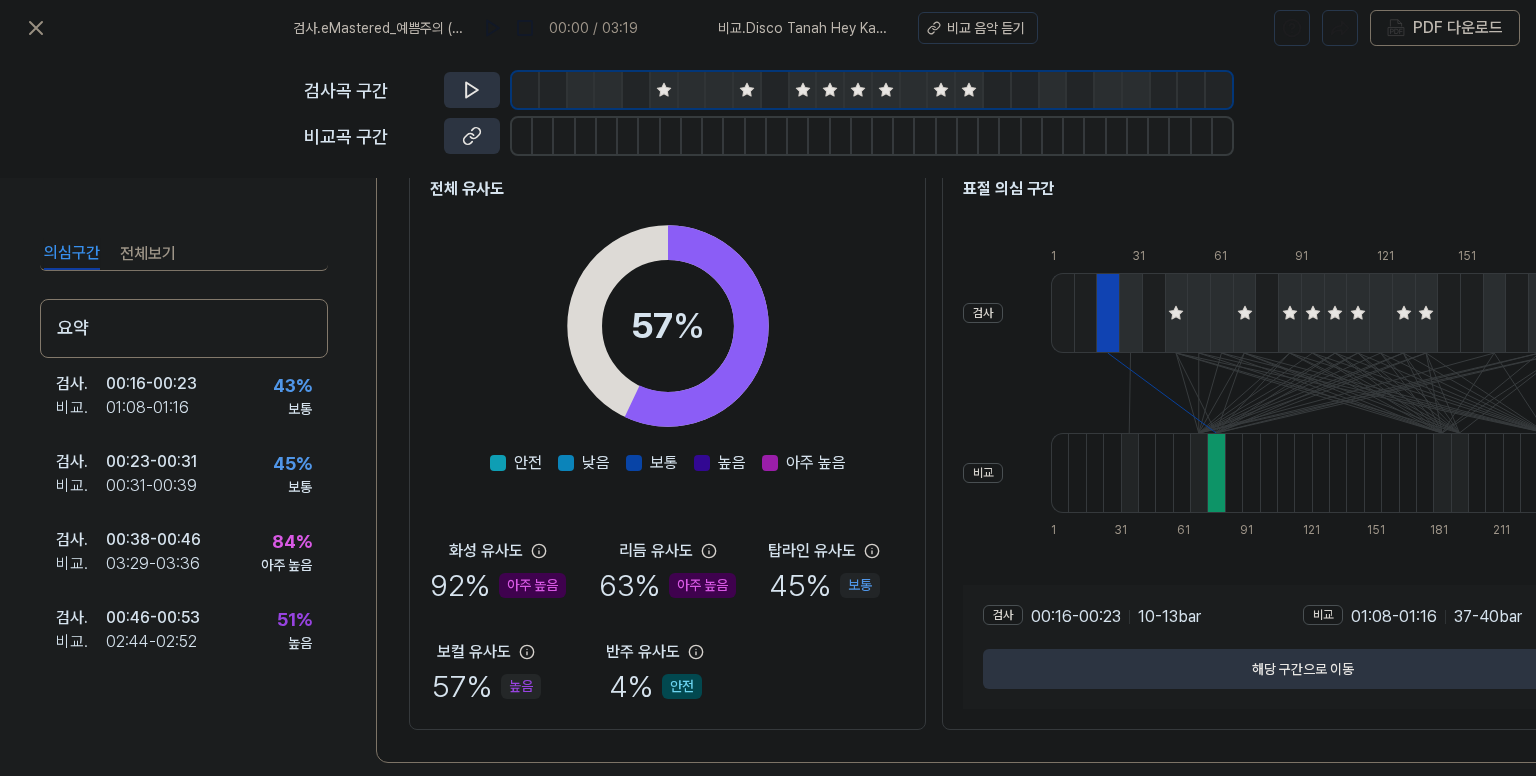 scroll, scrollTop: 295, scrollLeft: 0, axis: vertical 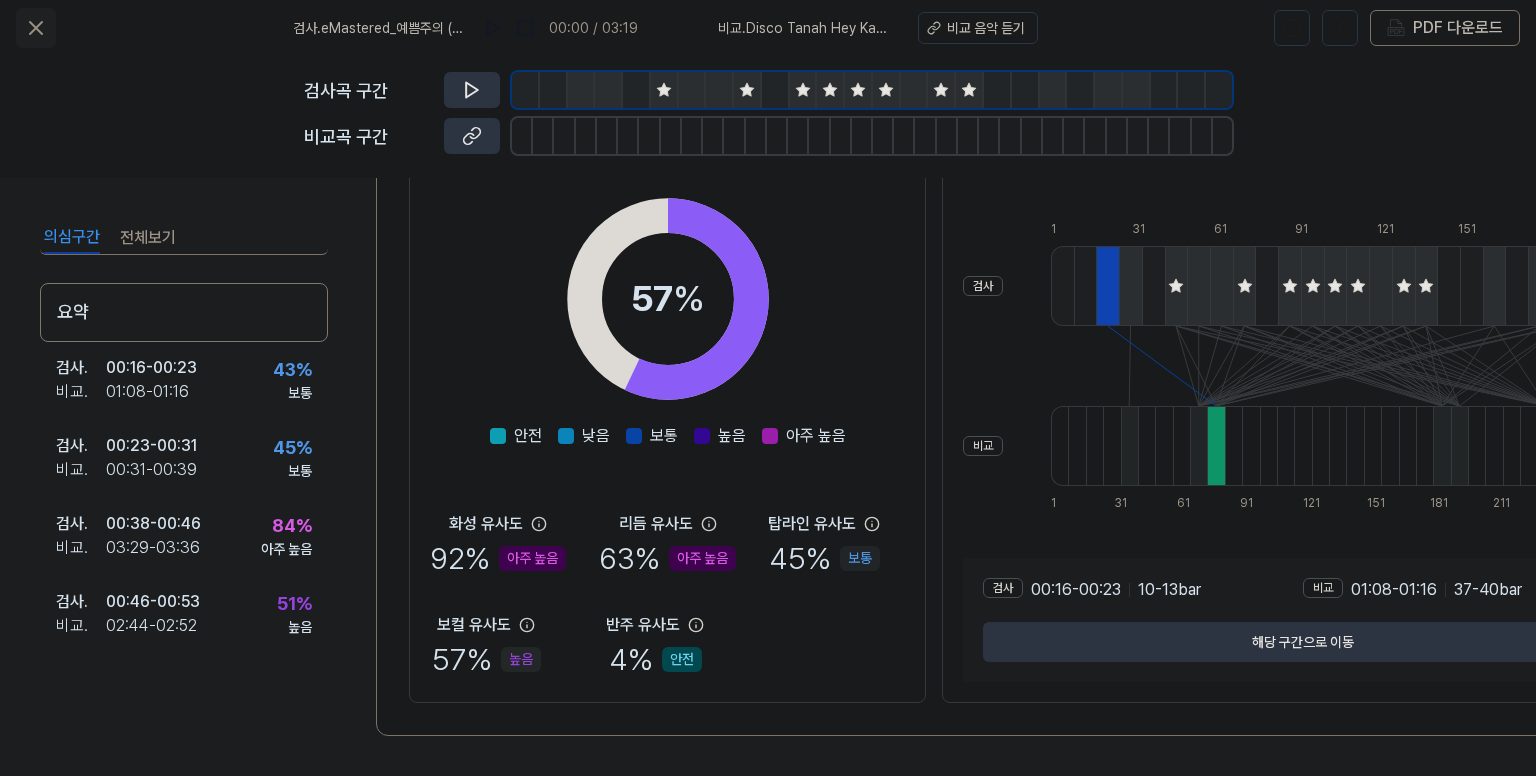 click 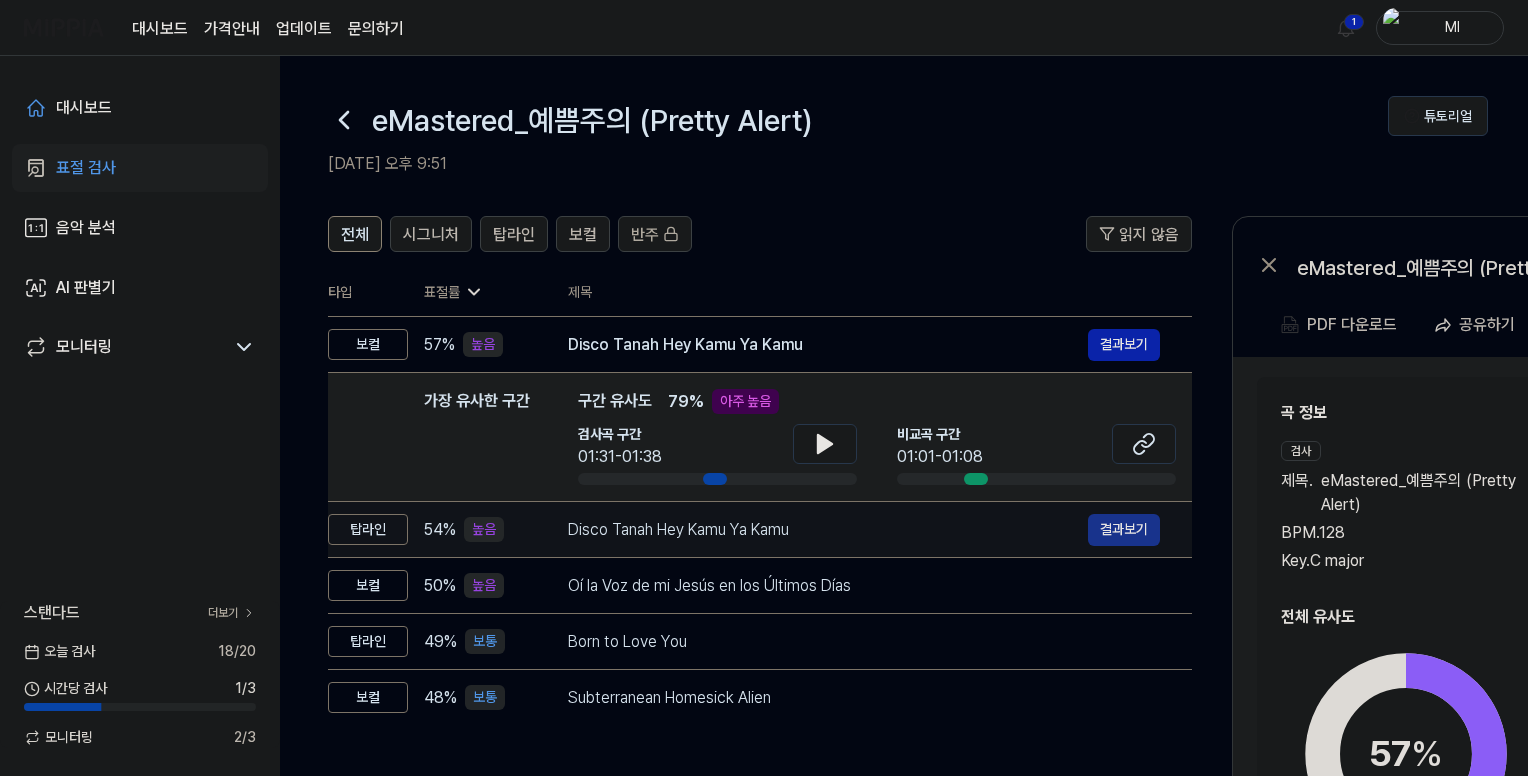 click on "결과보기" at bounding box center [1124, 530] 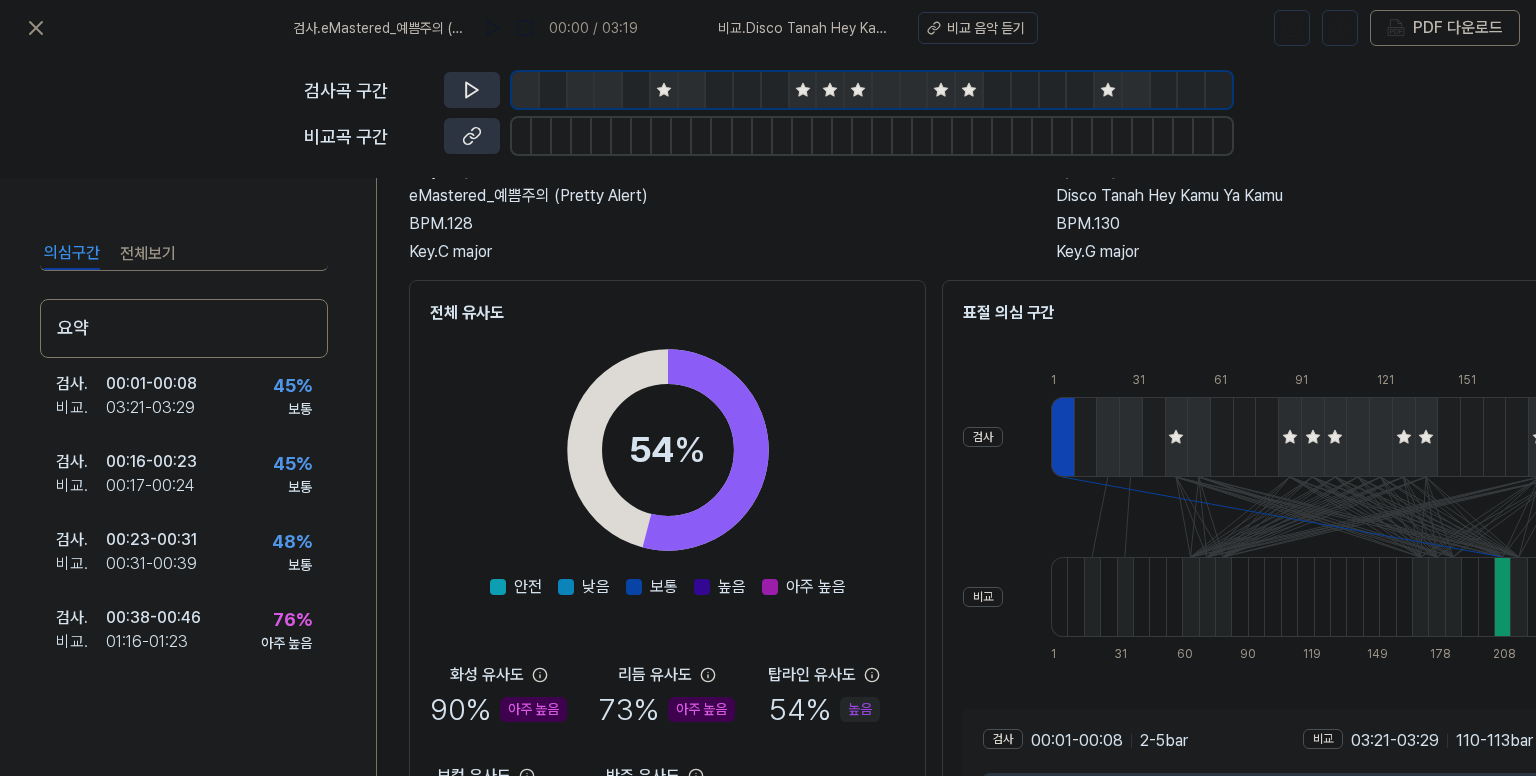 scroll, scrollTop: 295, scrollLeft: 0, axis: vertical 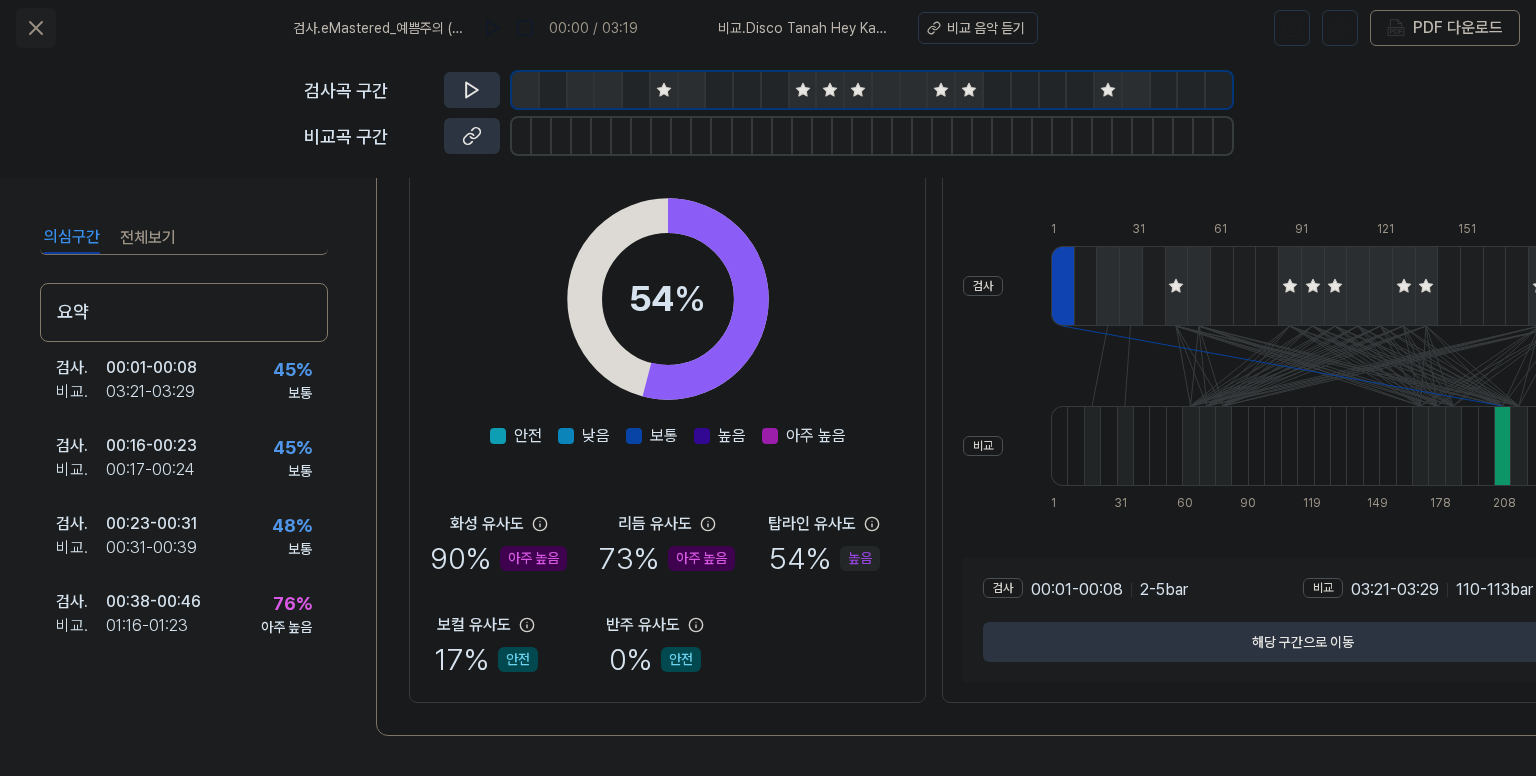 click 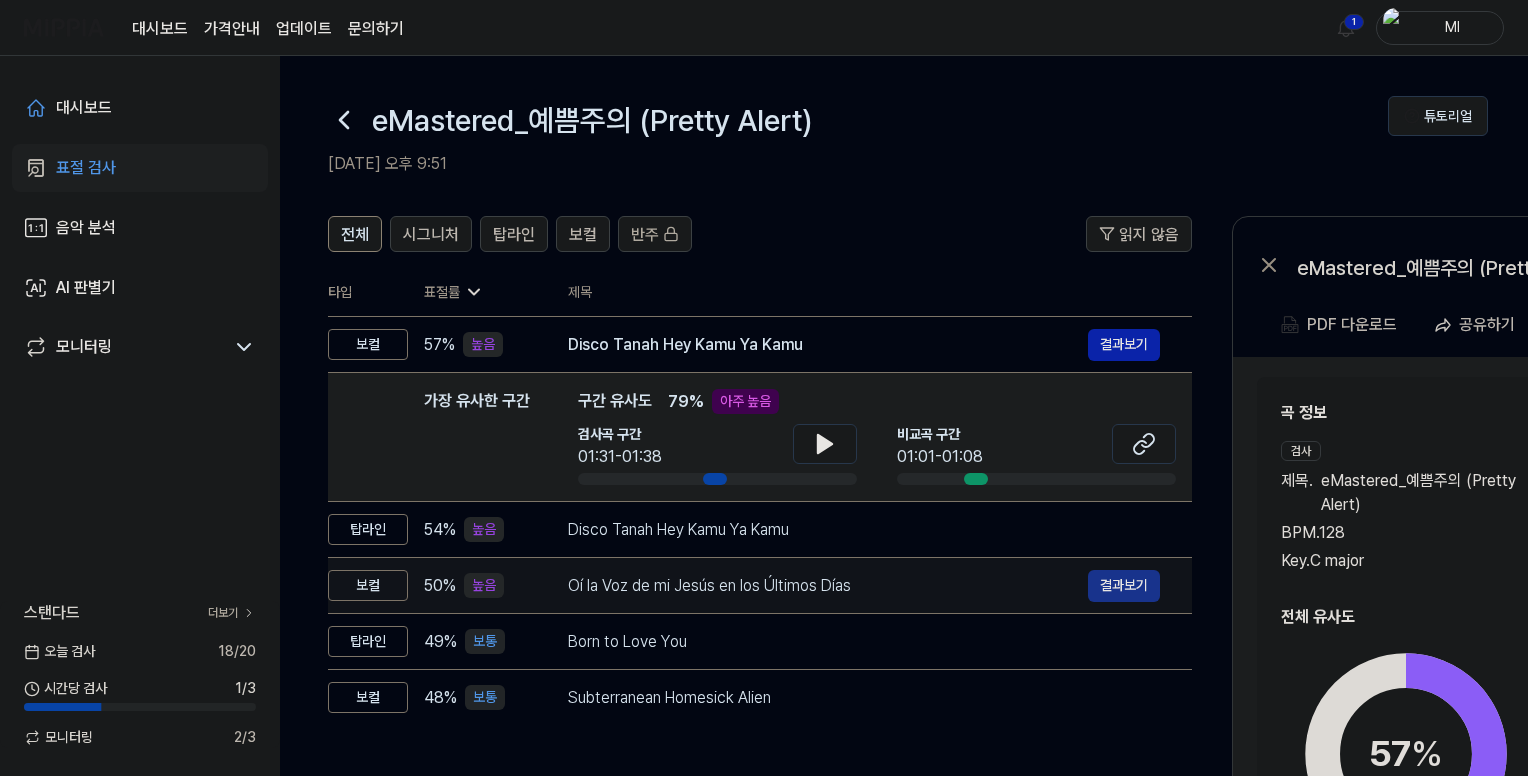 click on "결과보기" at bounding box center [1124, 586] 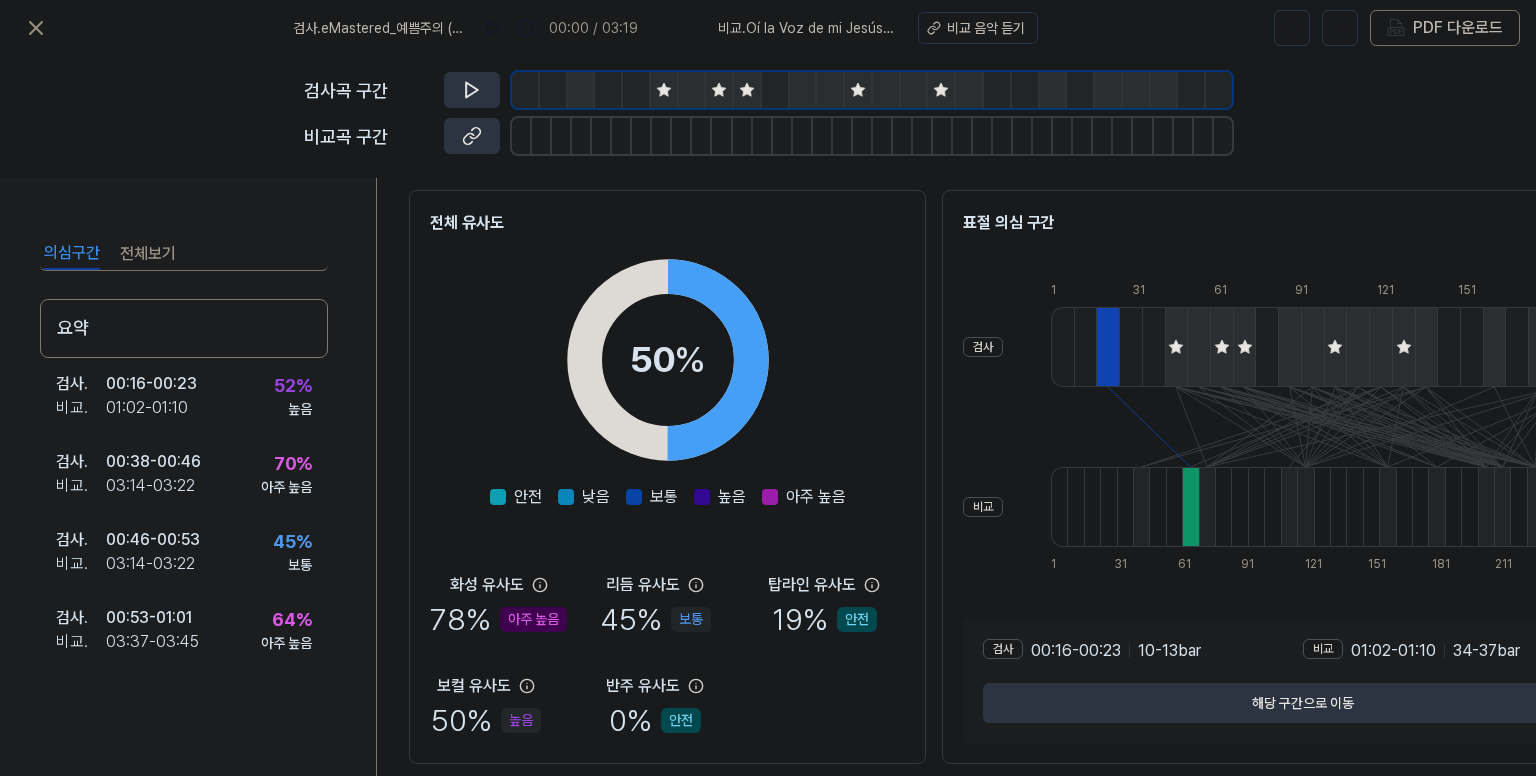 scroll, scrollTop: 0, scrollLeft: 0, axis: both 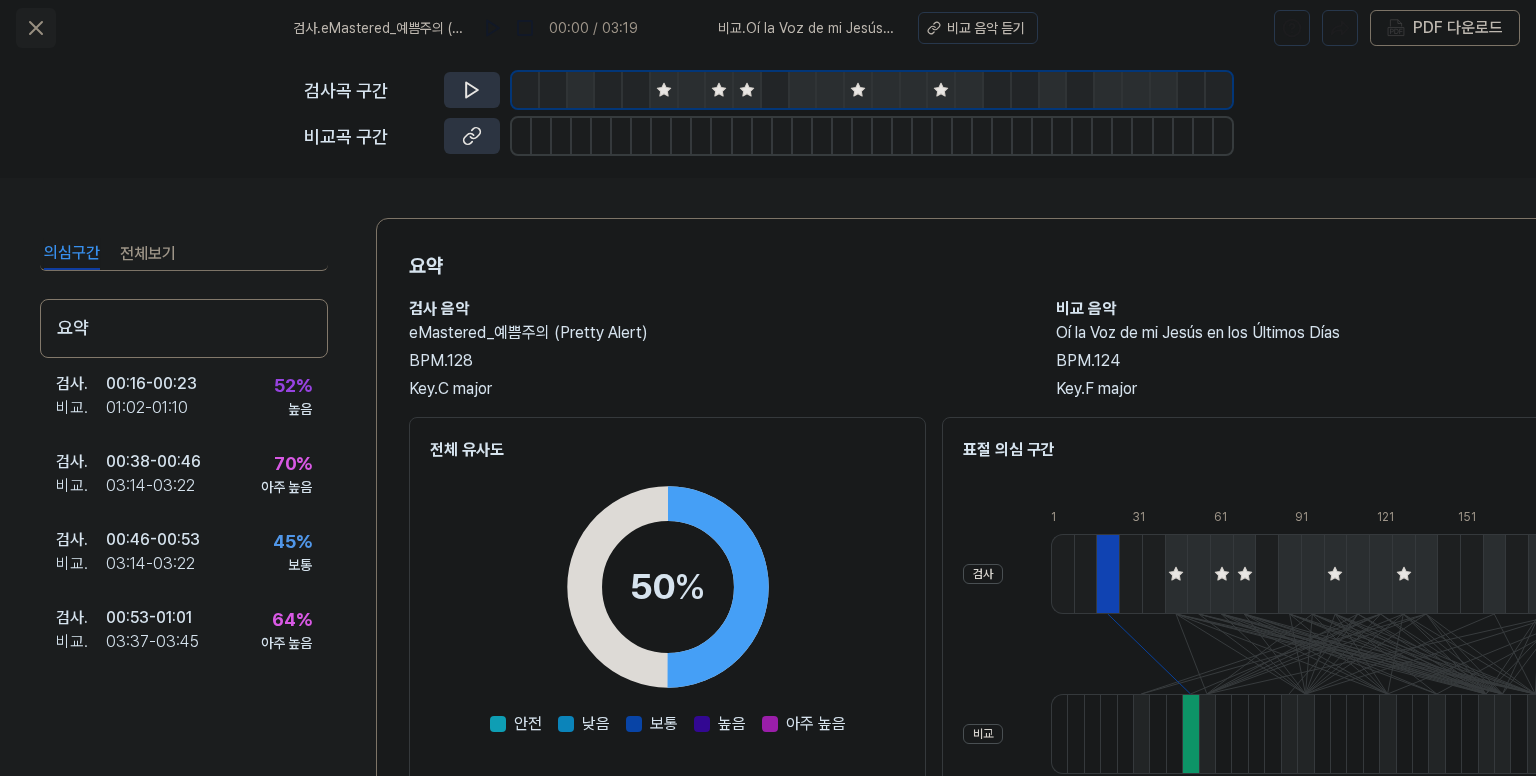 click 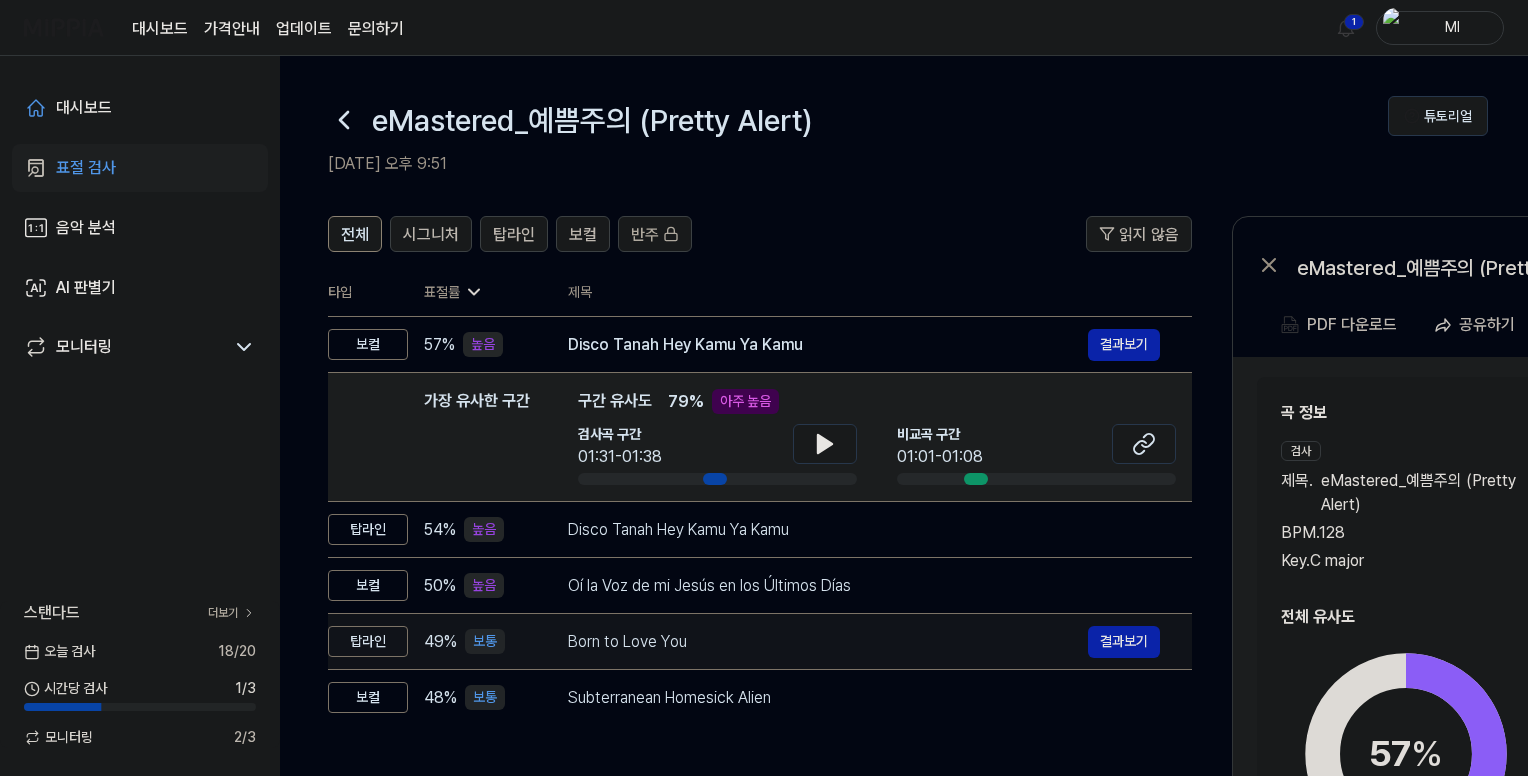 click on "Born to Love You" at bounding box center [828, 642] 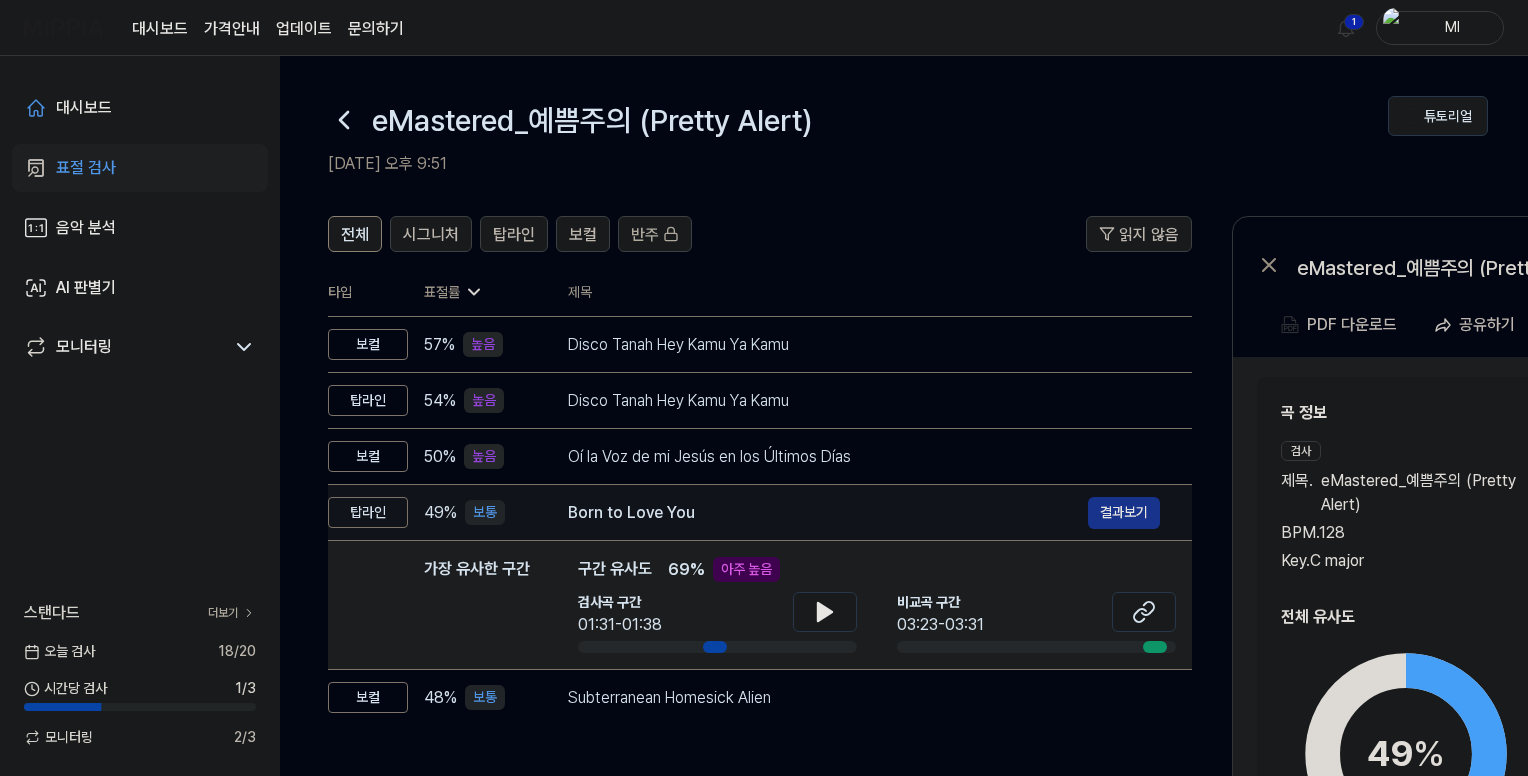 click on "결과보기" at bounding box center [1124, 513] 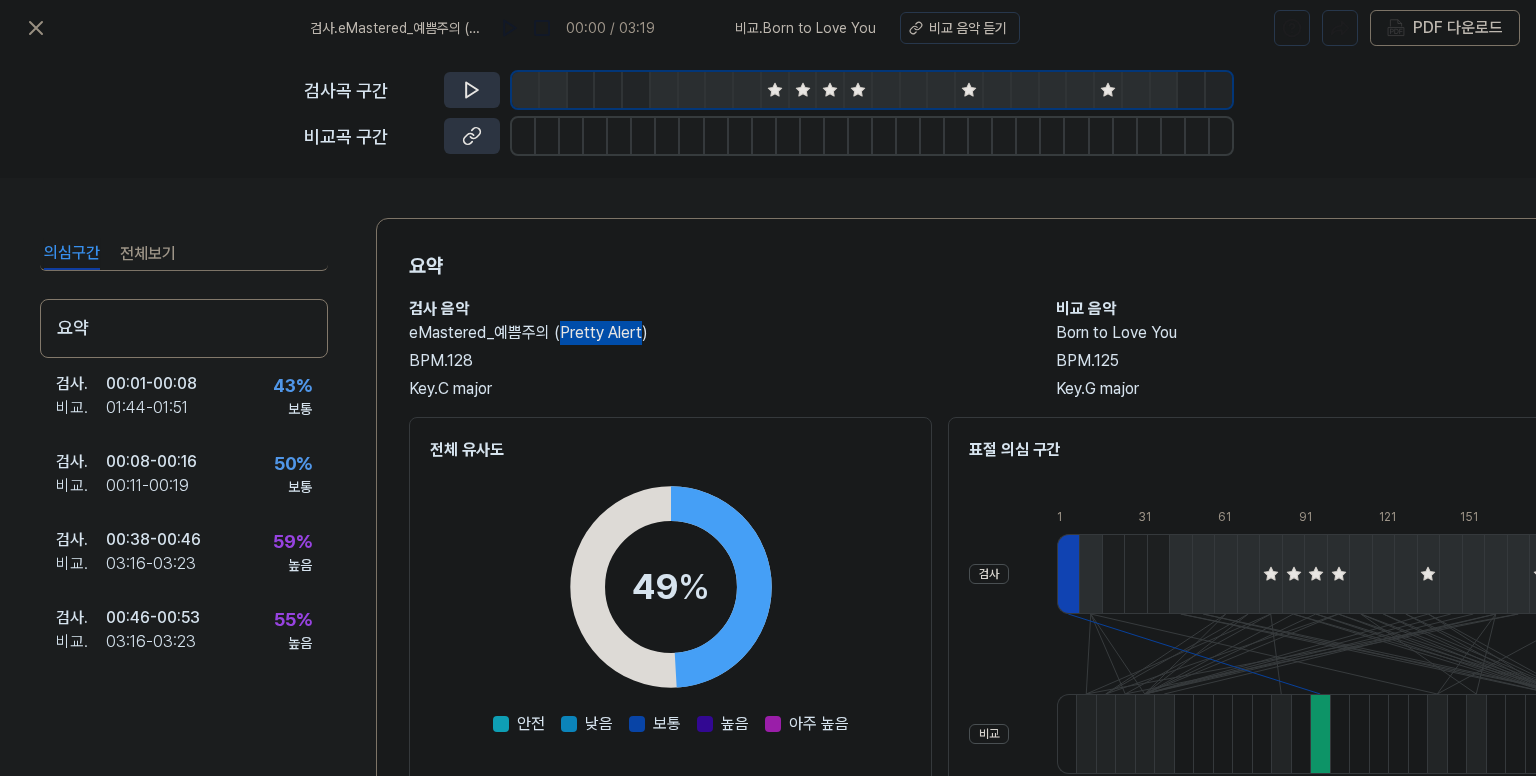 drag, startPoint x: 555, startPoint y: 333, endPoint x: 638, endPoint y: 335, distance: 83.02409 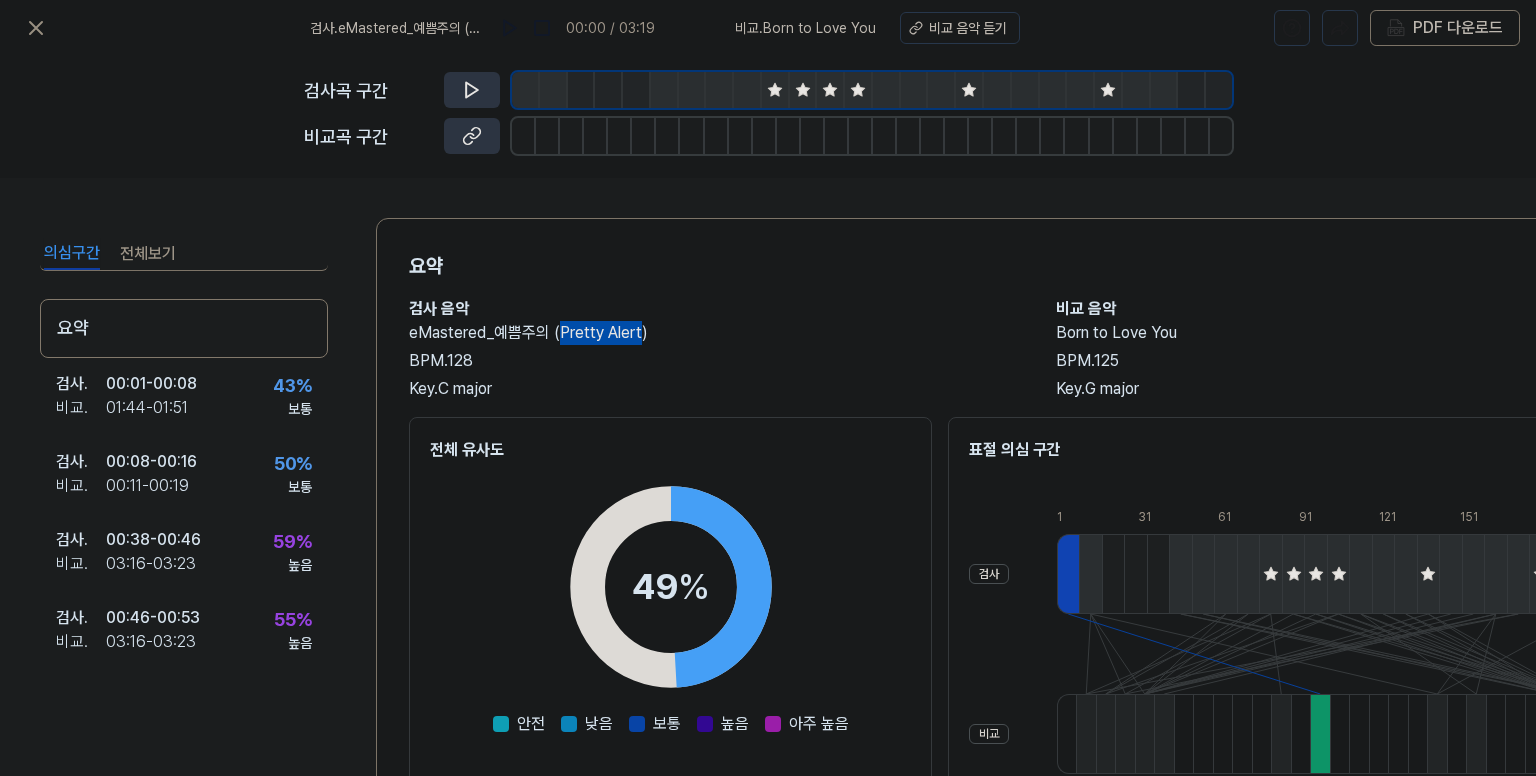 copy on "Pretty Alert" 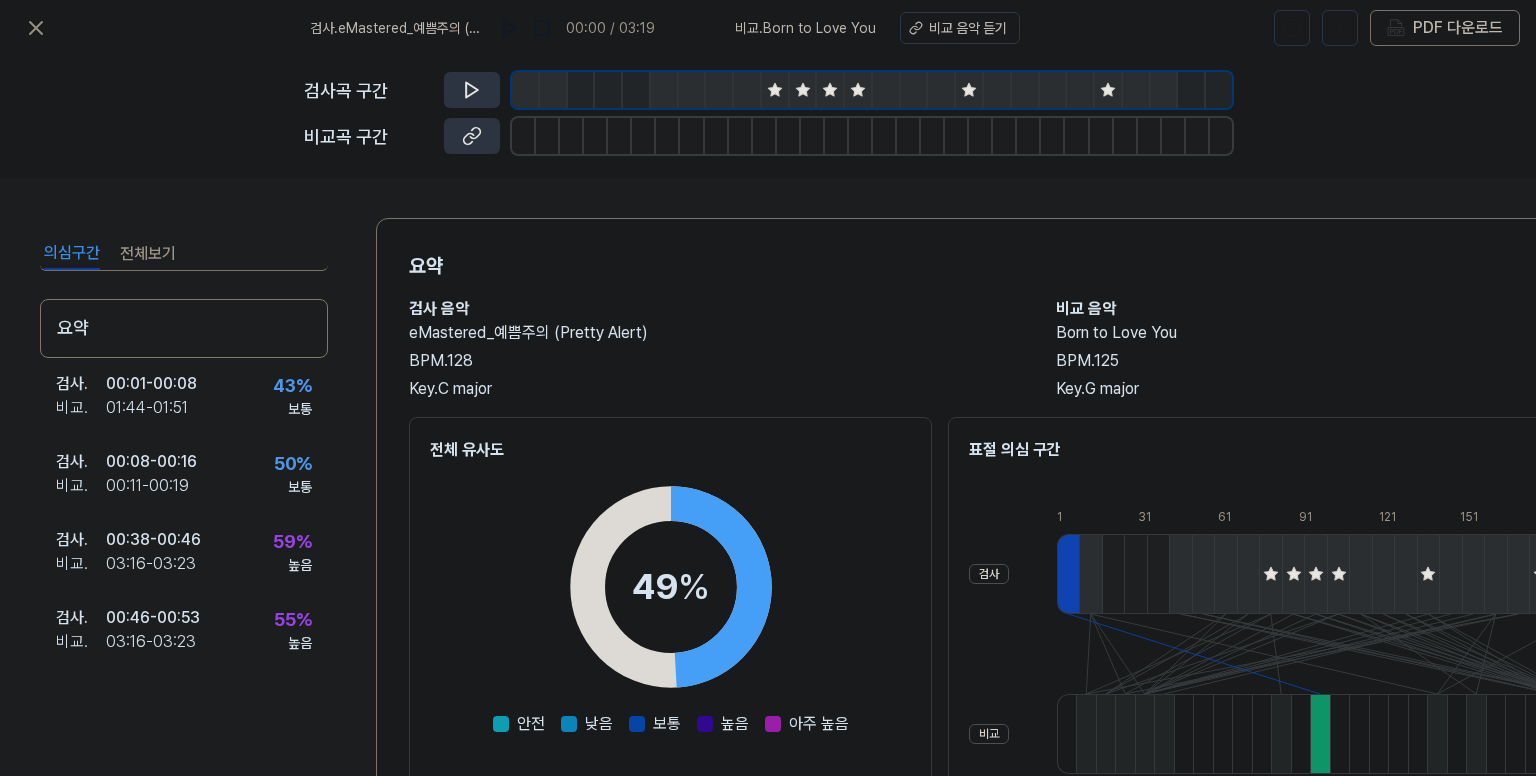 click on "의심구간 전체보기 요약 검사 . [TIME] - [TIME] 비교 . [TIME] - [TIME] 43 % 보통 검사 . [TIME] - [TIME] 비교 . [TIME] - [TIME] 50 % 보통 검사 . [TIME] - [TIME] 비교 . [TIME] - [TIME] 59 % 높음 검사 . [TIME] - [TIME] 비교 . [TIME] - [TIME] 55 % 높음 검사 . [TIME] - [TIME] 비교 . [TIME] - [TIME] 50 % 높음 검사 . [TIME] - [TIME] 비교 . [TIME] - [TIME] 60 % 높음 검사 . [TIME] - [TIME] 비교 . [TIME] - [TIME] 67 % 아주 높음 검사 . [TIME] - [TIME] 비교 . [TIME] - [TIME] 62 % 아주 높음 검사 . [TIME] - [TIME] 비교 . [TIME] - [TIME] 67 % 아주 높음 검사 . [TIME] - [TIME] 비교 . [TIME] - [TIME] 80 % 아주 높음 검사 . [TIME] - [TIME] 비교 . [TIME] - [TIME] 52 % 높음 검사 . [TIME] - [TIME] 비교 . [TIME] - [TIME] 56 % 높음 검사 . [TIME] - [TIME] 비교 . [TIME] - [TIME] 60 % 높음 검사 . [TIME] - [TIME] 비교 . [TIME] - [TIME] 66 % 아주 높음 검사 . [TIME] - [TIME] 비교 . [TIME] - [TIME] 49 % 보통 검사 . [TIME] - [TIME] 비교 . [TIME] - [TIME] 47 % 보통 검사 . [TIME] - [TIME] . - %" at bounding box center [768, 477] 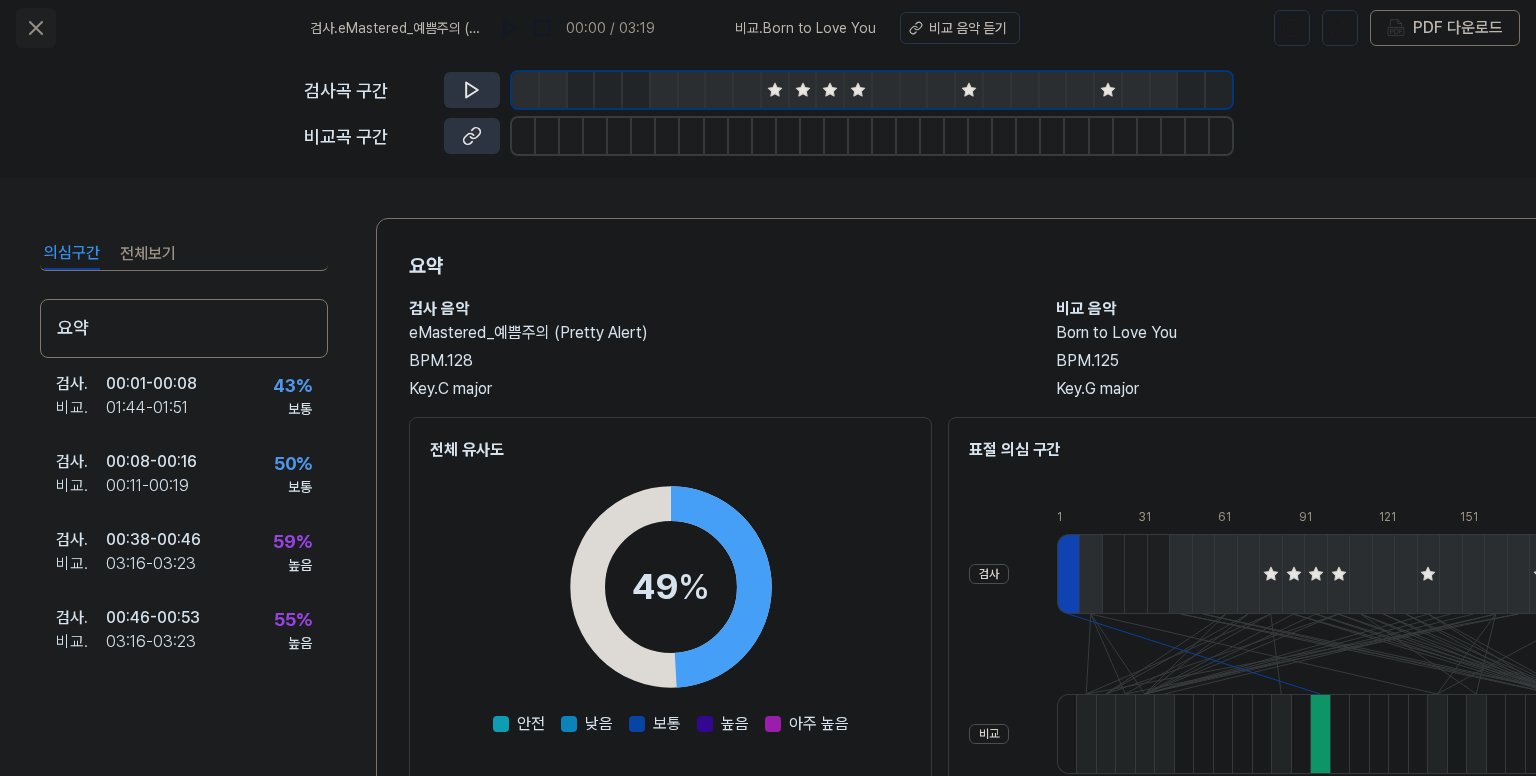 click 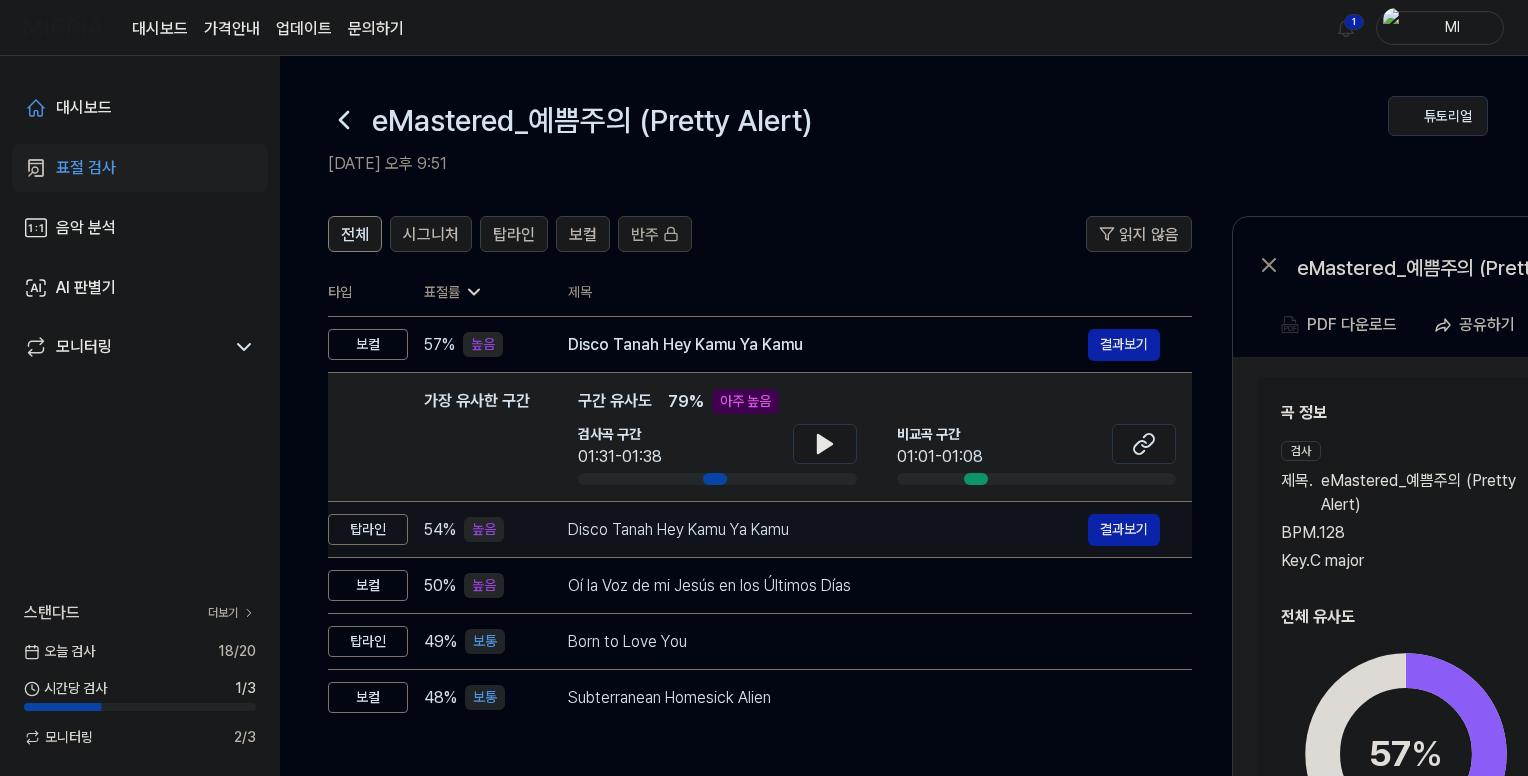 click on "Disco Tanah Hey Kamu Ya Kamu" at bounding box center [828, 530] 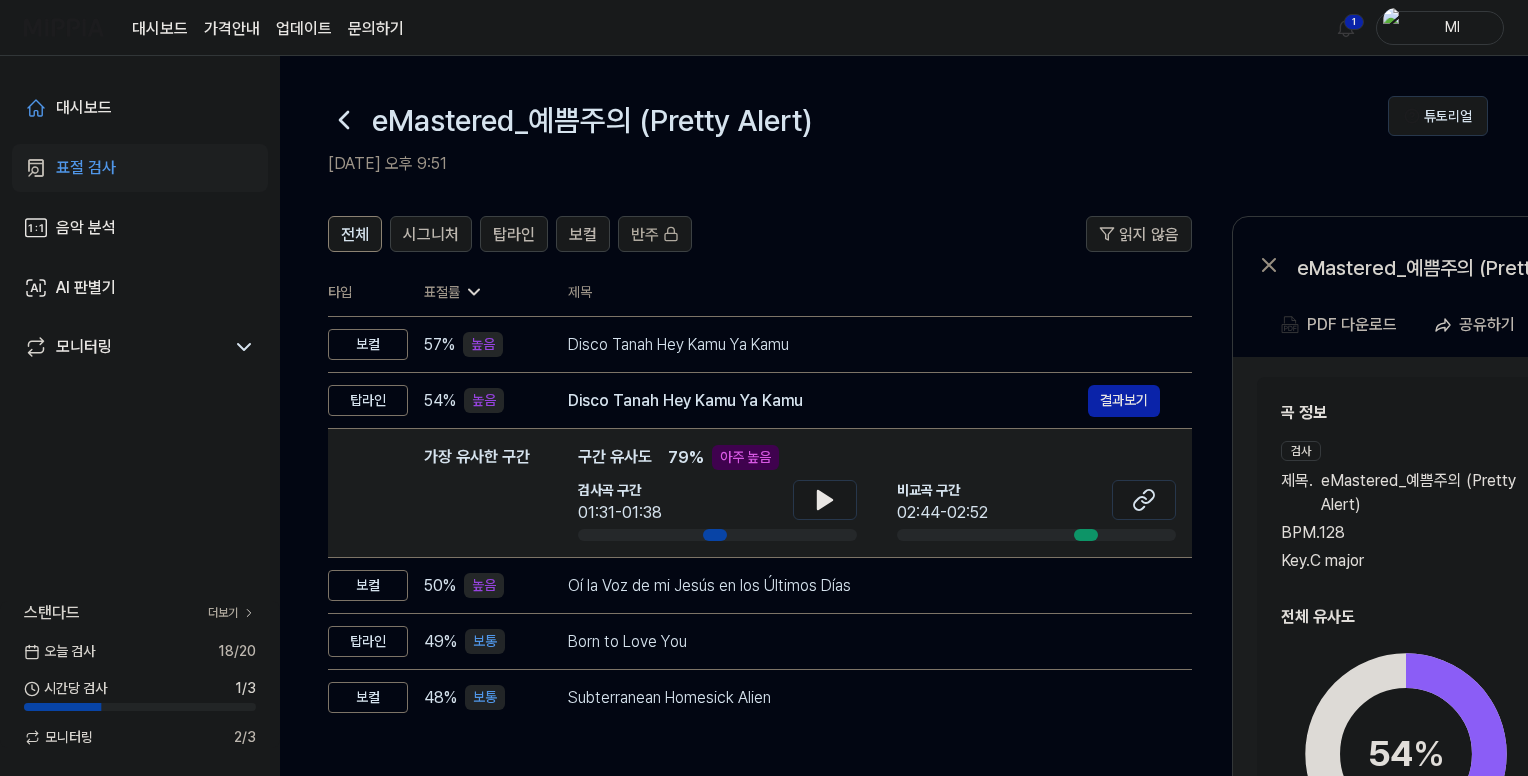 click on "[DATE] 오후 9:51" at bounding box center (858, 164) 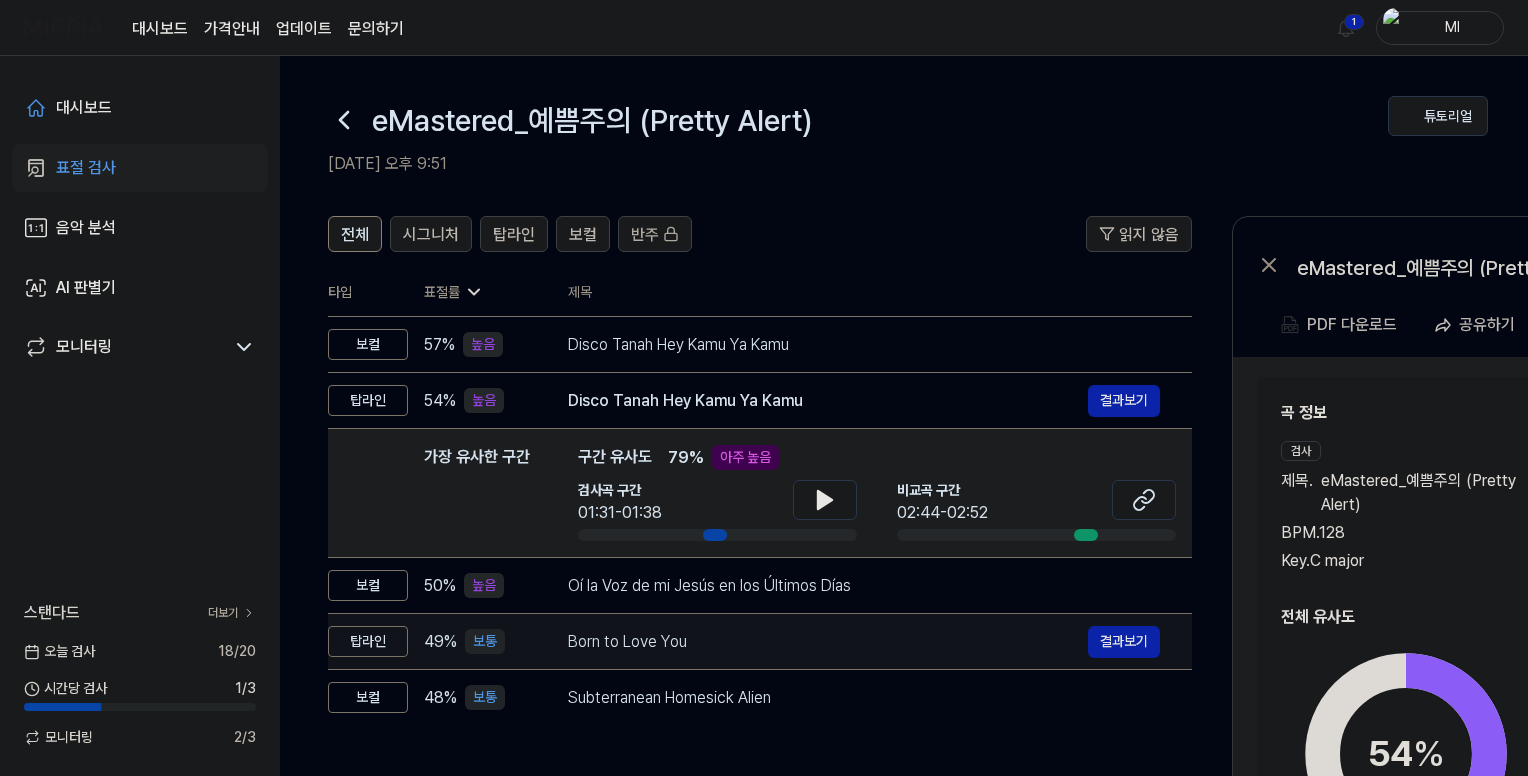 click on "Born to Love You" at bounding box center [828, 642] 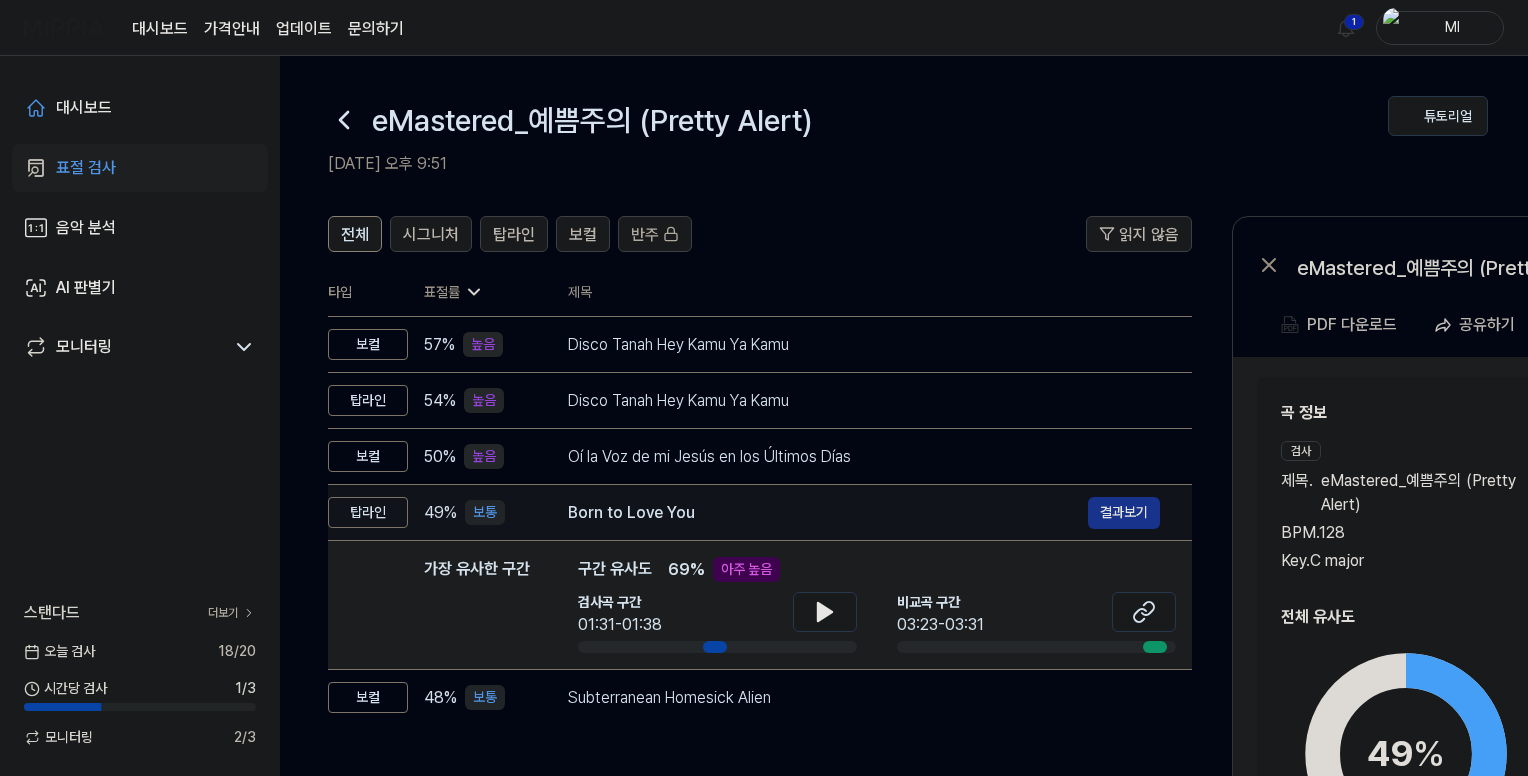 click on "결과보기" at bounding box center [1124, 513] 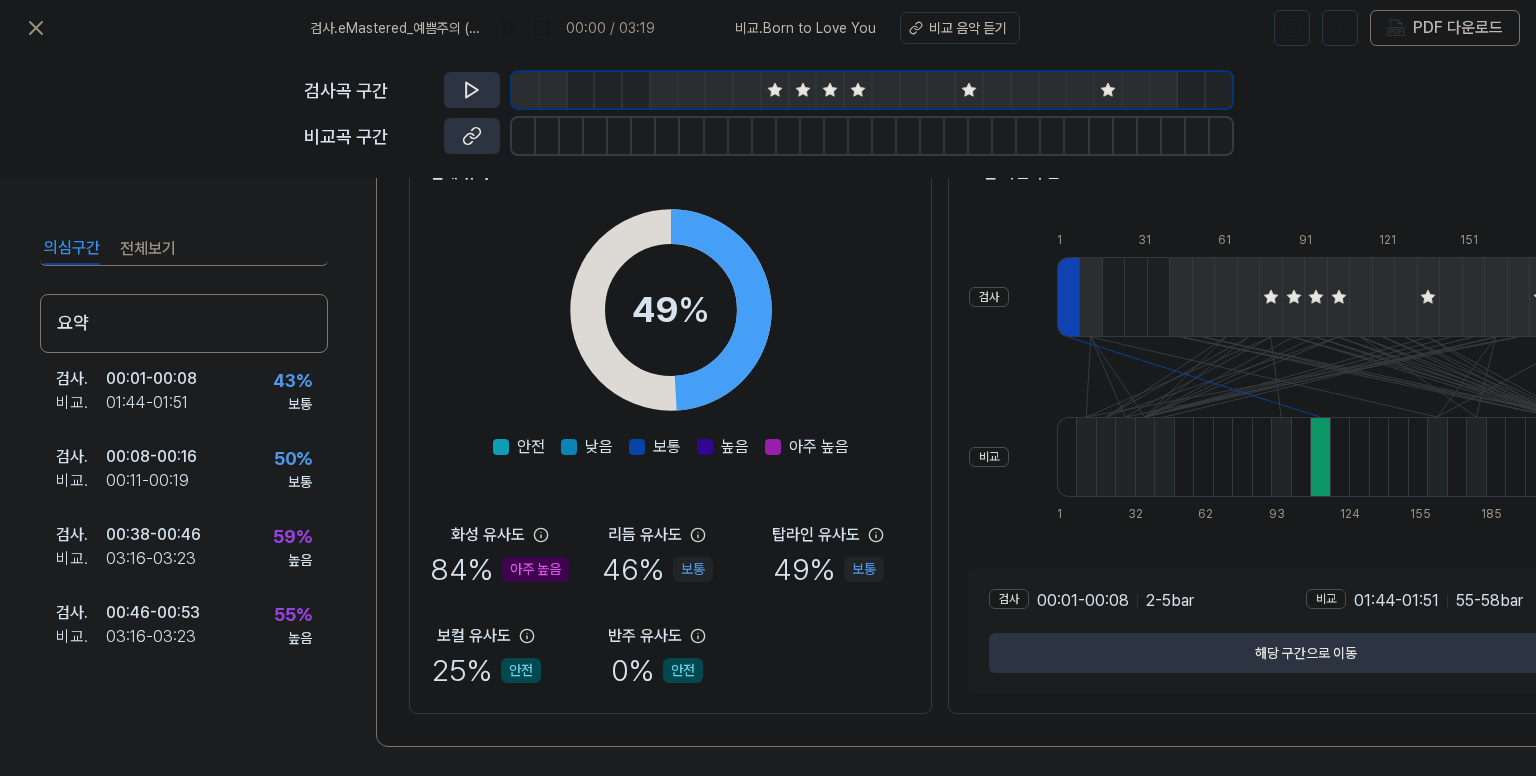 scroll, scrollTop: 295, scrollLeft: 0, axis: vertical 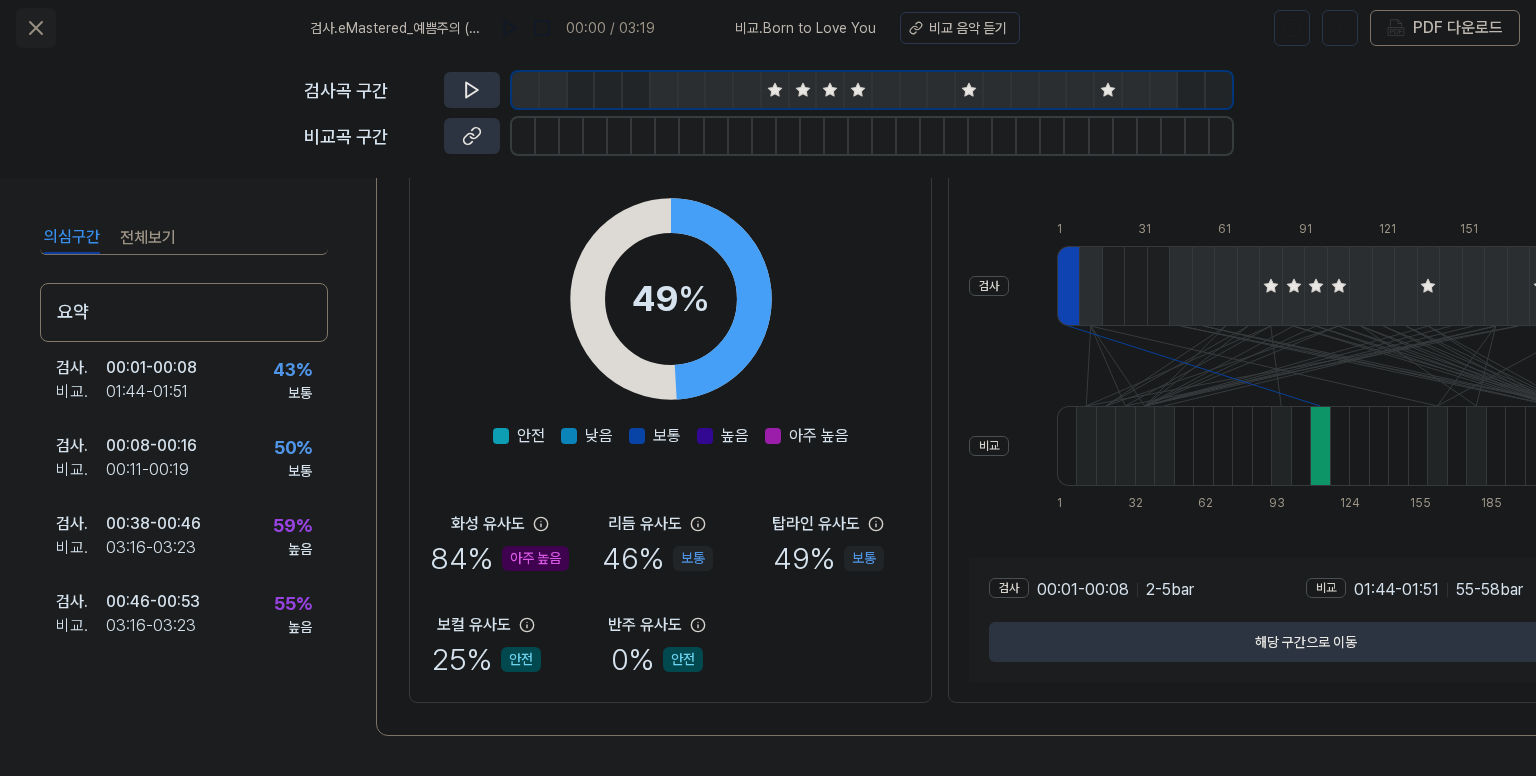 click 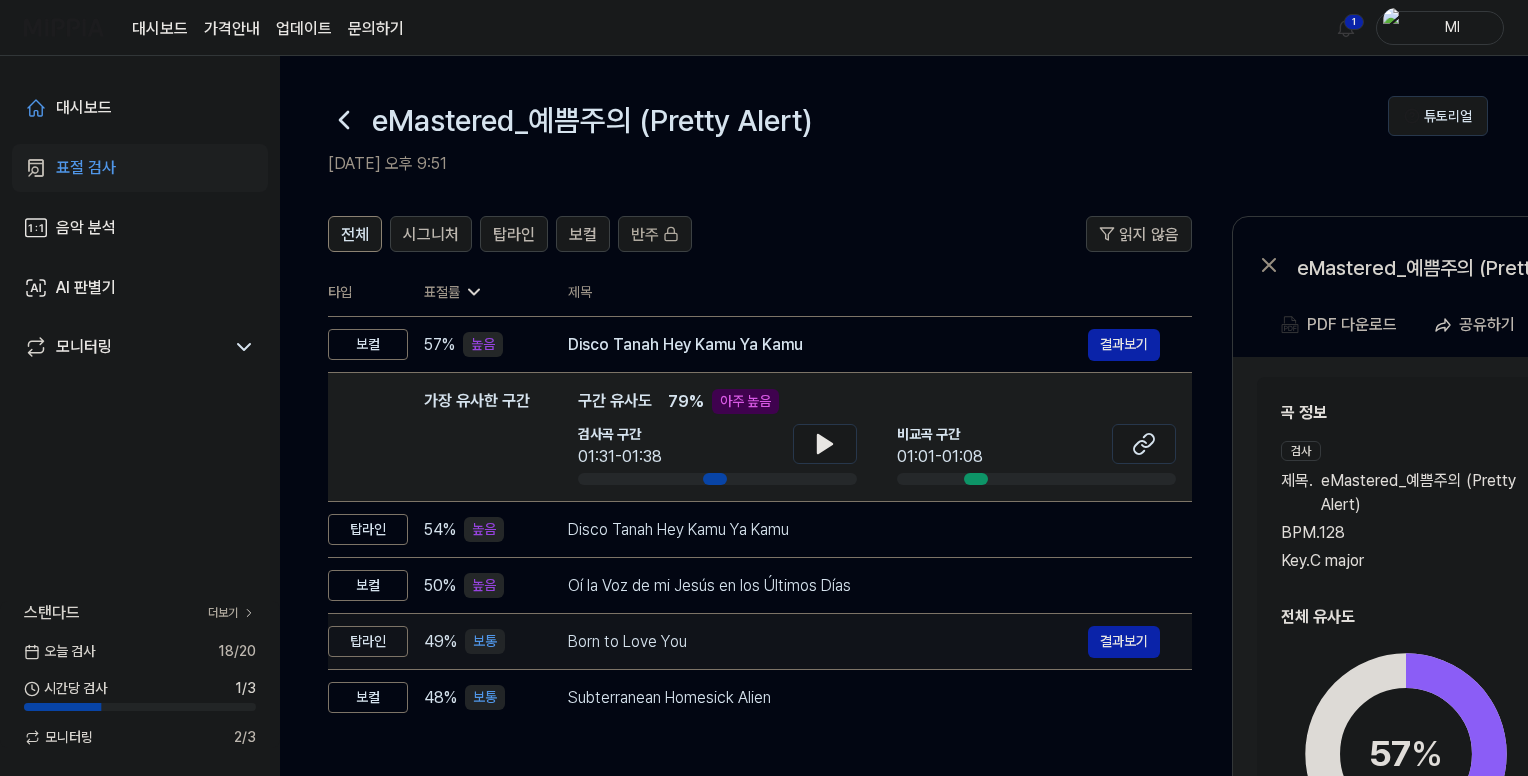 click on "Born to Love You 결과보기" at bounding box center (864, 642) 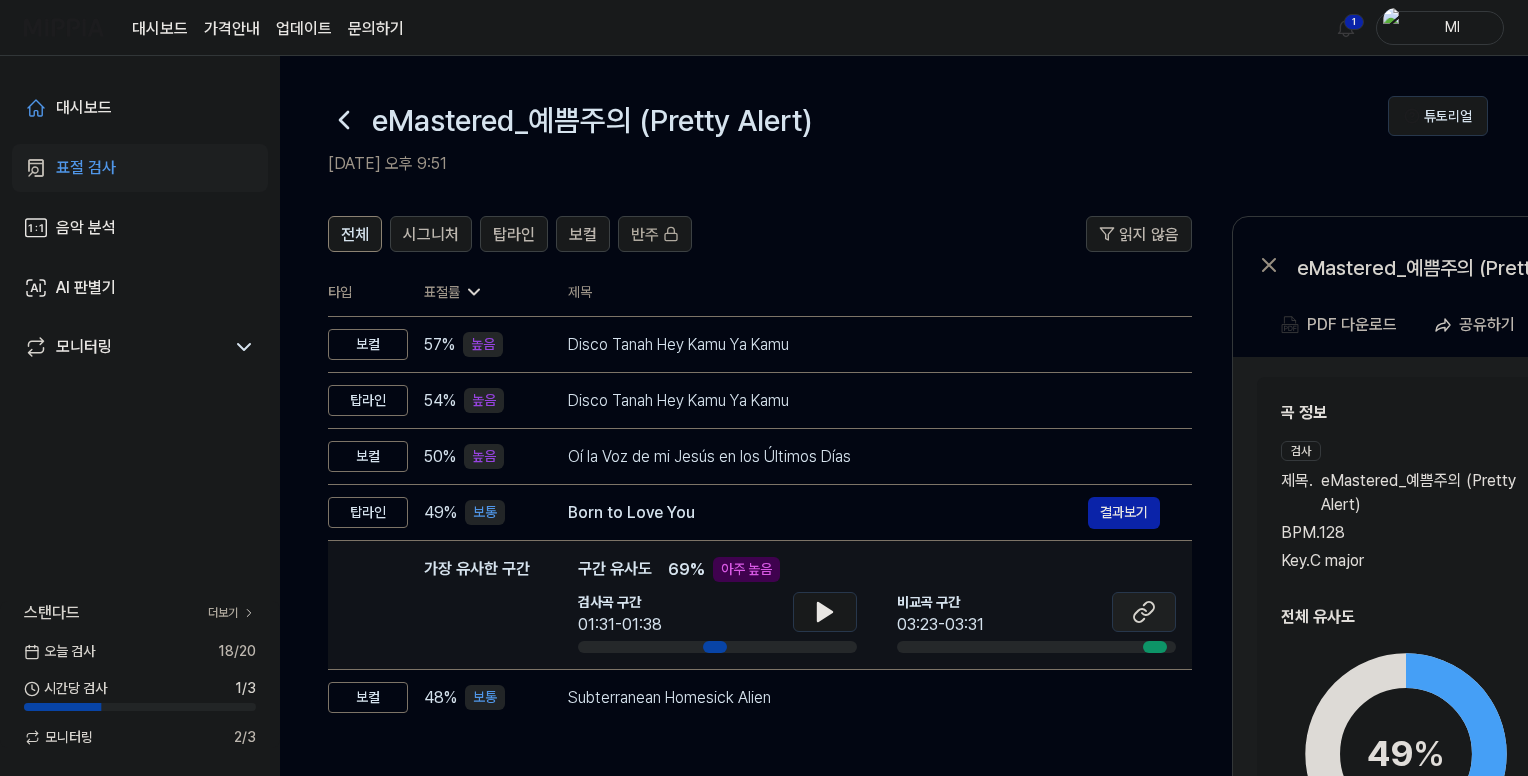 click 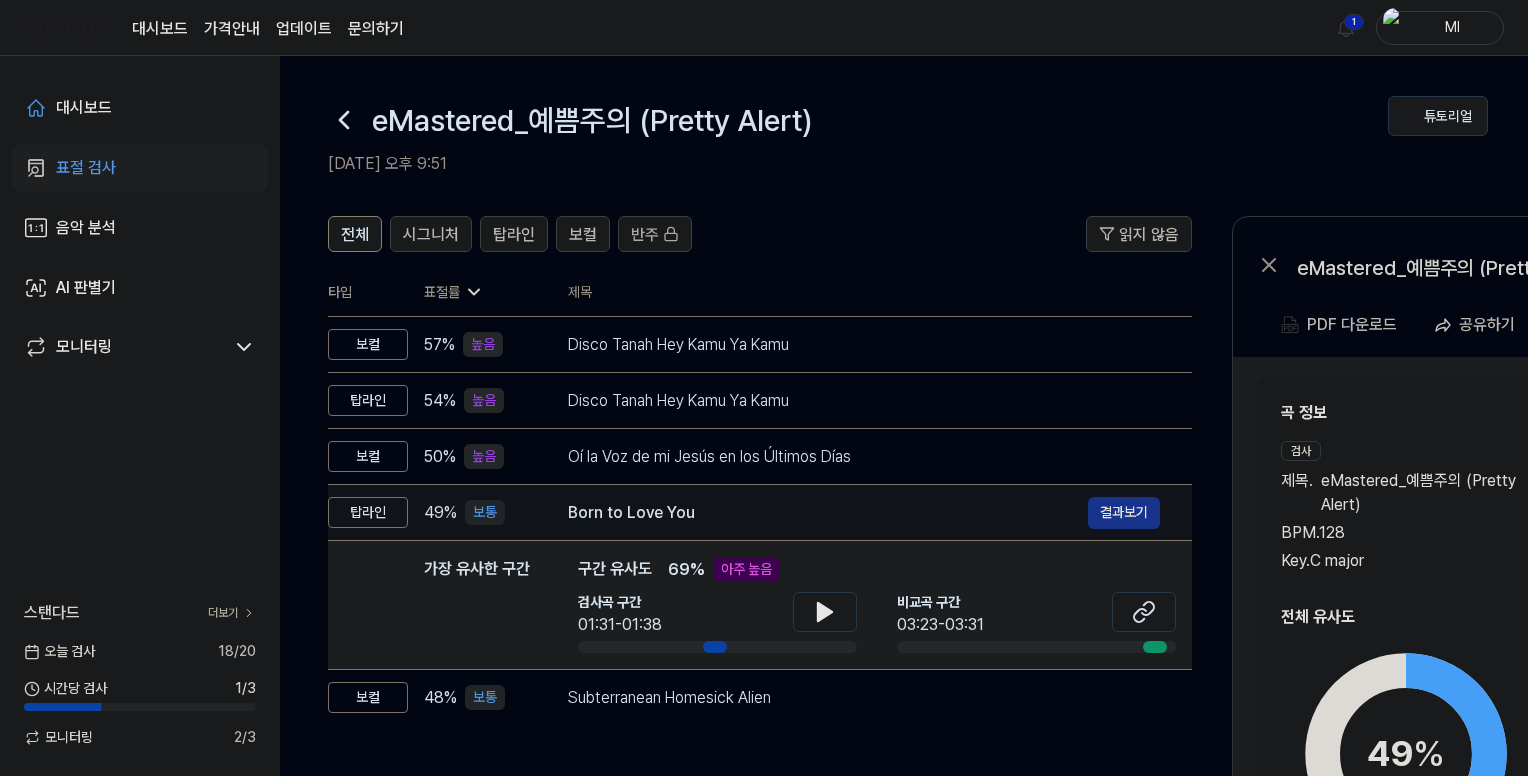 click on "결과보기" at bounding box center (1124, 513) 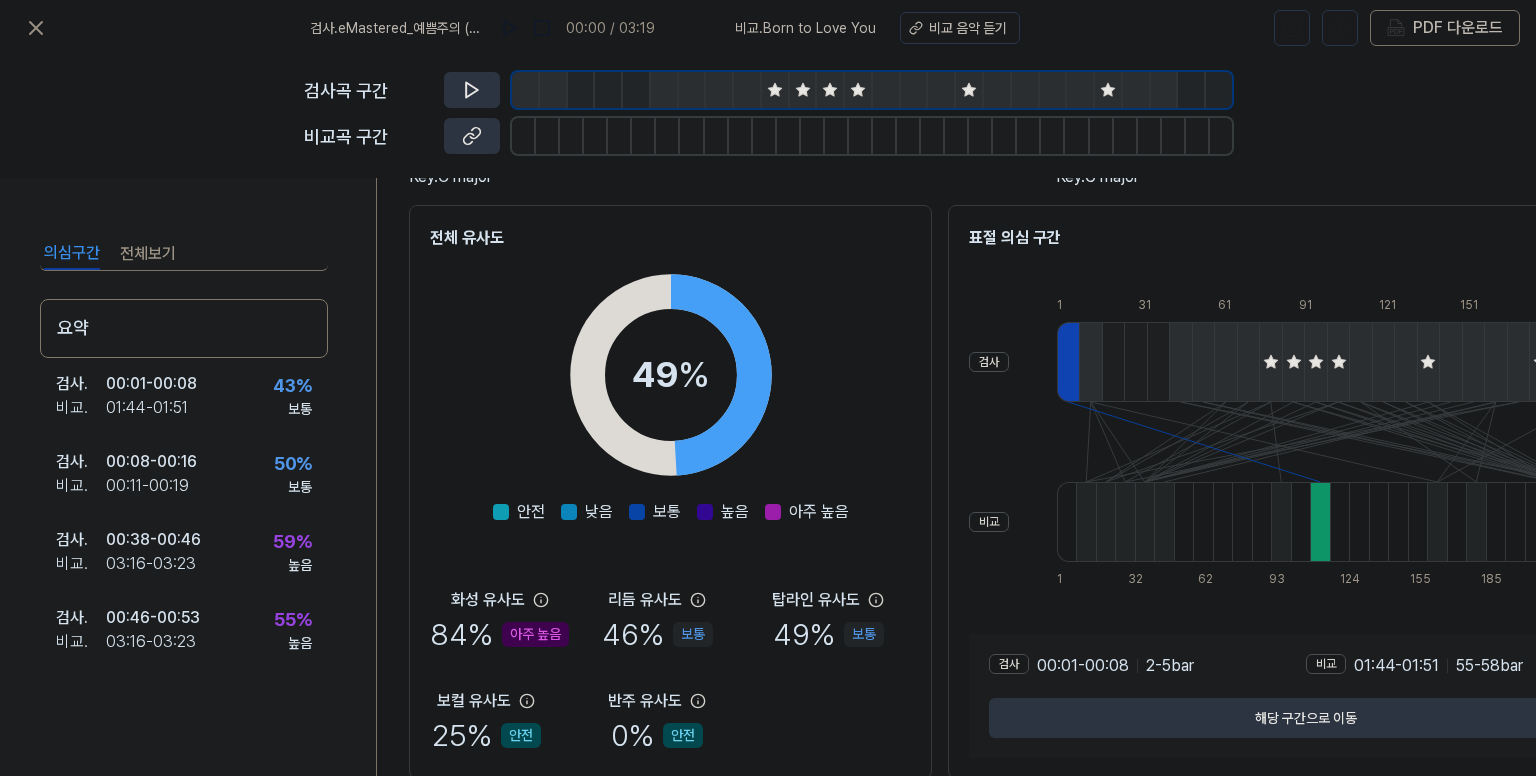 scroll, scrollTop: 295, scrollLeft: 0, axis: vertical 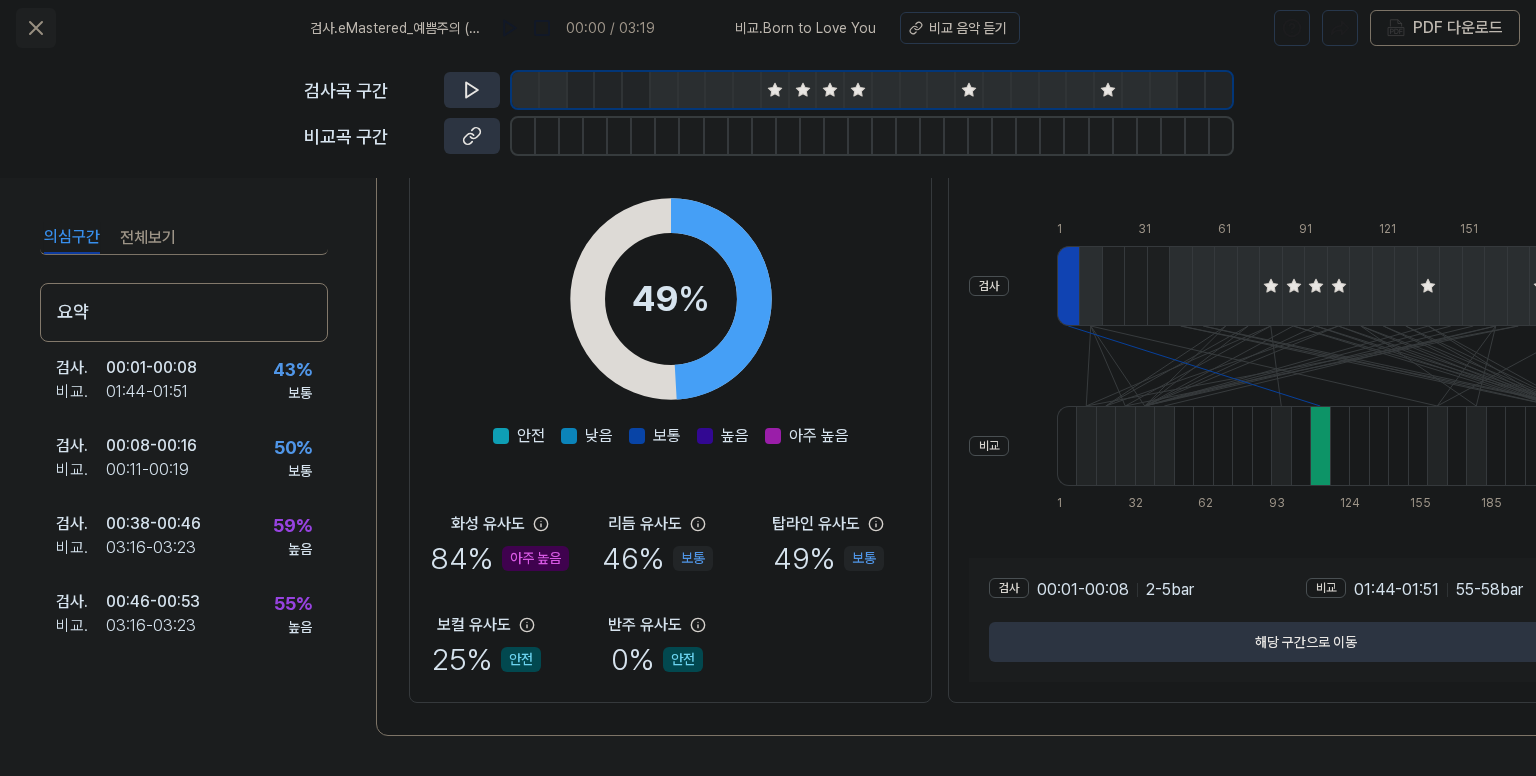 click 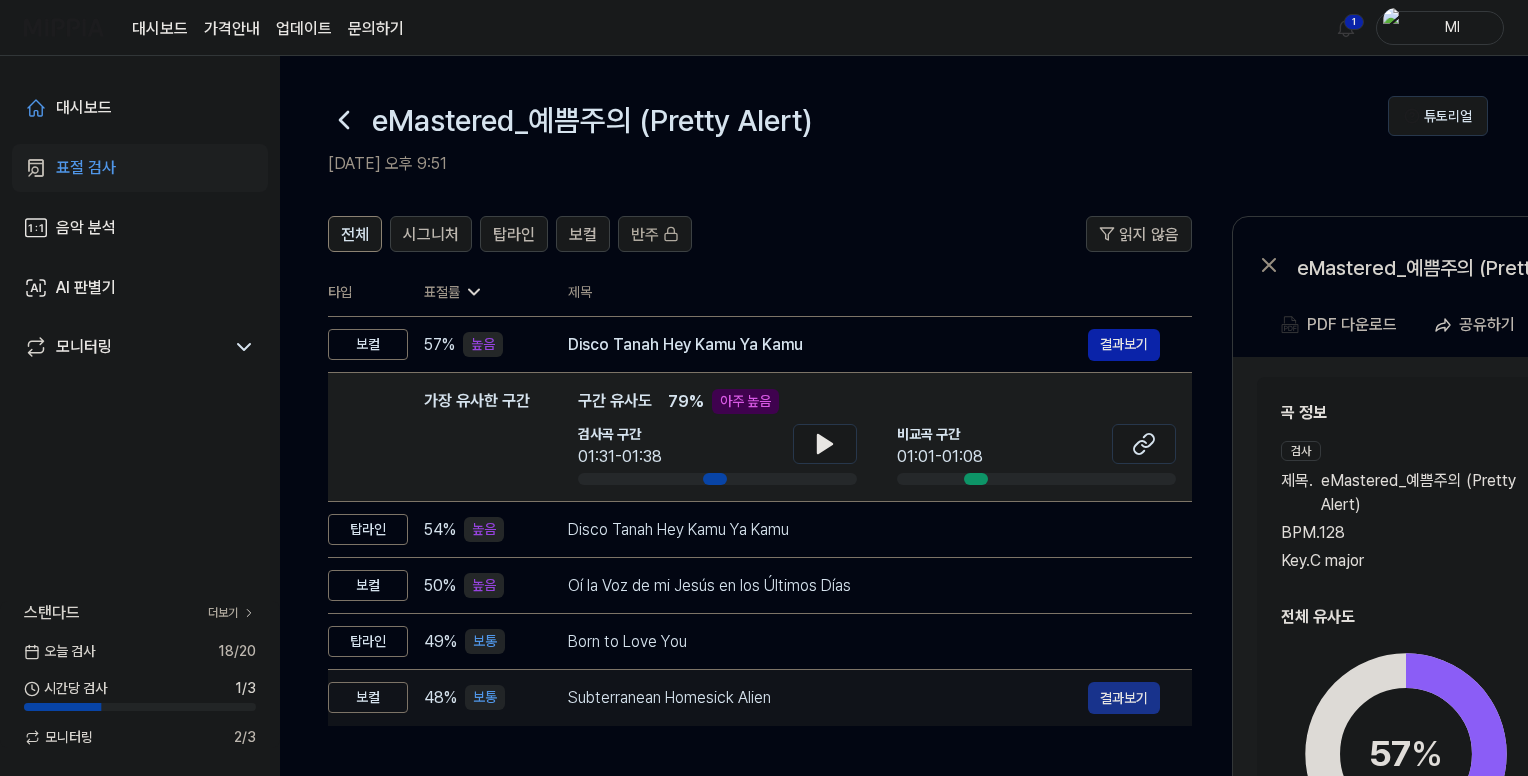 click on "결과보기" at bounding box center (1124, 698) 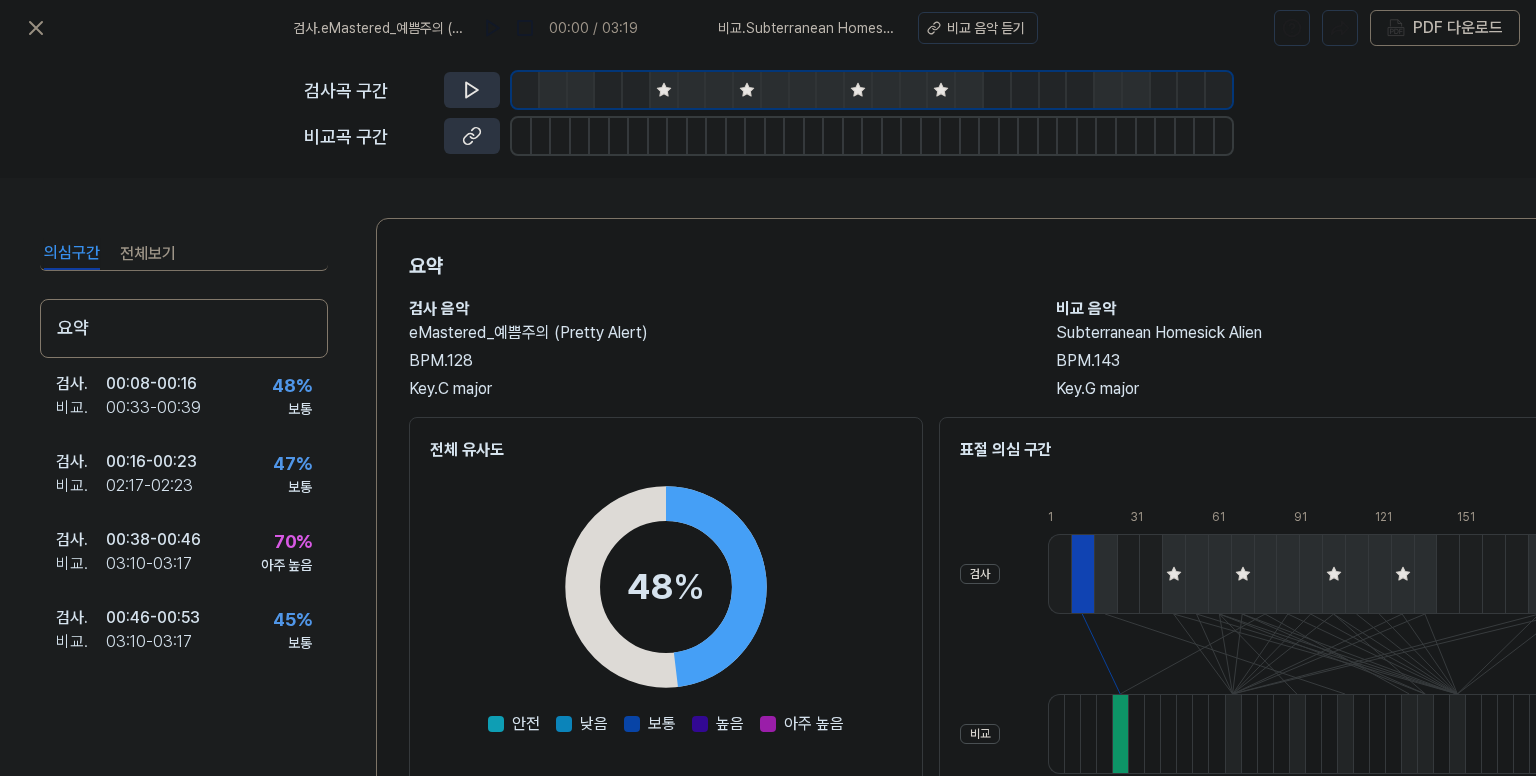 scroll, scrollTop: 295, scrollLeft: 0, axis: vertical 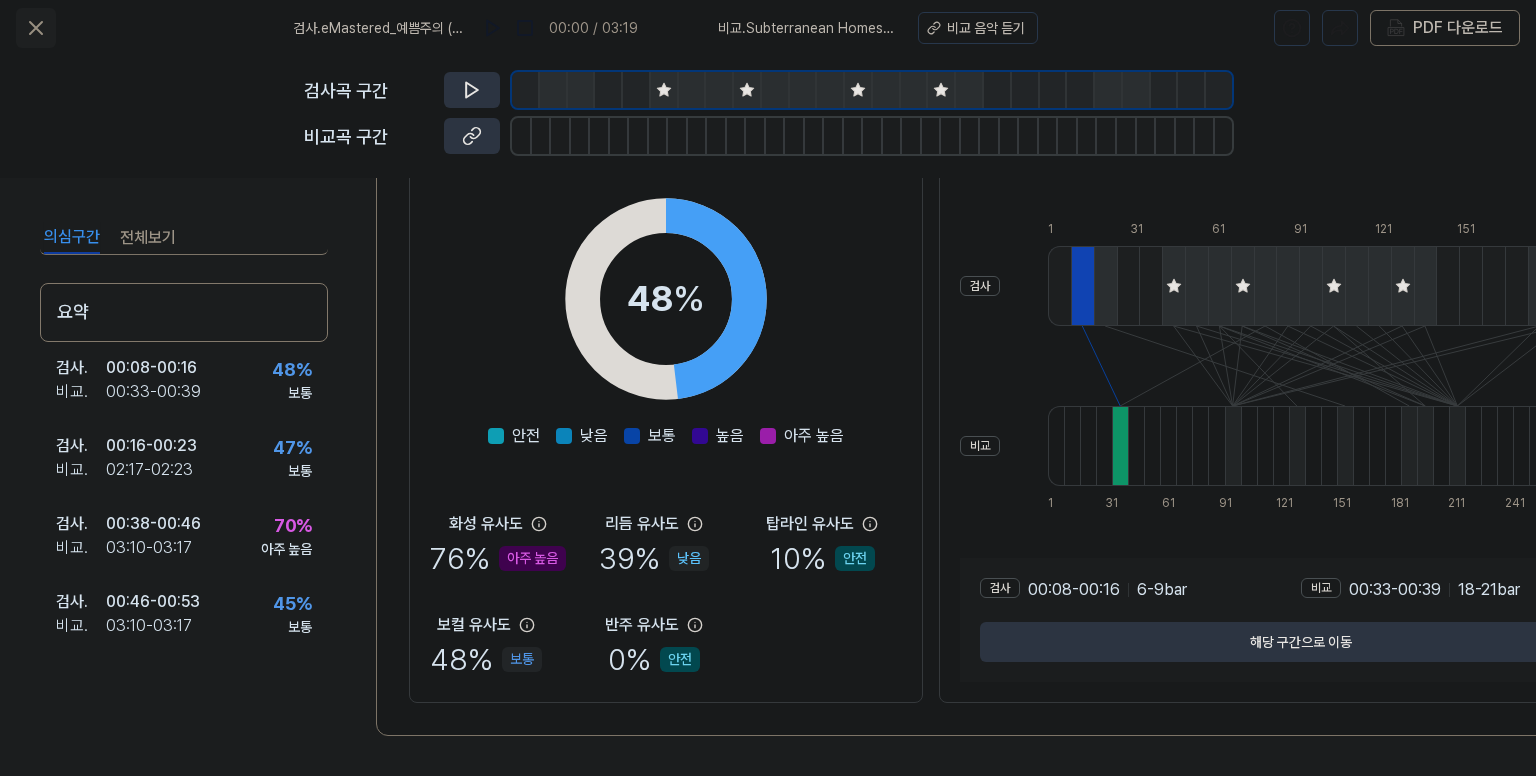 click 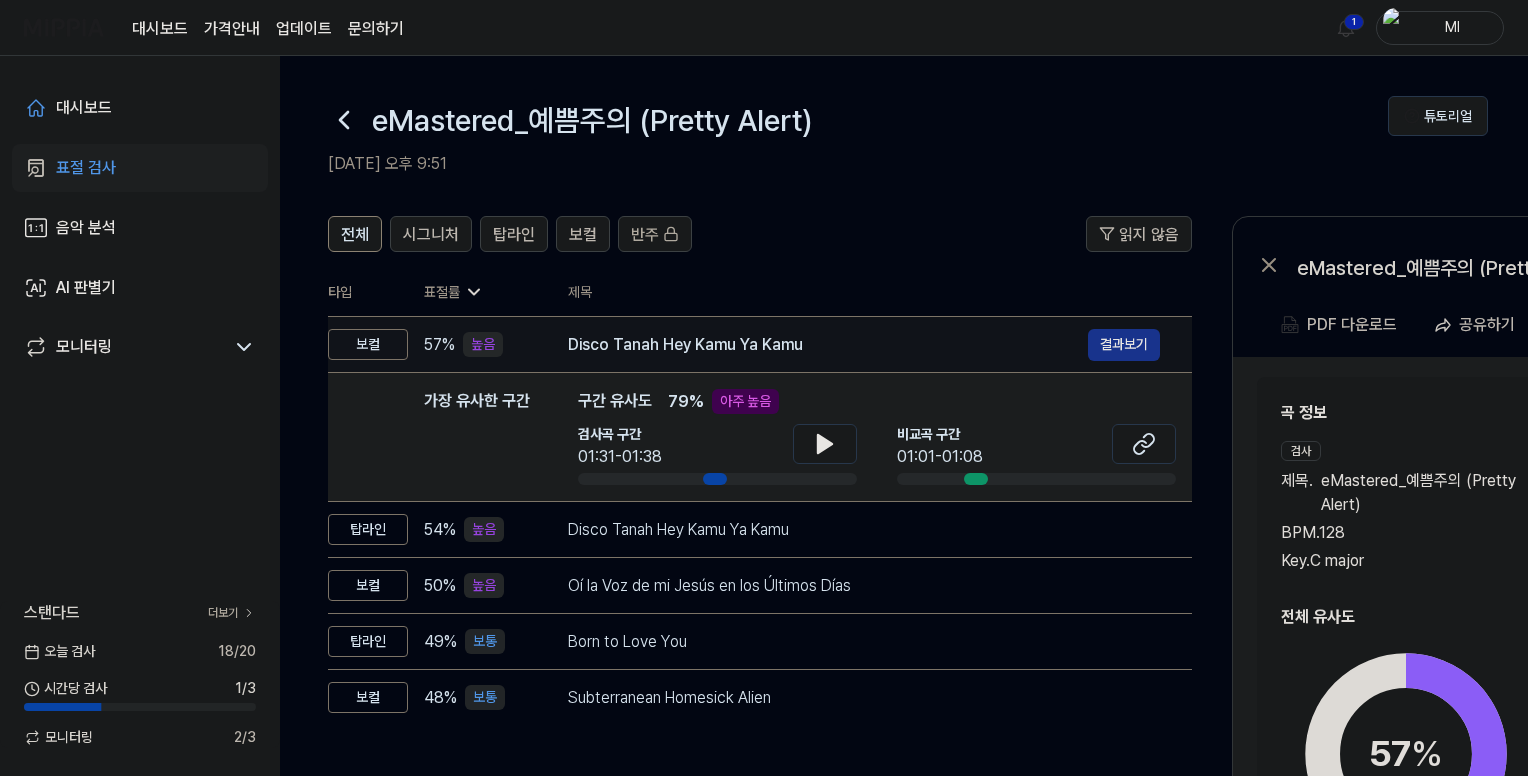 click on "결과보기" at bounding box center (1124, 345) 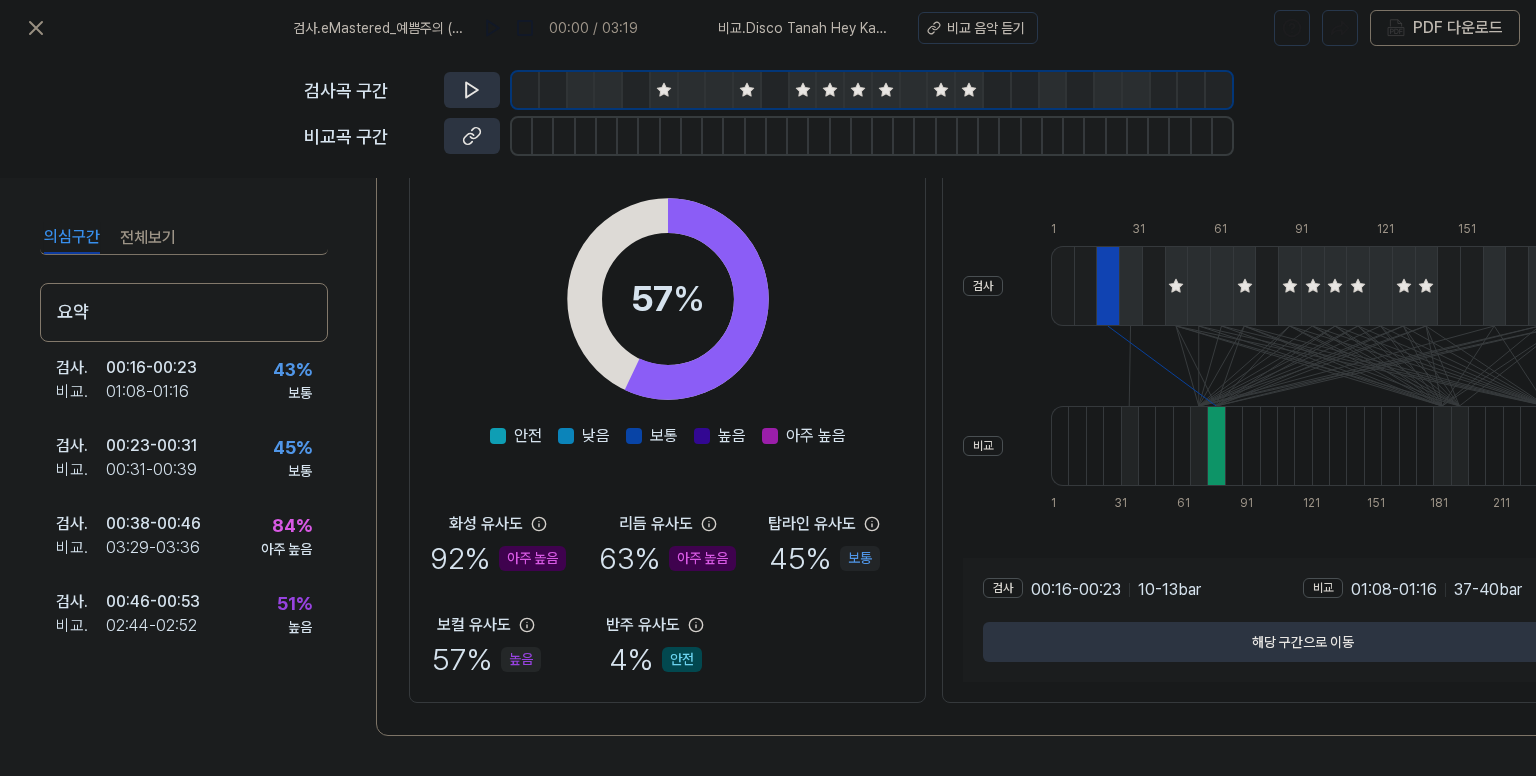 scroll, scrollTop: 0, scrollLeft: 0, axis: both 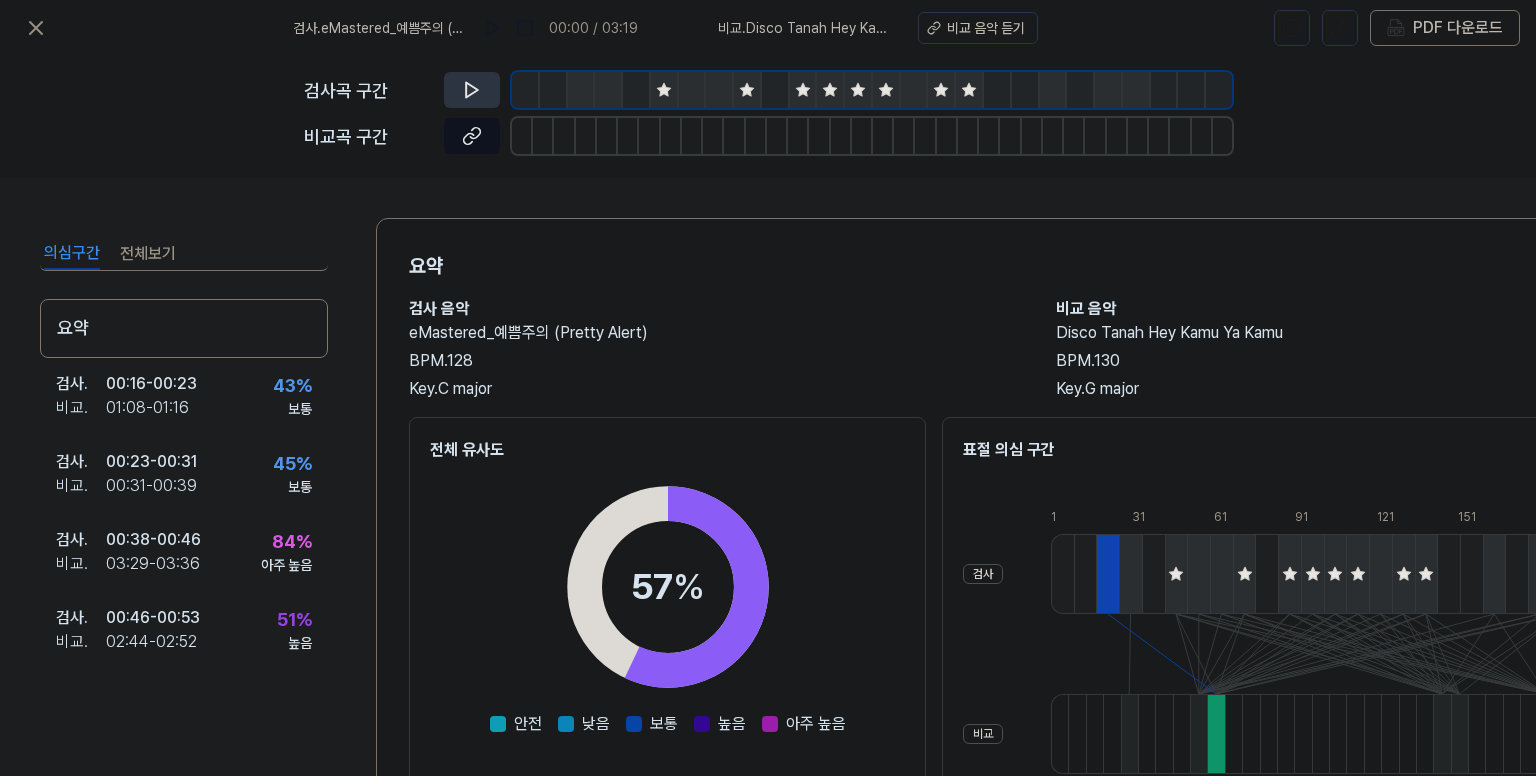 click 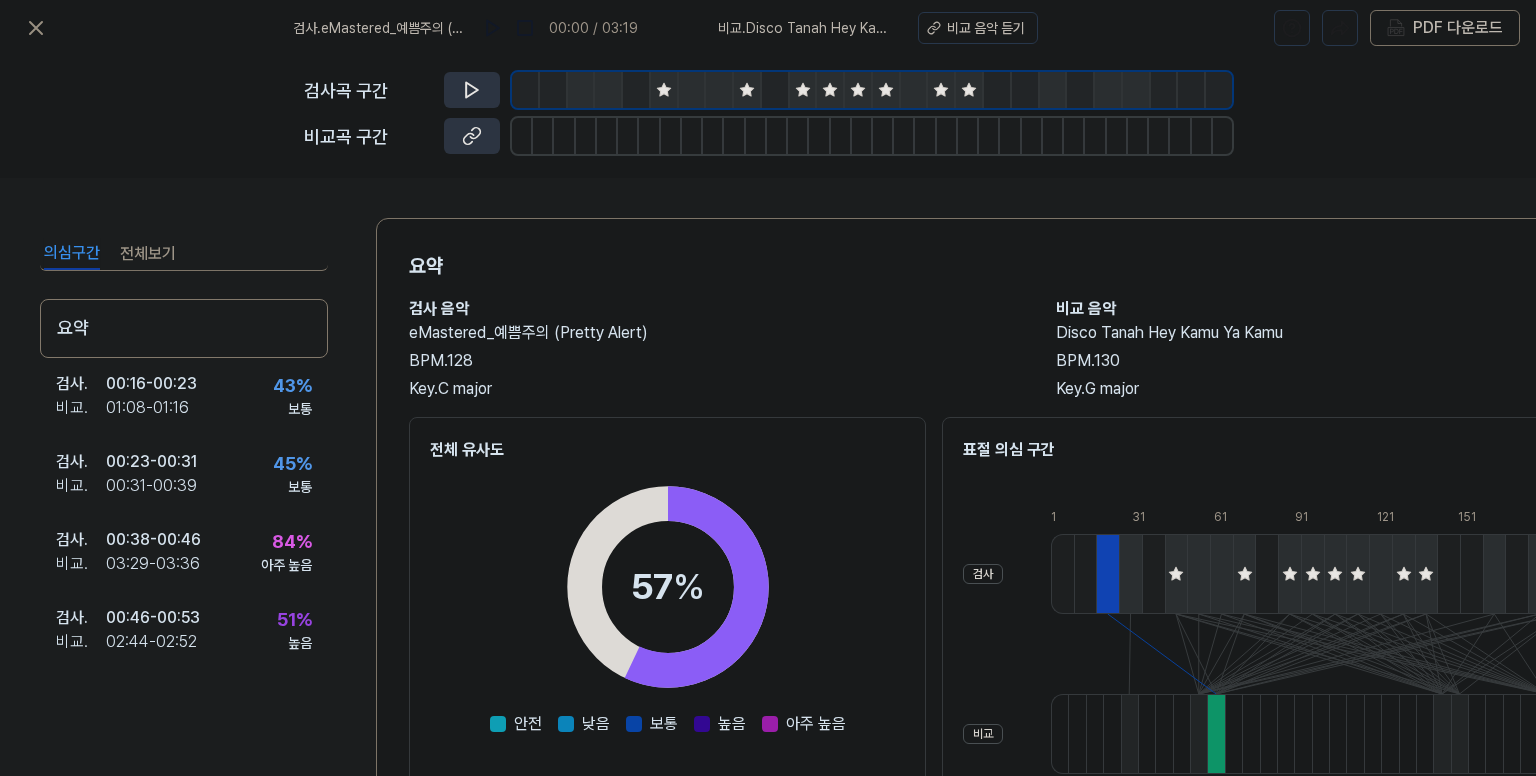 click at bounding box center [947, 136] 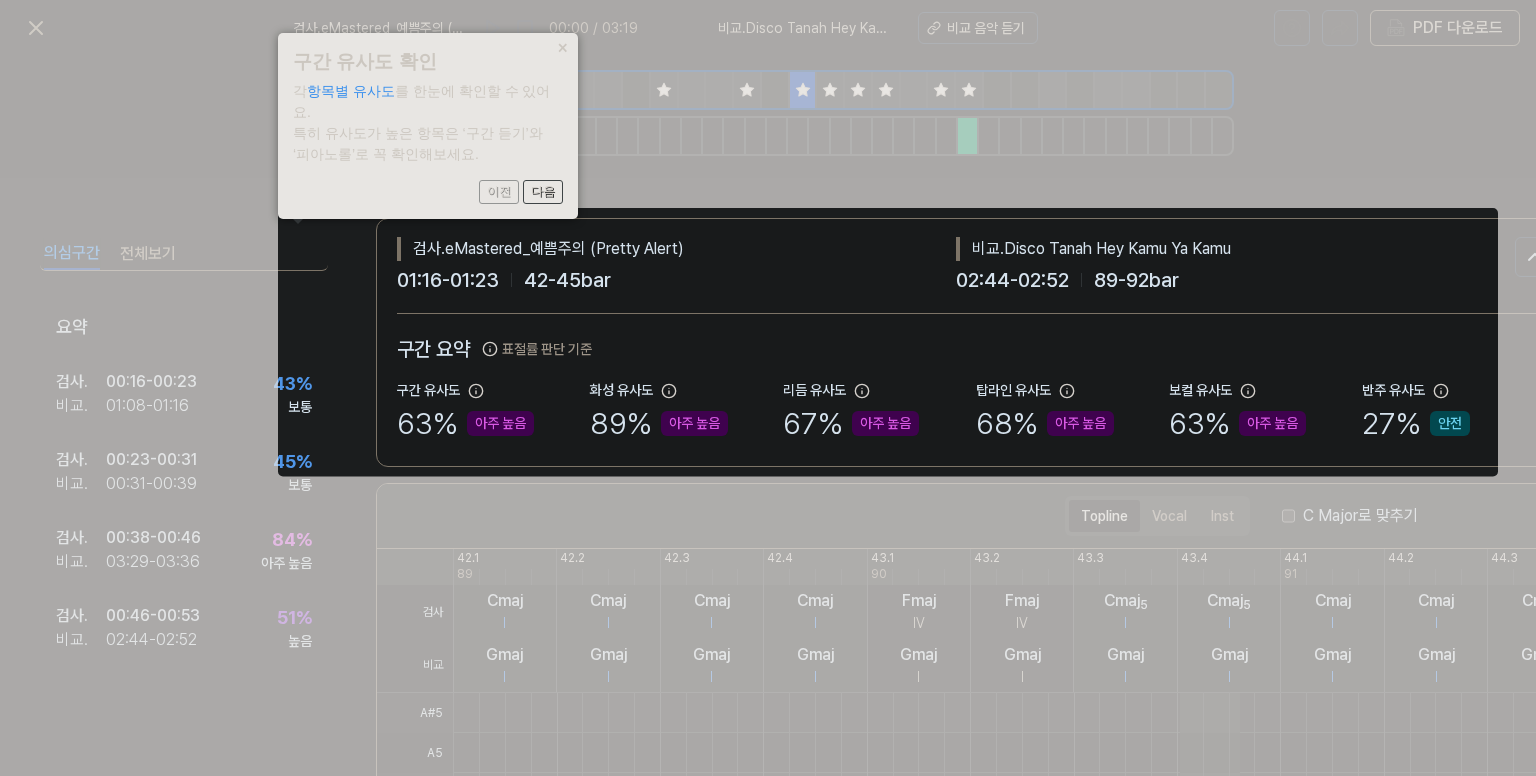 scroll, scrollTop: 0, scrollLeft: 88, axis: horizontal 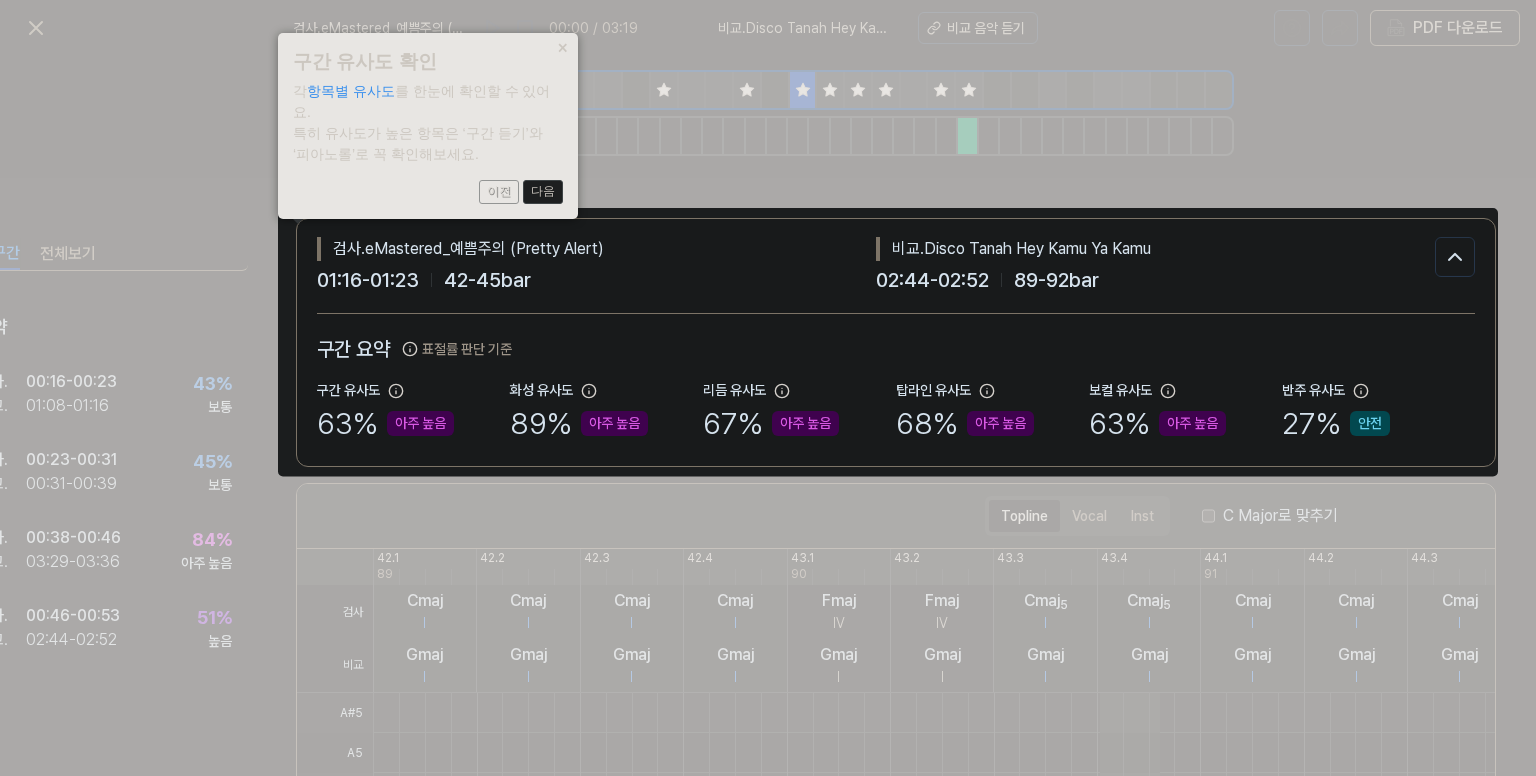 click on "다음" at bounding box center [543, 192] 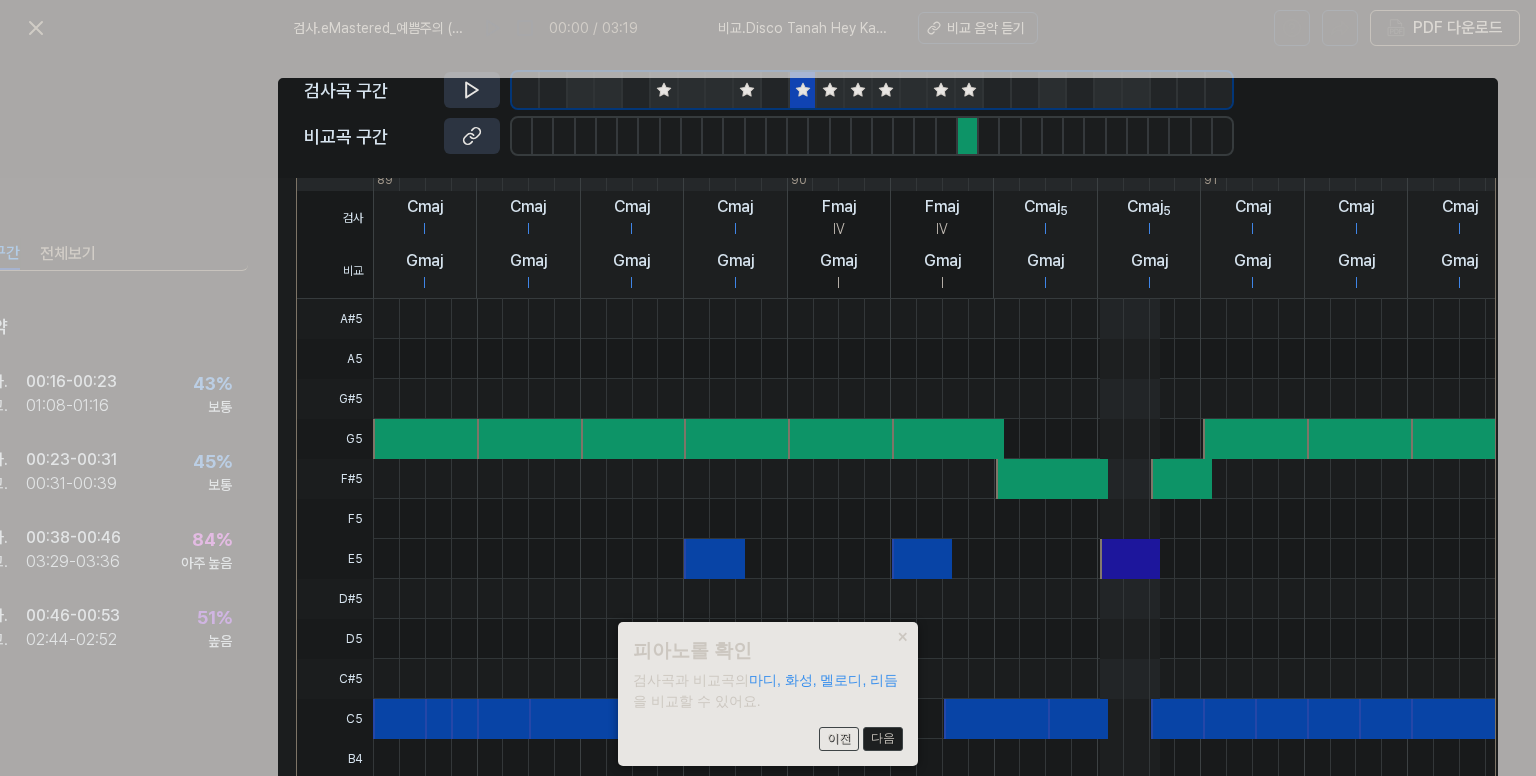 click on "다음" at bounding box center (883, 739) 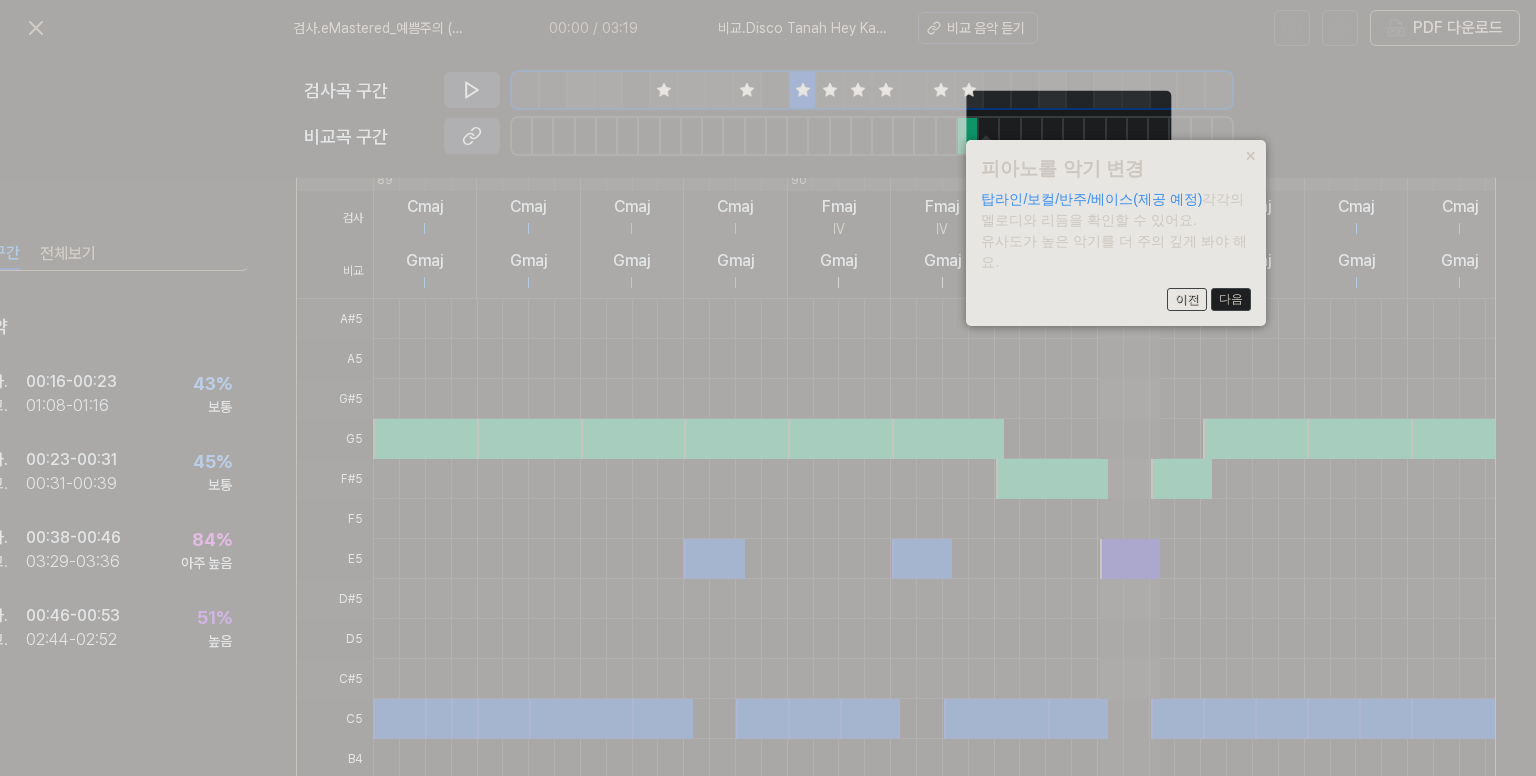 click on "다음" at bounding box center [1231, 300] 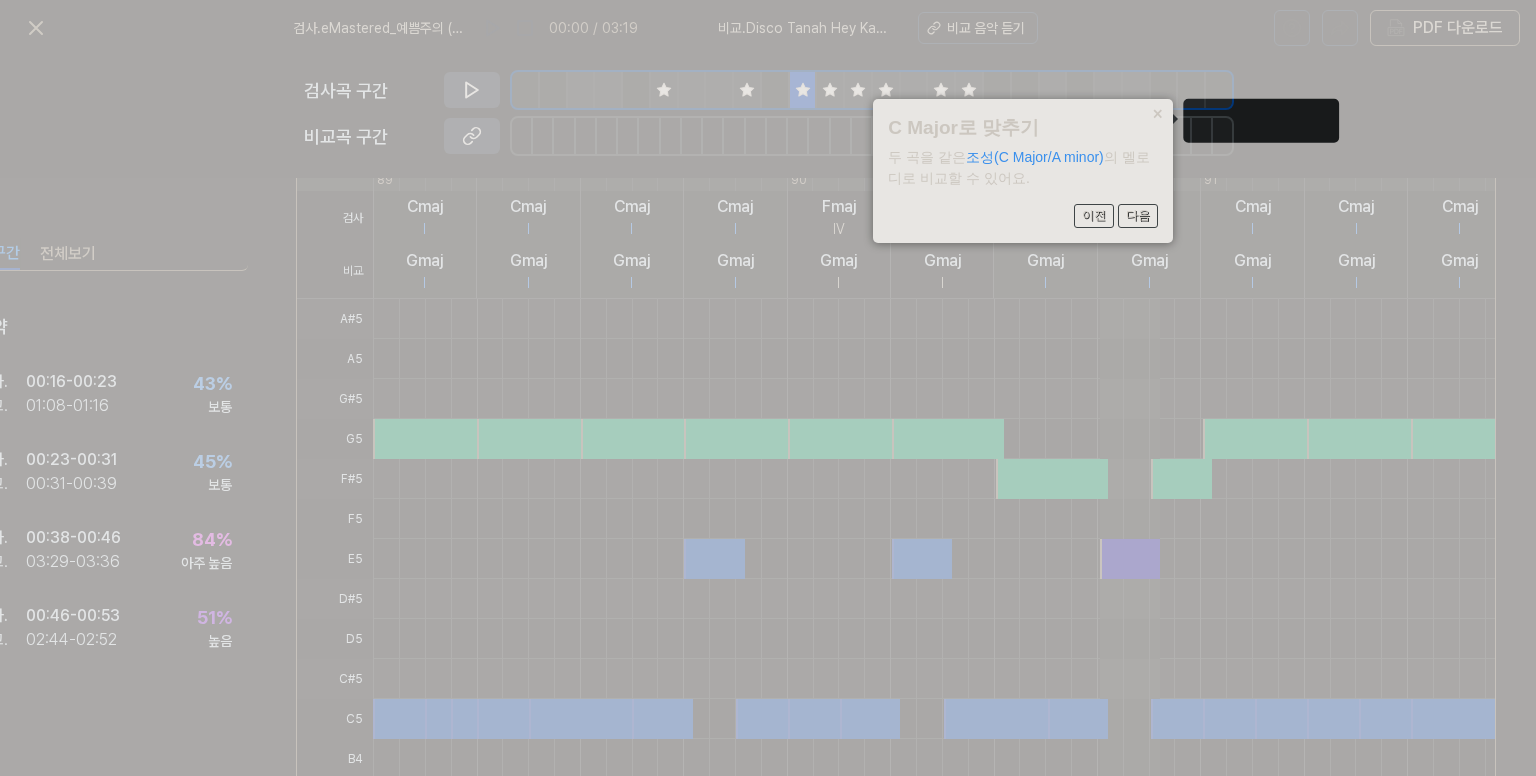 click on "×" at bounding box center (1157, 113) 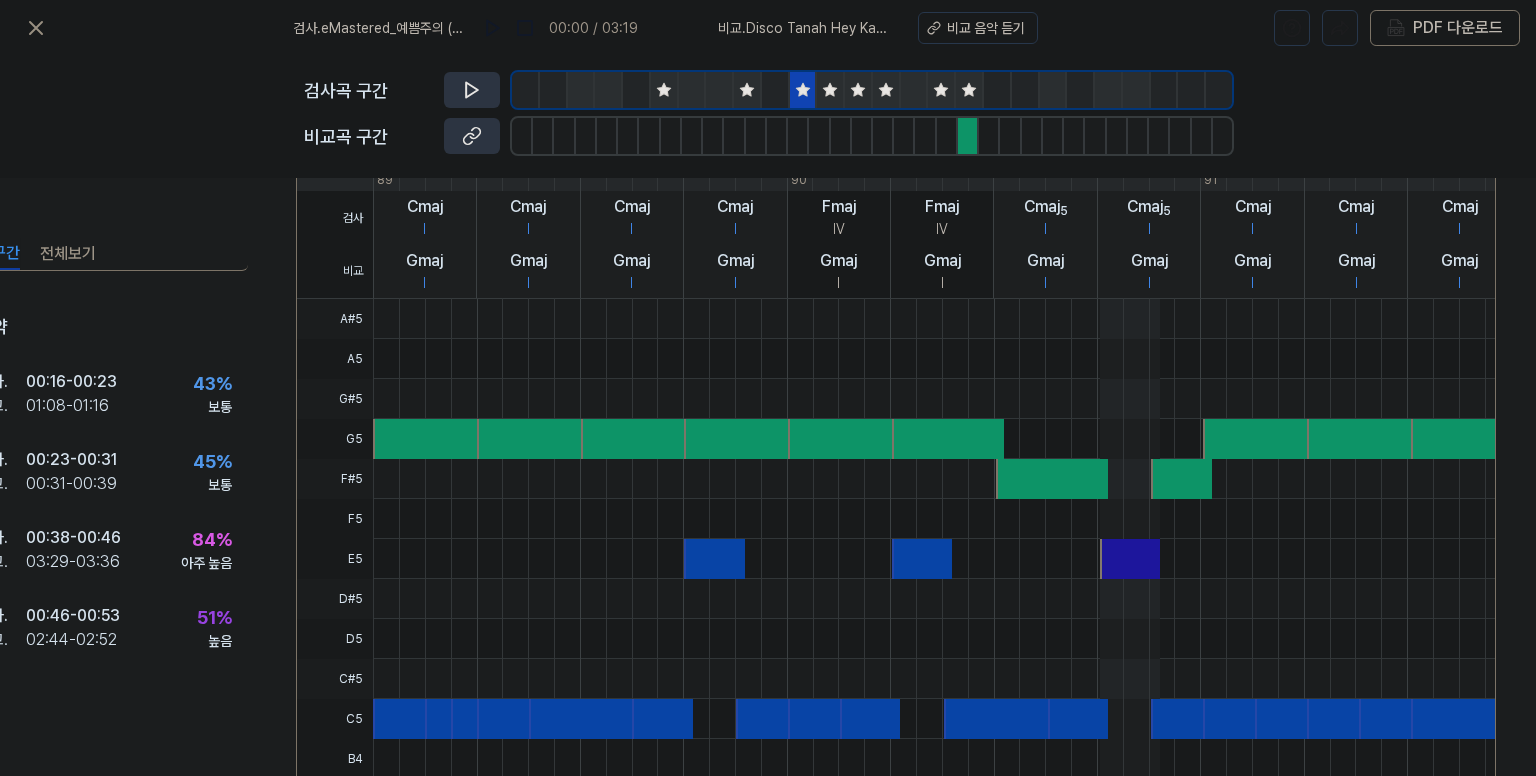 click 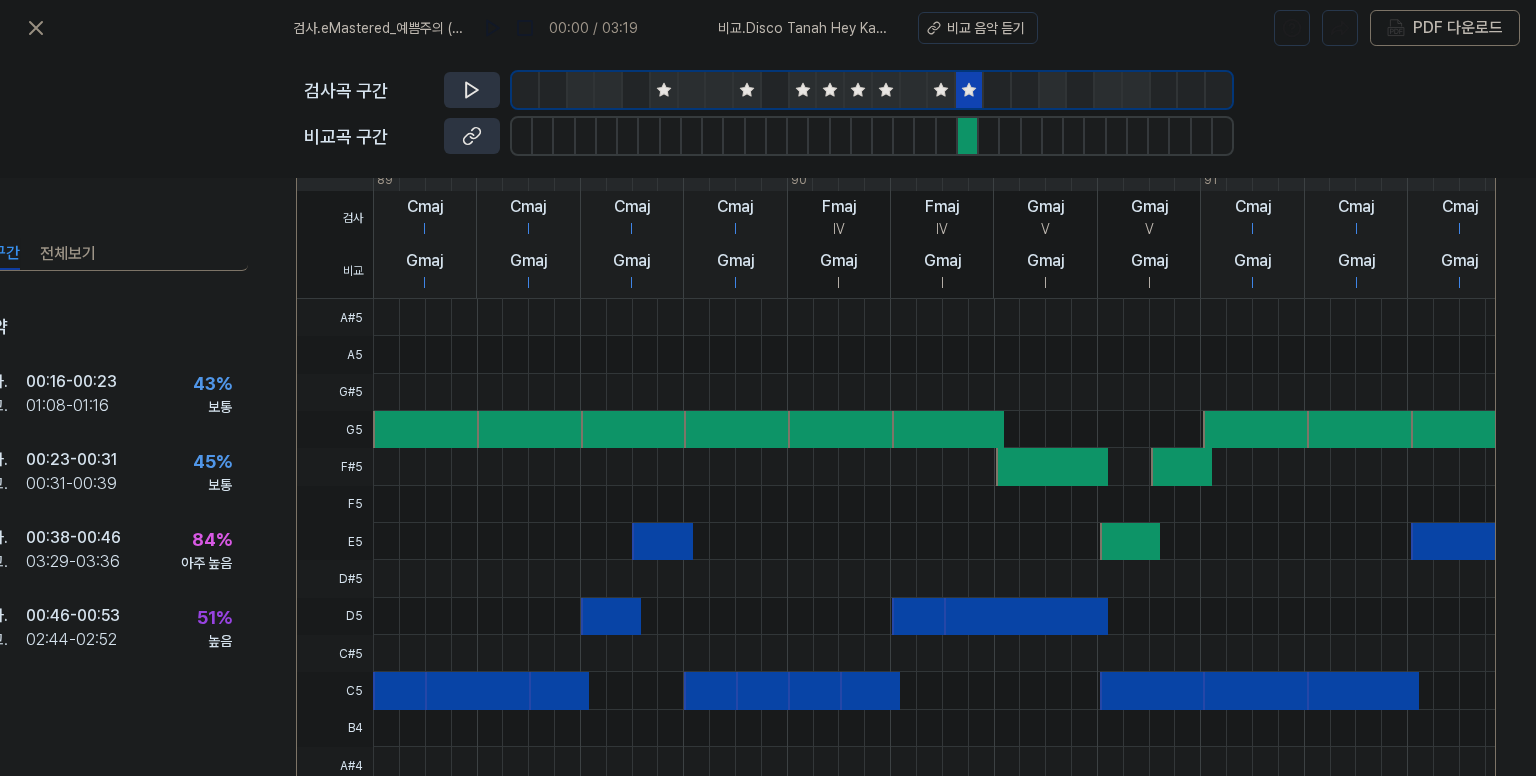 click 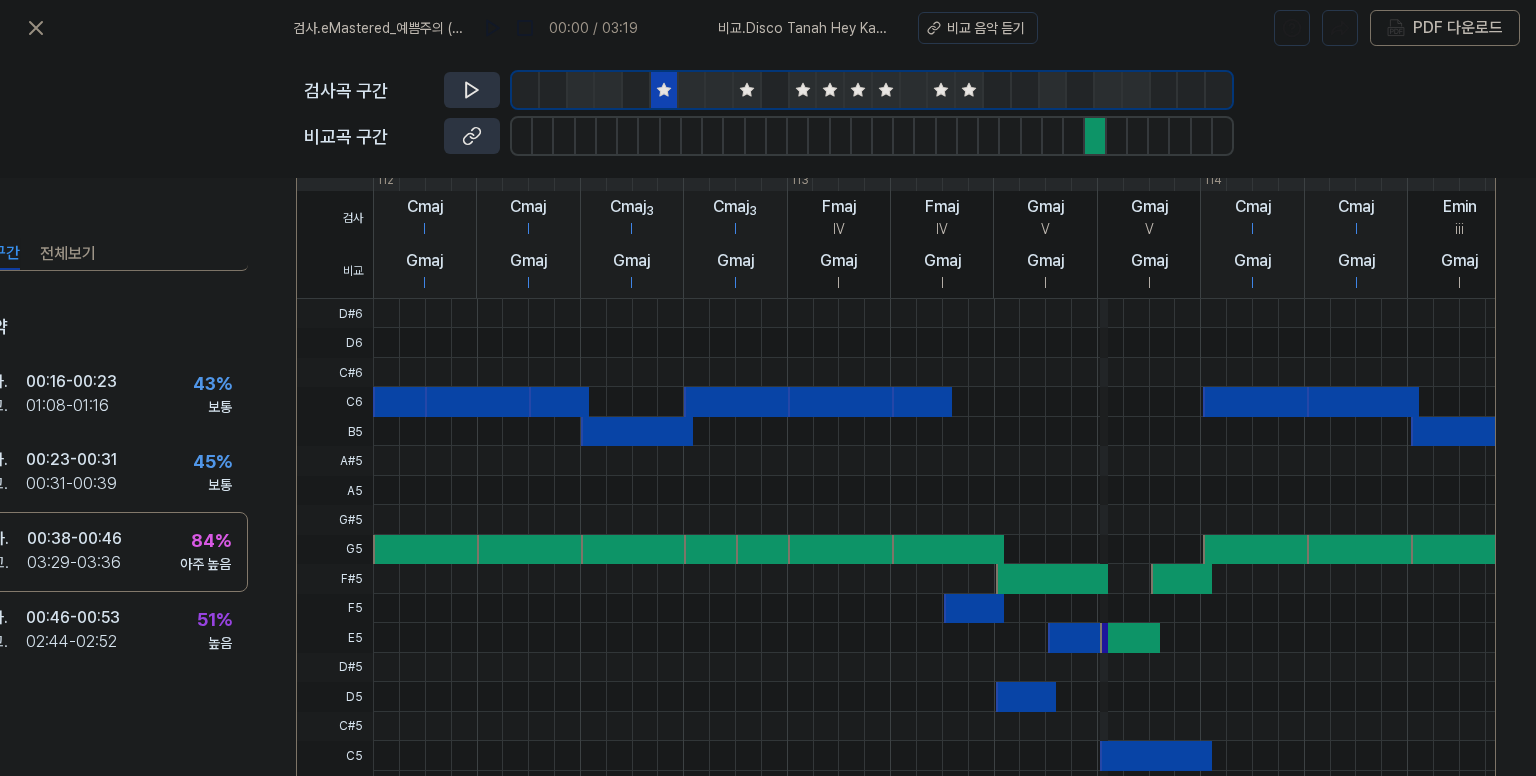click at bounding box center [526, 90] 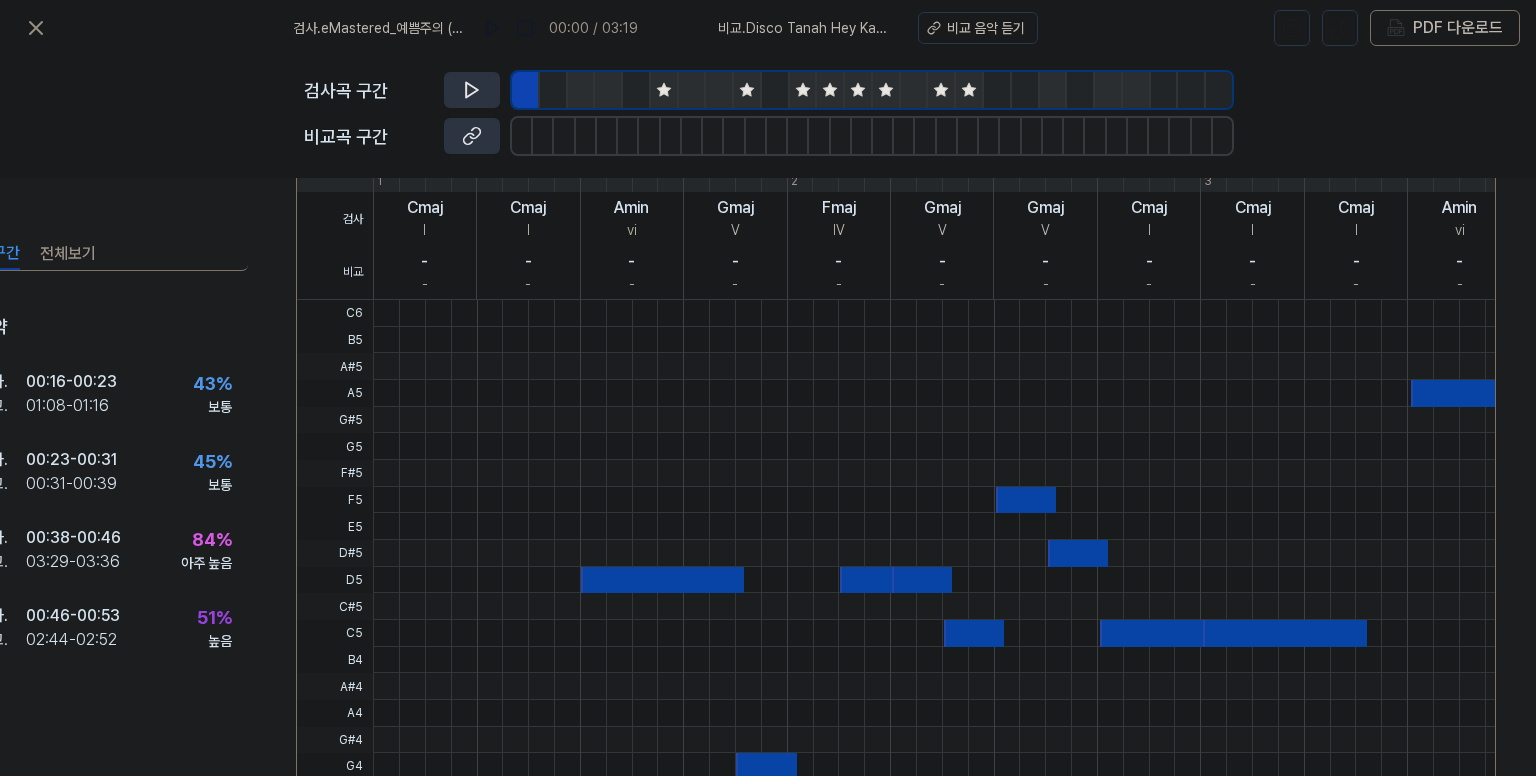 click at bounding box center (554, 90) 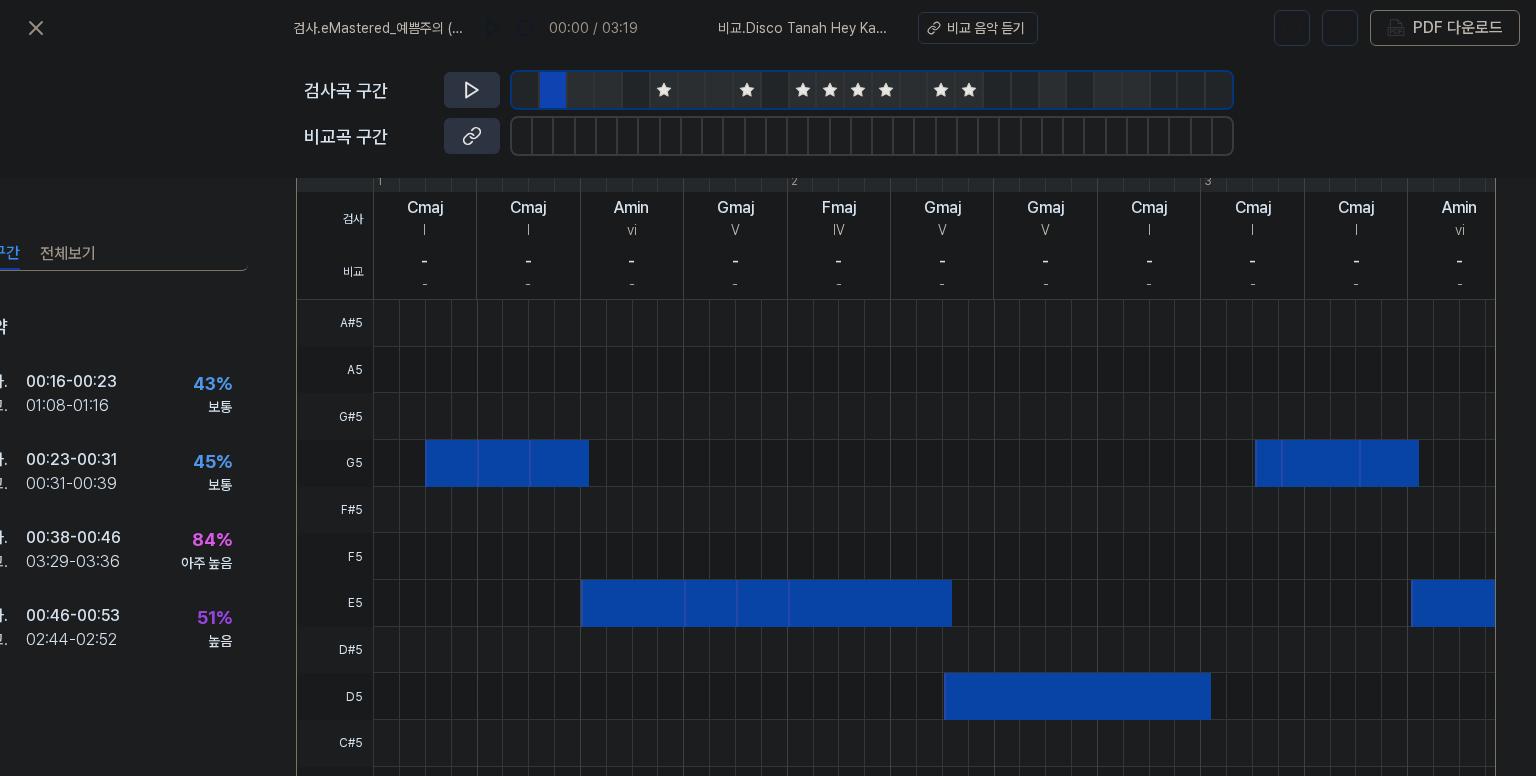 click at bounding box center (582, 90) 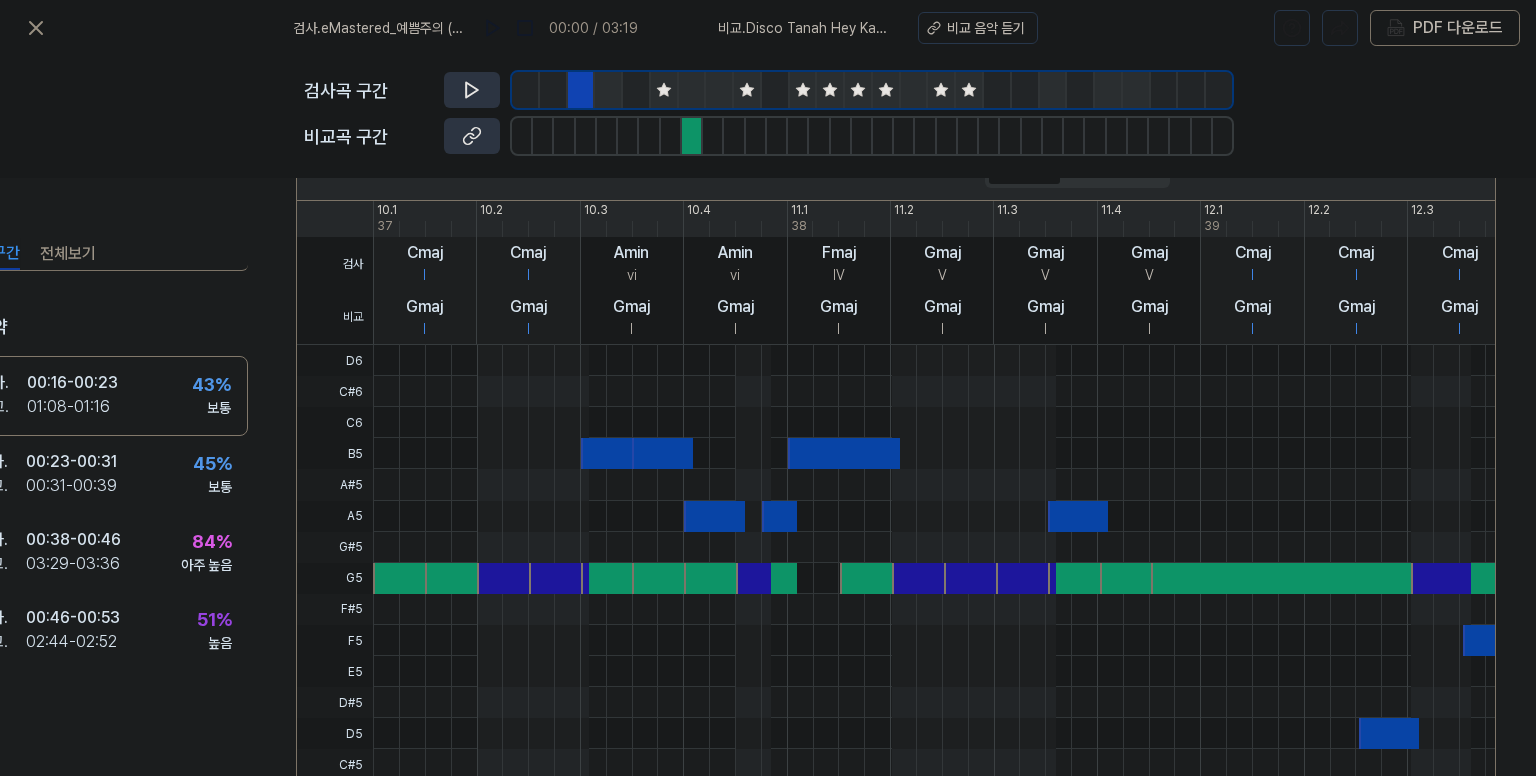 scroll, scrollTop: 394, scrollLeft: 88, axis: both 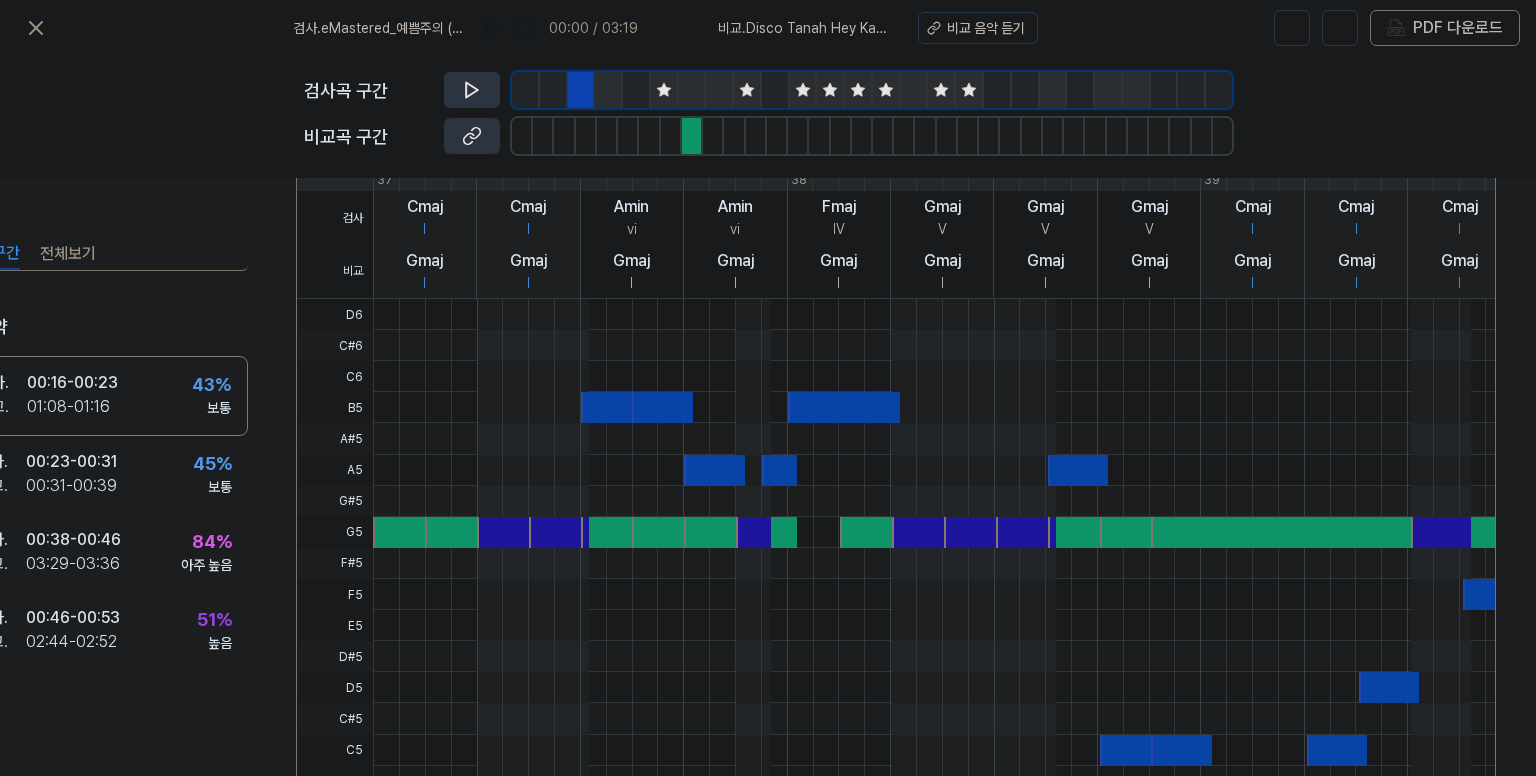click at bounding box center [609, 90] 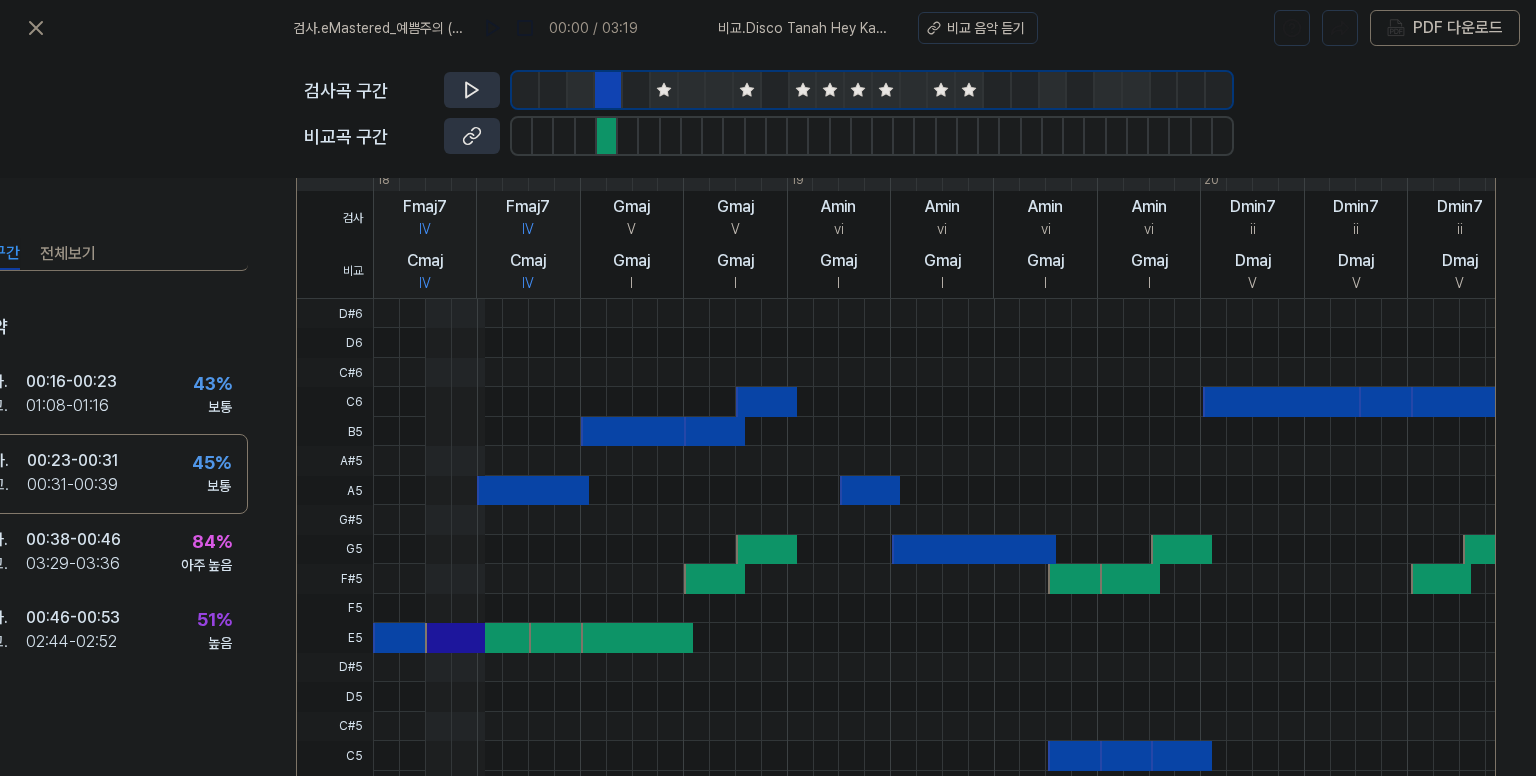 click at bounding box center (526, 90) 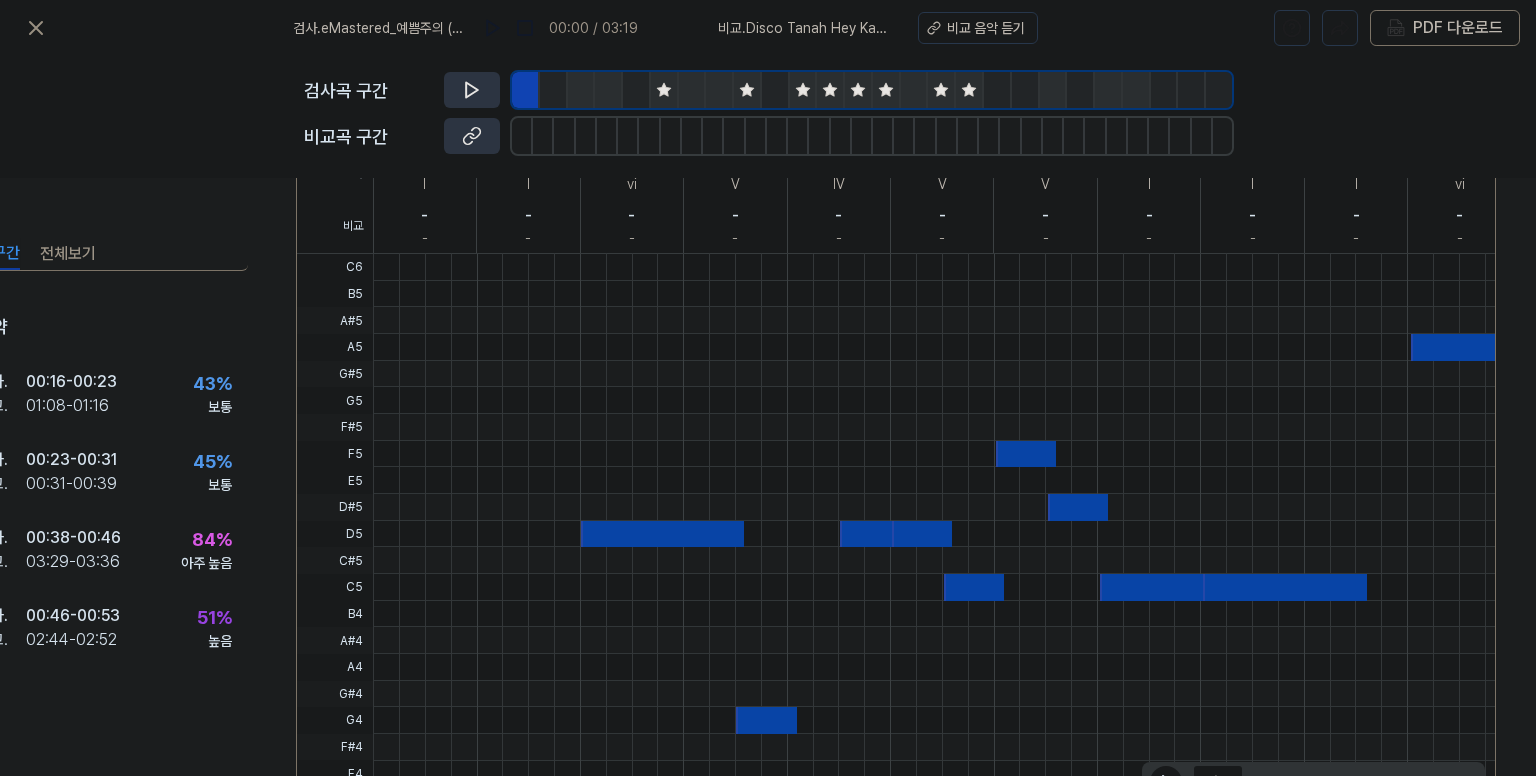 scroll, scrollTop: 348, scrollLeft: 88, axis: both 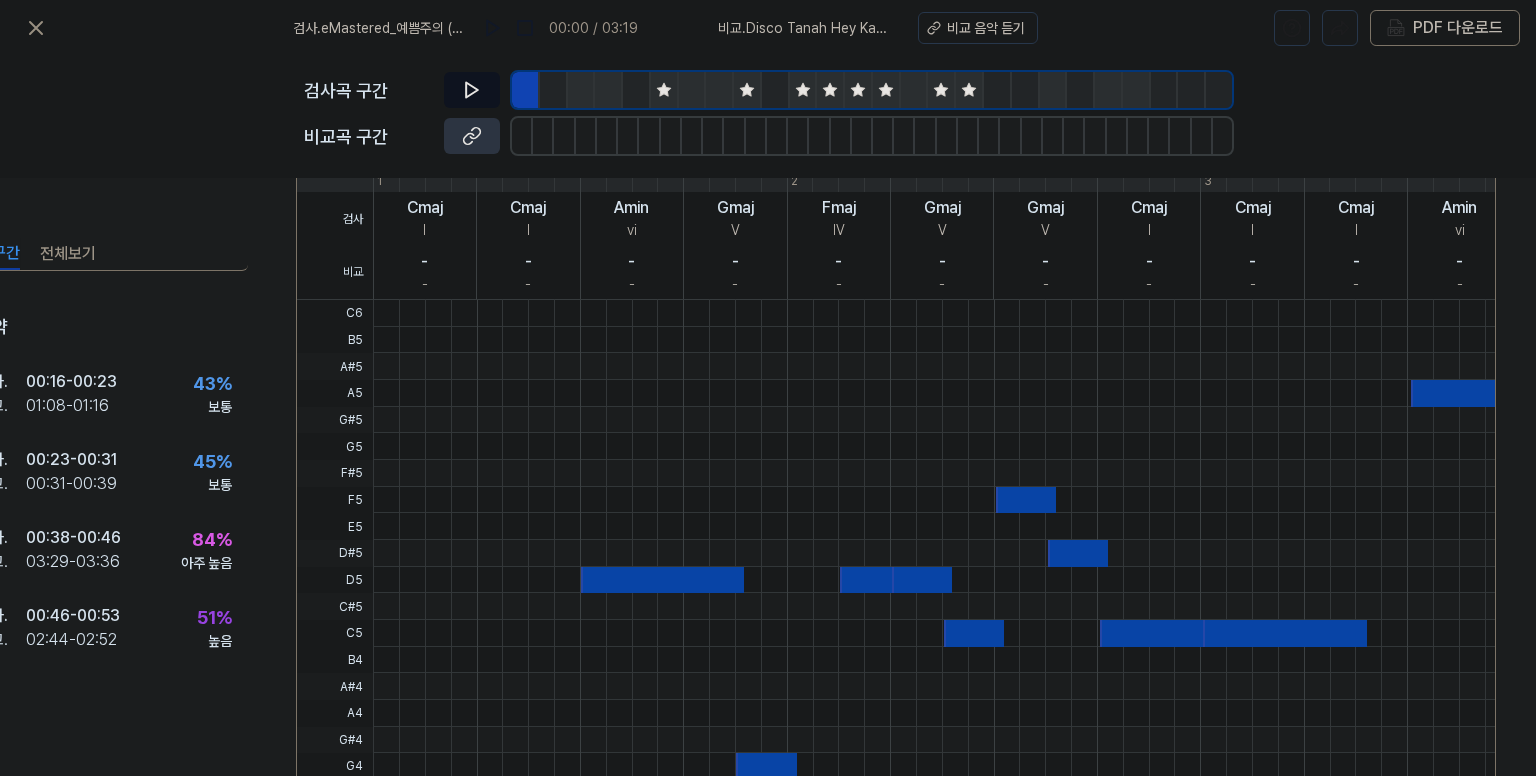click 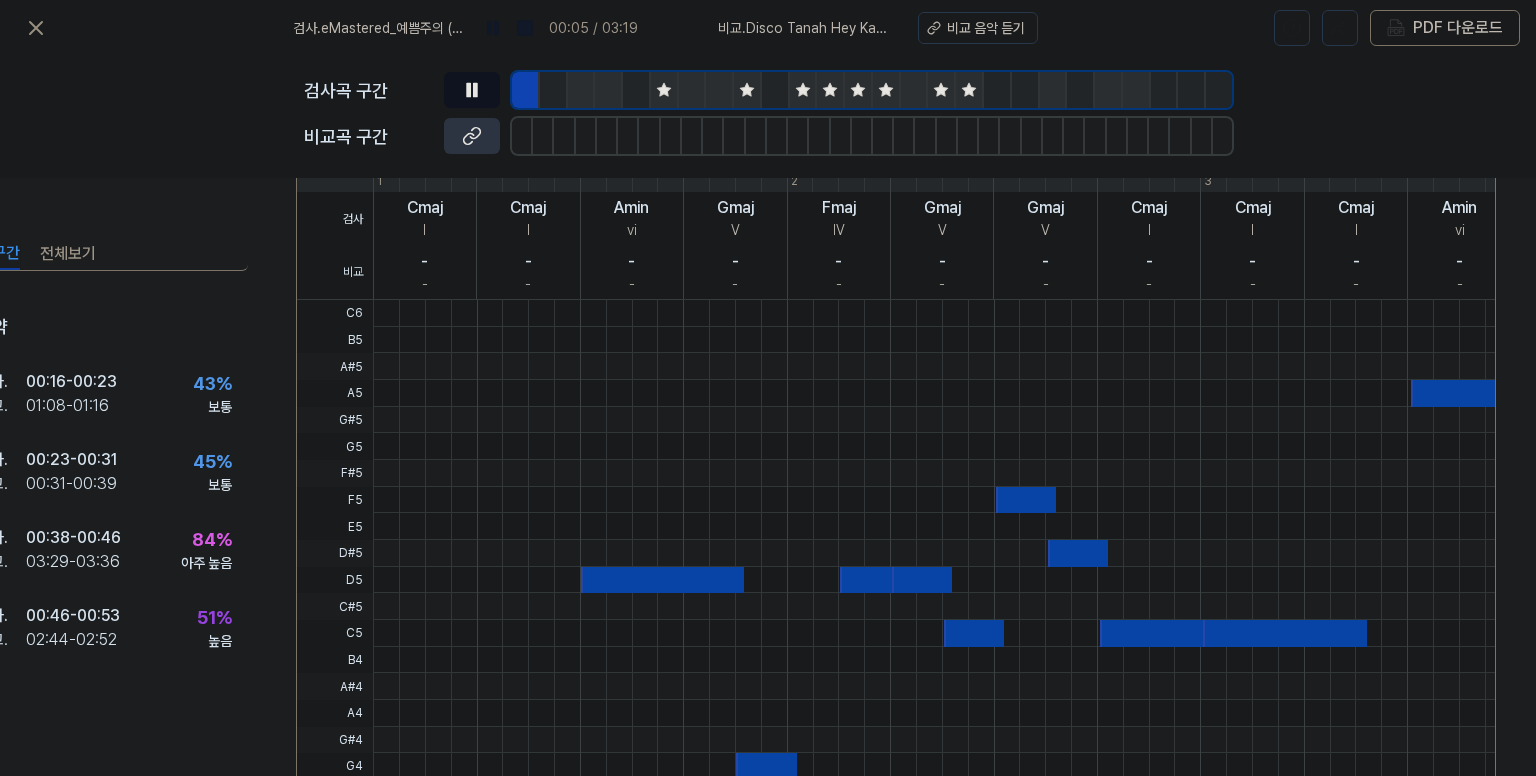 click 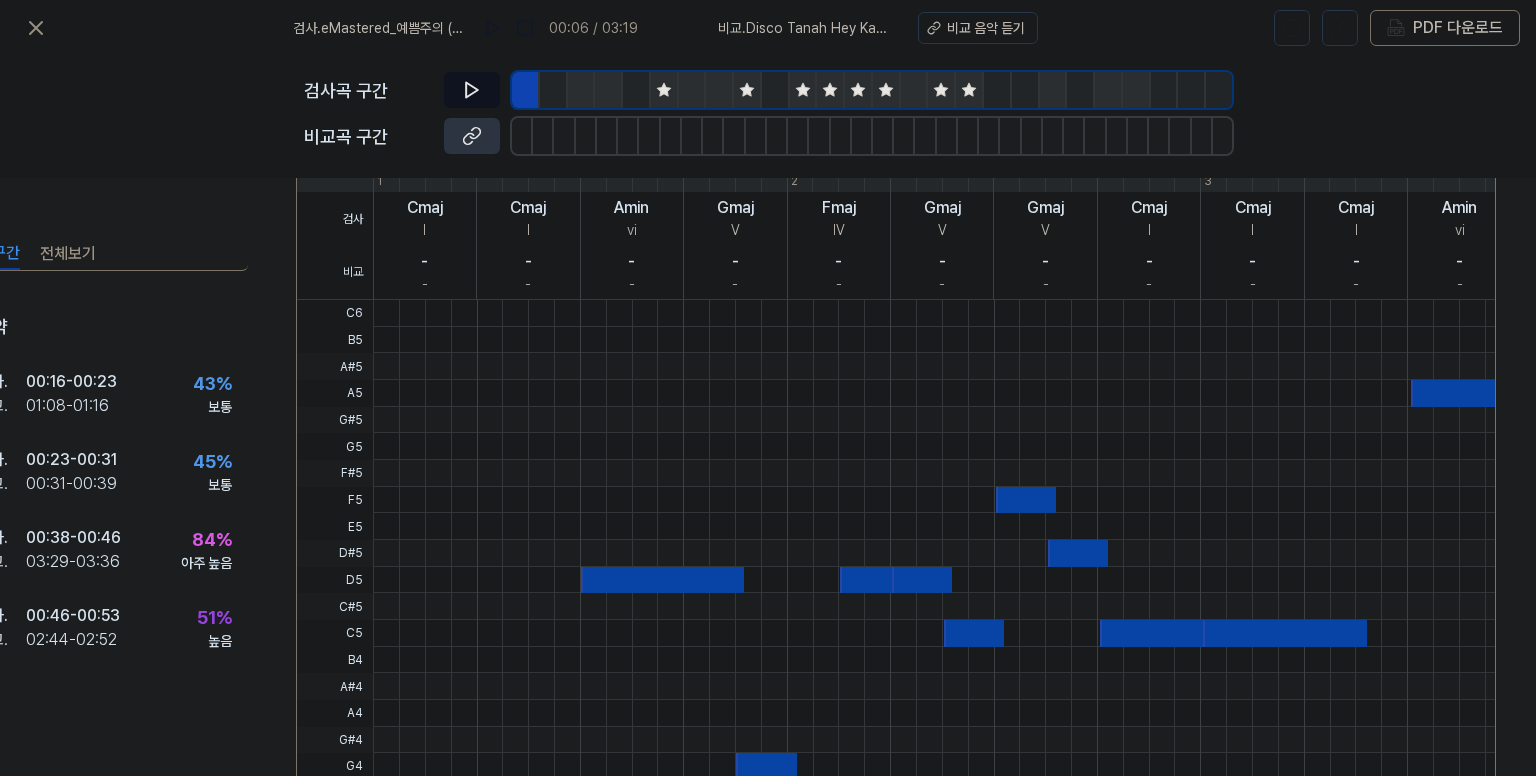 click 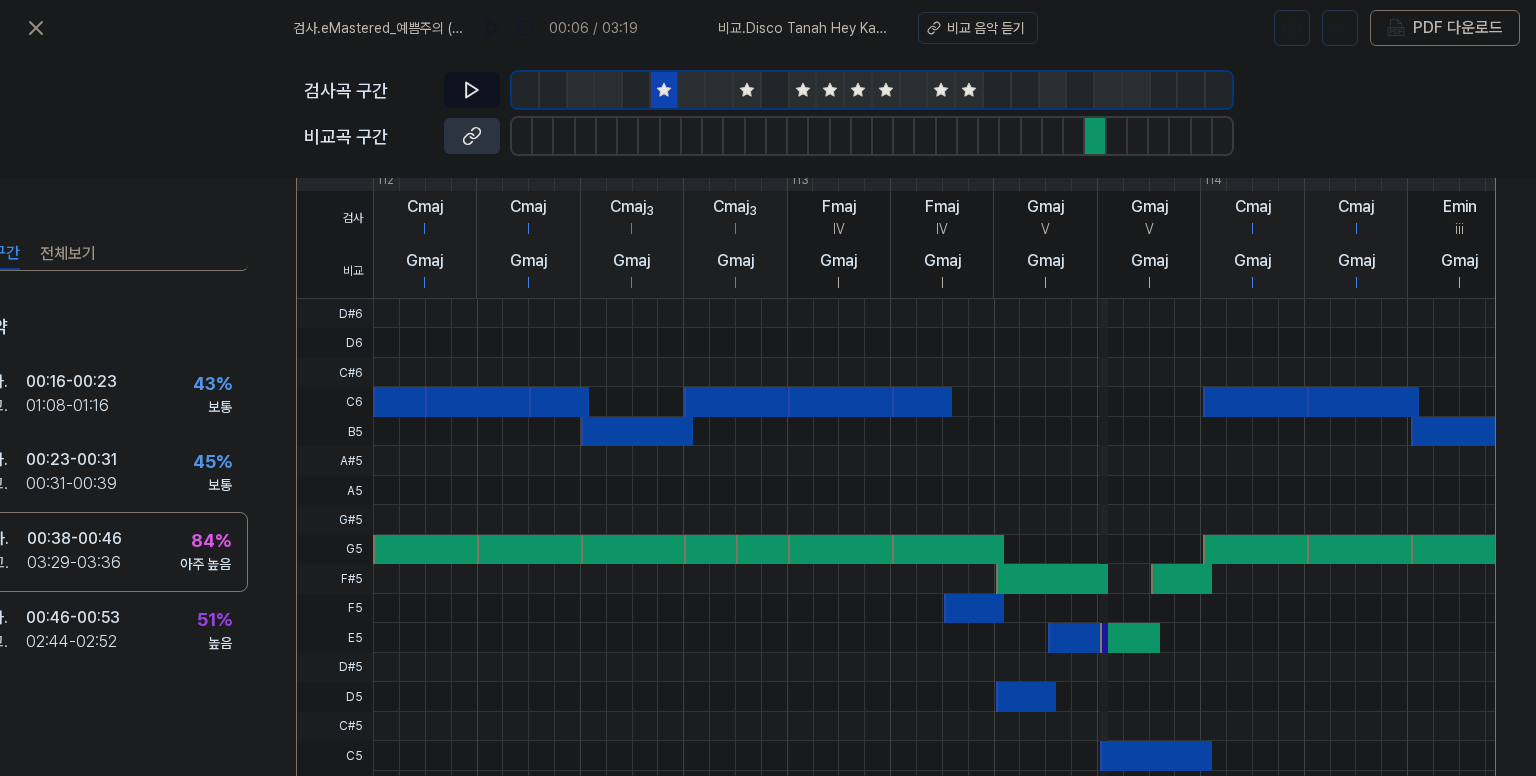 click 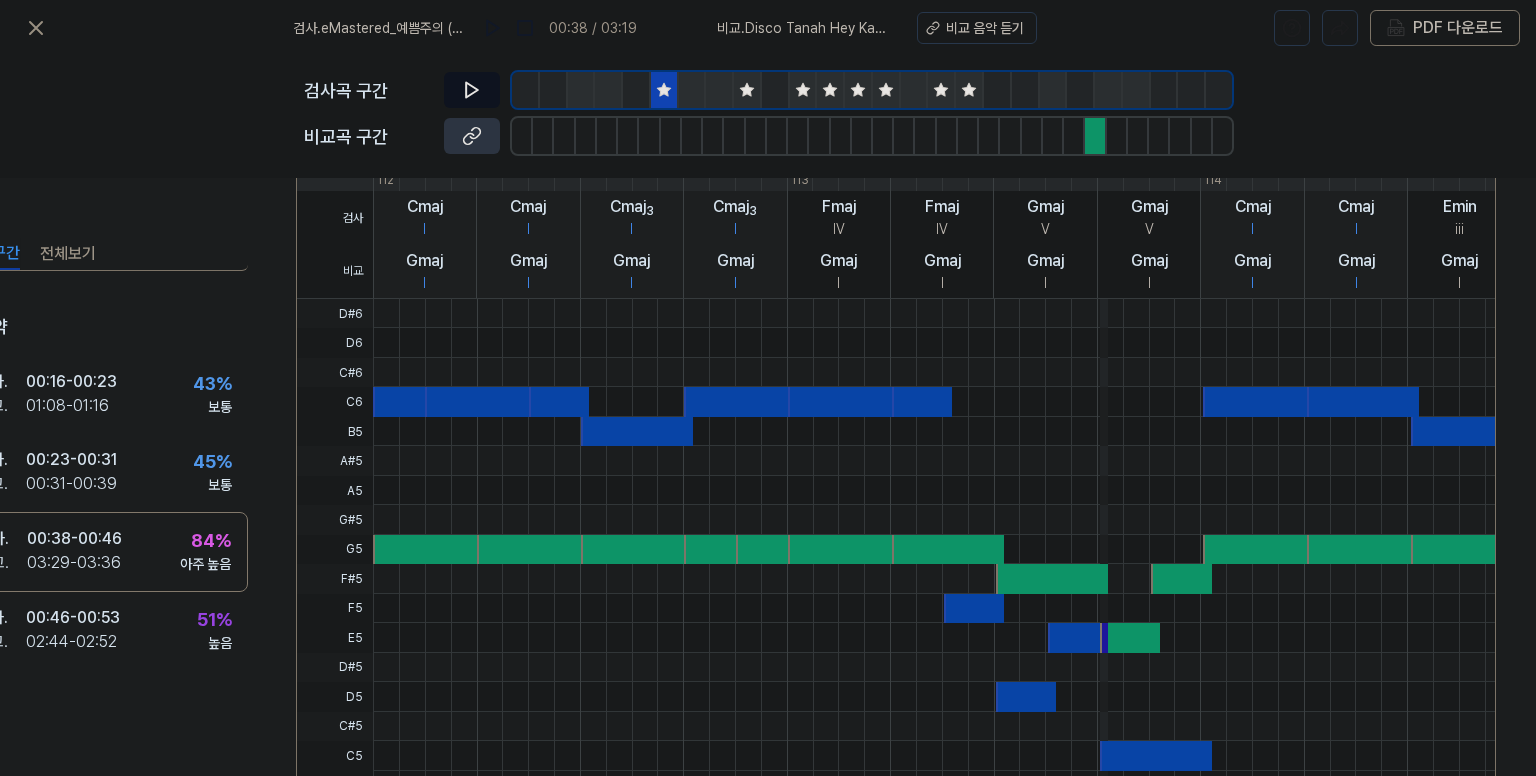 click 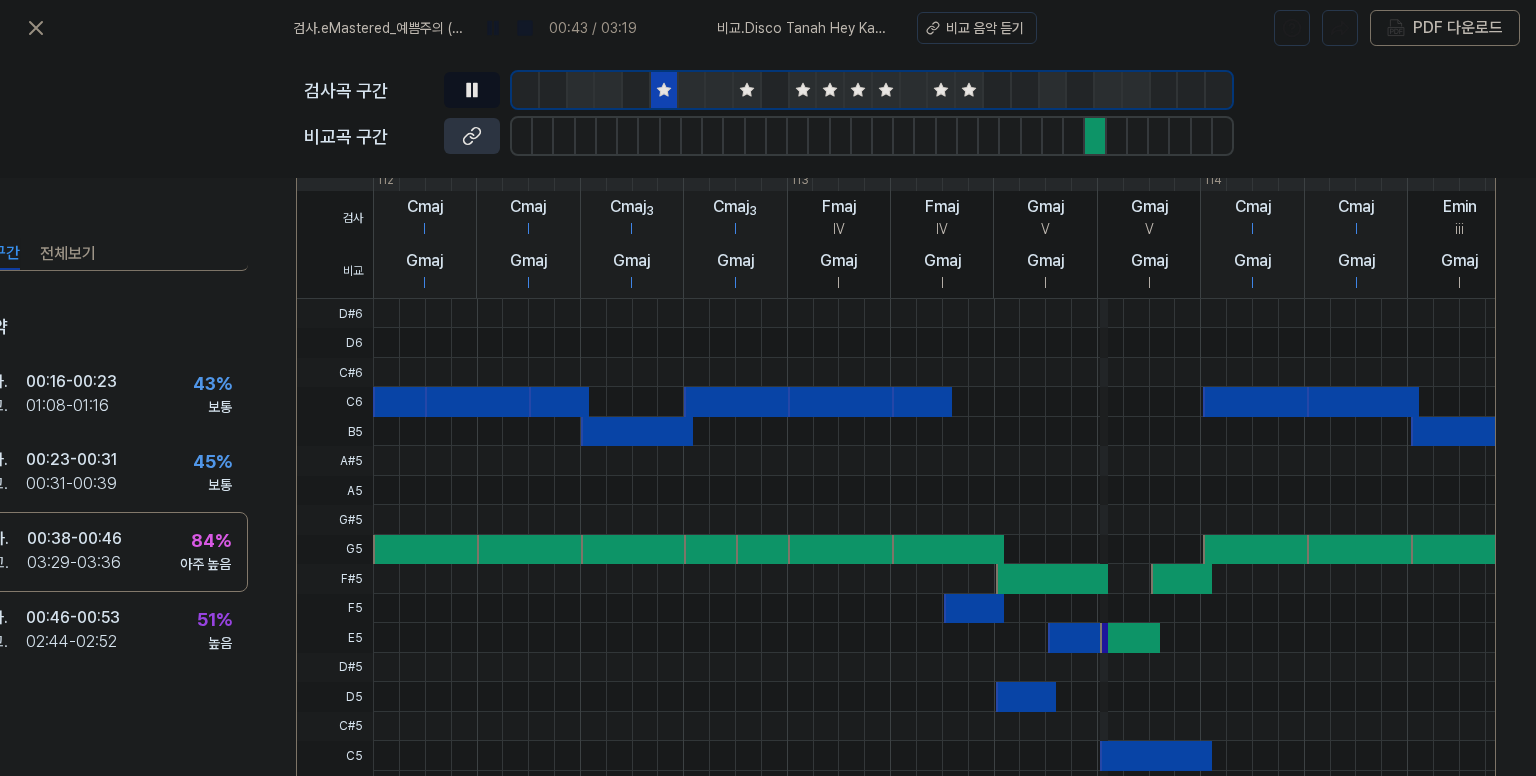 click at bounding box center (472, 90) 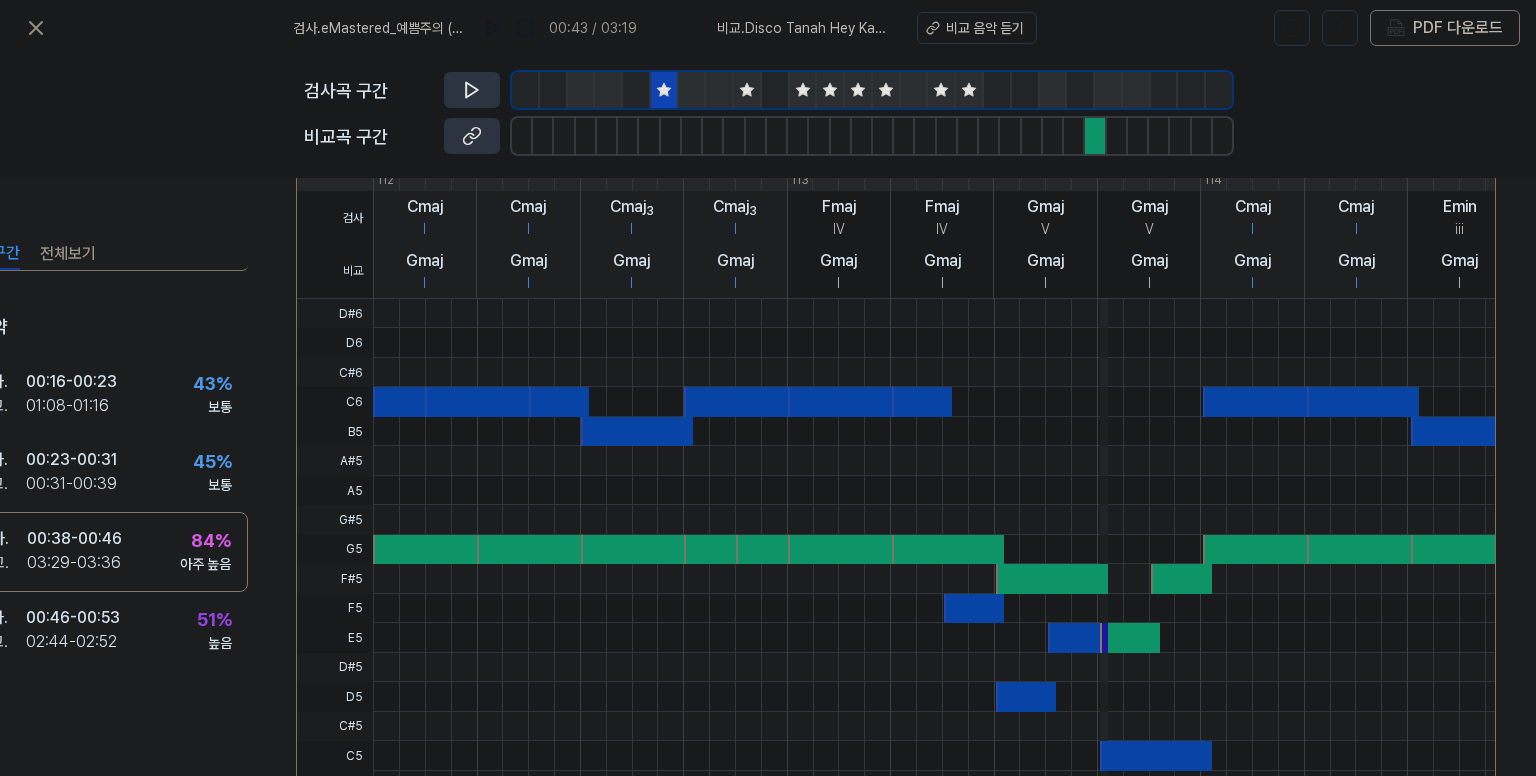 click at bounding box center [526, 90] 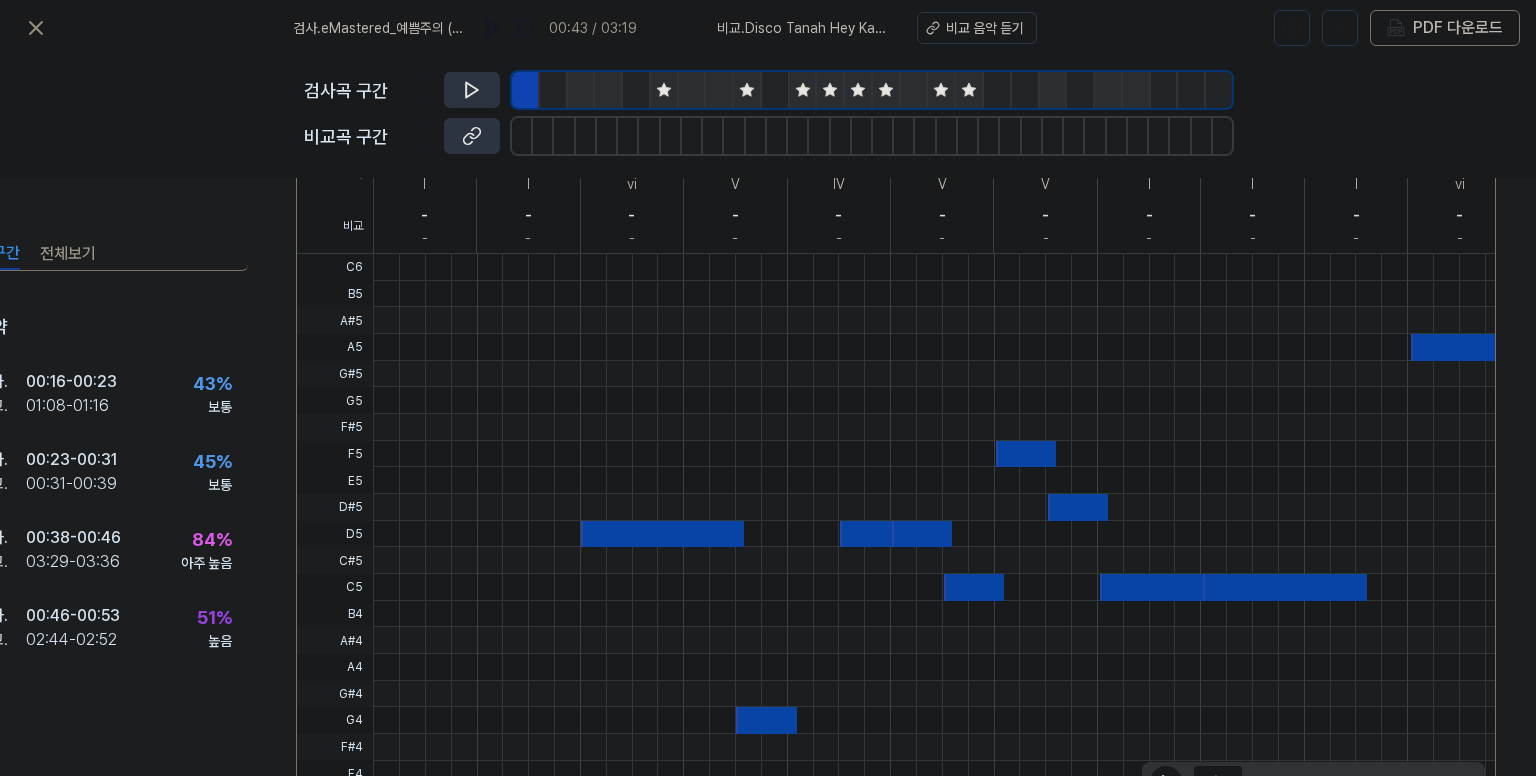 scroll, scrollTop: 348, scrollLeft: 88, axis: both 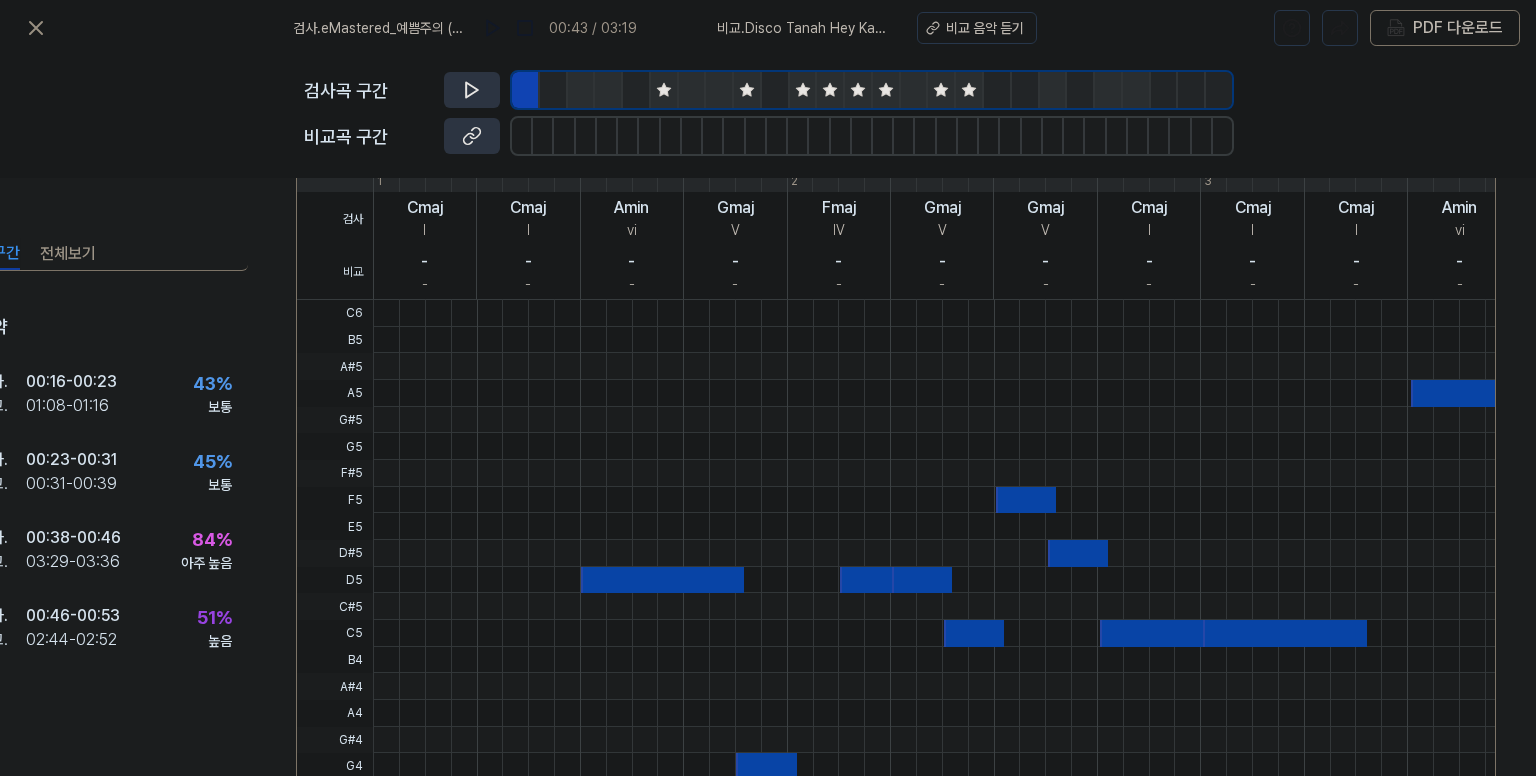 click 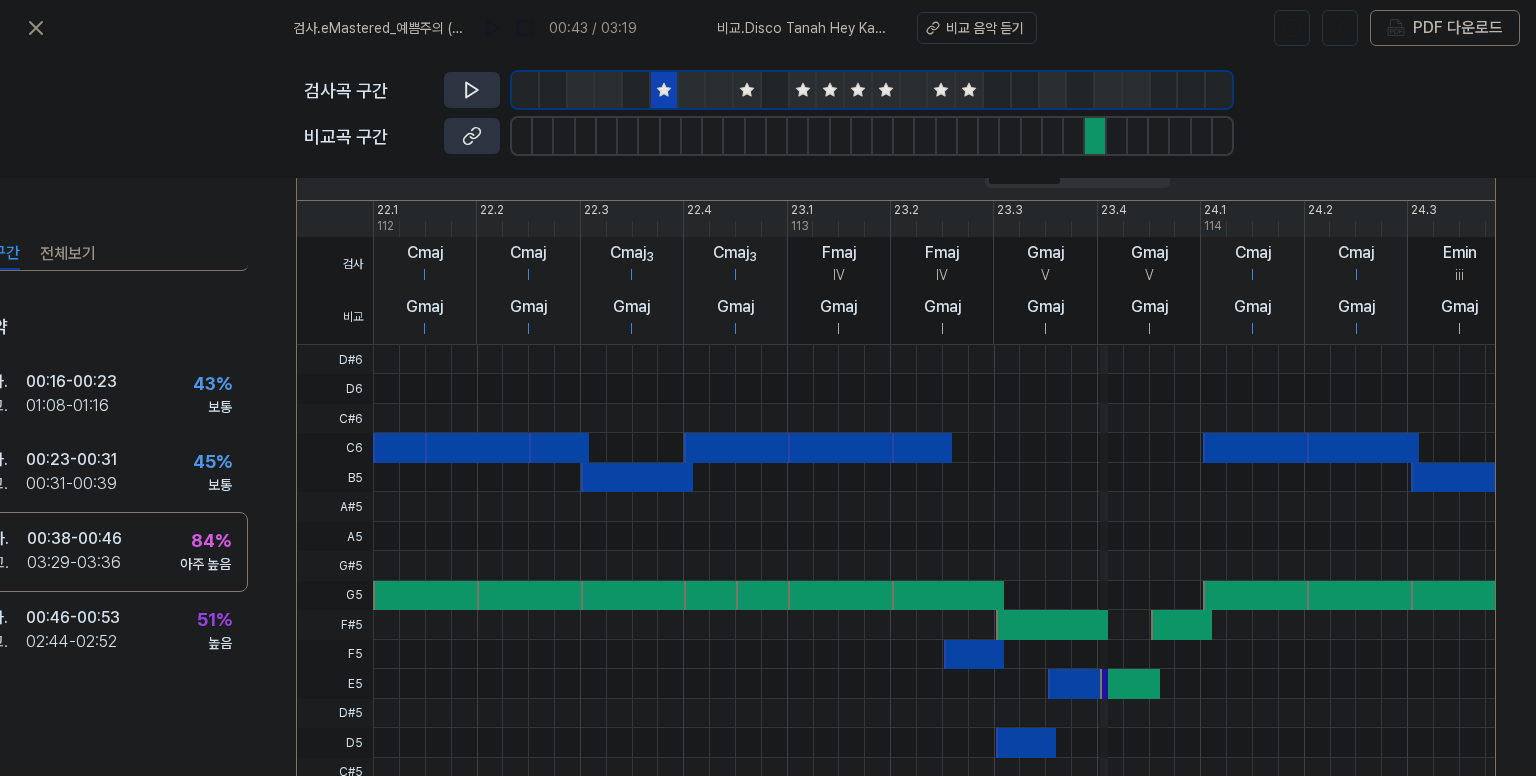 scroll, scrollTop: 394, scrollLeft: 88, axis: both 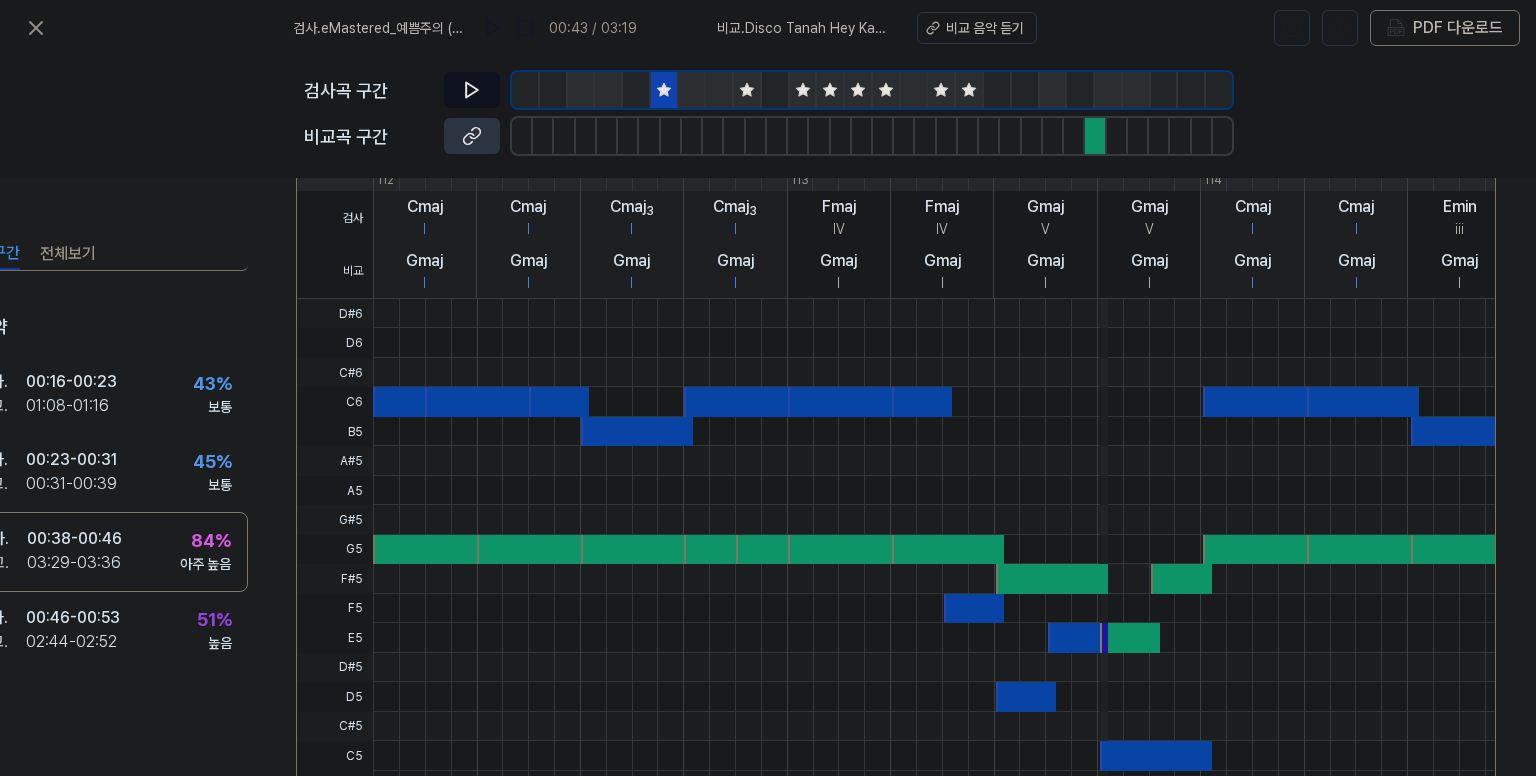 click 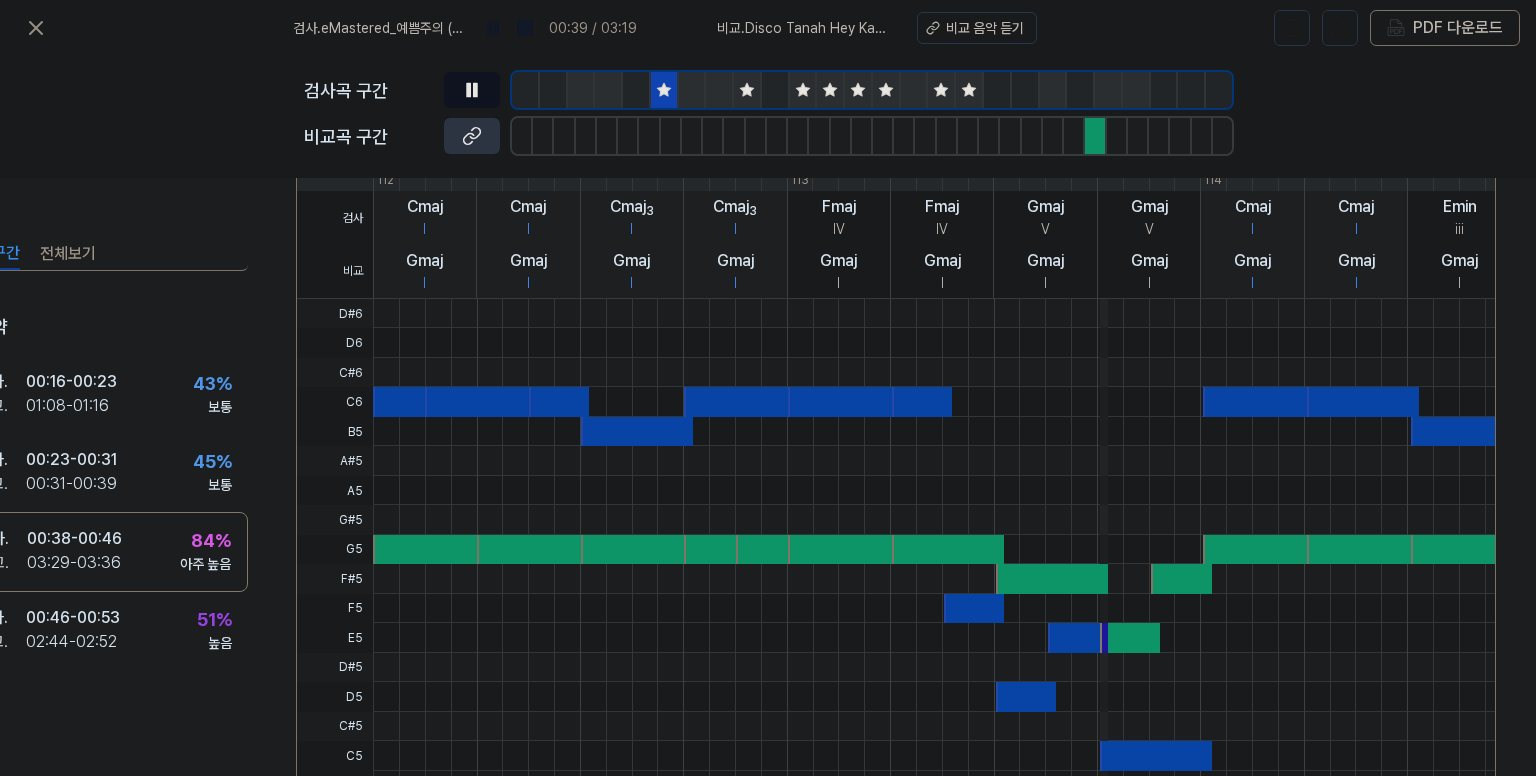 click 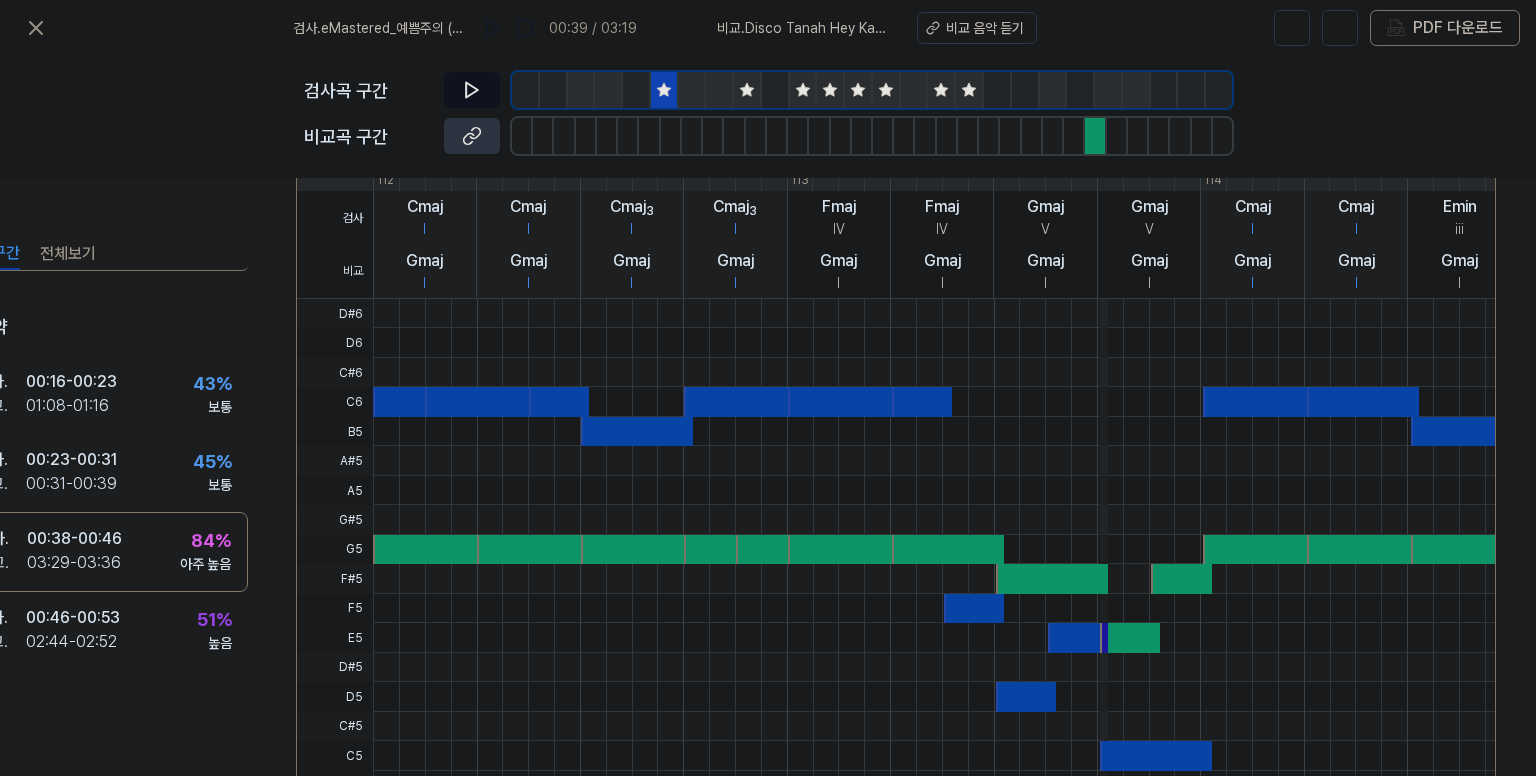 click 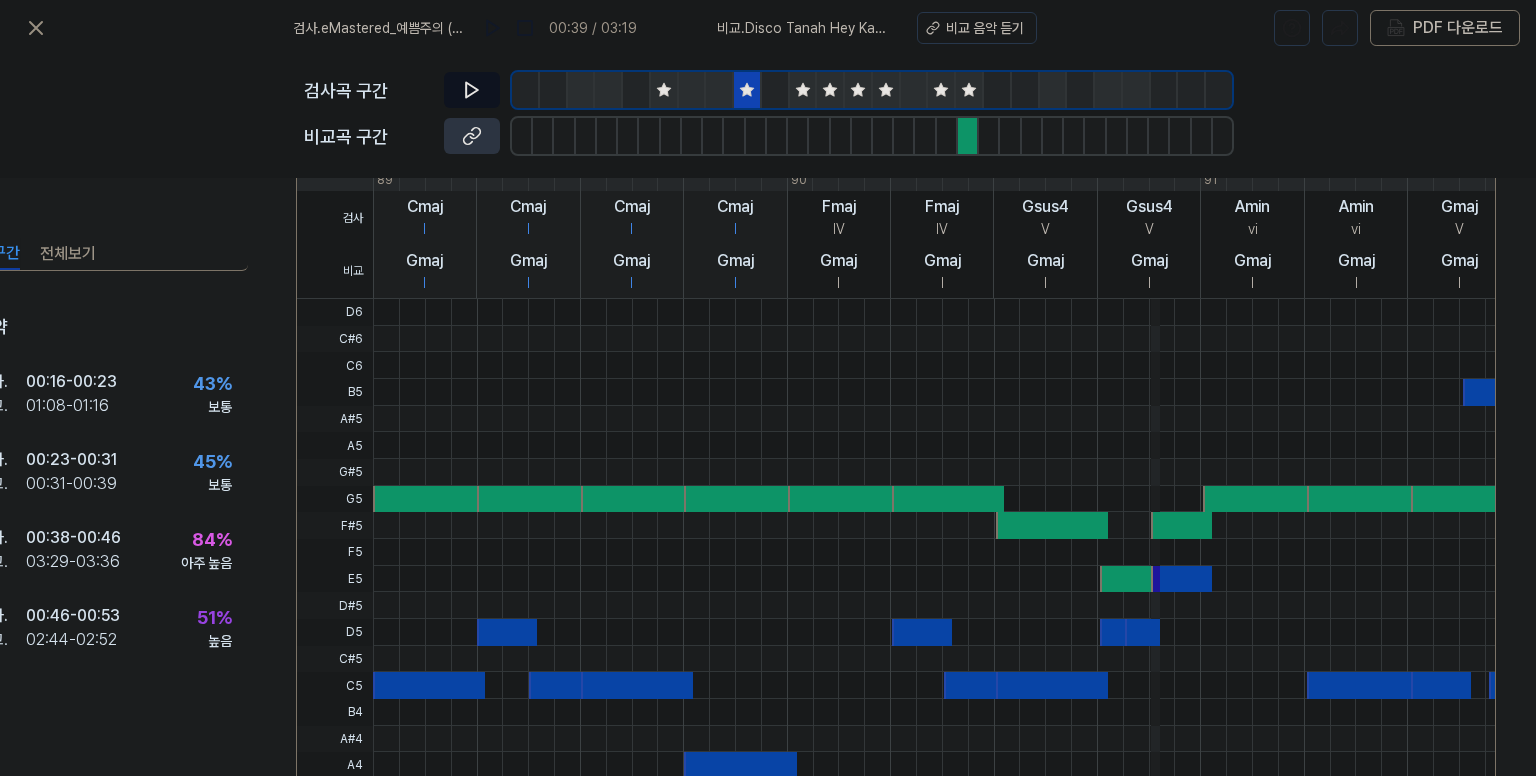 click 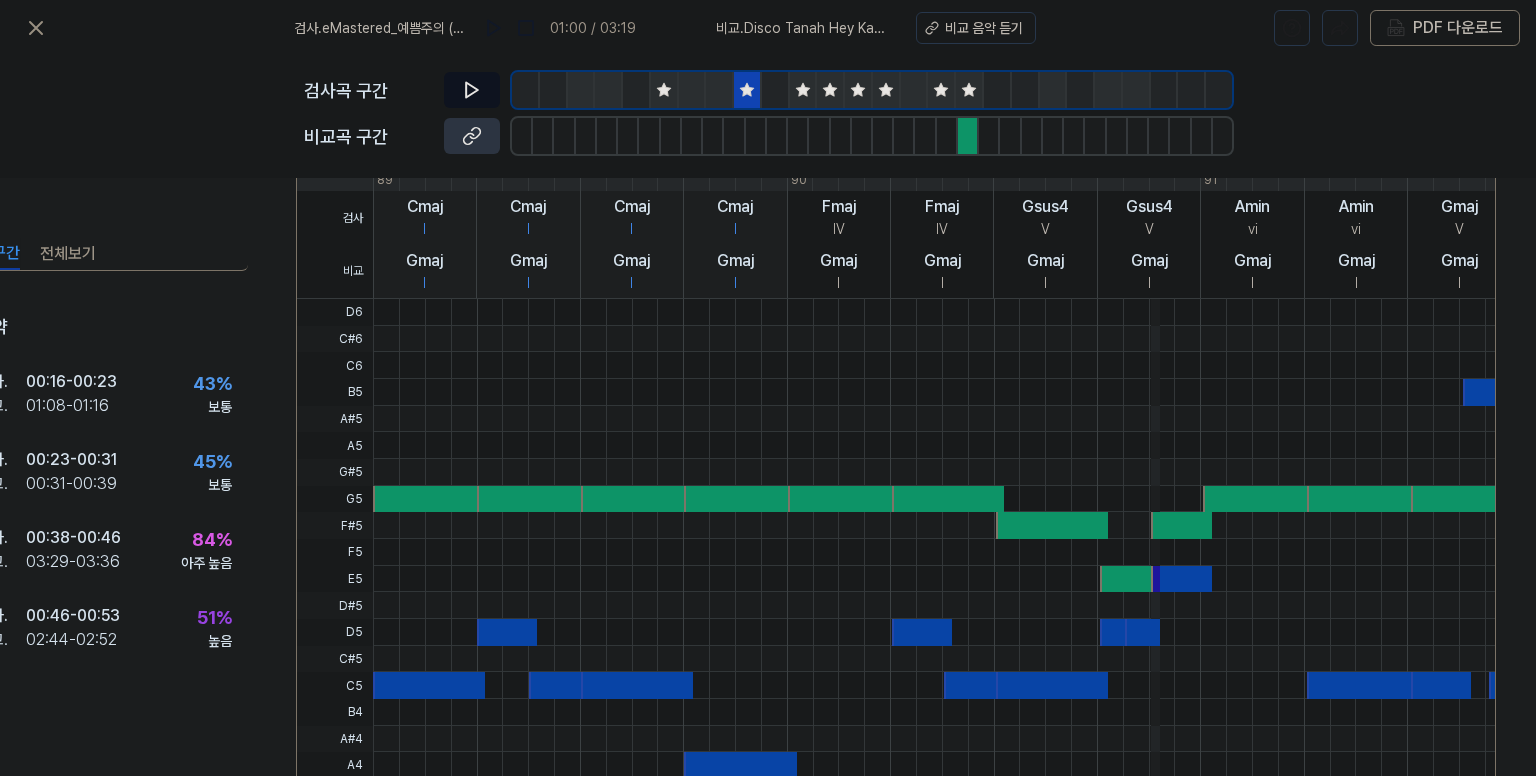 click 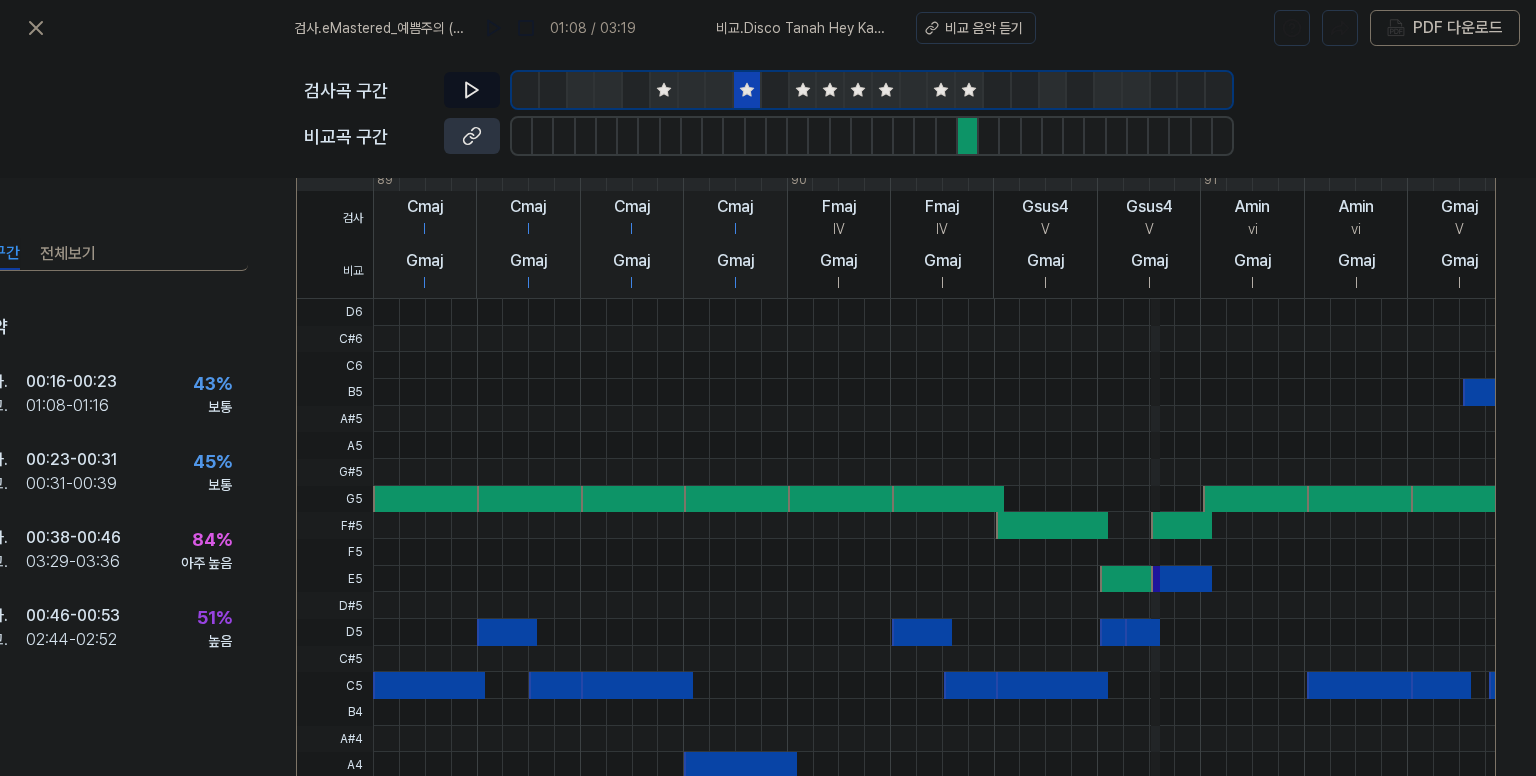 click at bounding box center [776, 90] 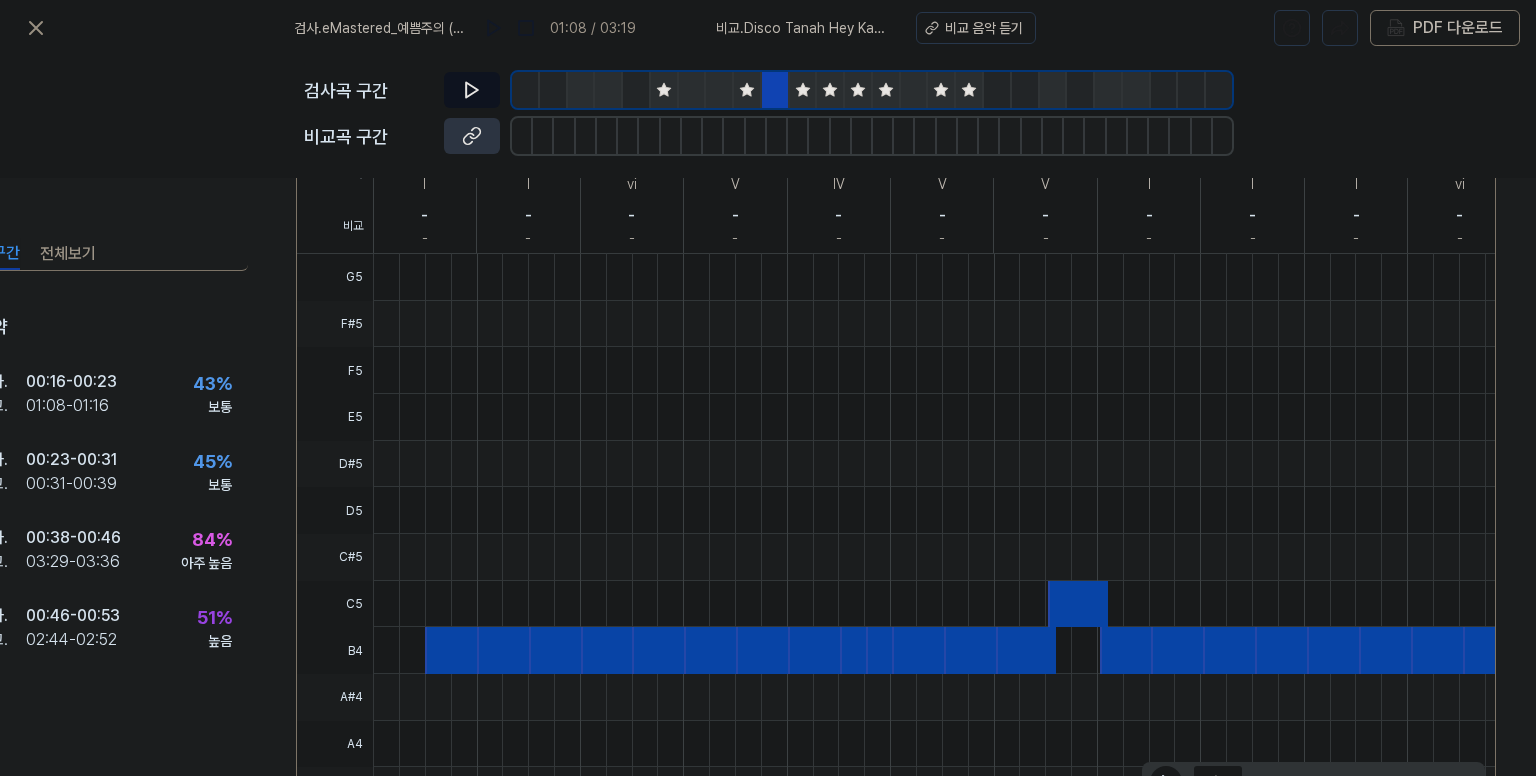 scroll, scrollTop: 348, scrollLeft: 88, axis: both 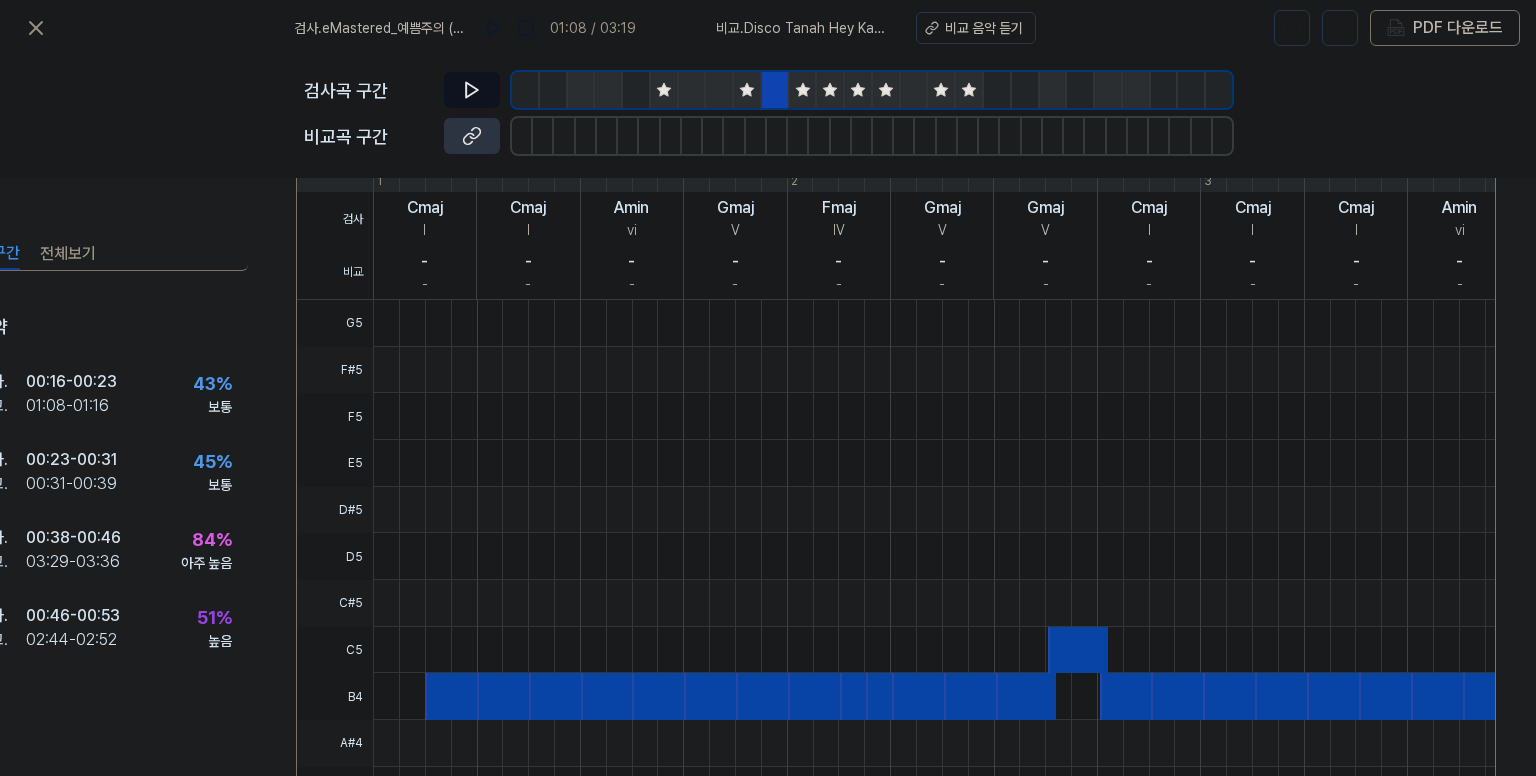click 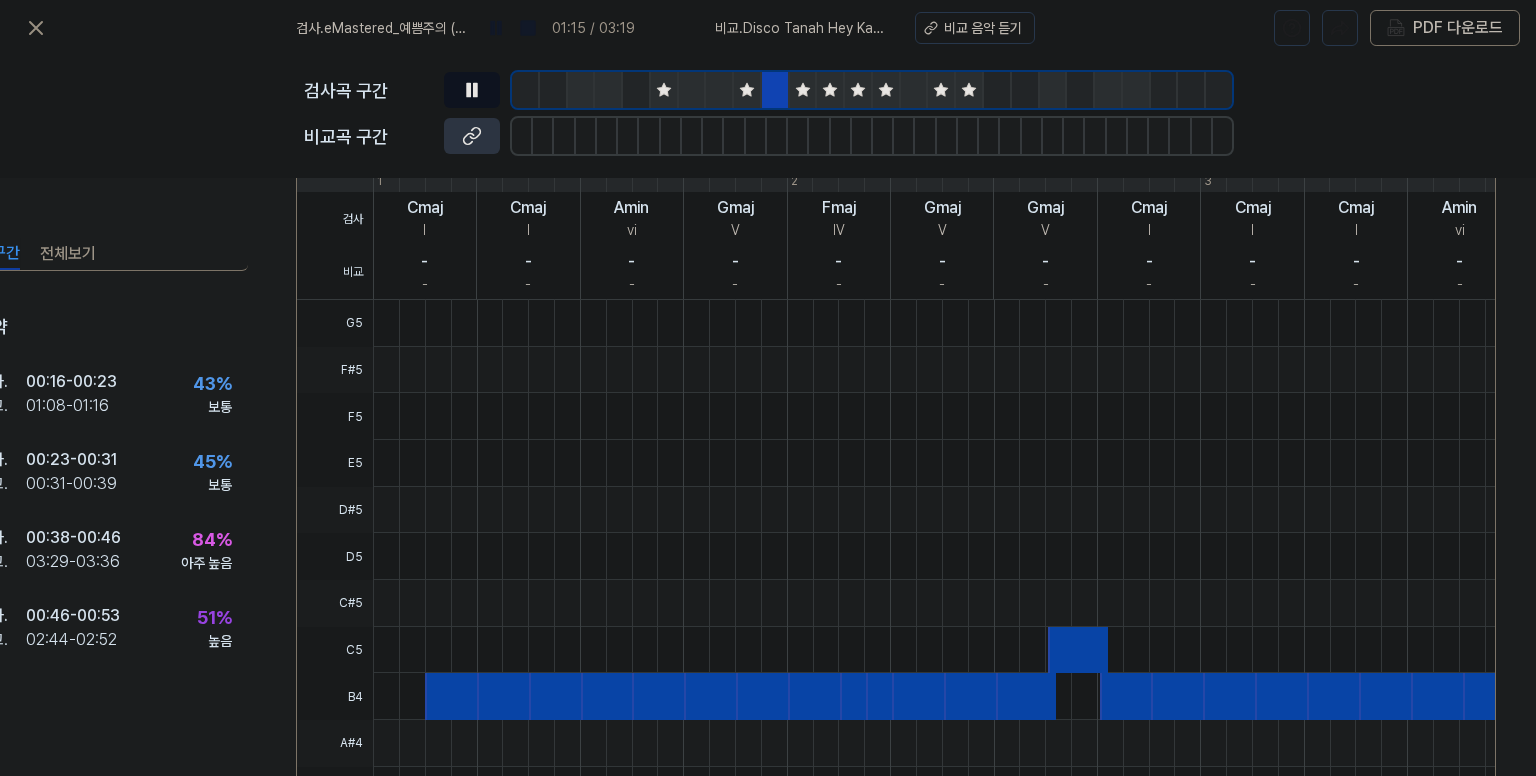 click 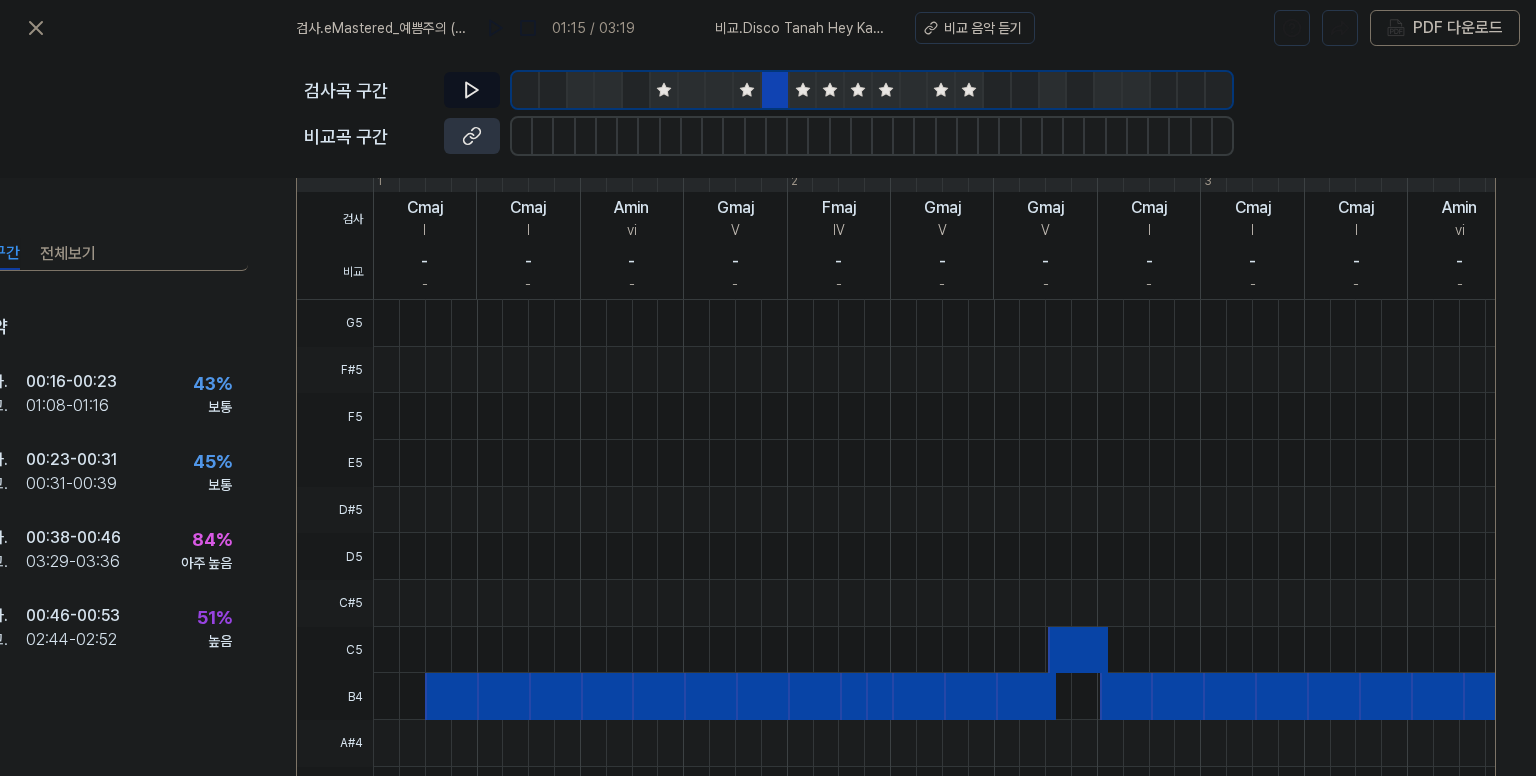 click 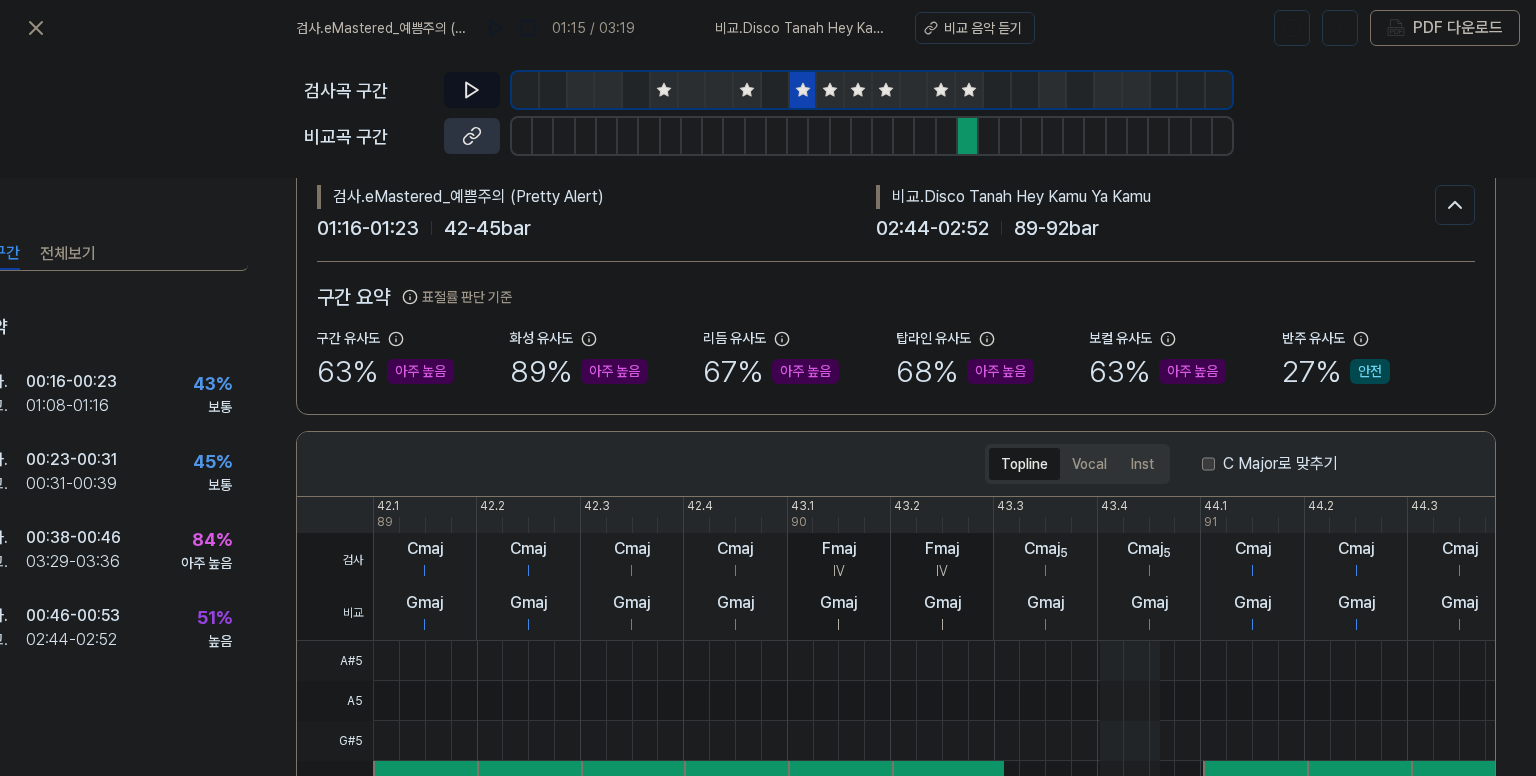 scroll, scrollTop: 100, scrollLeft: 88, axis: both 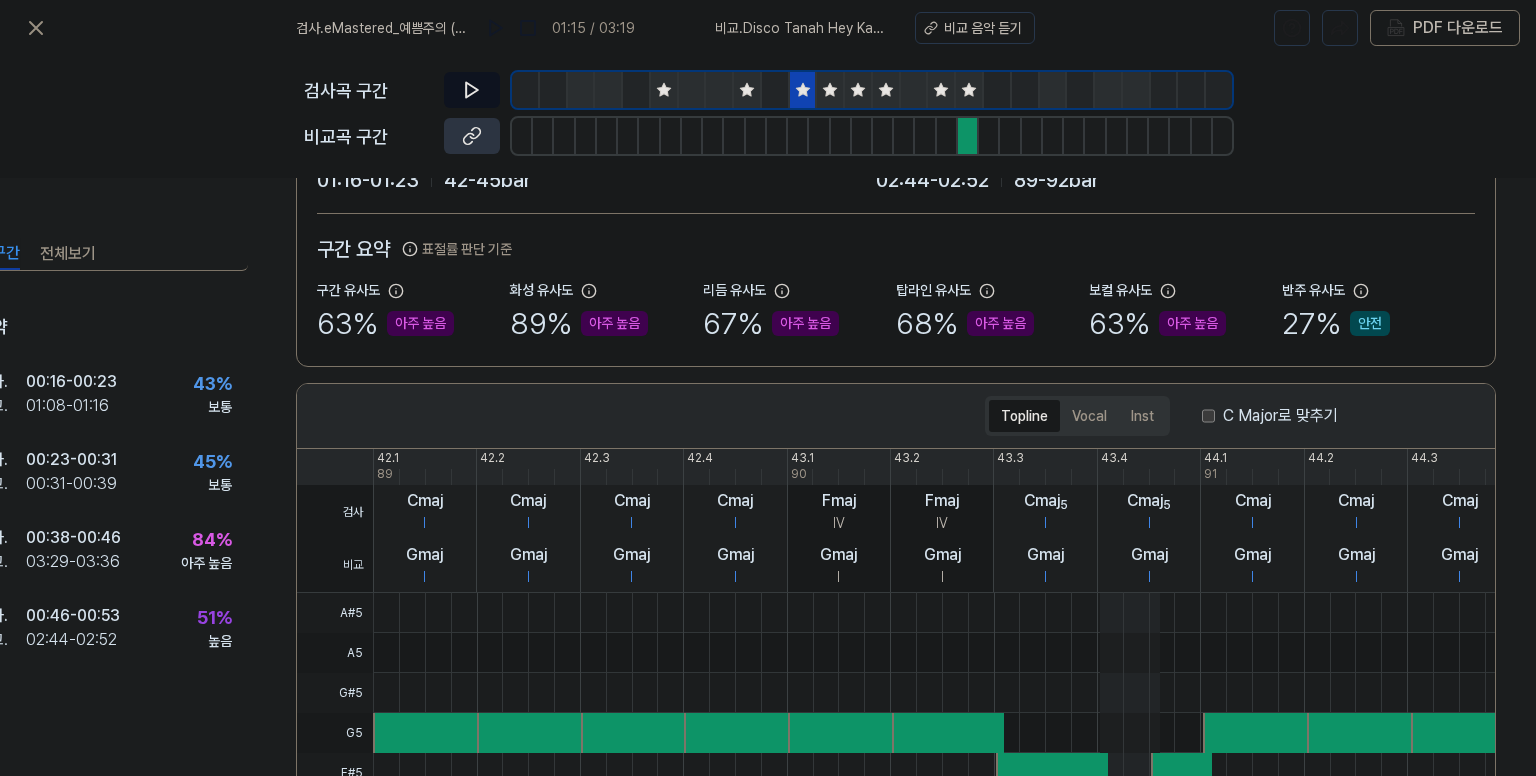 click at bounding box center (526, 90) 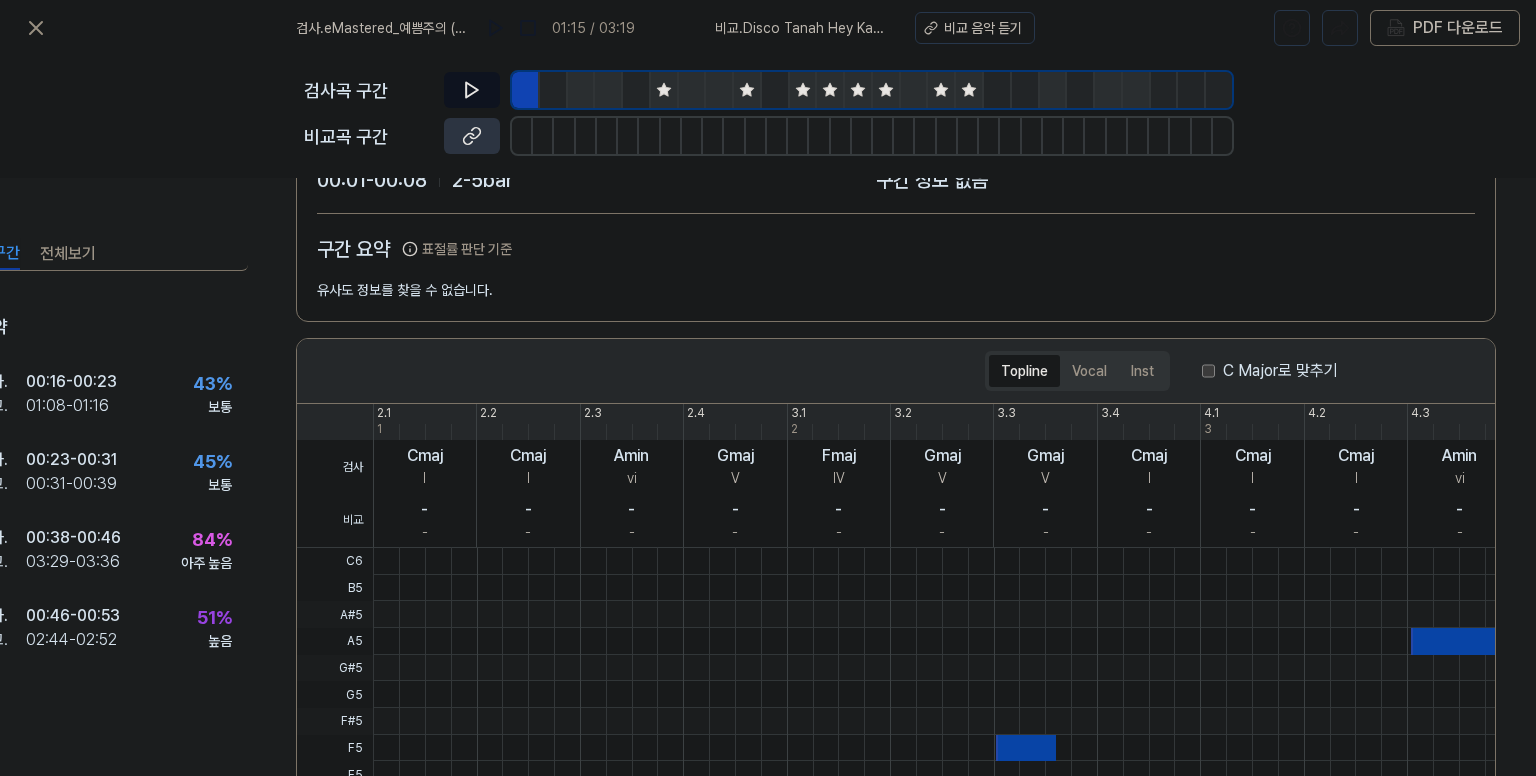 click at bounding box center [582, 90] 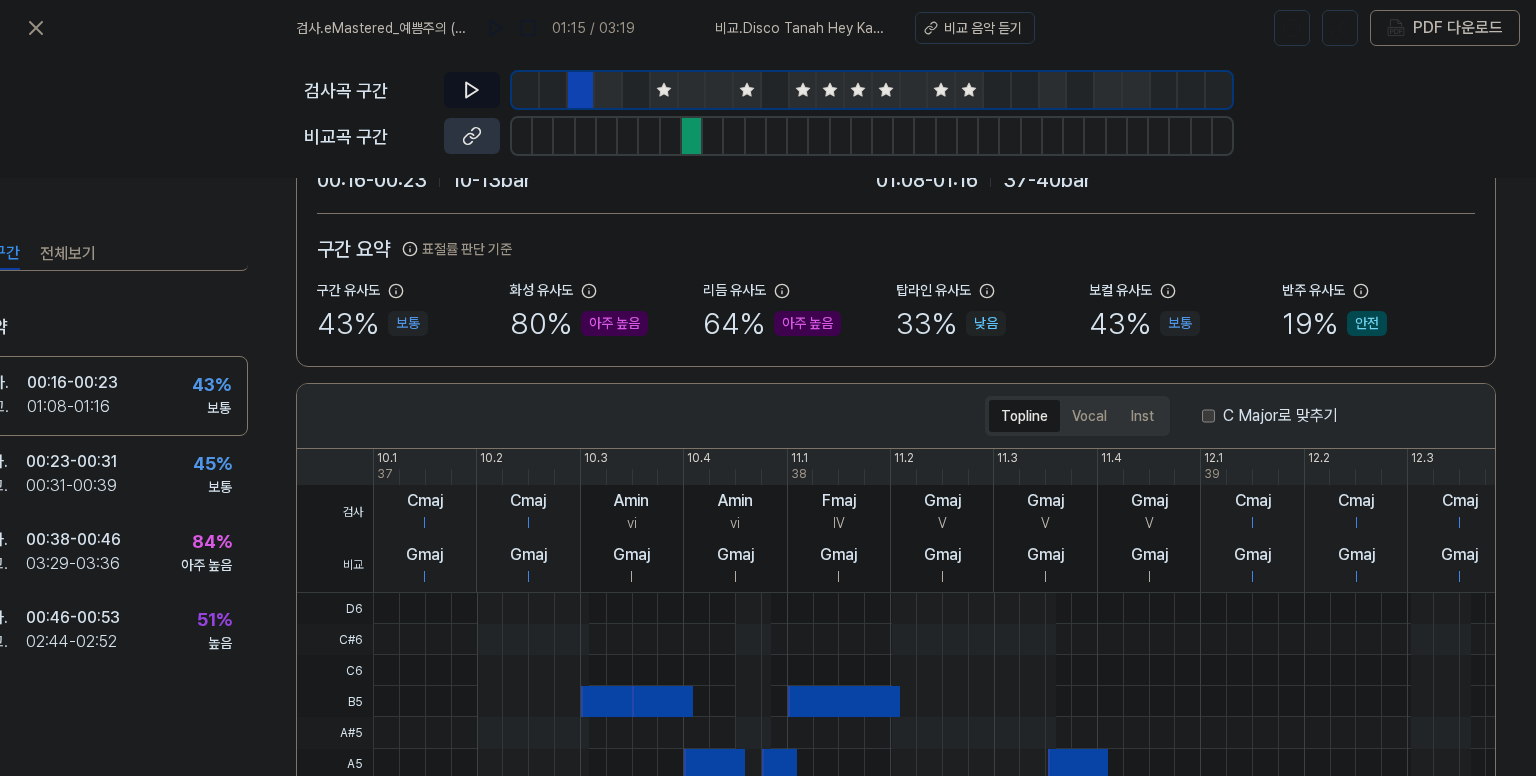 click at bounding box center [554, 90] 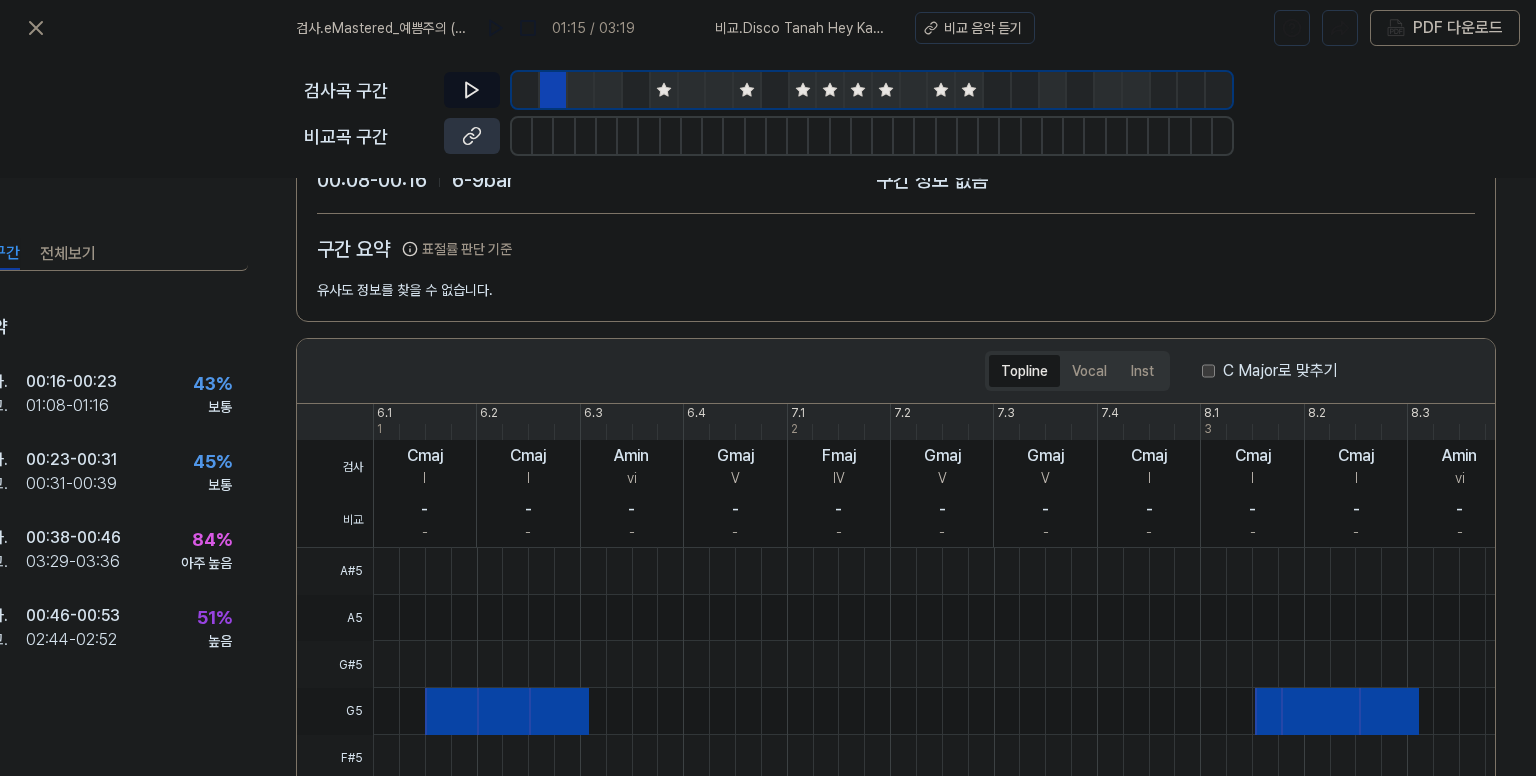 click at bounding box center (582, 90) 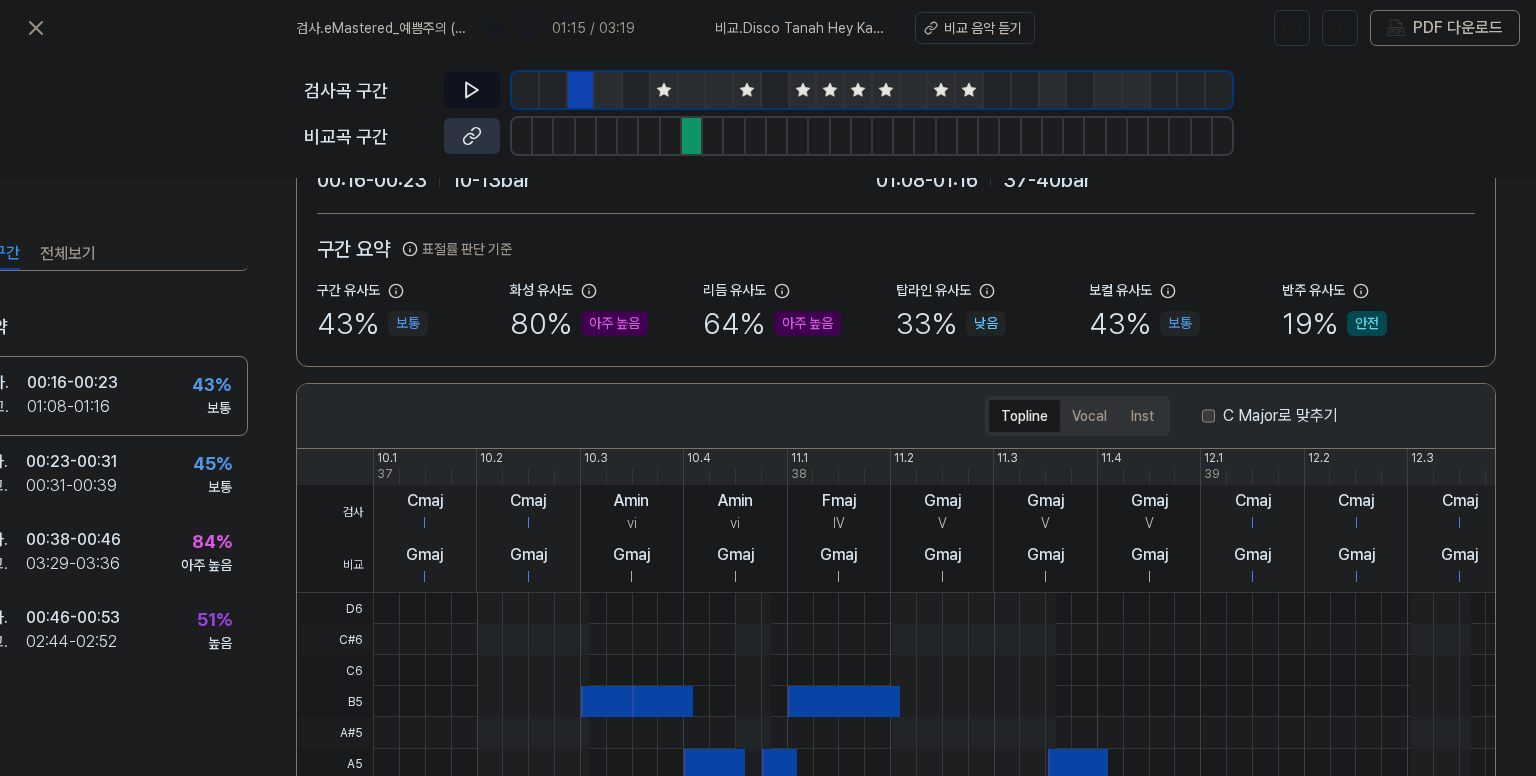 click at bounding box center [609, 90] 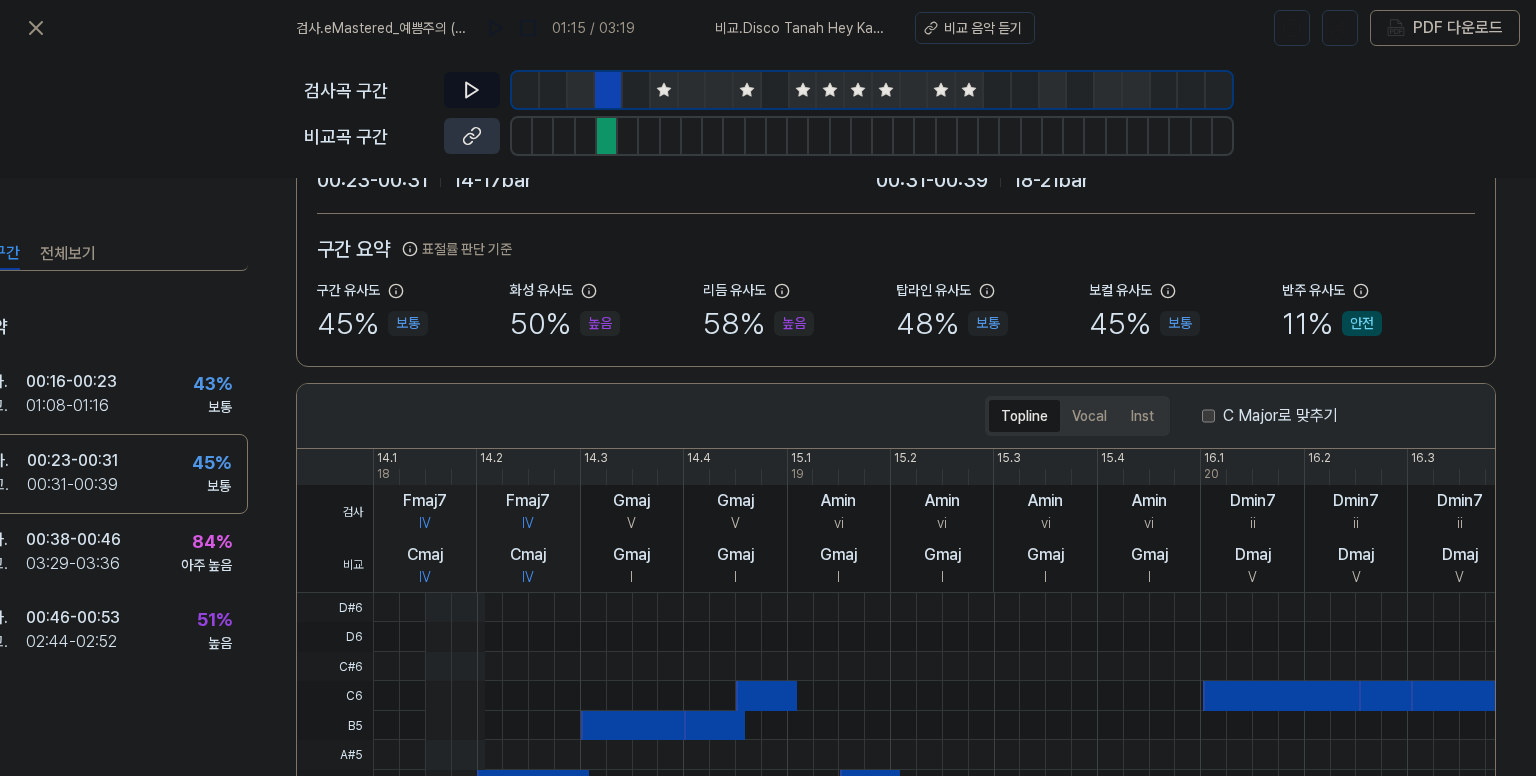 click at bounding box center [637, 90] 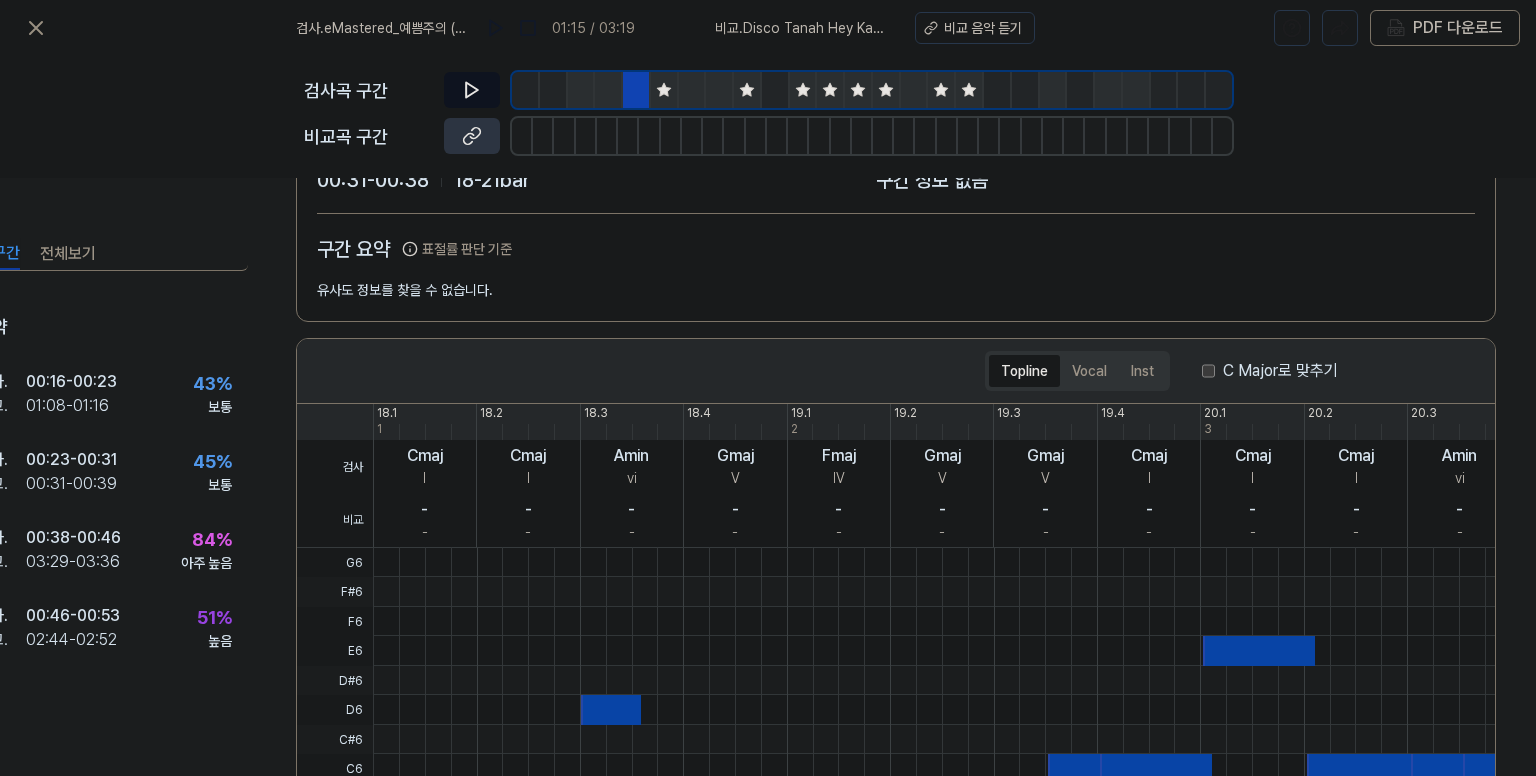 click at bounding box center [665, 90] 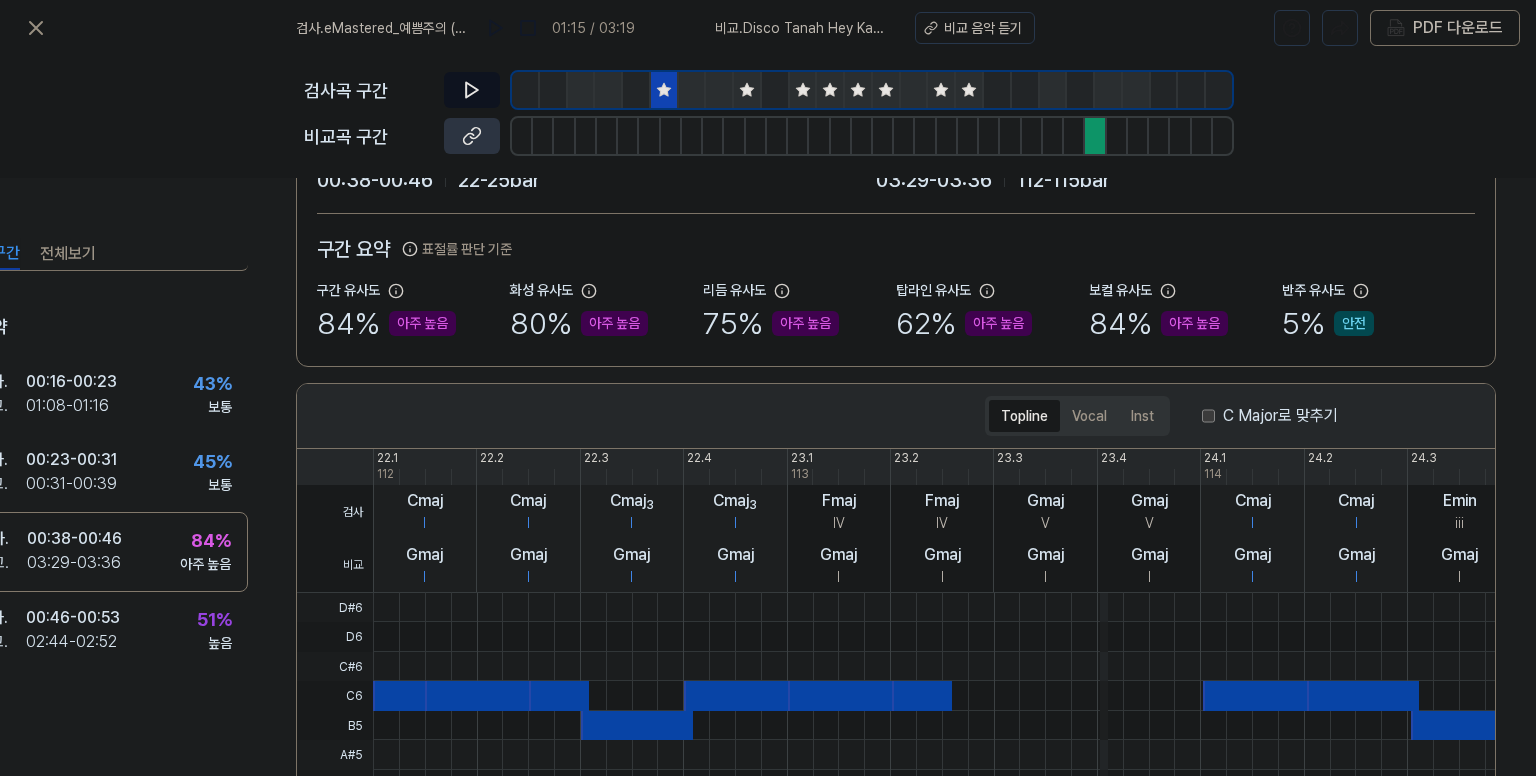 click at bounding box center [693, 90] 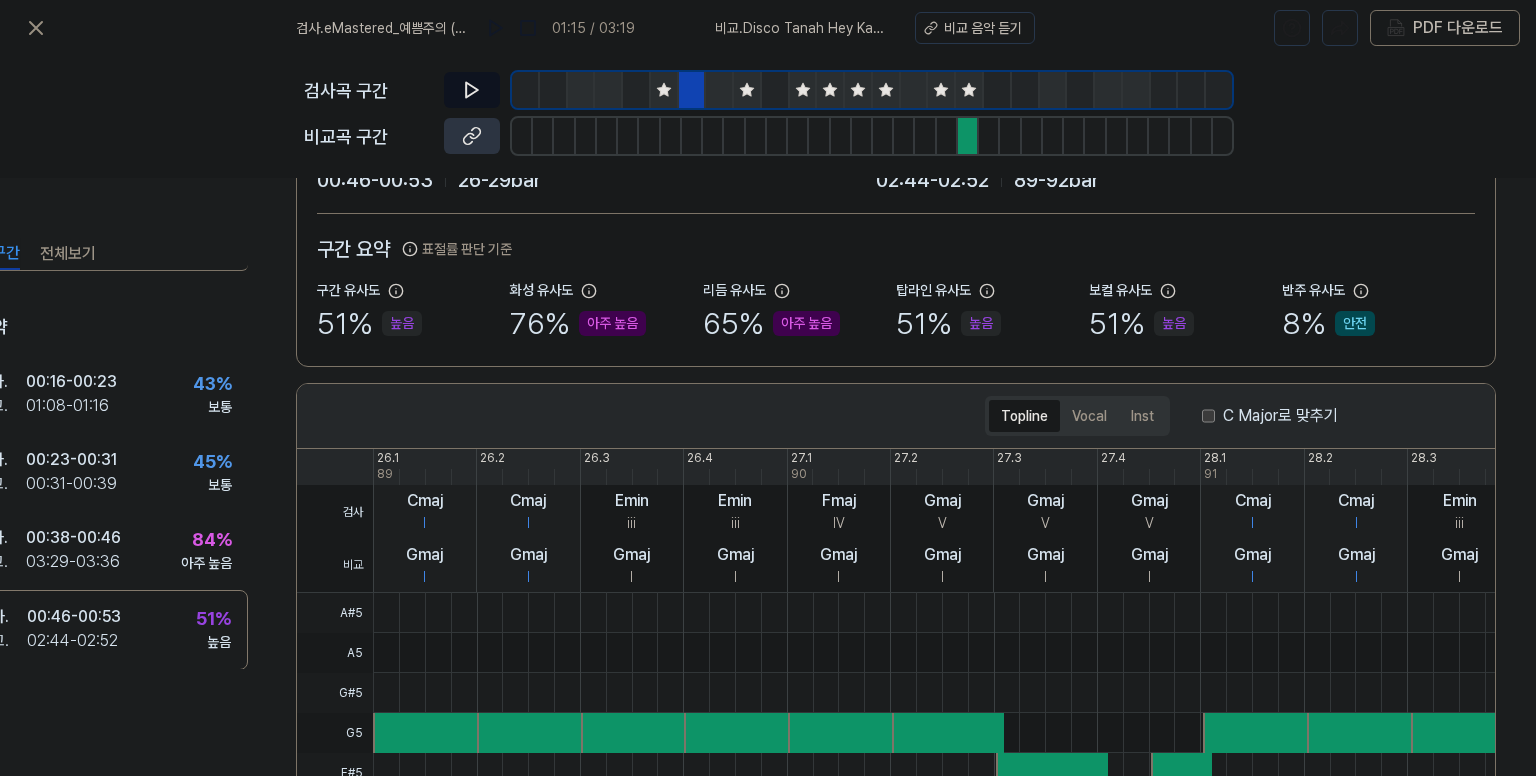 click 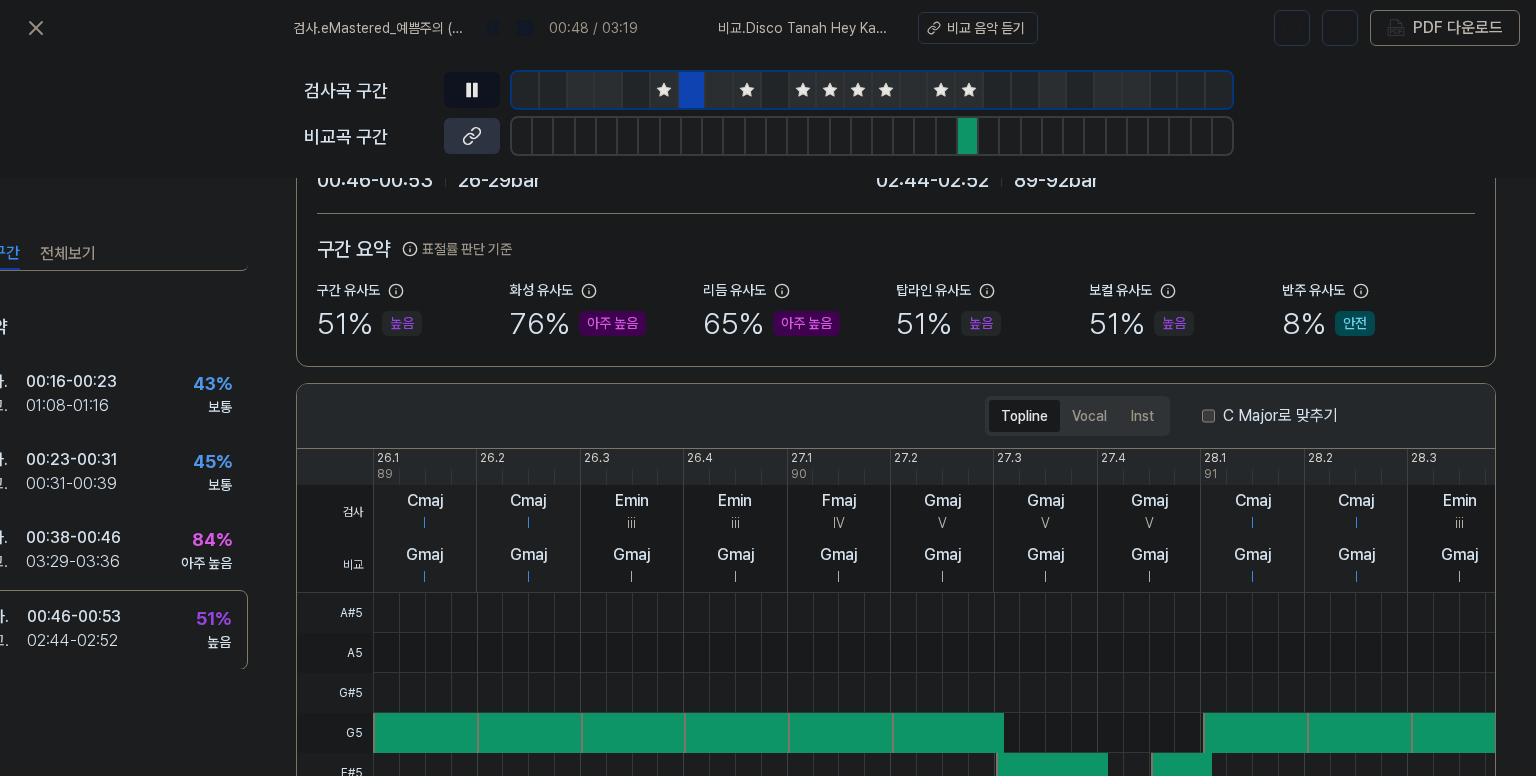 click 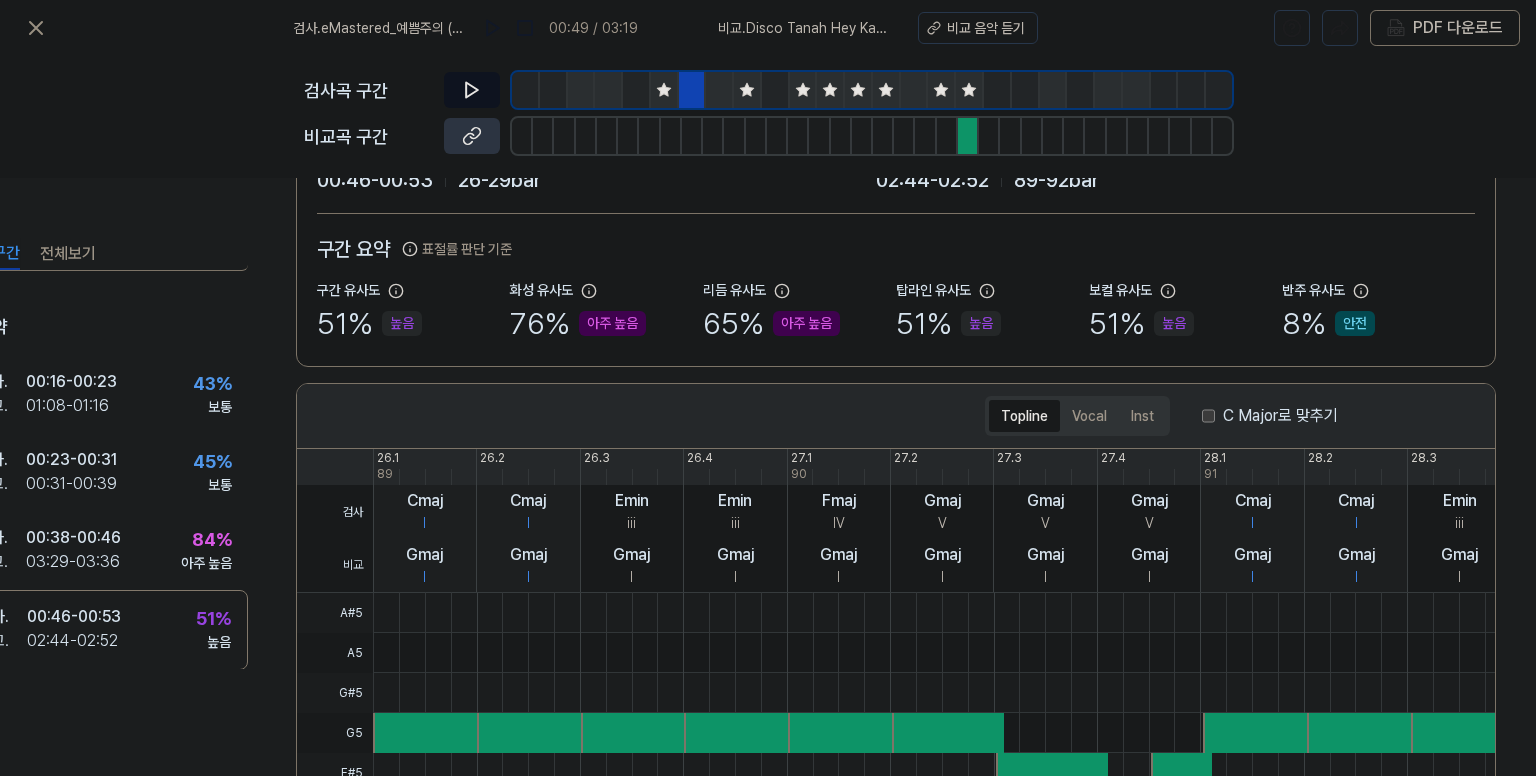 click at bounding box center [720, 90] 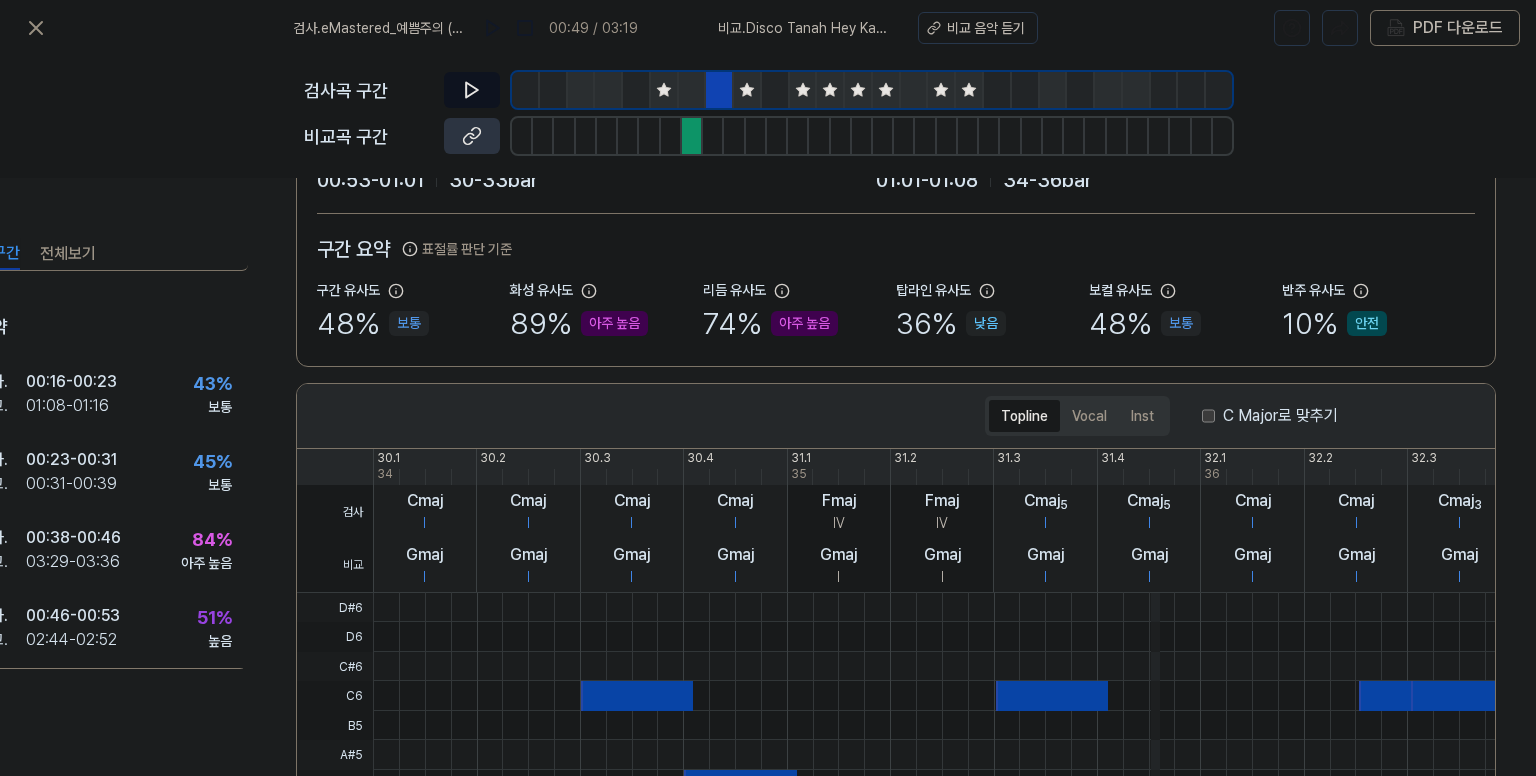 click at bounding box center (693, 90) 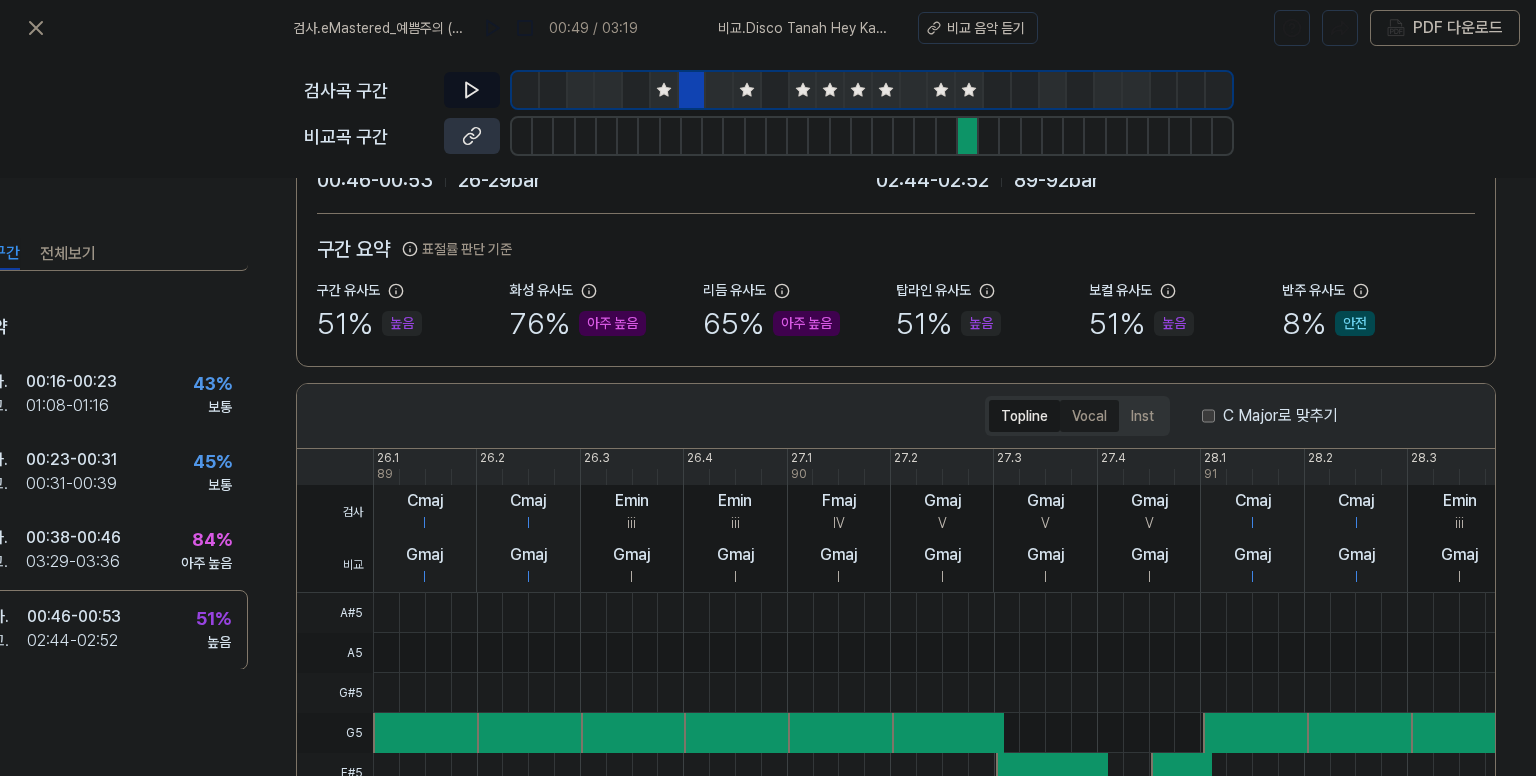 click on "Vocal" at bounding box center [1089, 416] 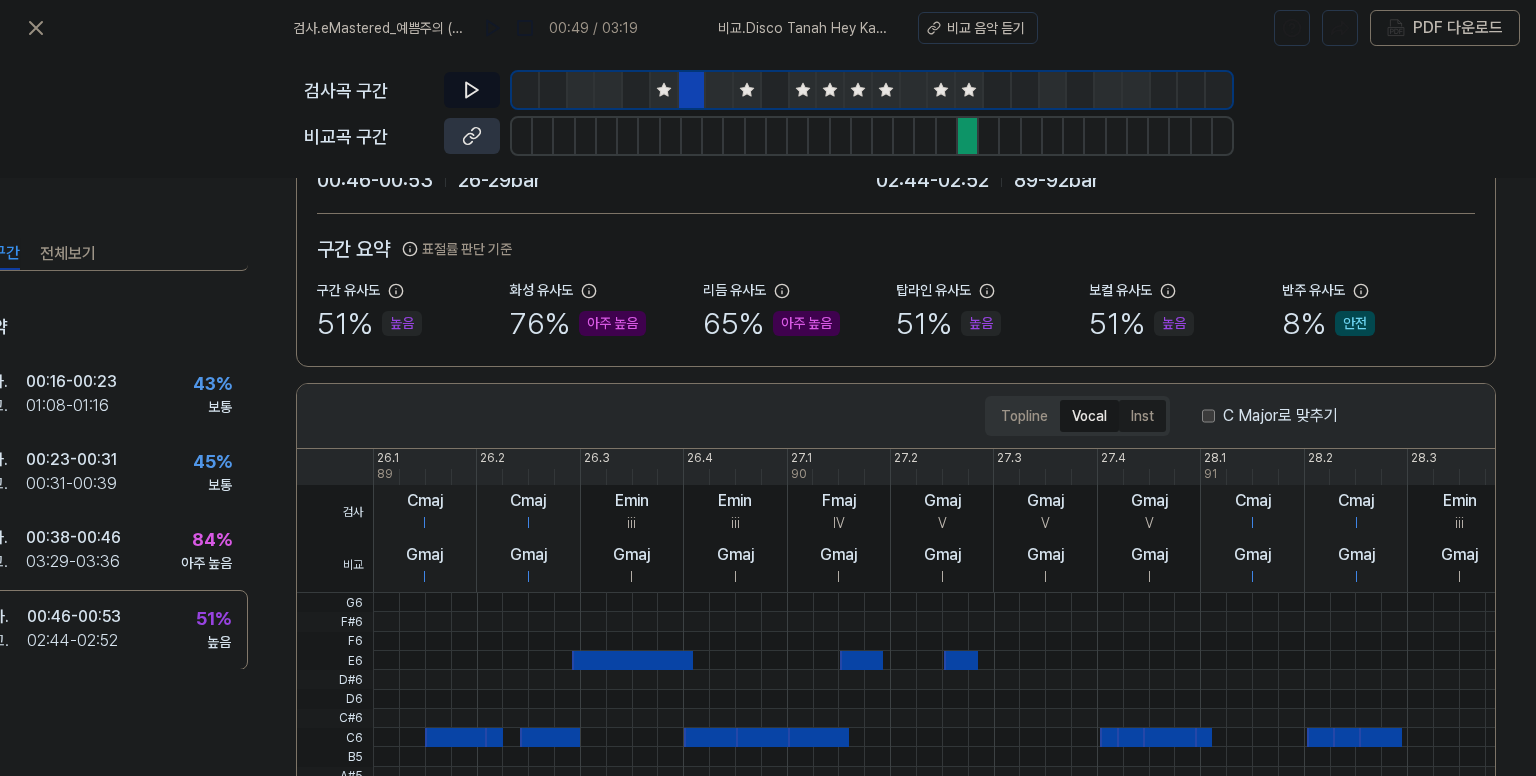 click on "Inst" at bounding box center (1142, 416) 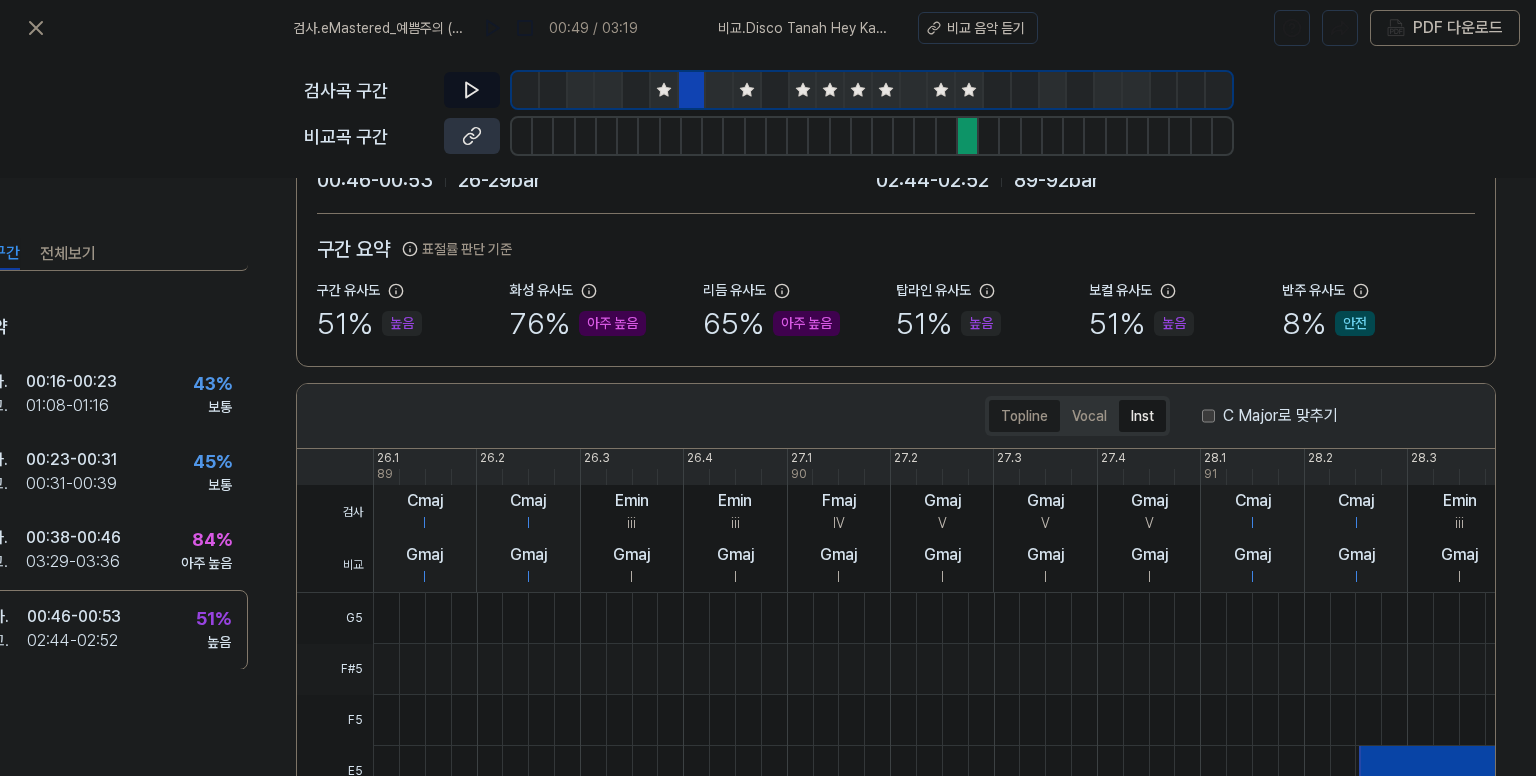 click on "Topline" at bounding box center [1024, 416] 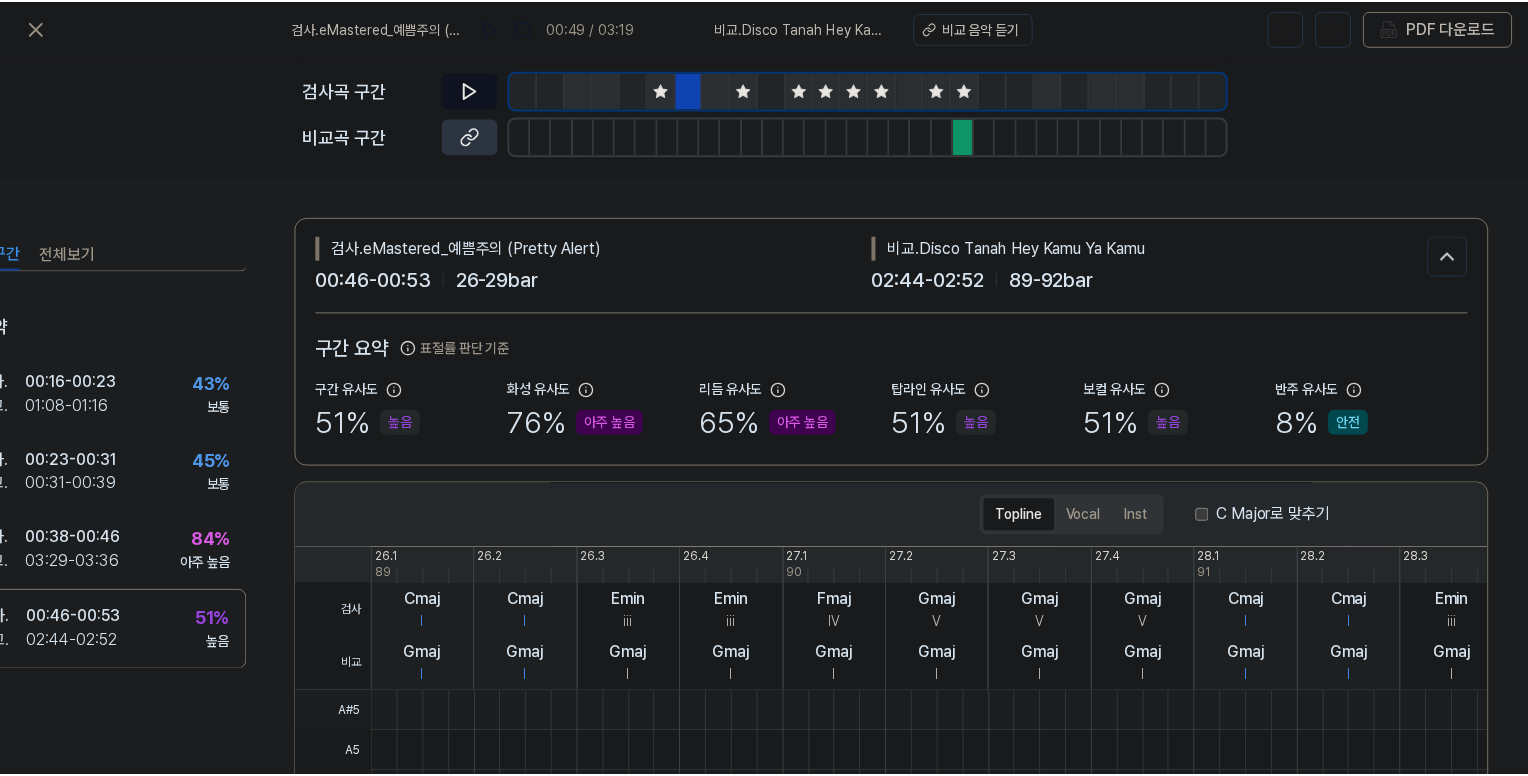 scroll, scrollTop: 0, scrollLeft: 88, axis: horizontal 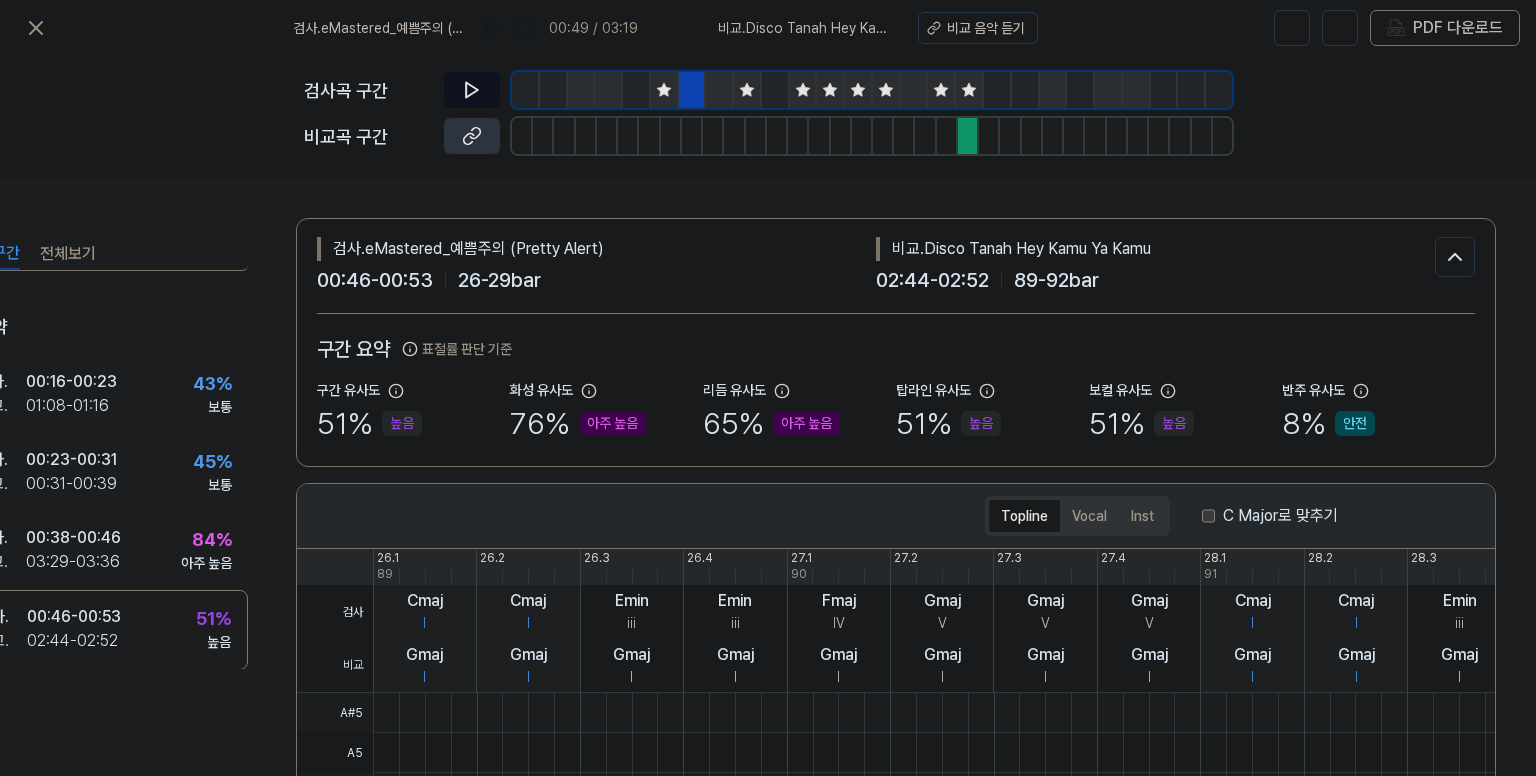 click at bounding box center [526, 90] 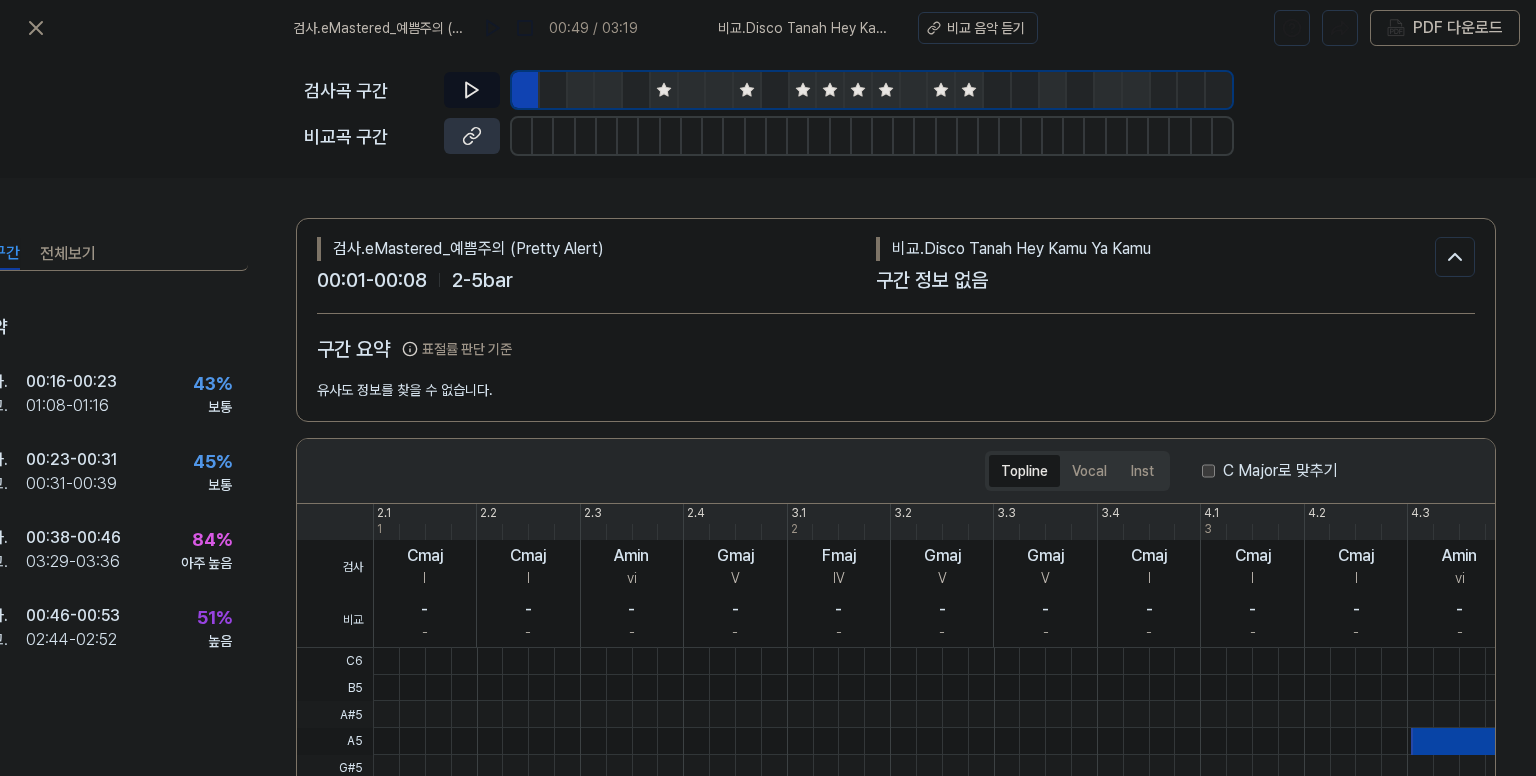 click at bounding box center (554, 90) 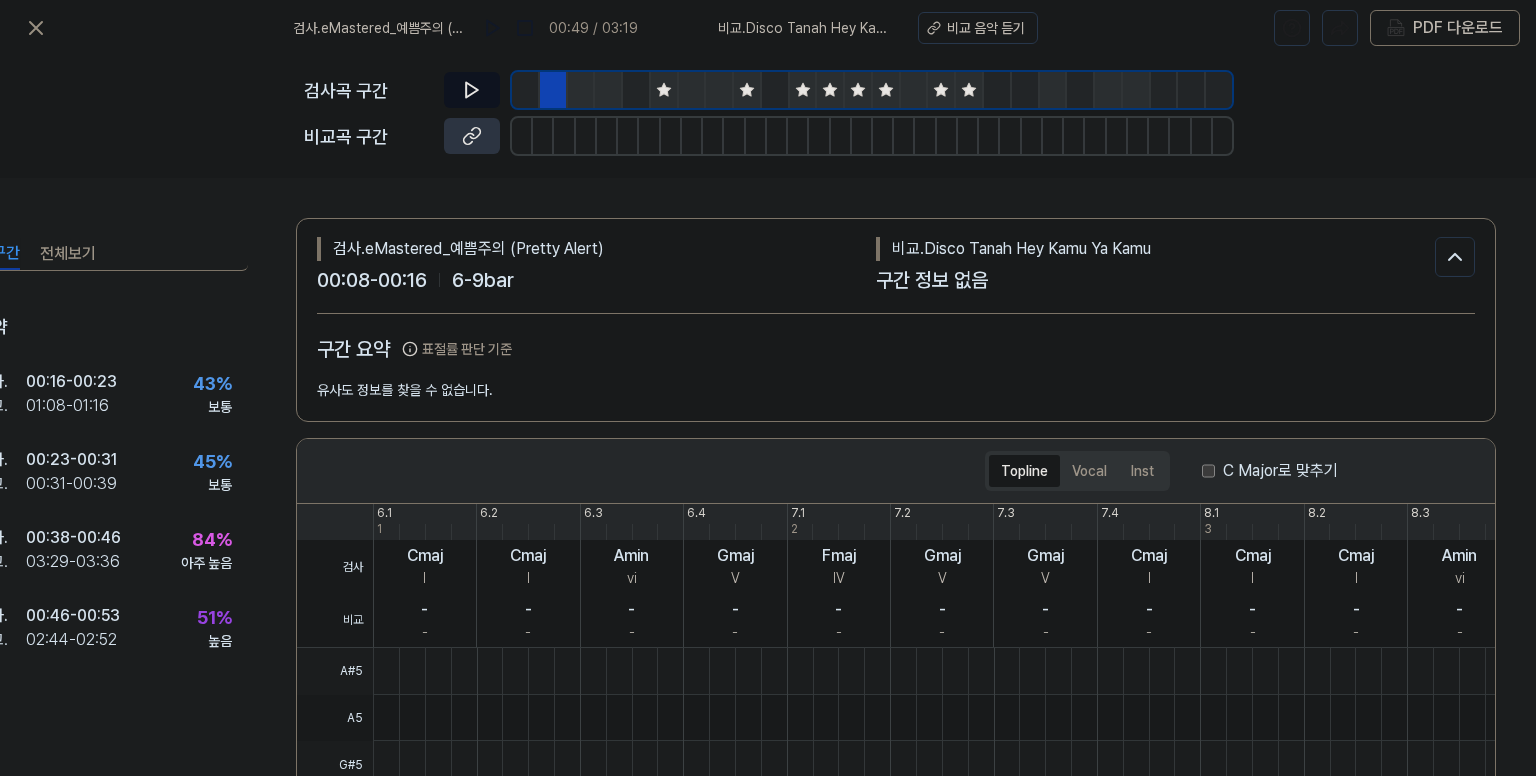 click at bounding box center [582, 90] 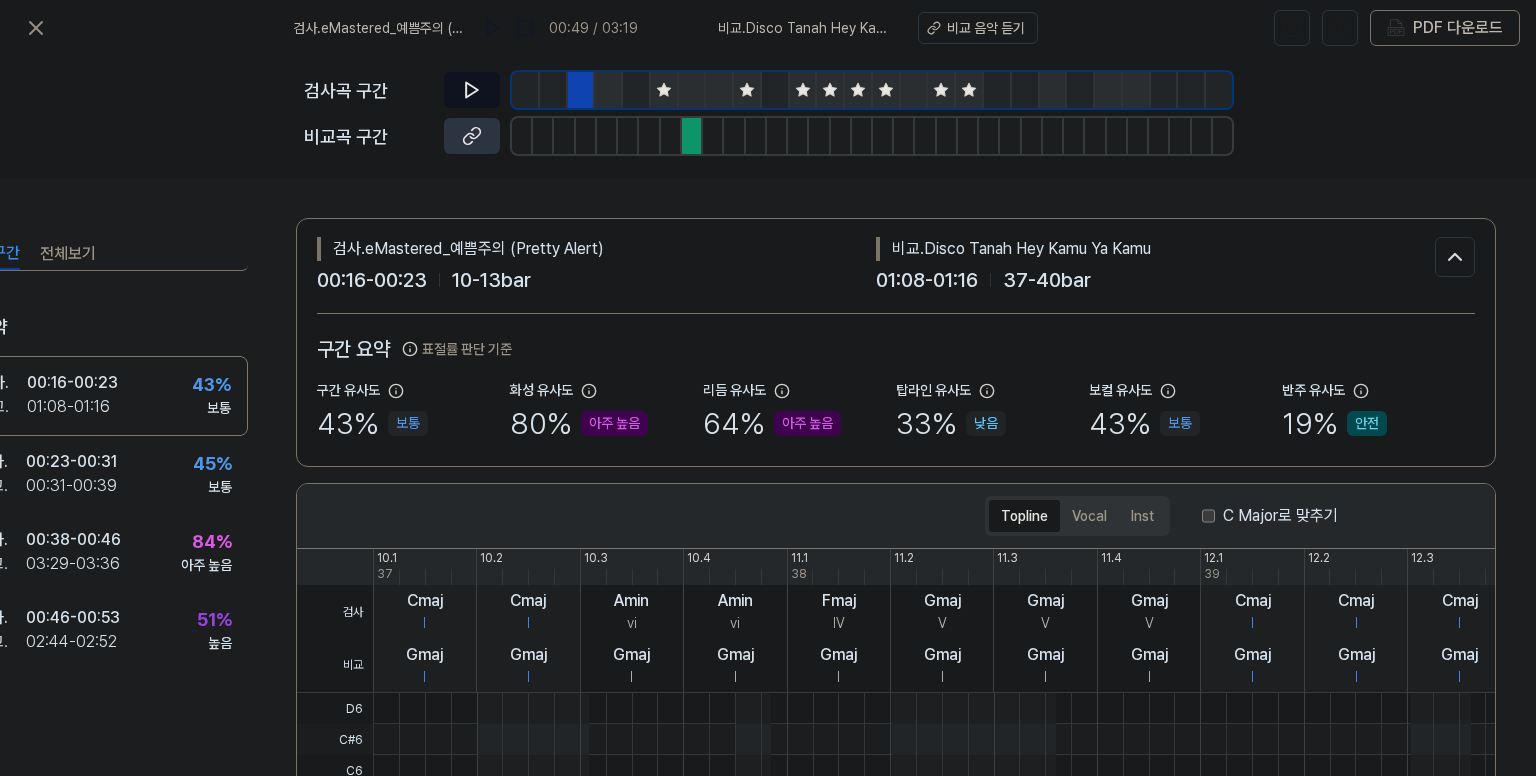 click at bounding box center [609, 90] 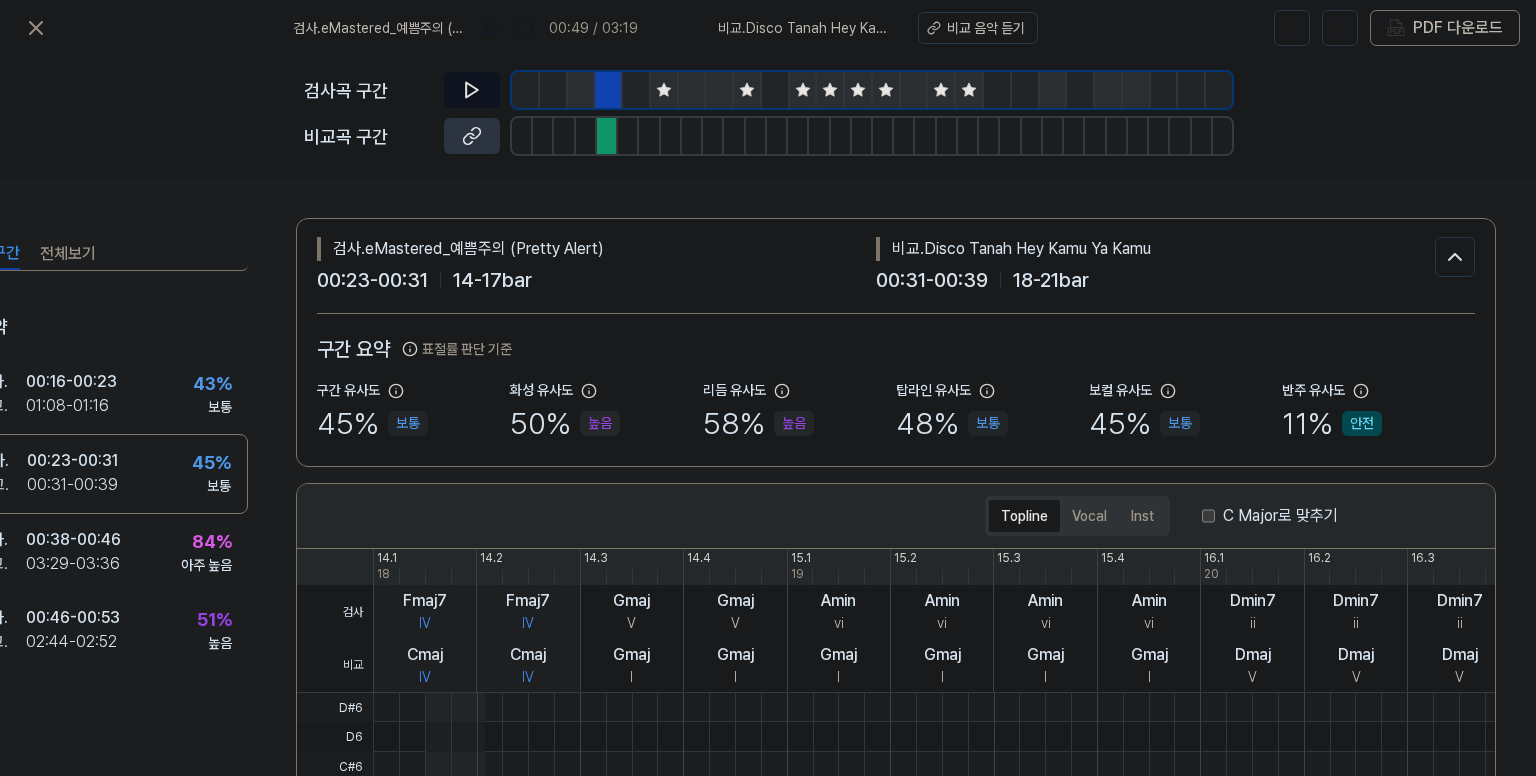 click at bounding box center (637, 90) 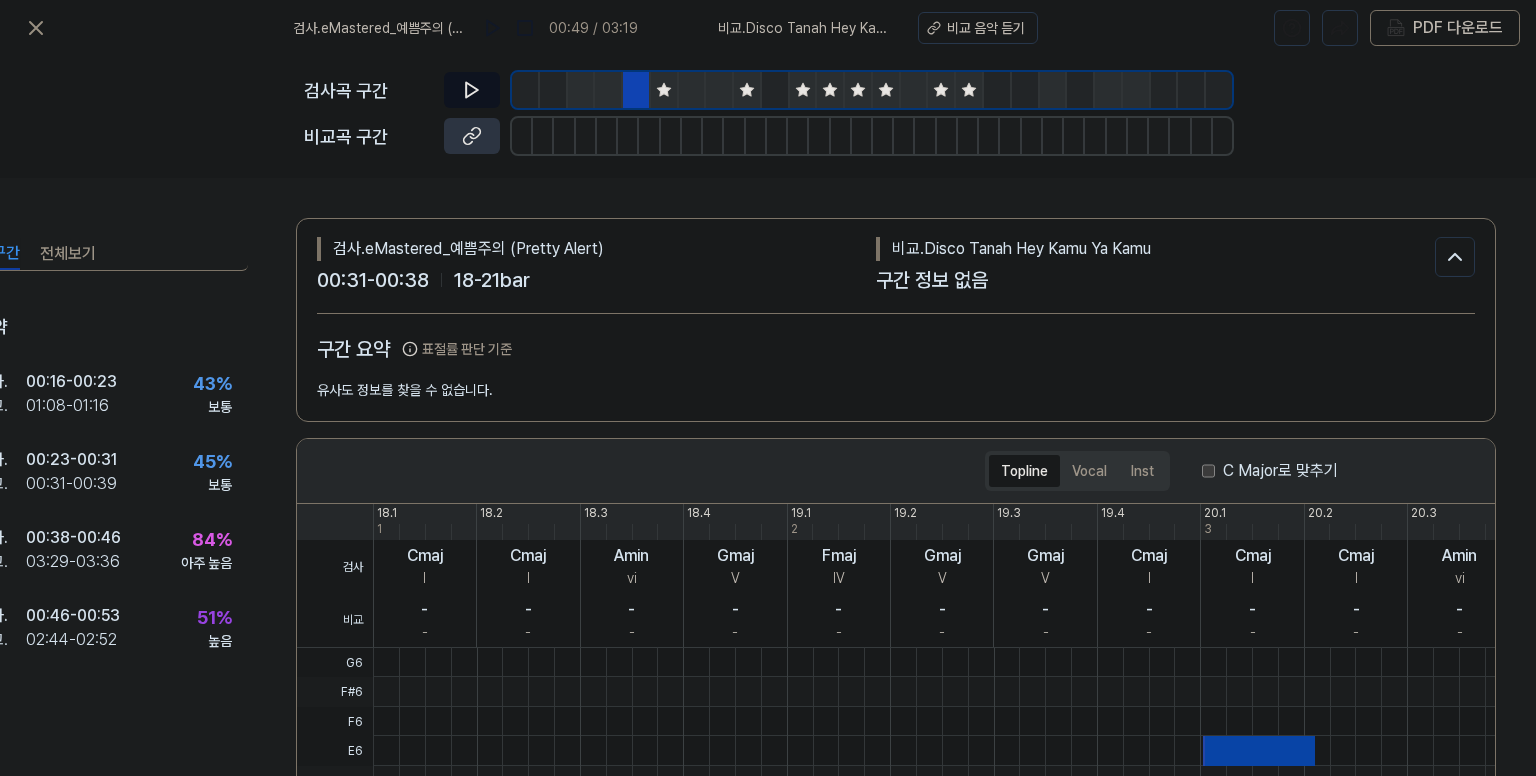 click 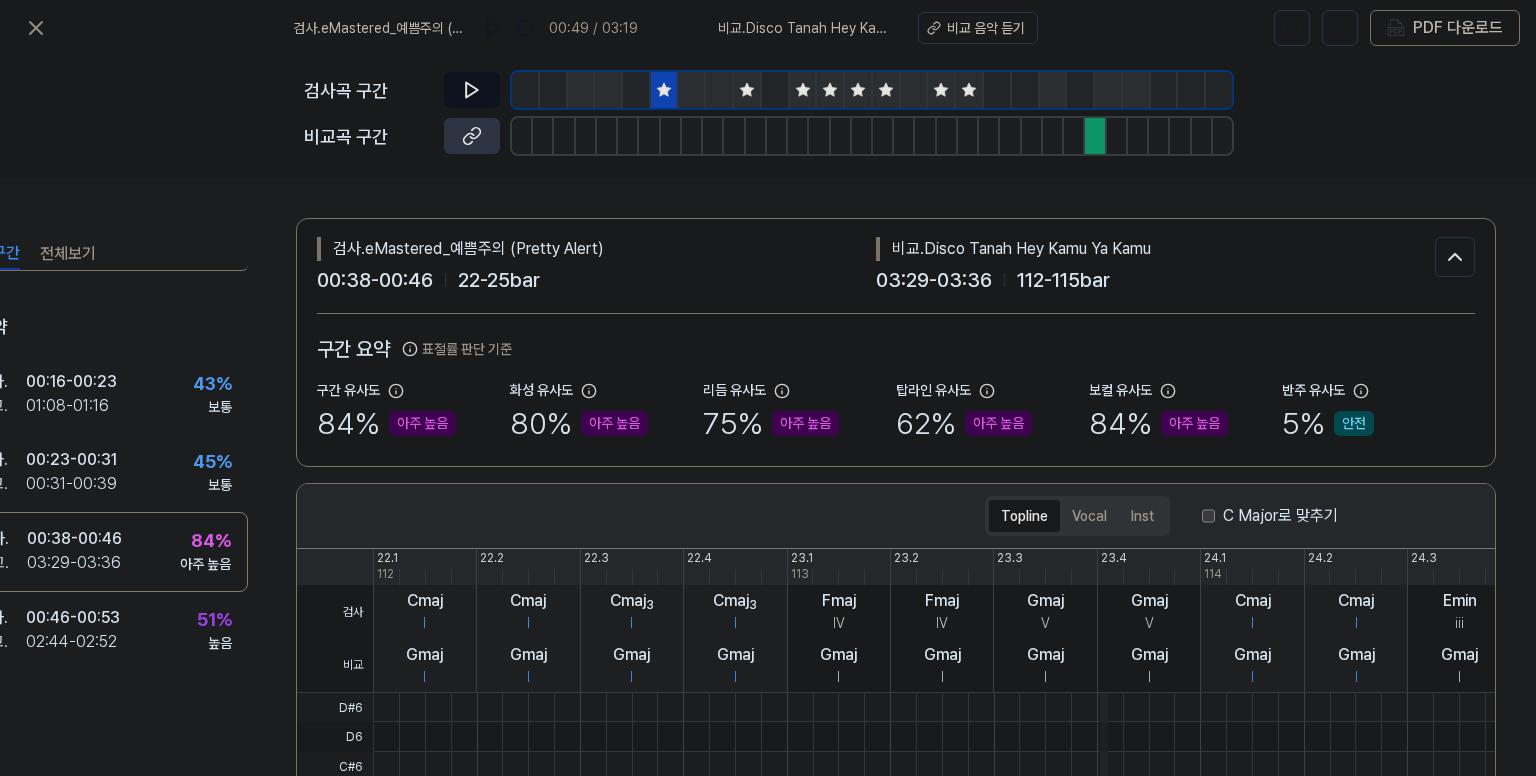 click 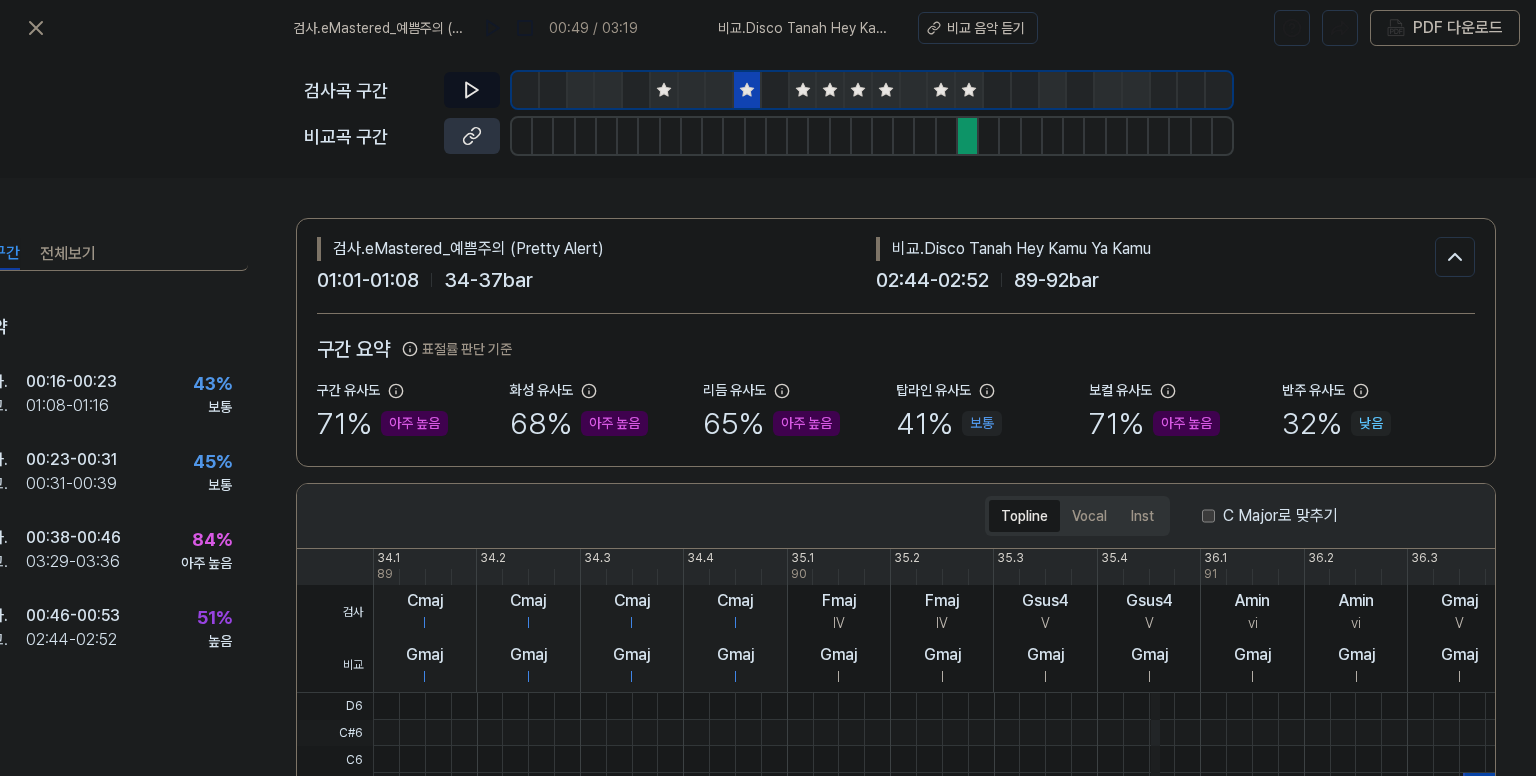 click 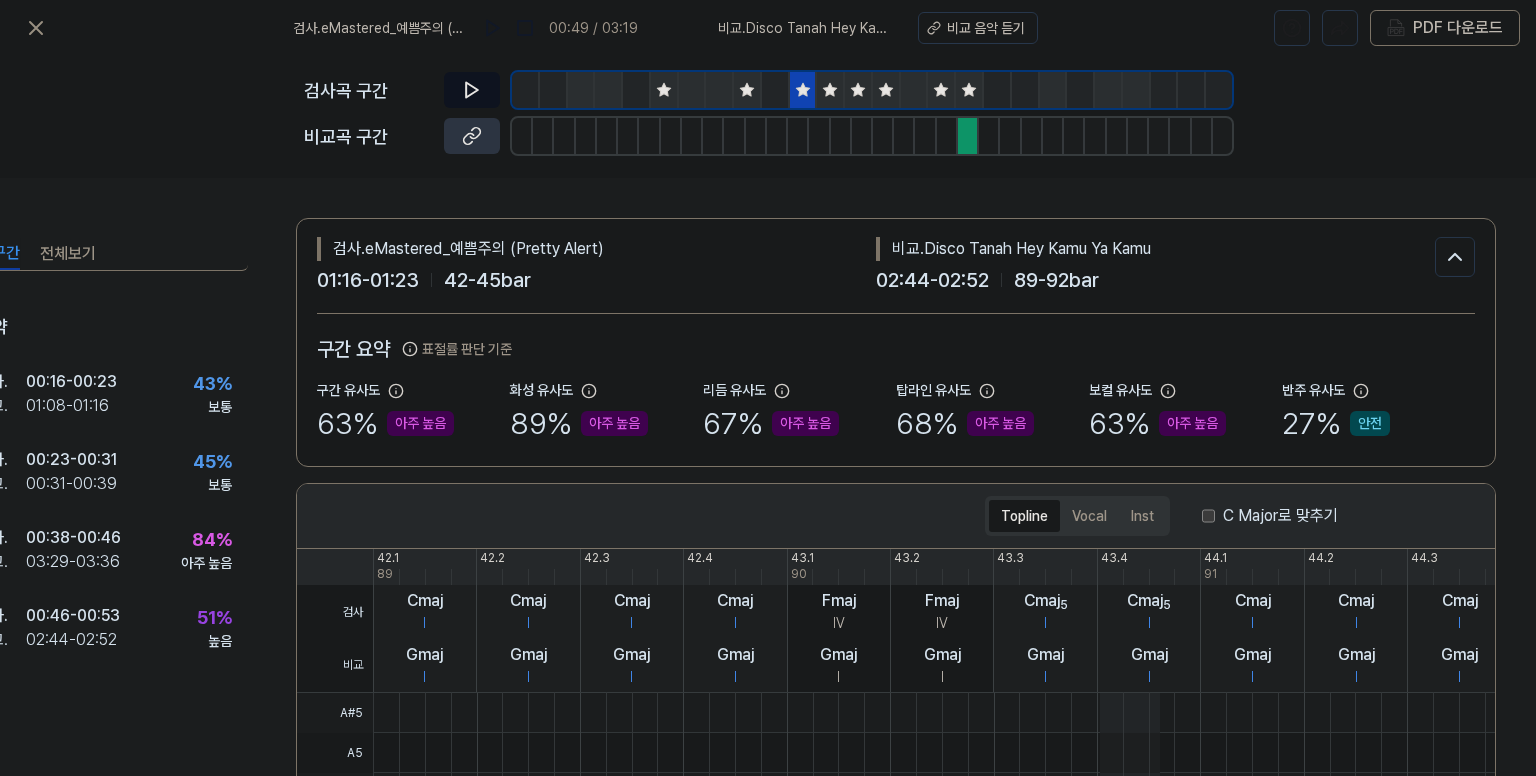 click 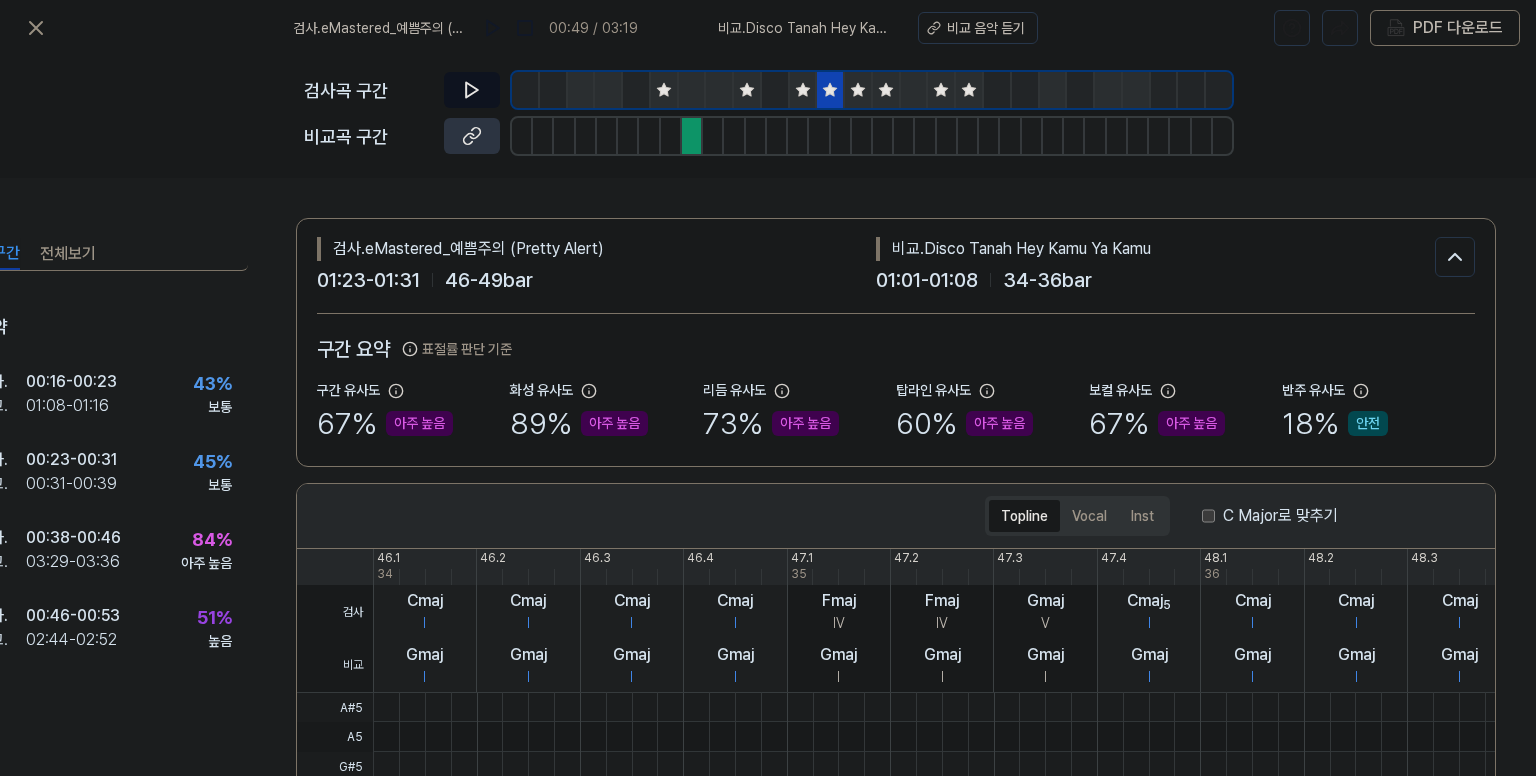 click 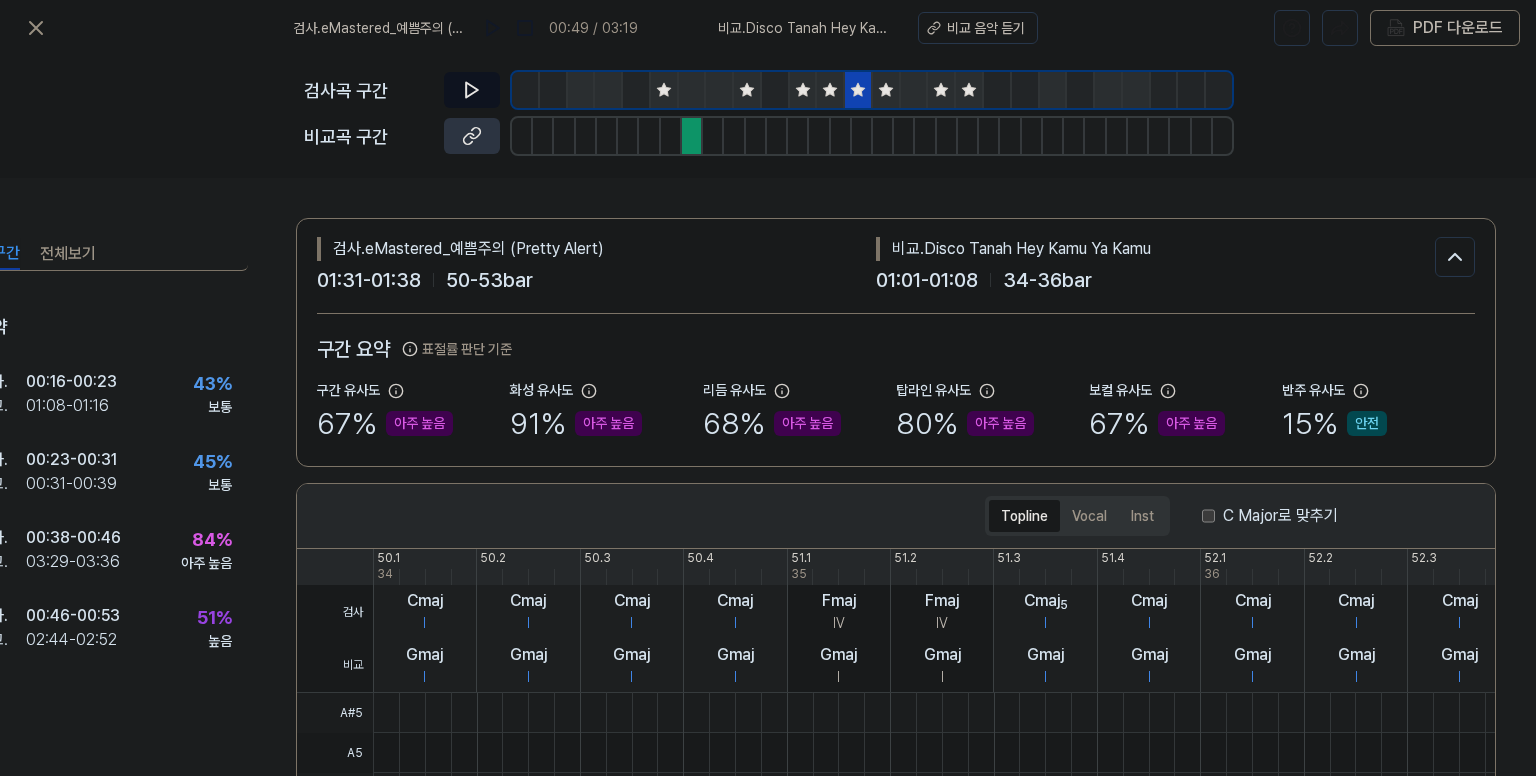 click 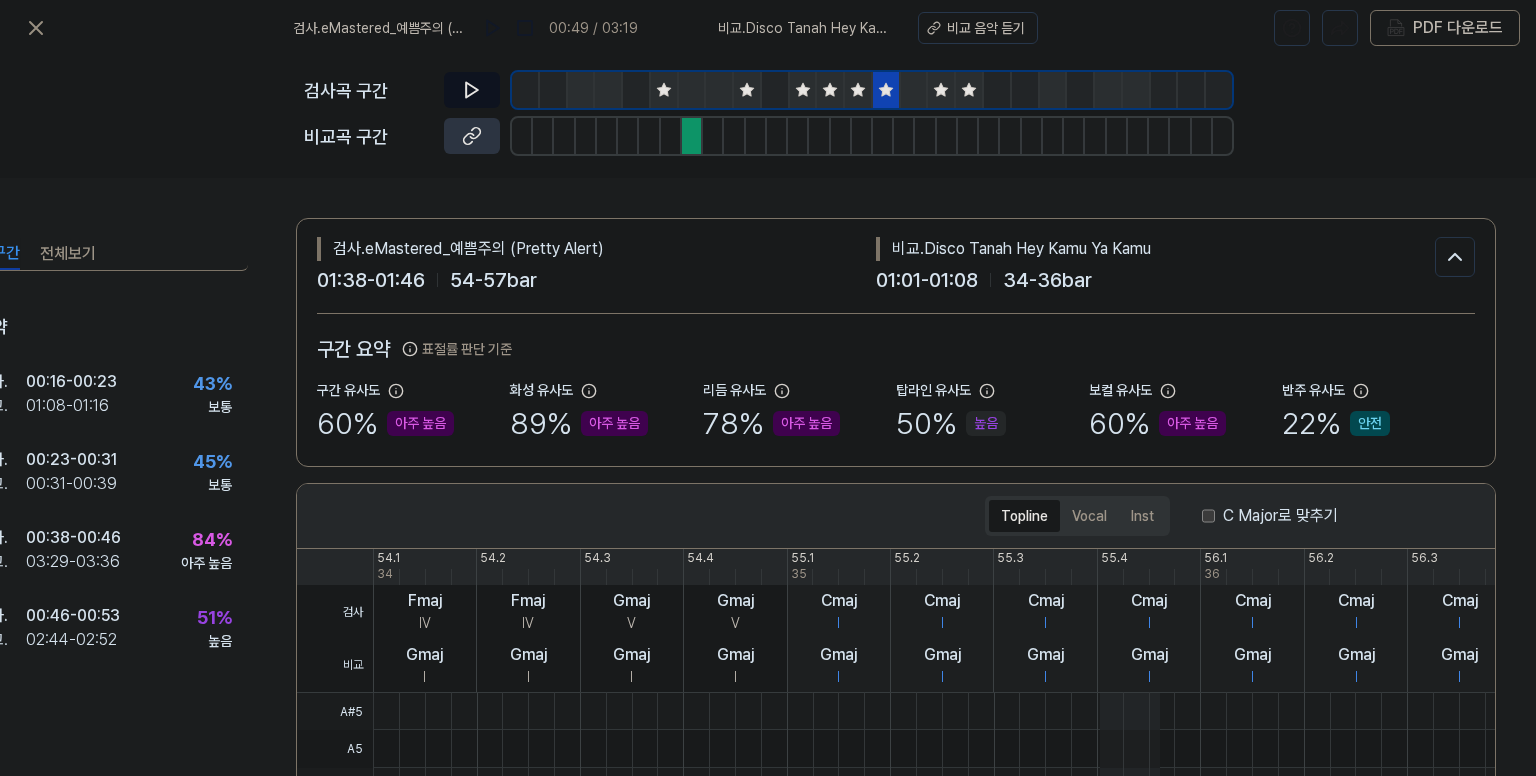 click 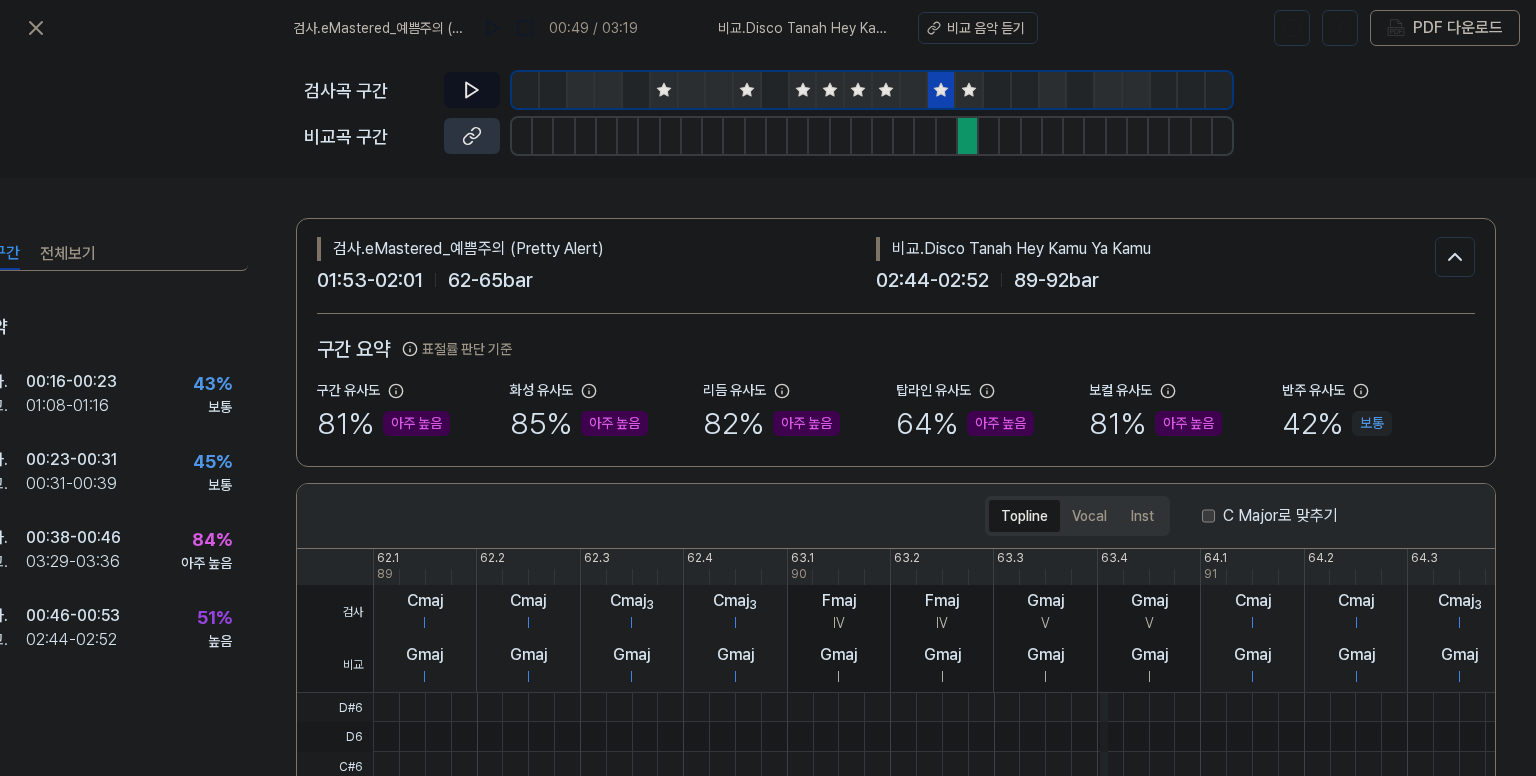 click 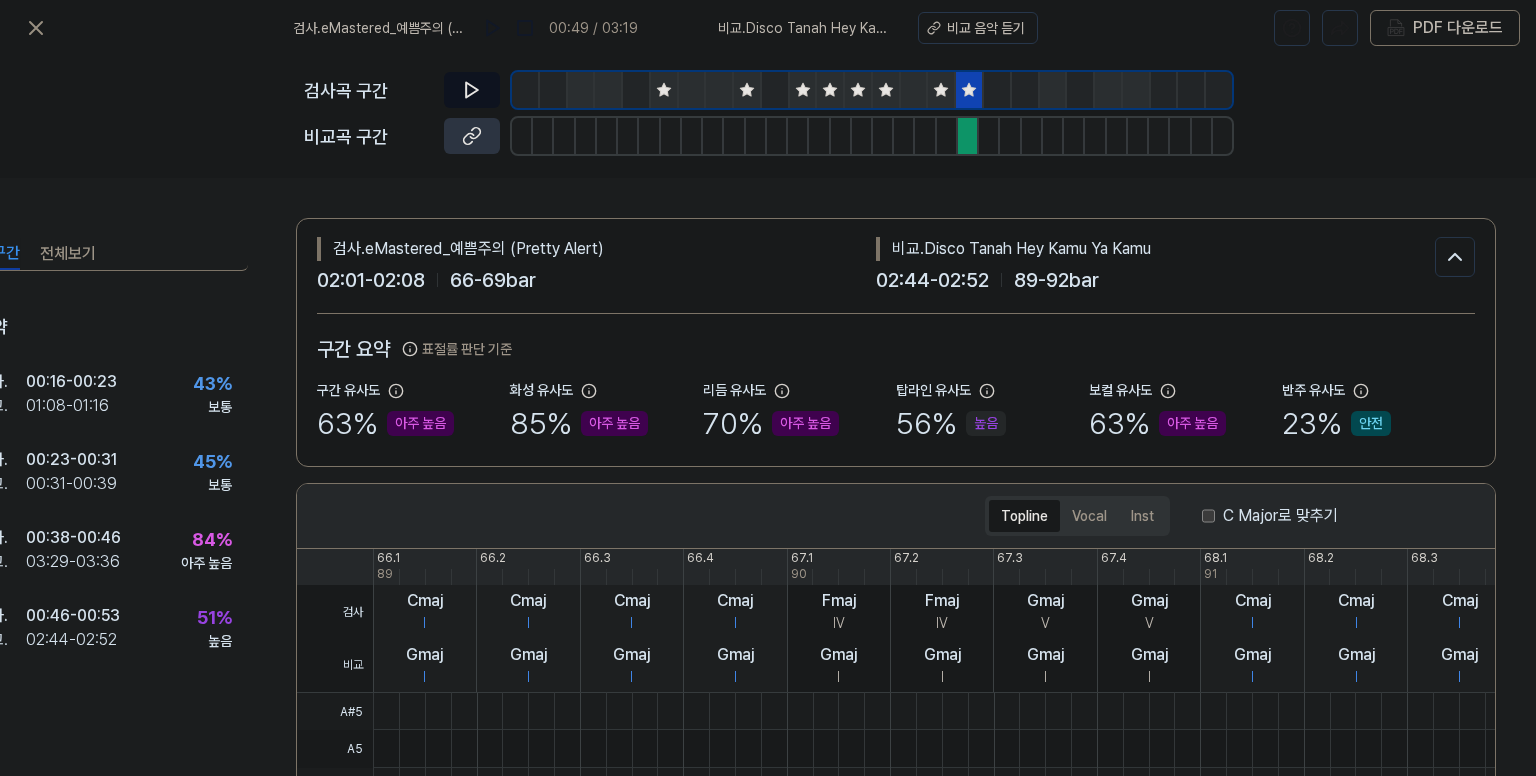 click 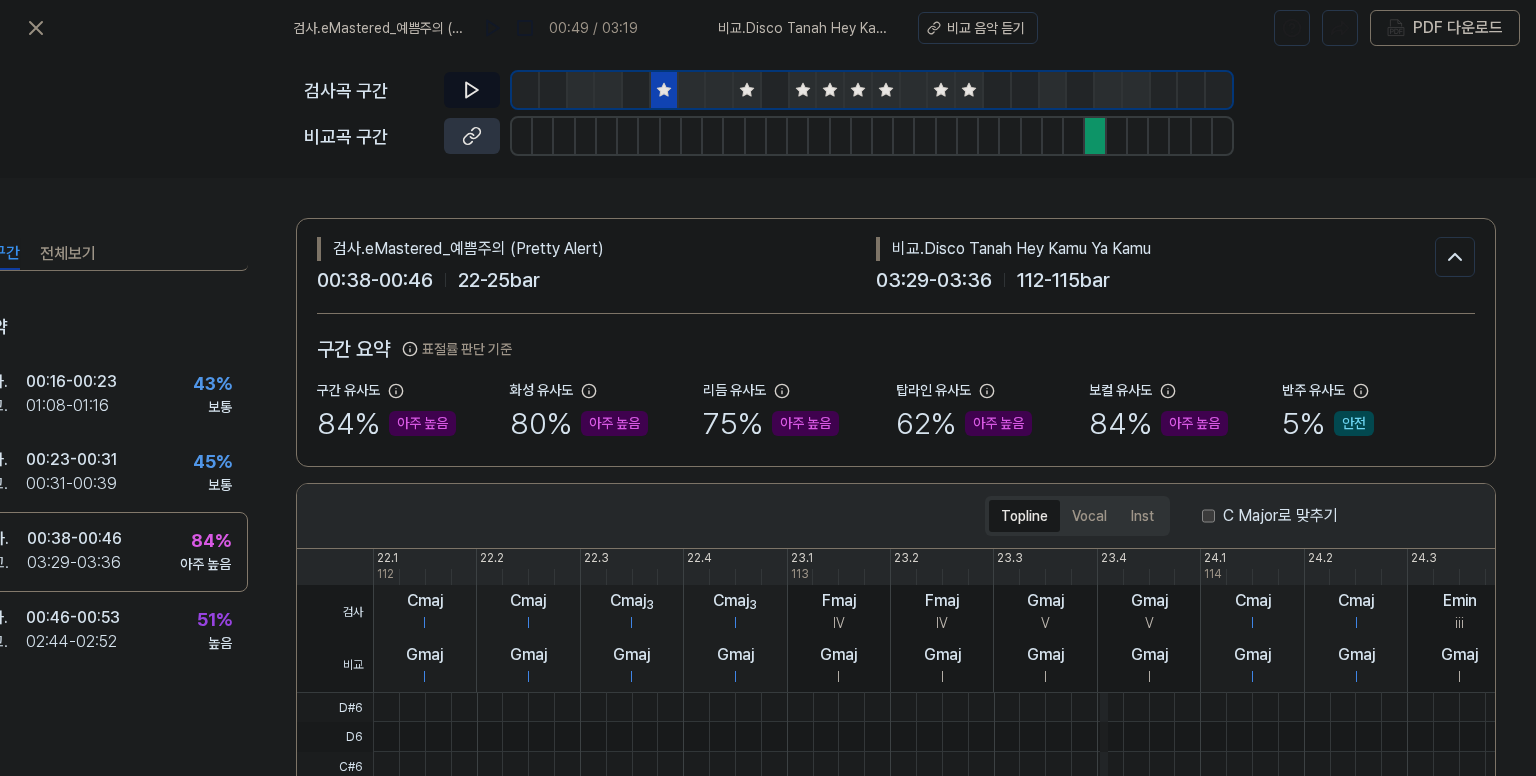 click 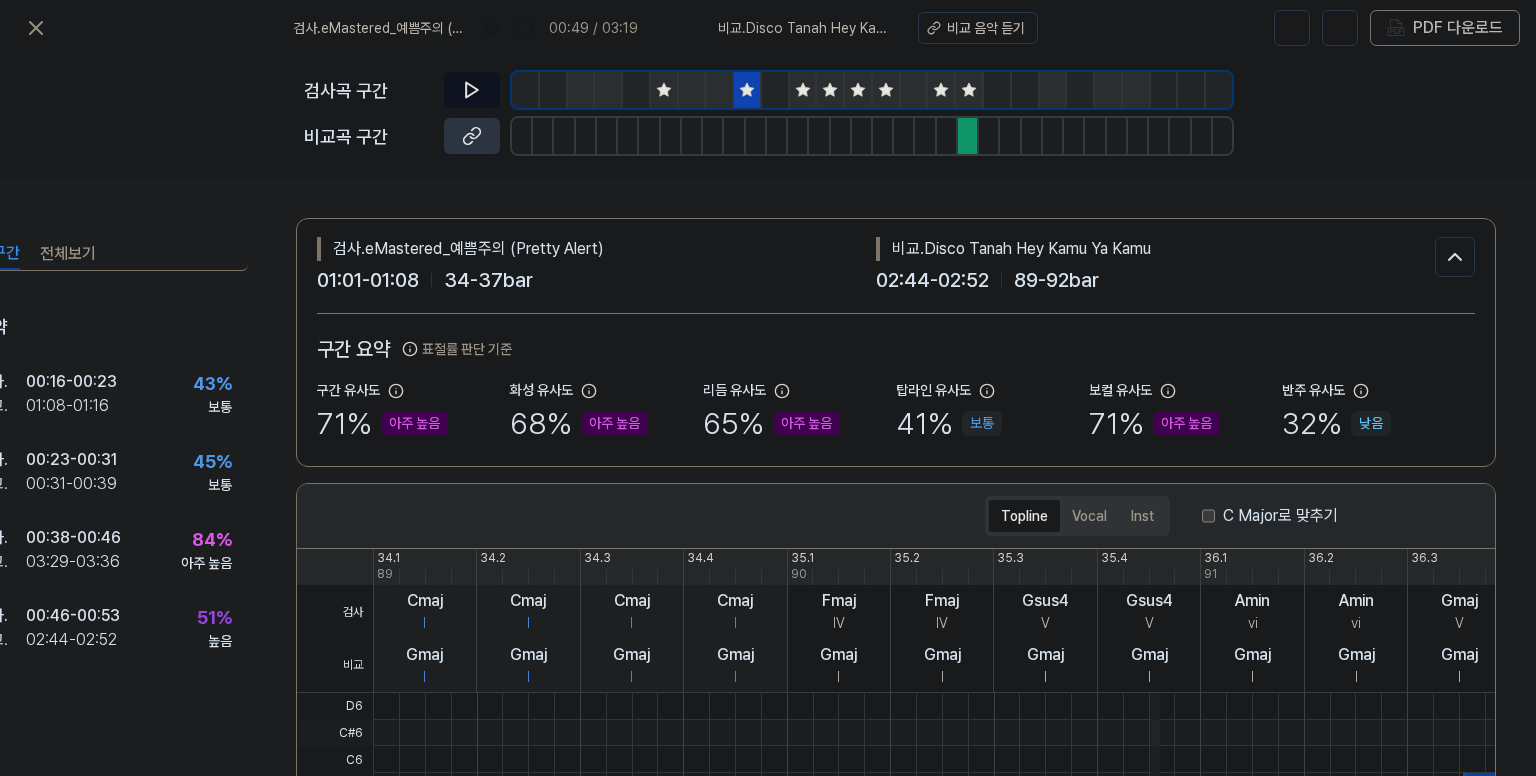 click 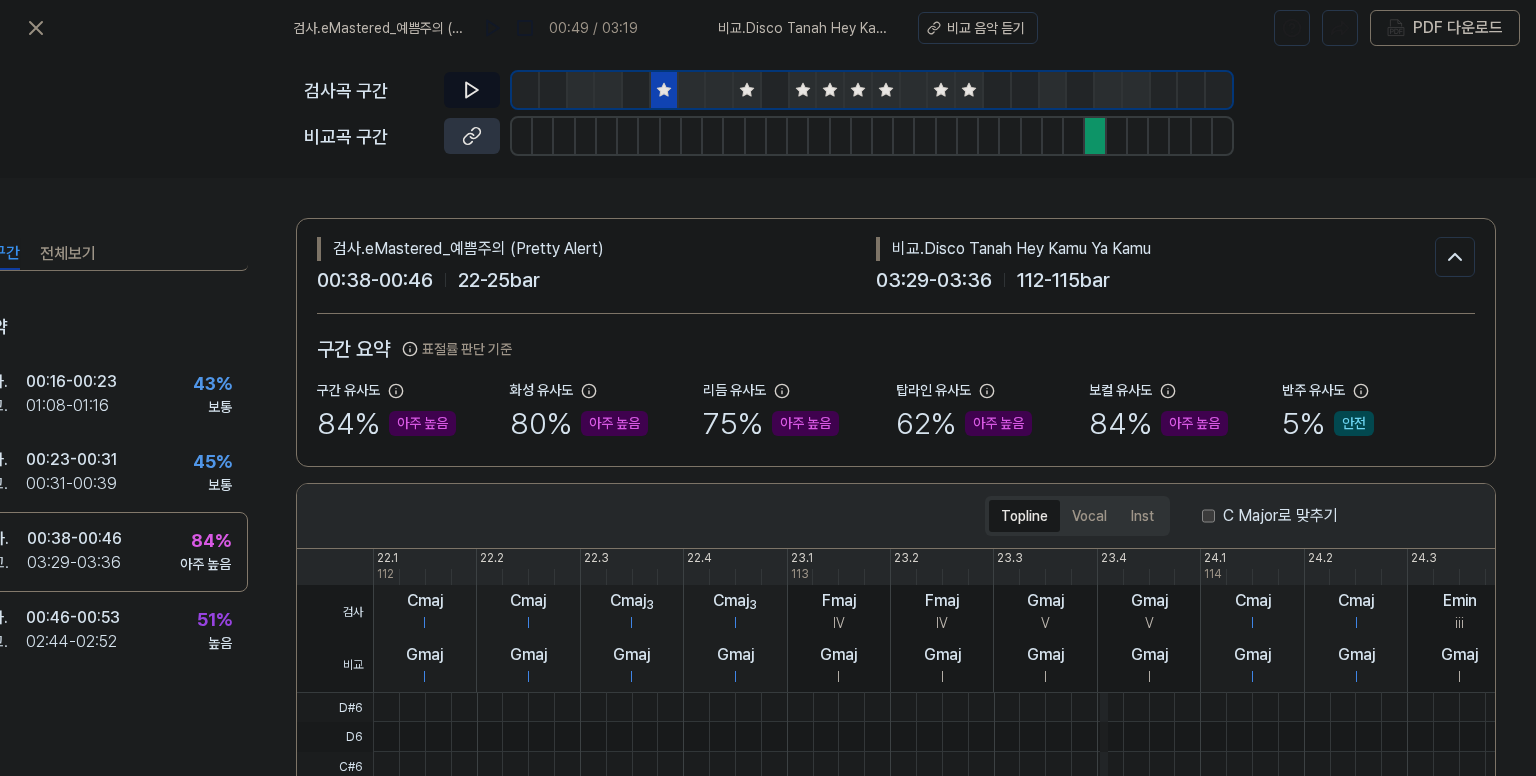 click at bounding box center [693, 90] 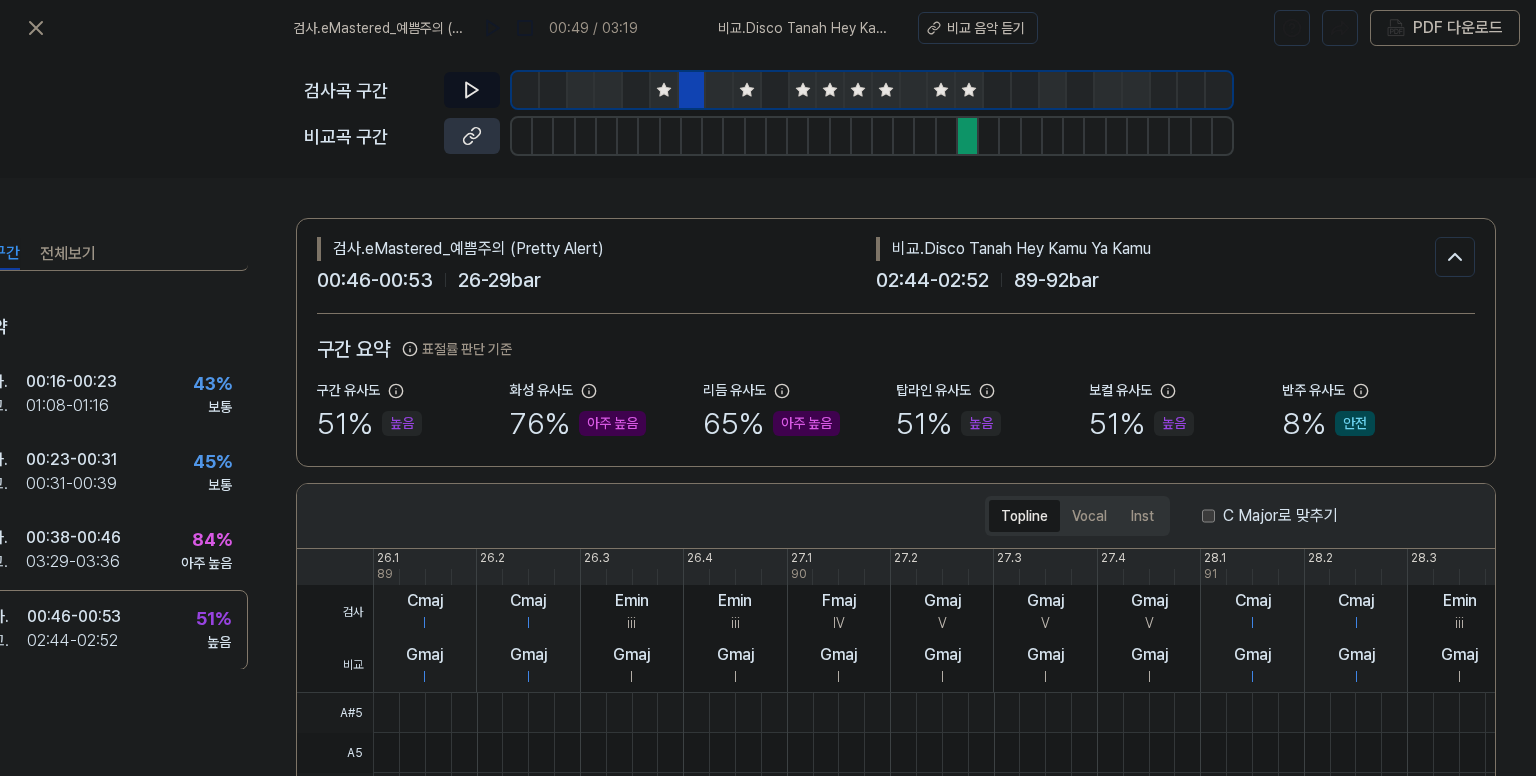 click at bounding box center (720, 90) 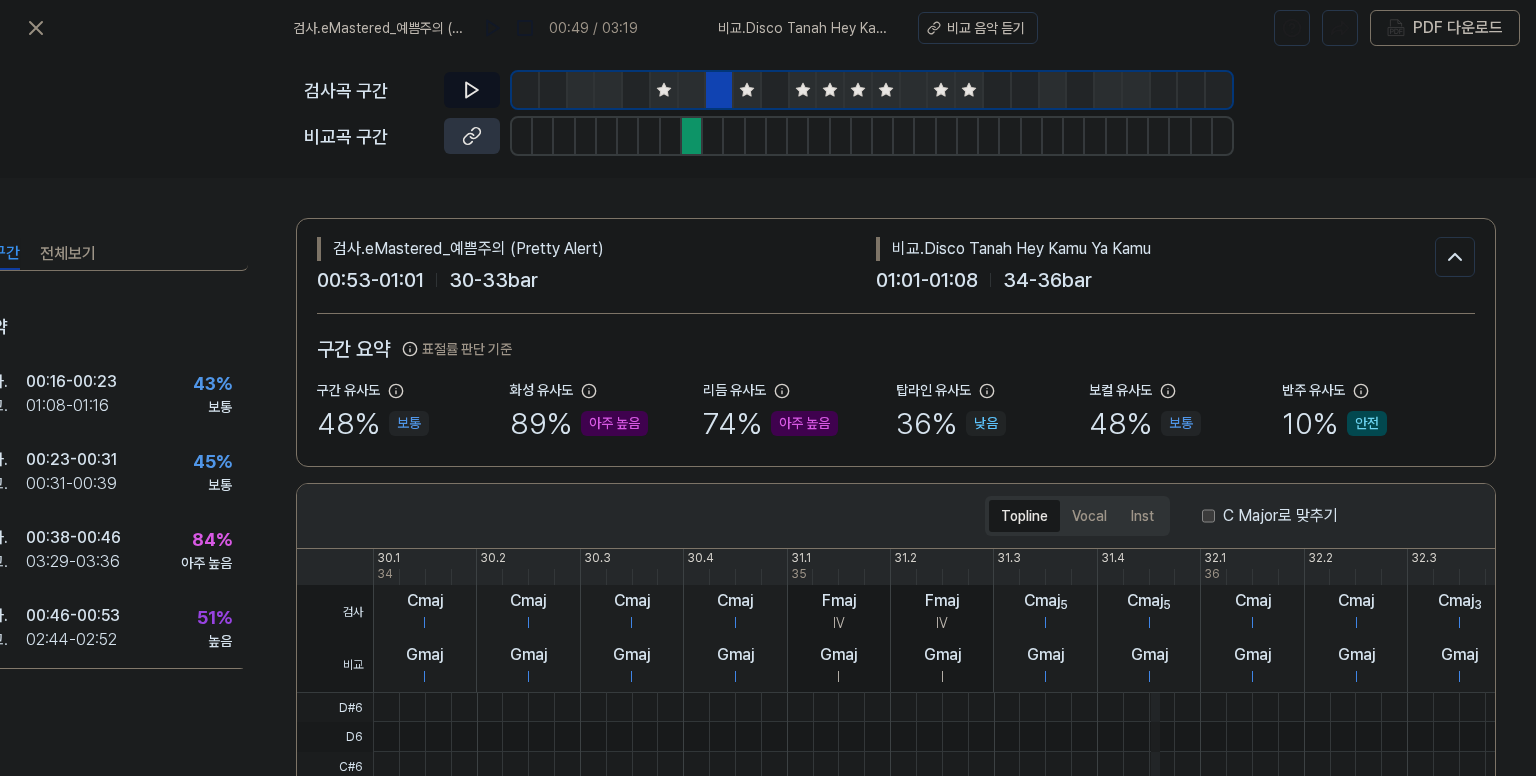 click at bounding box center [748, 90] 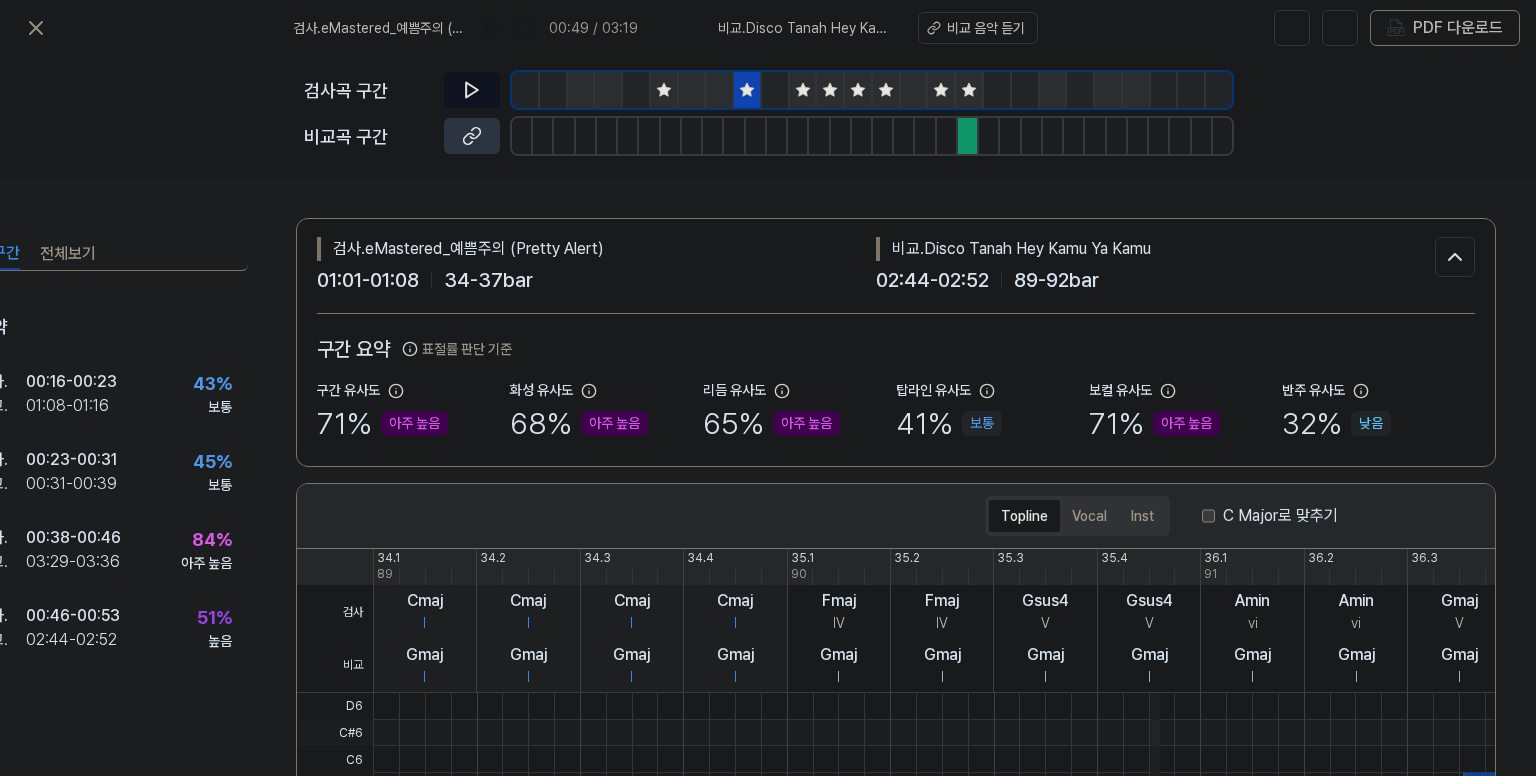 click 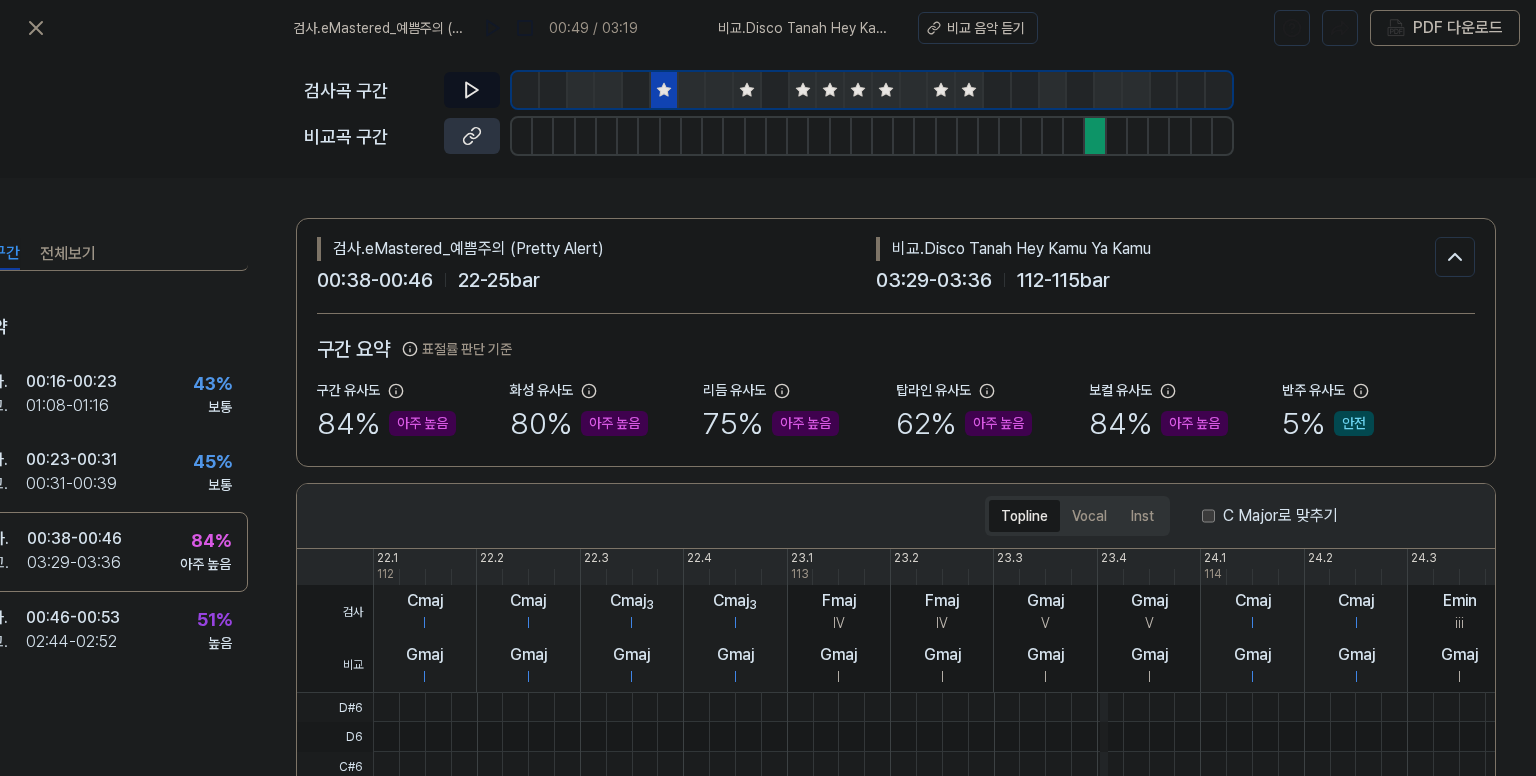 click at bounding box center [693, 90] 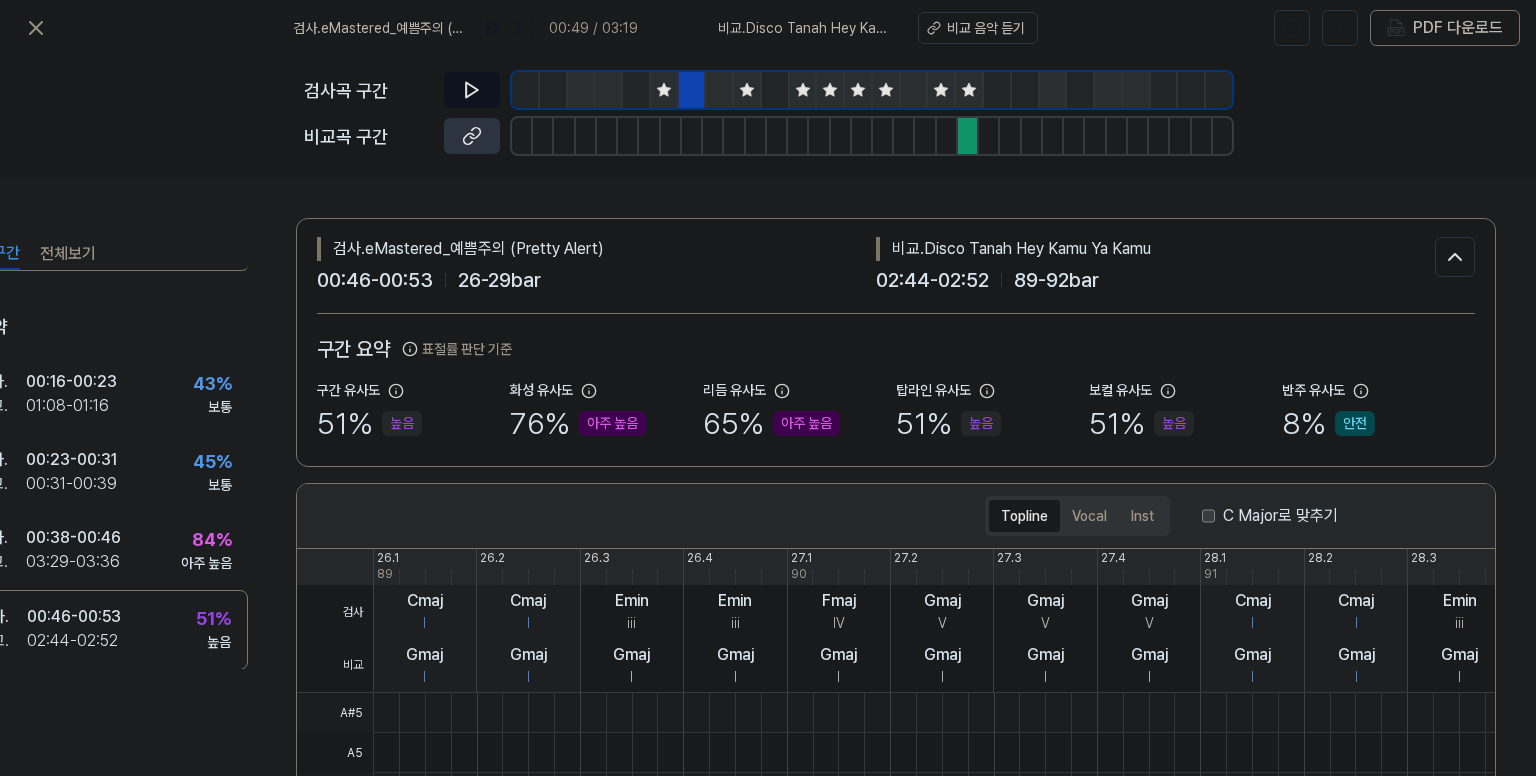 click at bounding box center [720, 90] 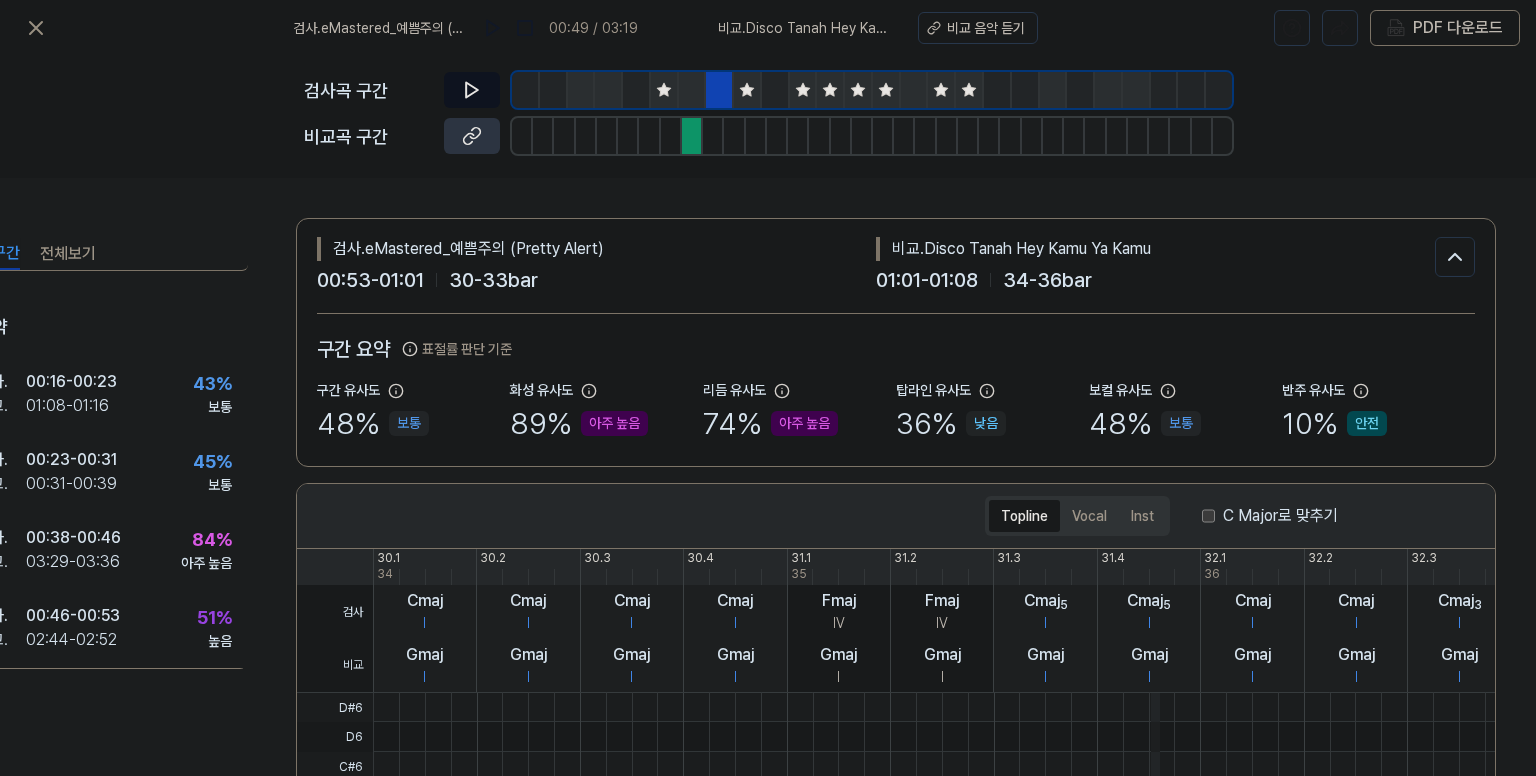 click 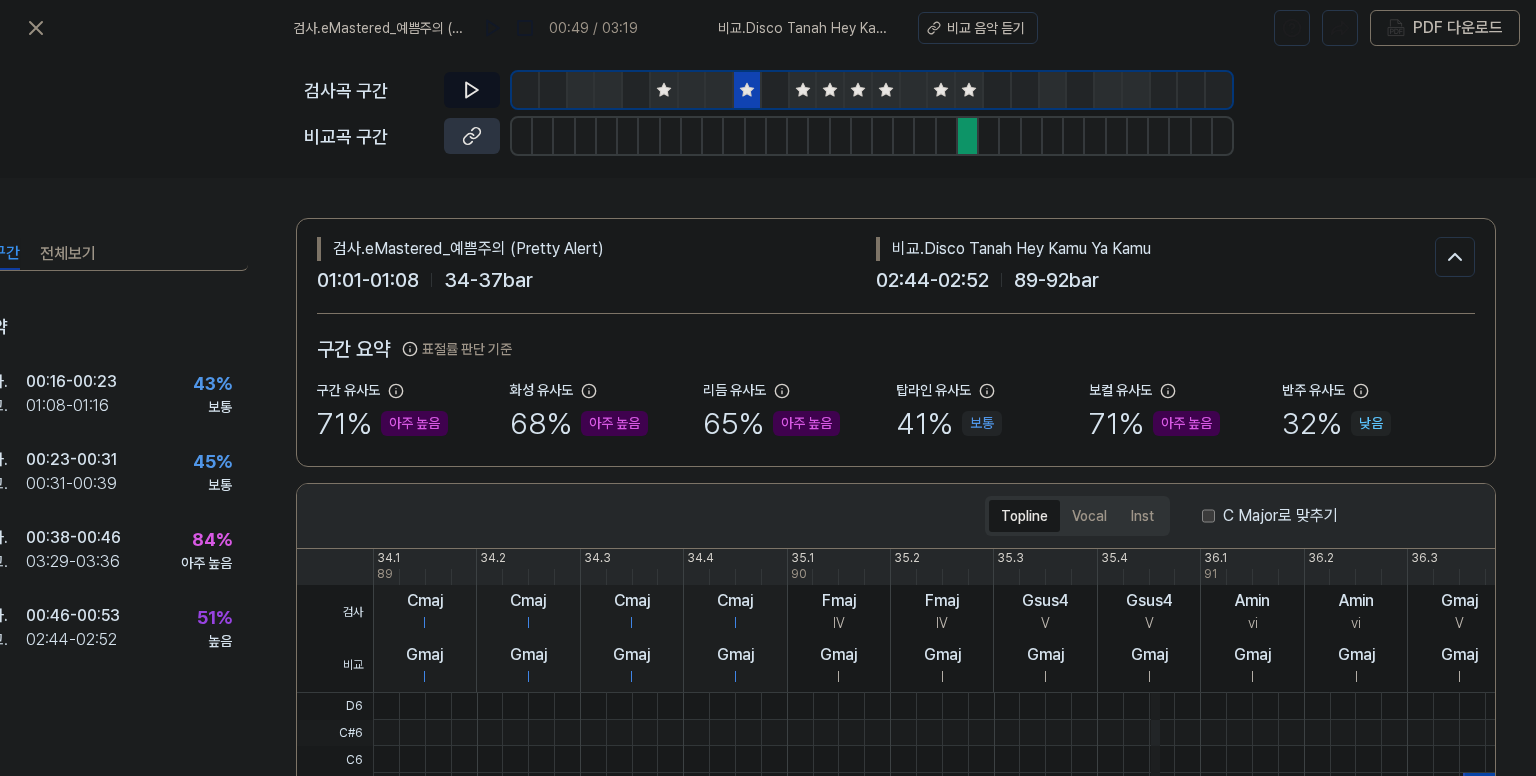 click 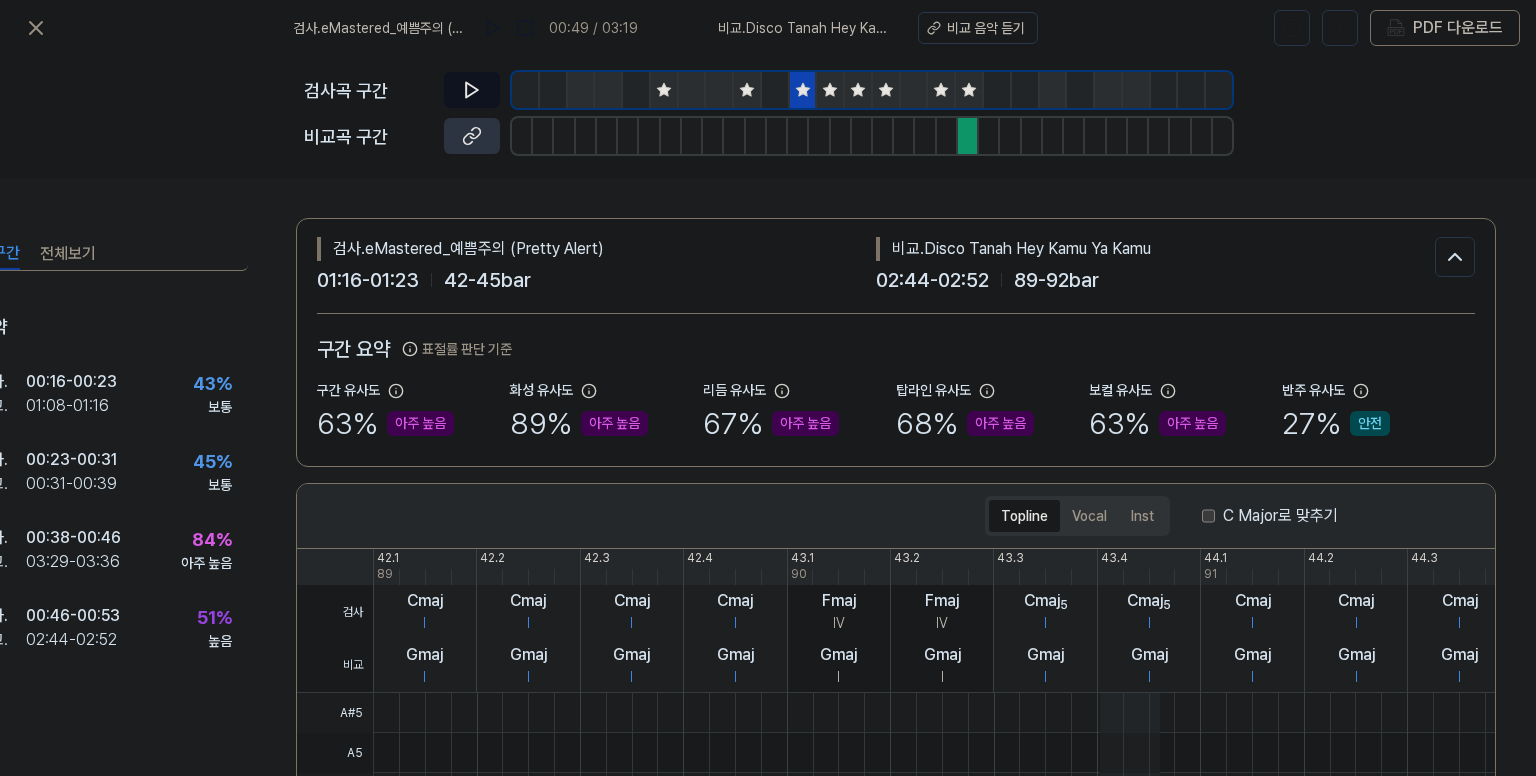 click 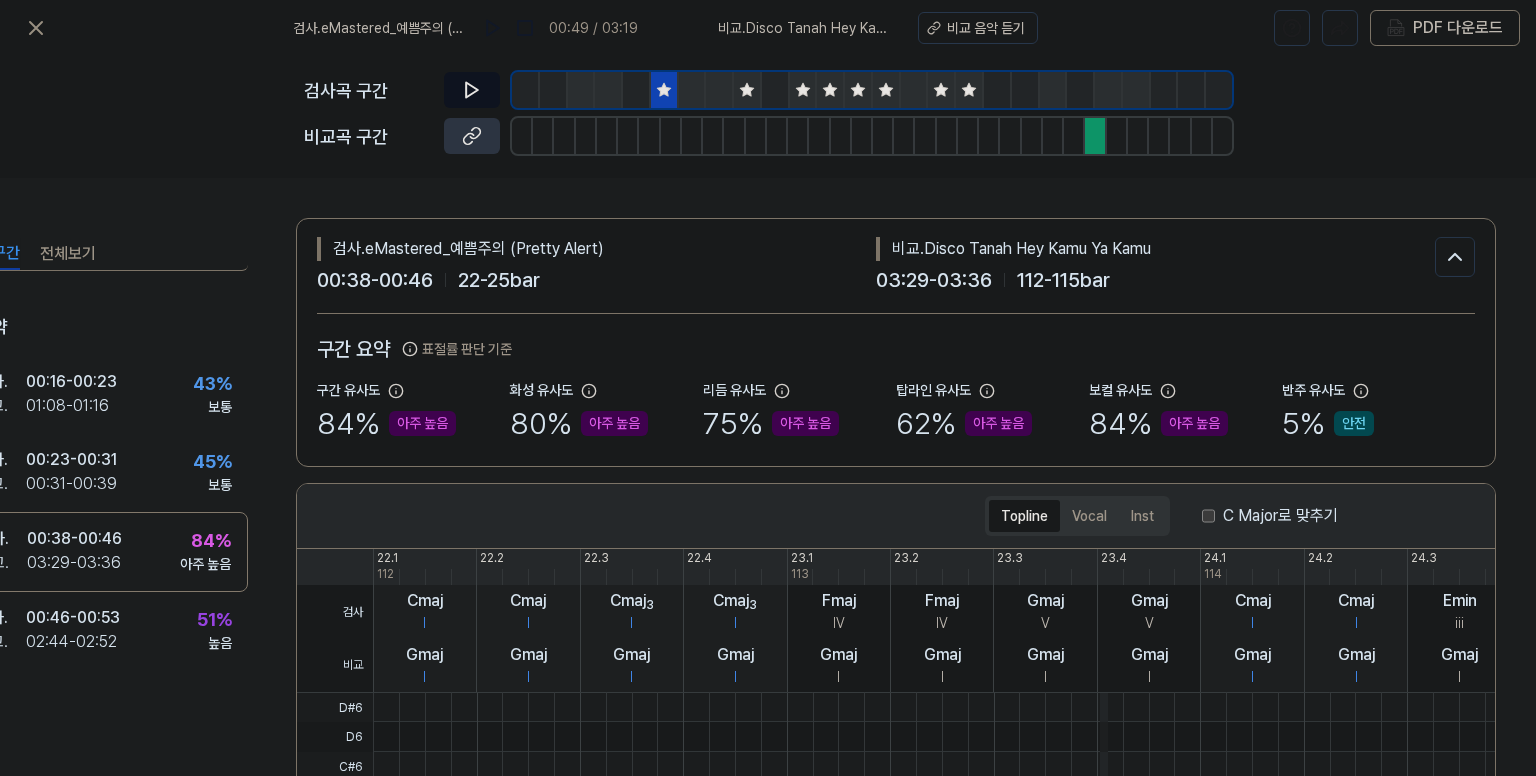 click 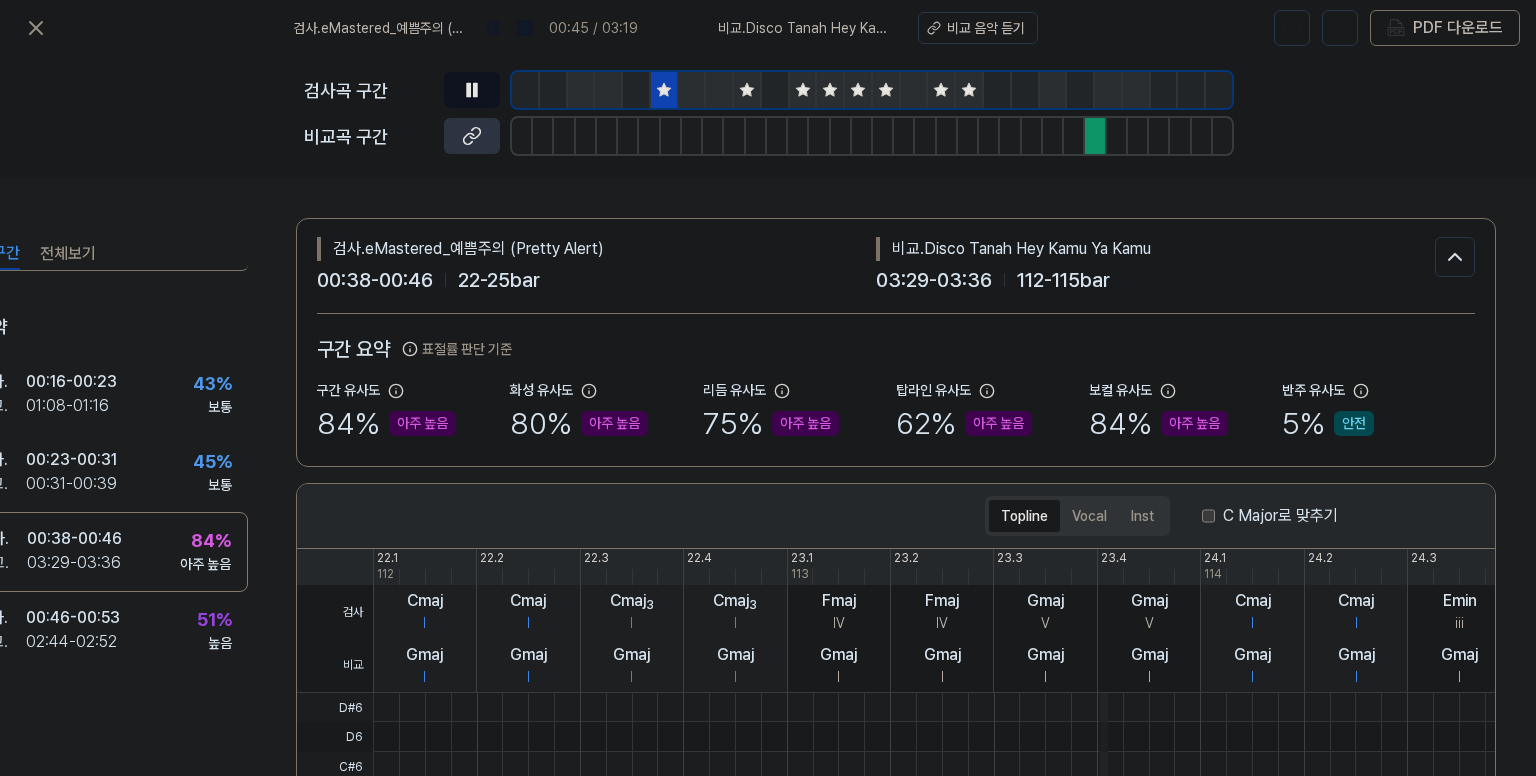 click 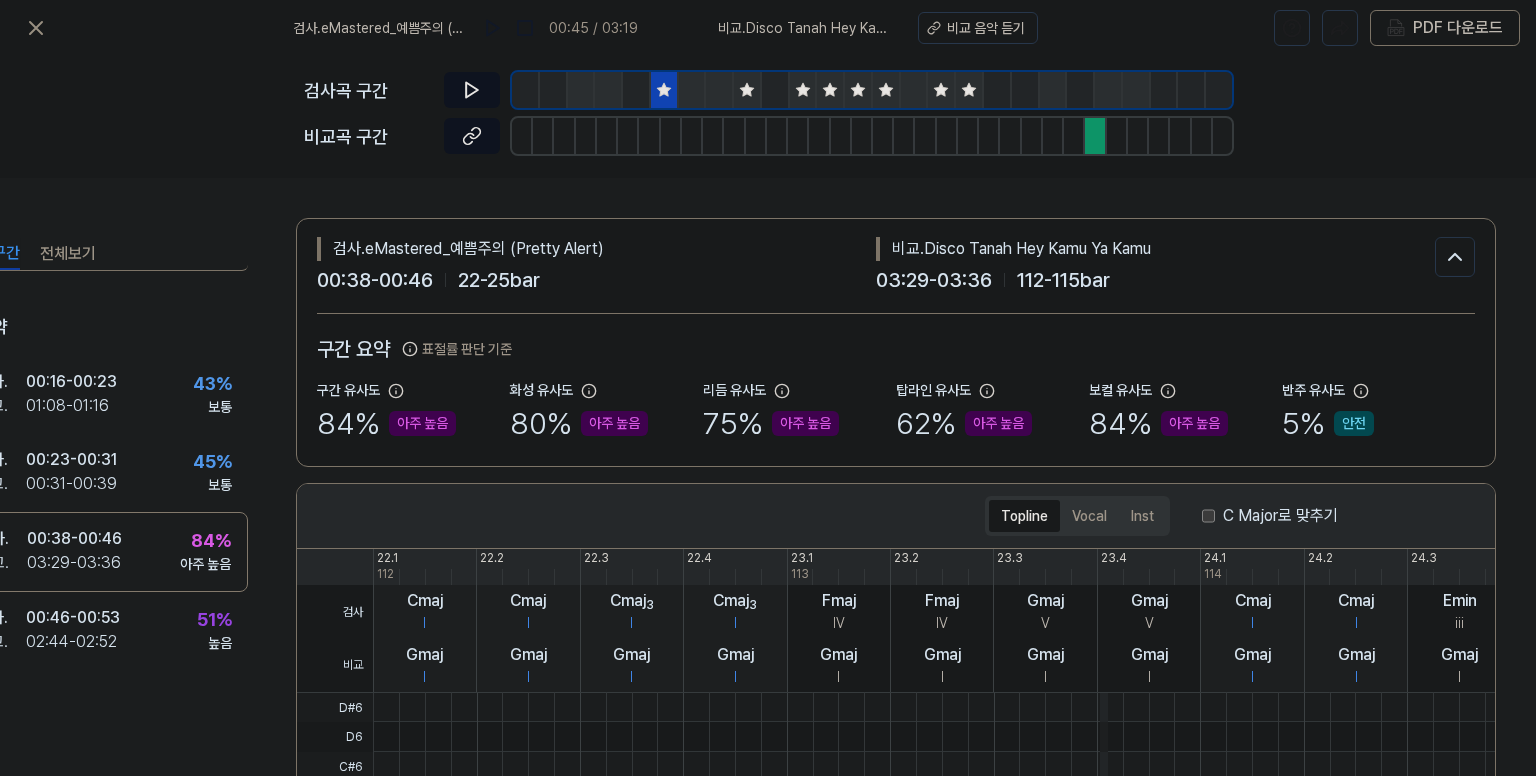 click 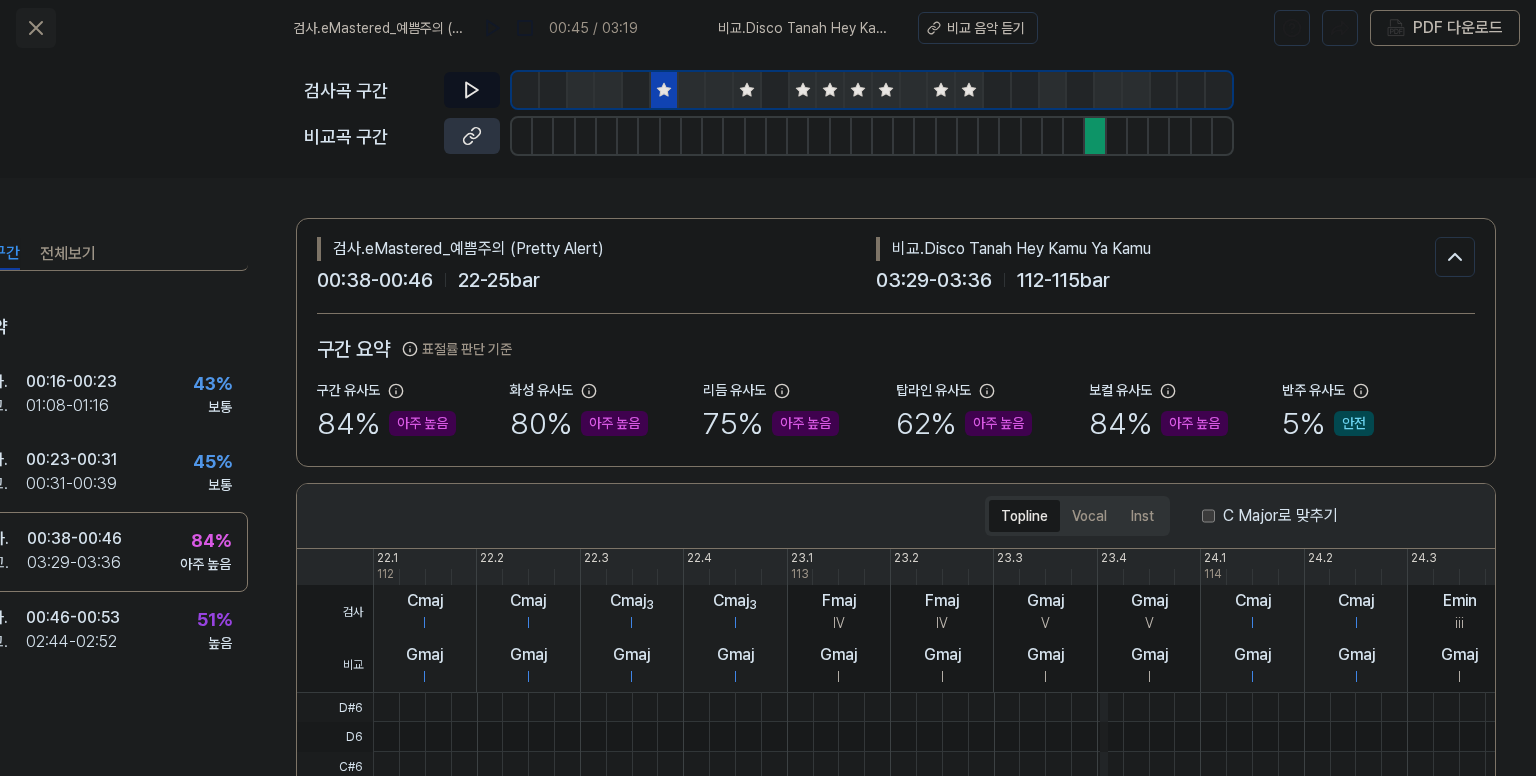 click 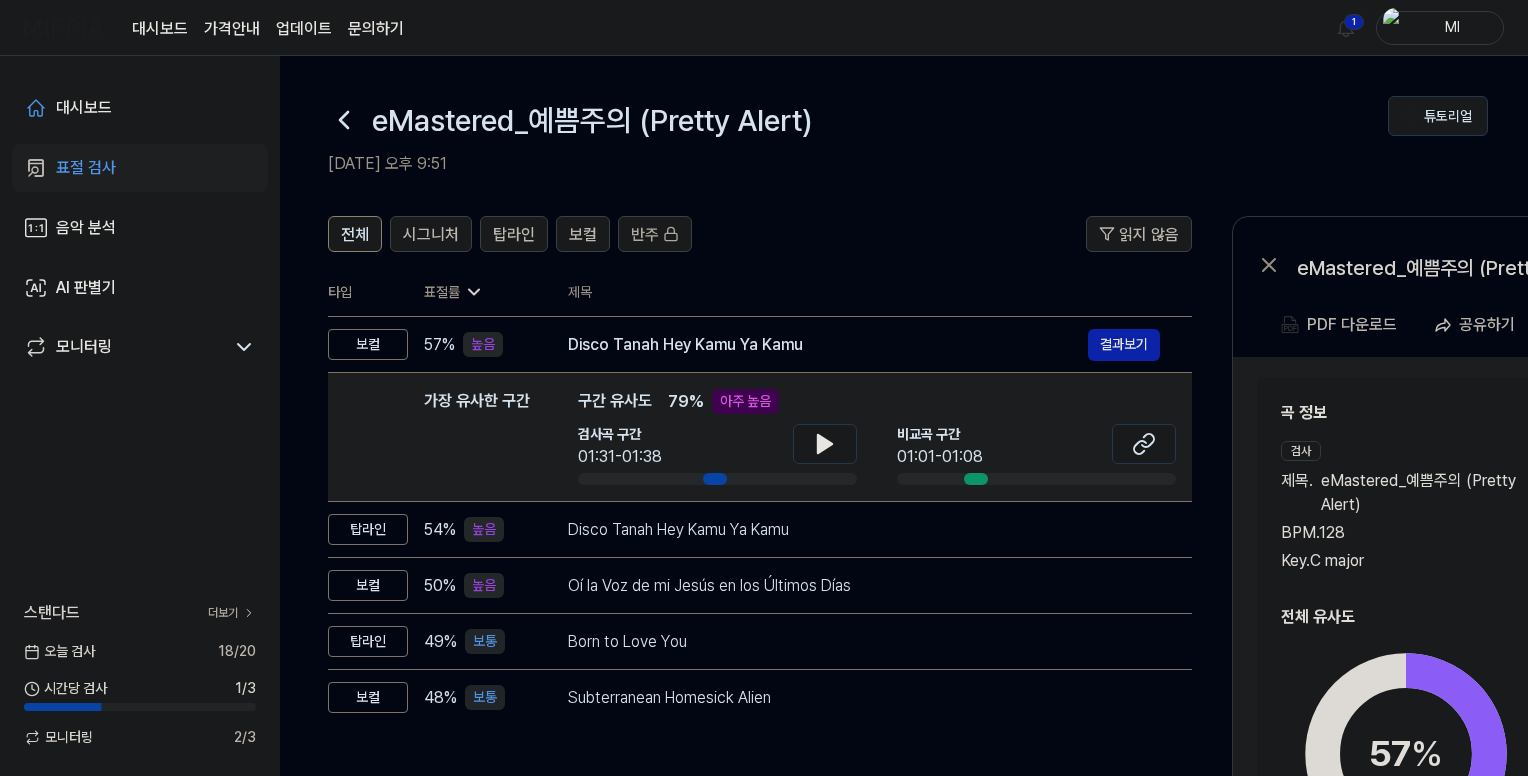 drag, startPoint x: 80, startPoint y: 106, endPoint x: 276, endPoint y: 190, distance: 213.24165 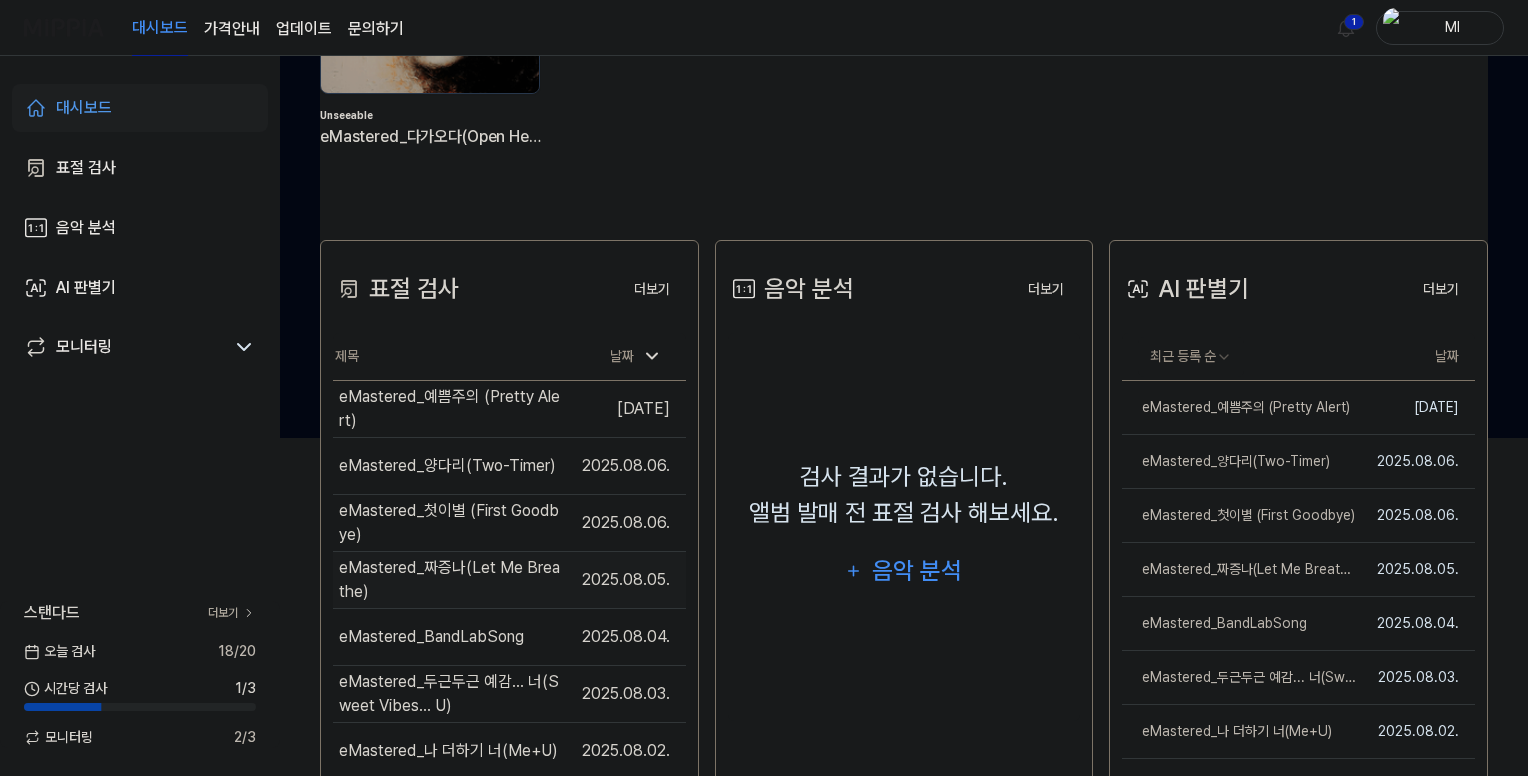 scroll, scrollTop: 500, scrollLeft: 0, axis: vertical 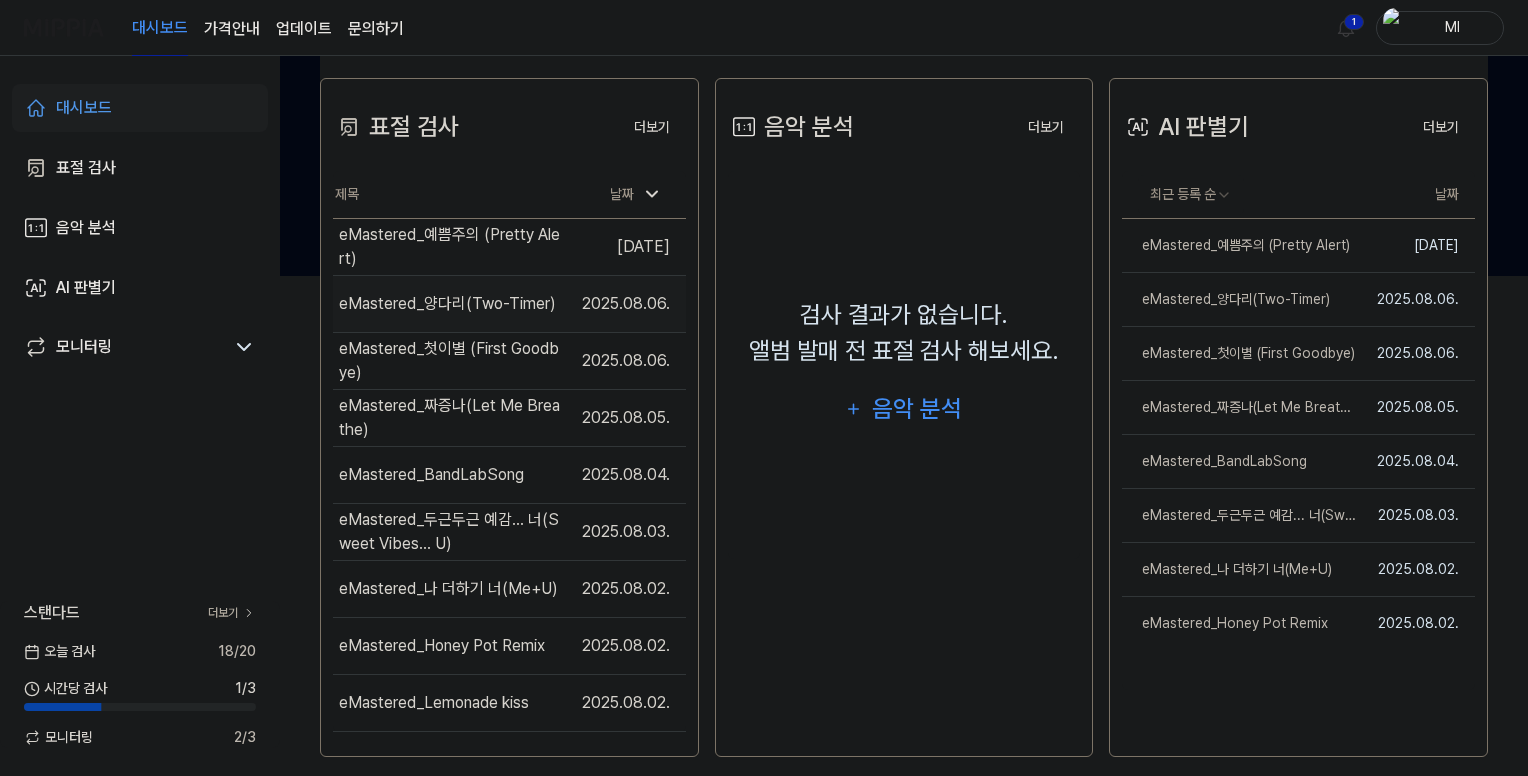 click on "eMastered_양다리(Two-Timer)" at bounding box center [447, 304] 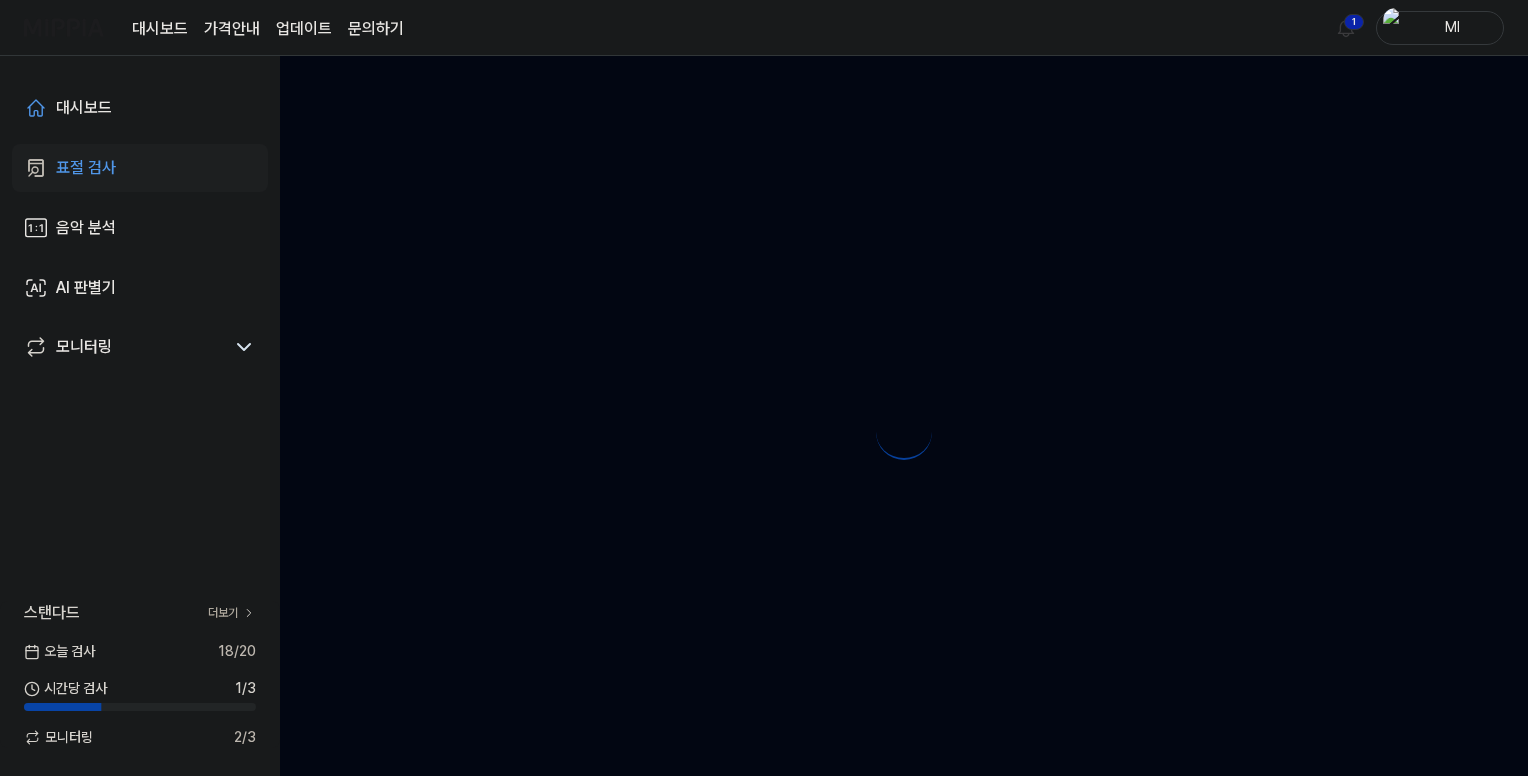 scroll, scrollTop: 0, scrollLeft: 0, axis: both 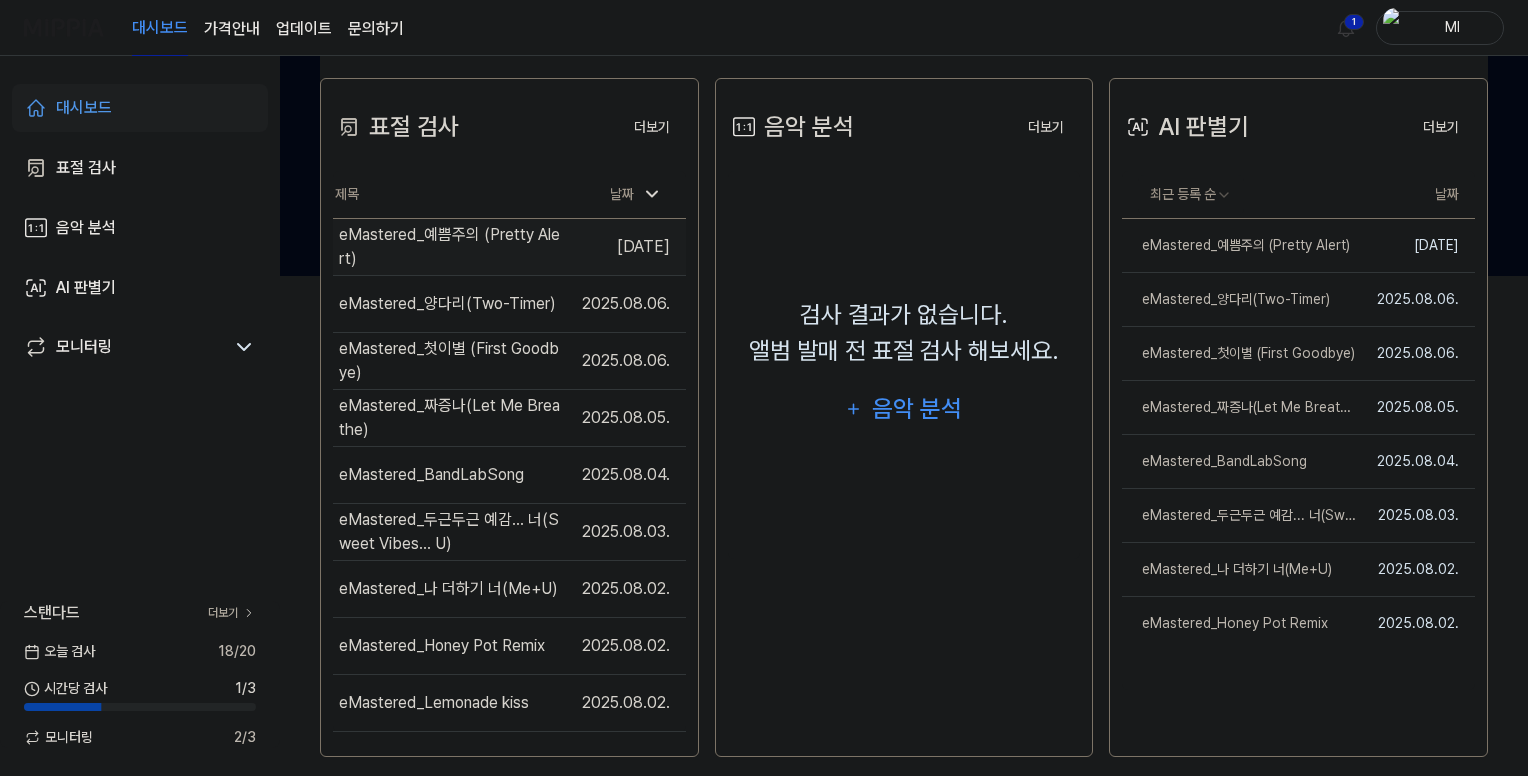 click on "eMastered_예쁨주의 (Pretty Alert)" at bounding box center (452, 247) 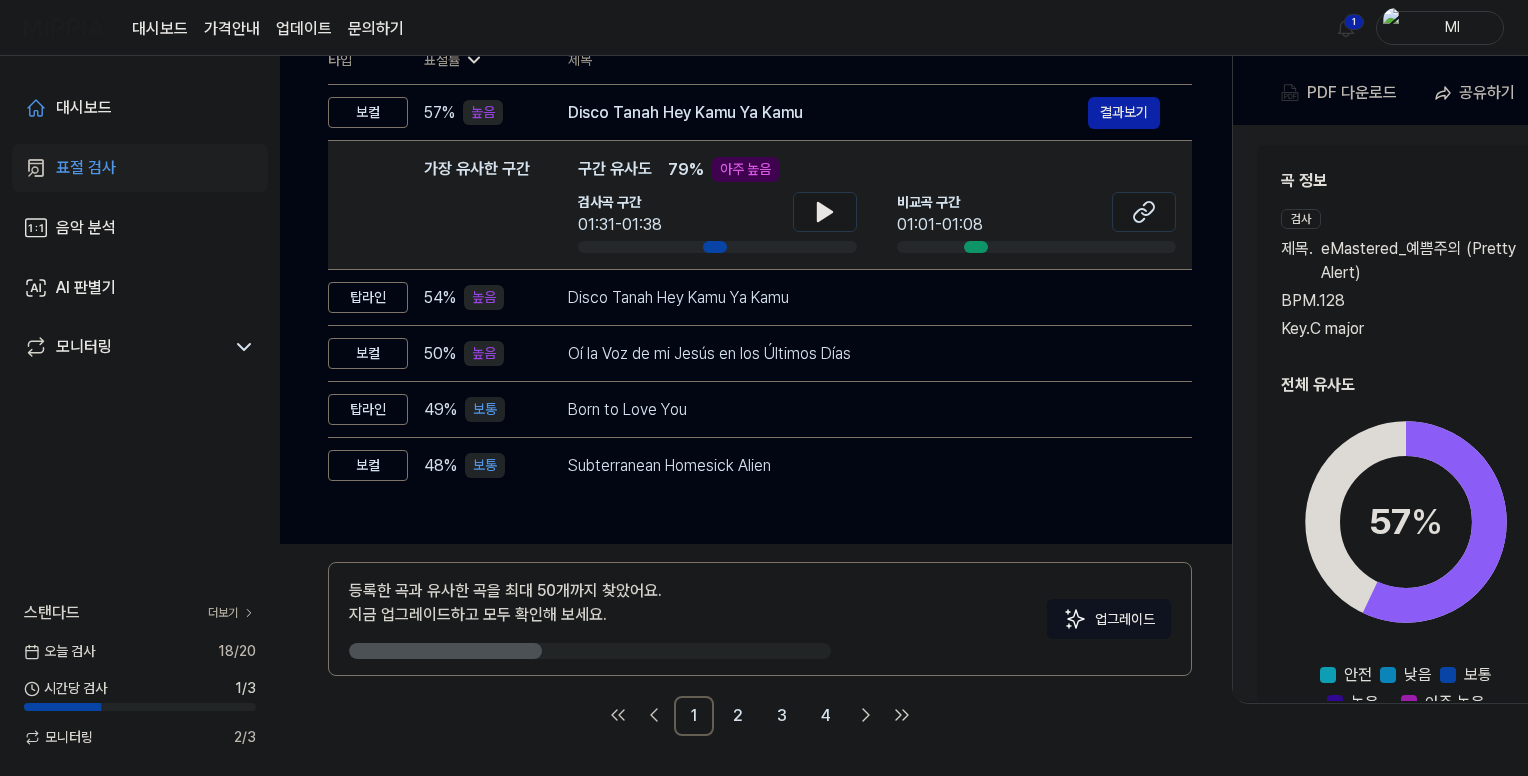 scroll, scrollTop: 0, scrollLeft: 0, axis: both 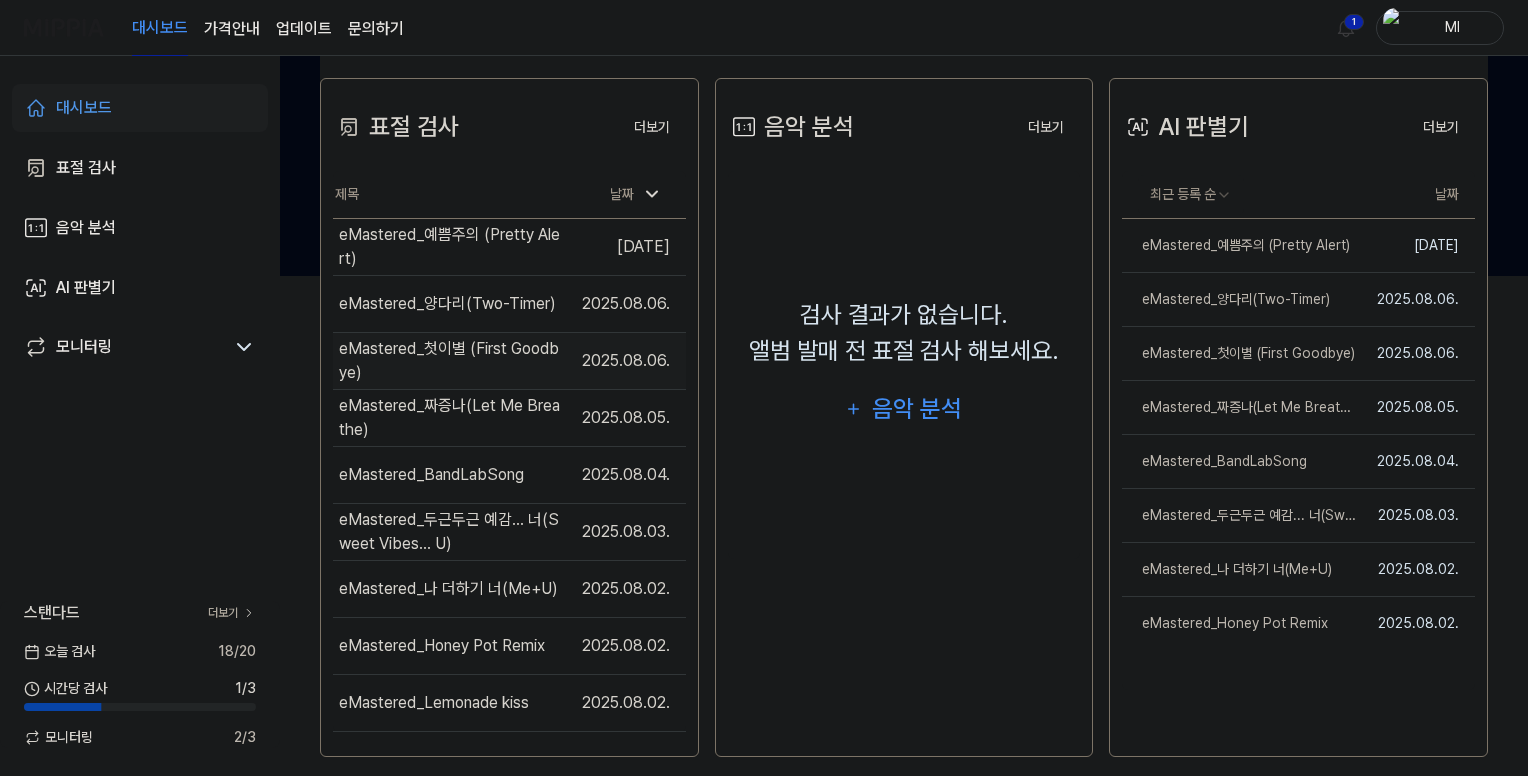 click on "eMastered_첫이별 (First Goodbye)" at bounding box center [452, 361] 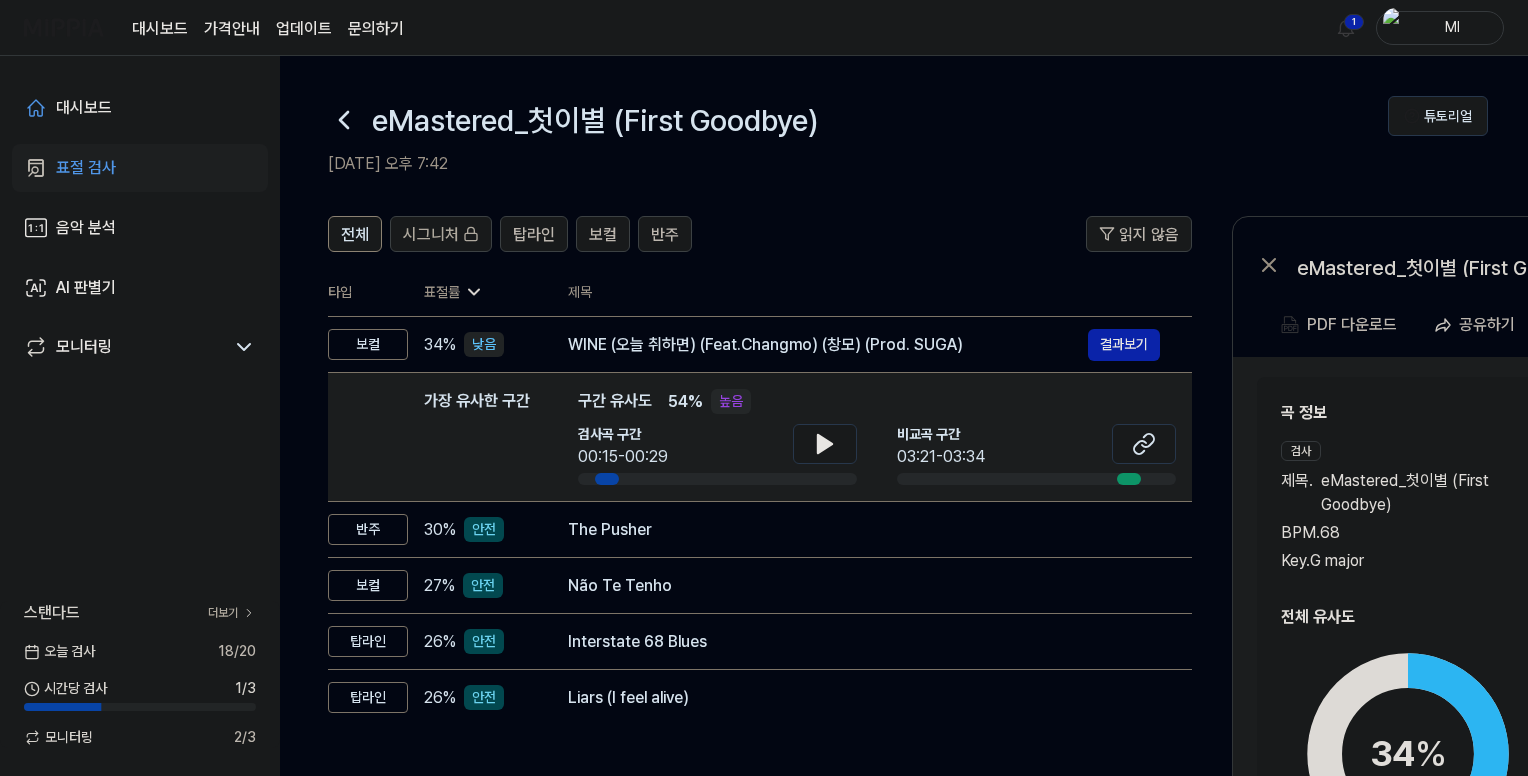 click 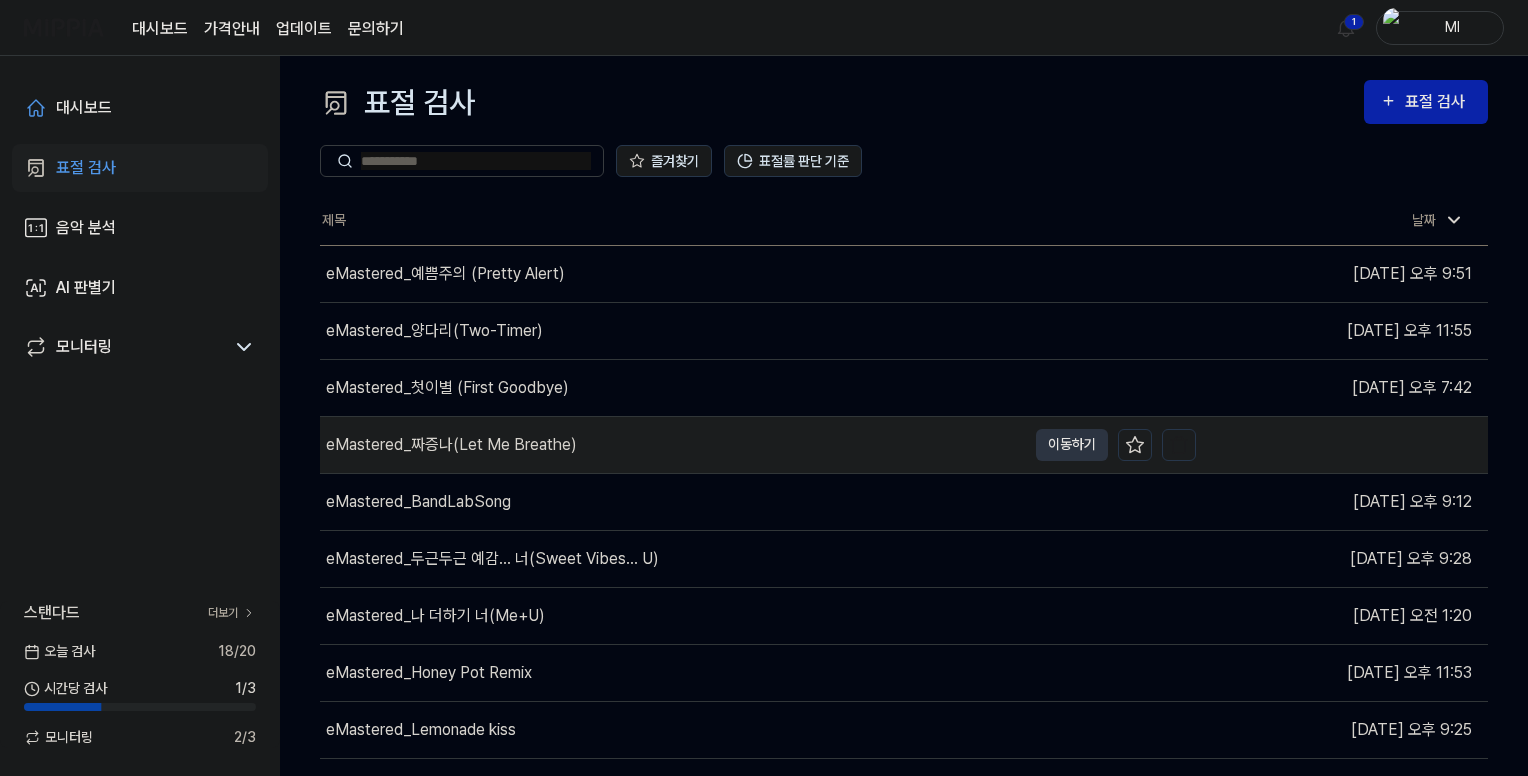 click on "eMastered_짜증나(Let Me Breathe)" at bounding box center (451, 445) 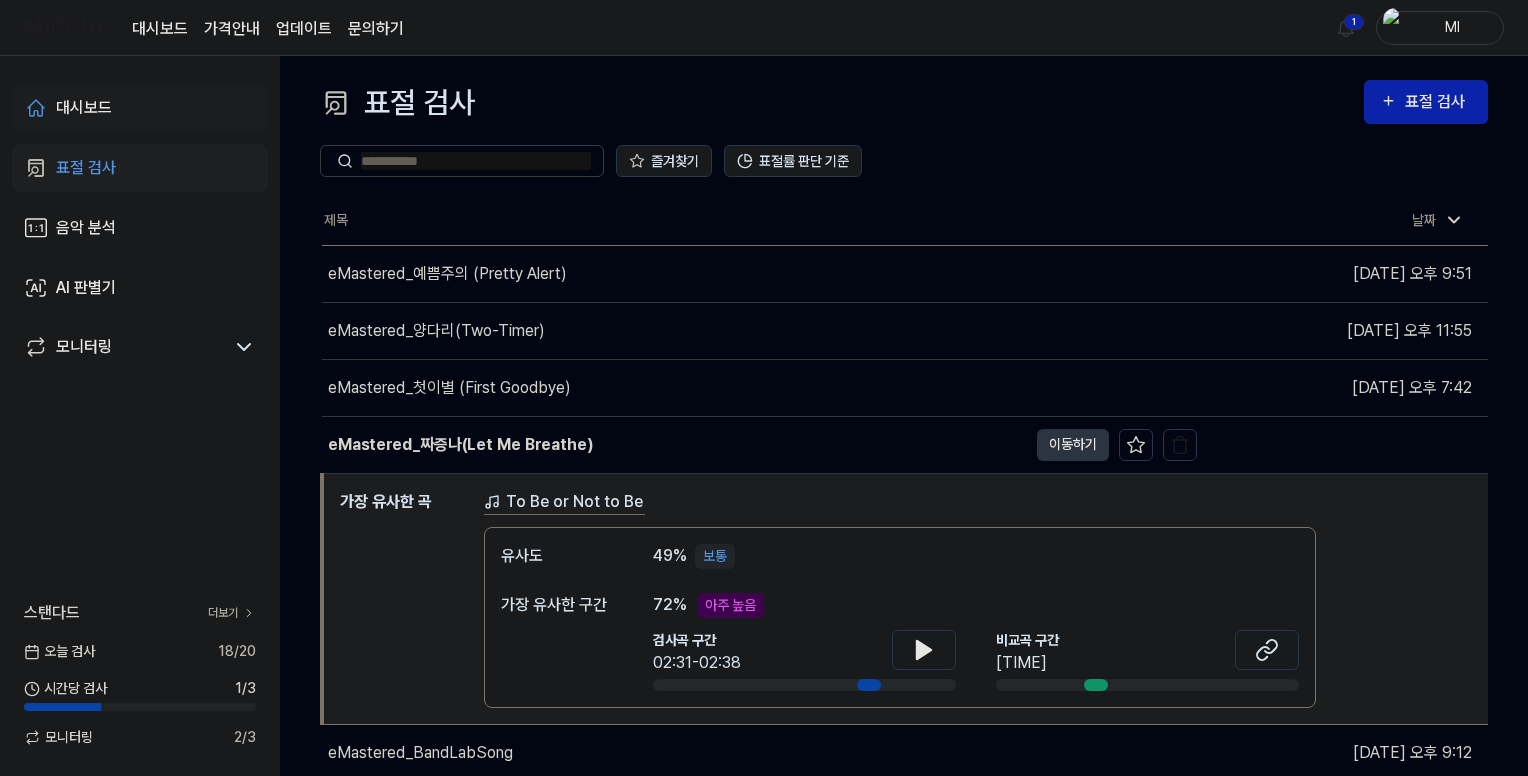 click on "대시보드" at bounding box center (84, 108) 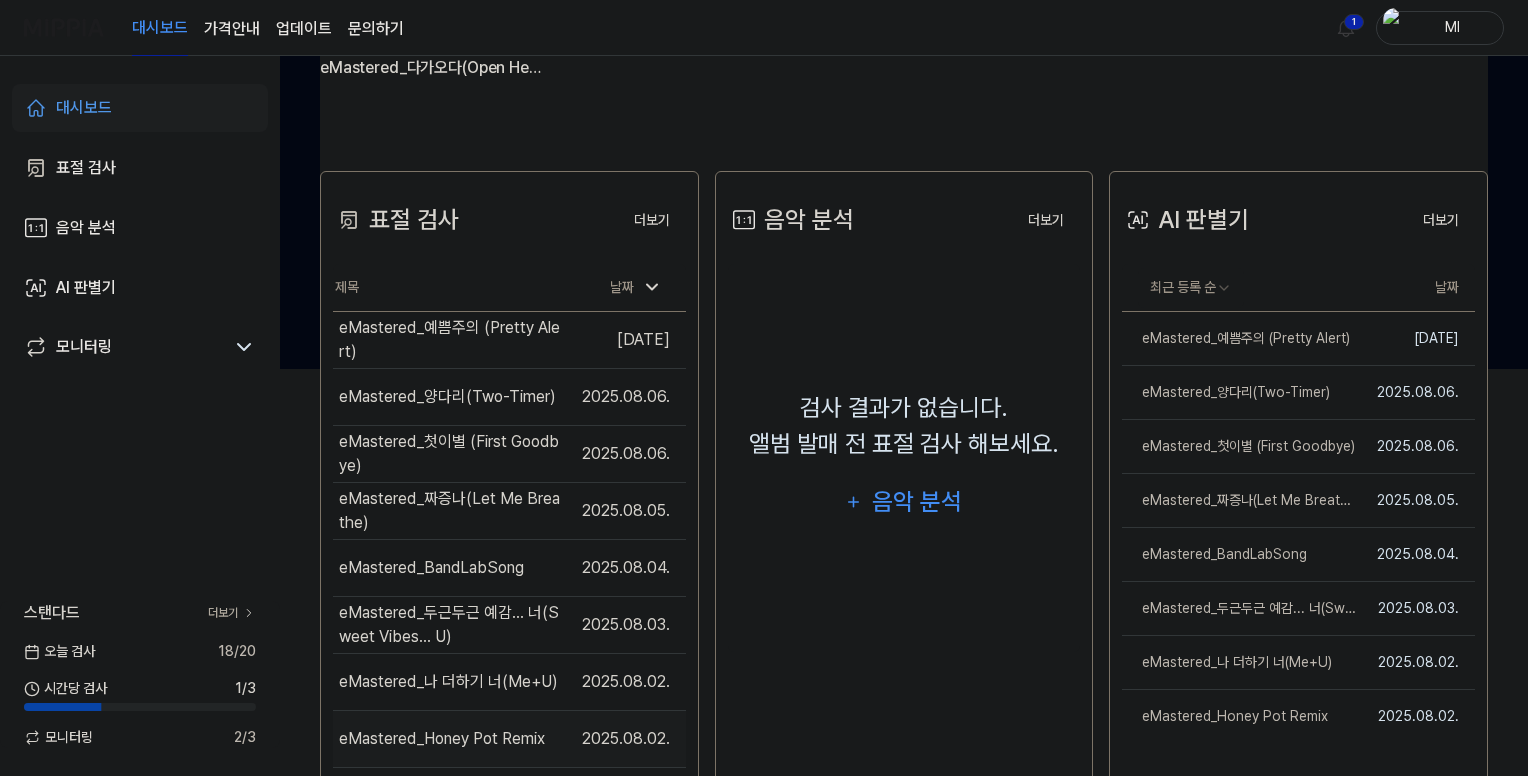 scroll, scrollTop: 500, scrollLeft: 0, axis: vertical 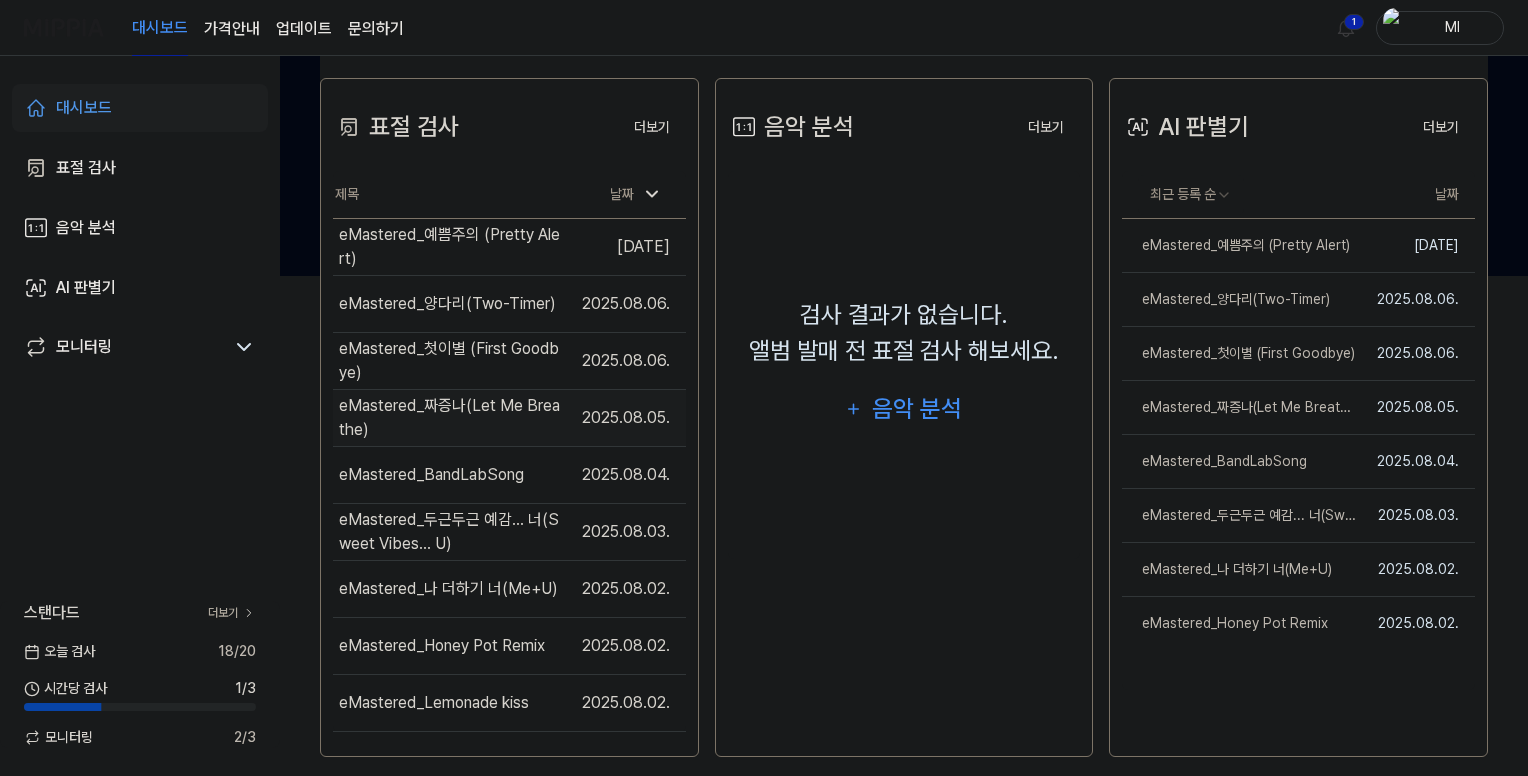 click on "eMastered_짜증나(Let Me Breathe)" at bounding box center [452, 418] 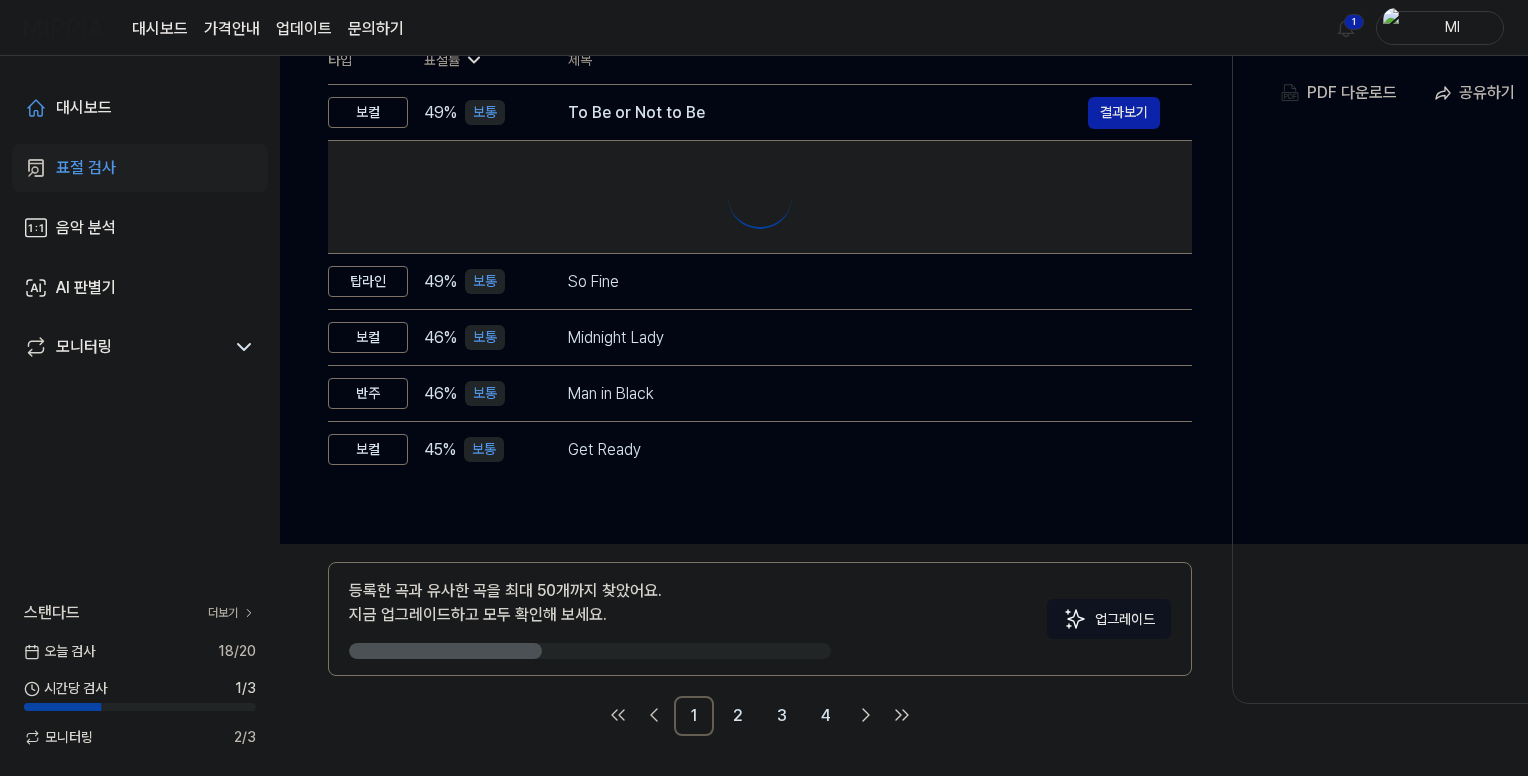scroll, scrollTop: 0, scrollLeft: 0, axis: both 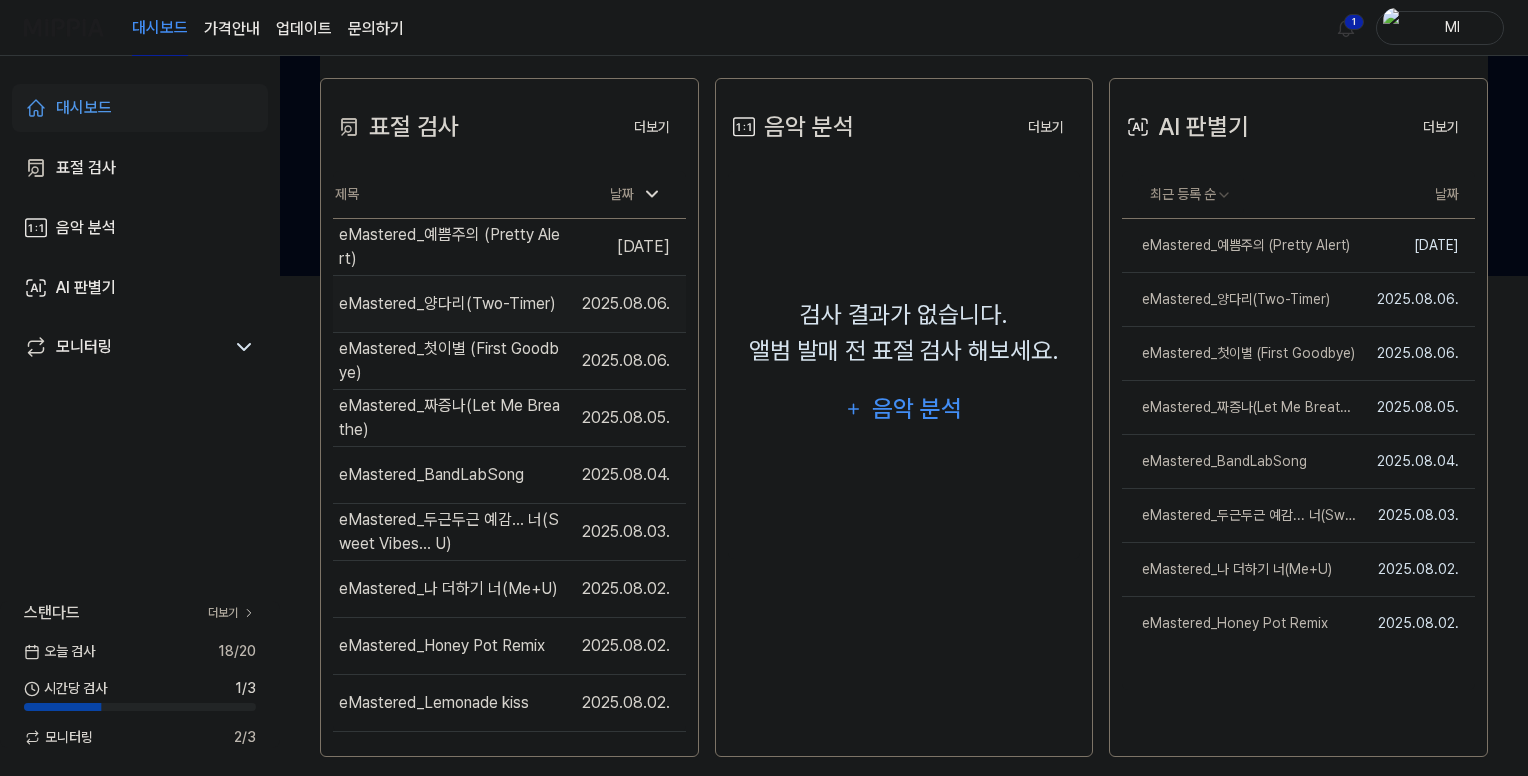 click on "eMastered_양다리(Two-Timer)" at bounding box center (447, 304) 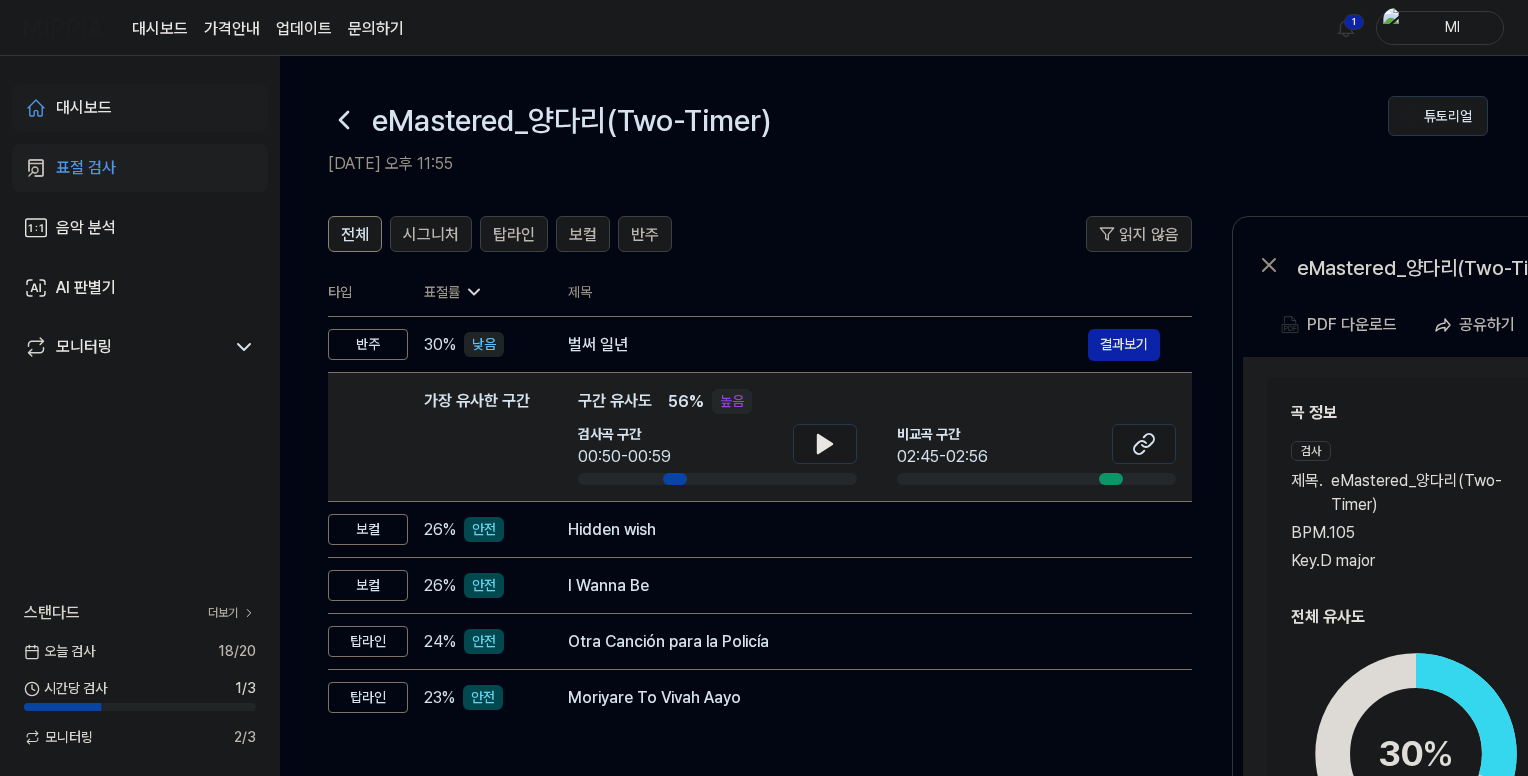 scroll, scrollTop: 500, scrollLeft: 0, axis: vertical 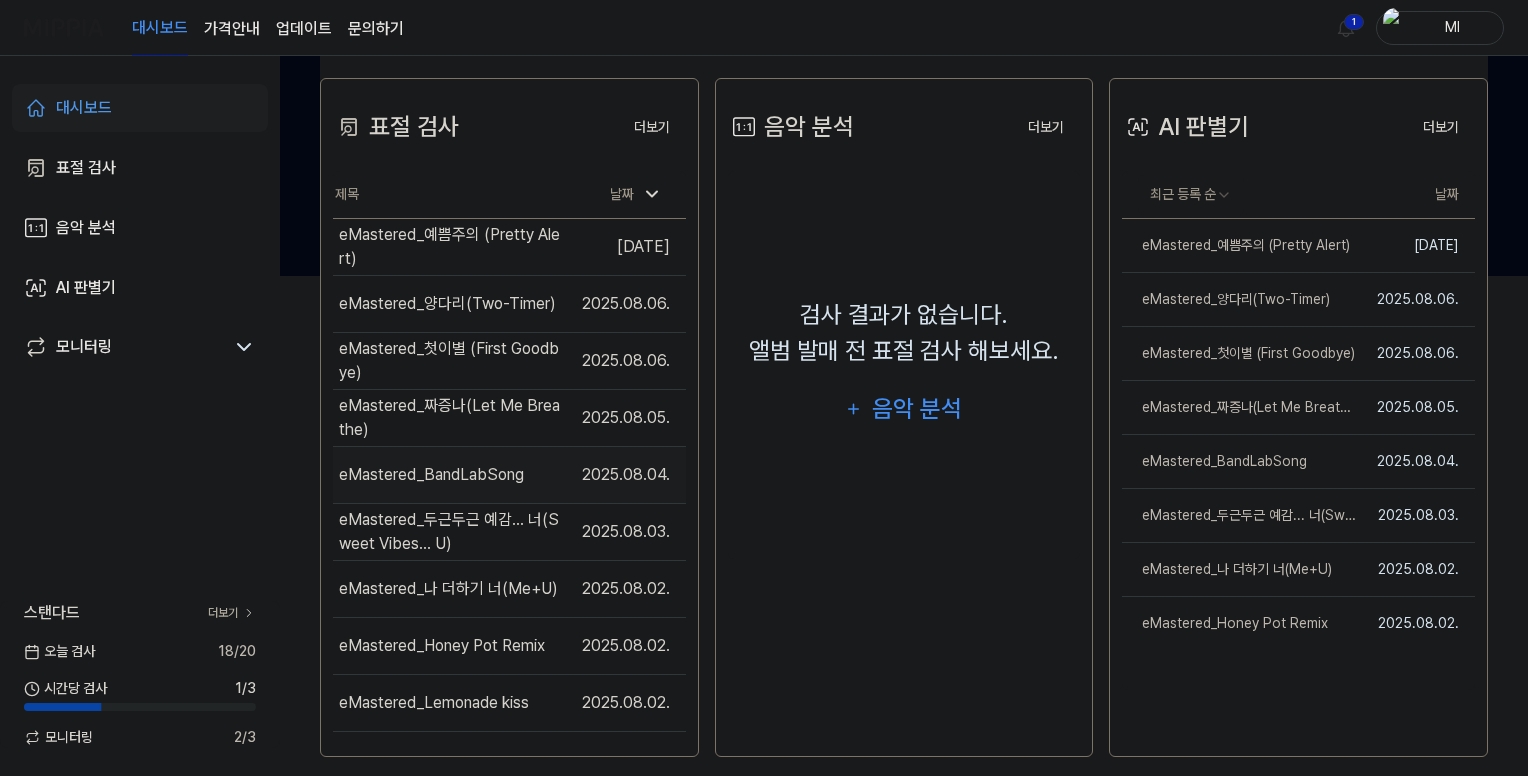 click on "eMastered_BandLabSong" at bounding box center [431, 475] 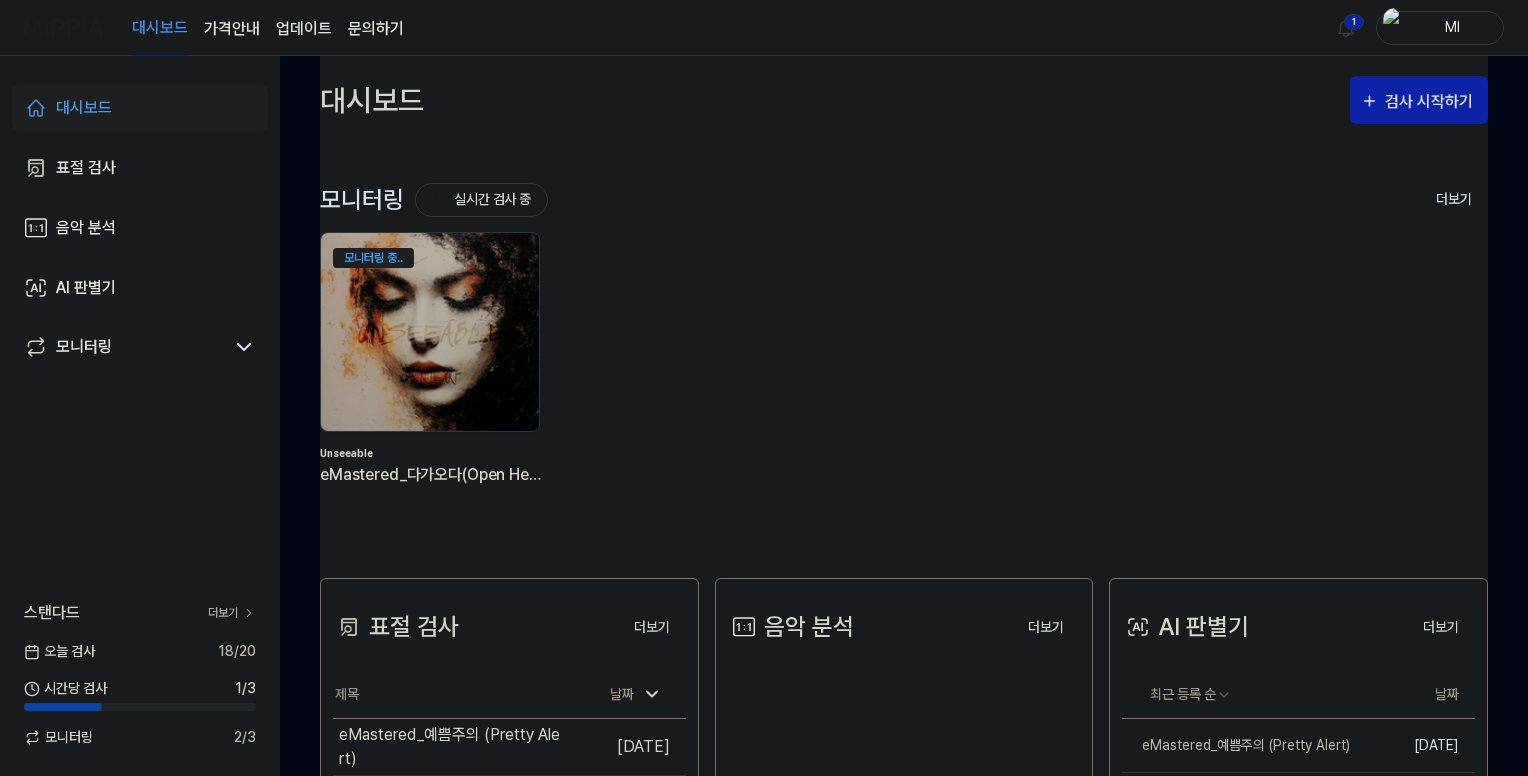 scroll, scrollTop: 500, scrollLeft: 0, axis: vertical 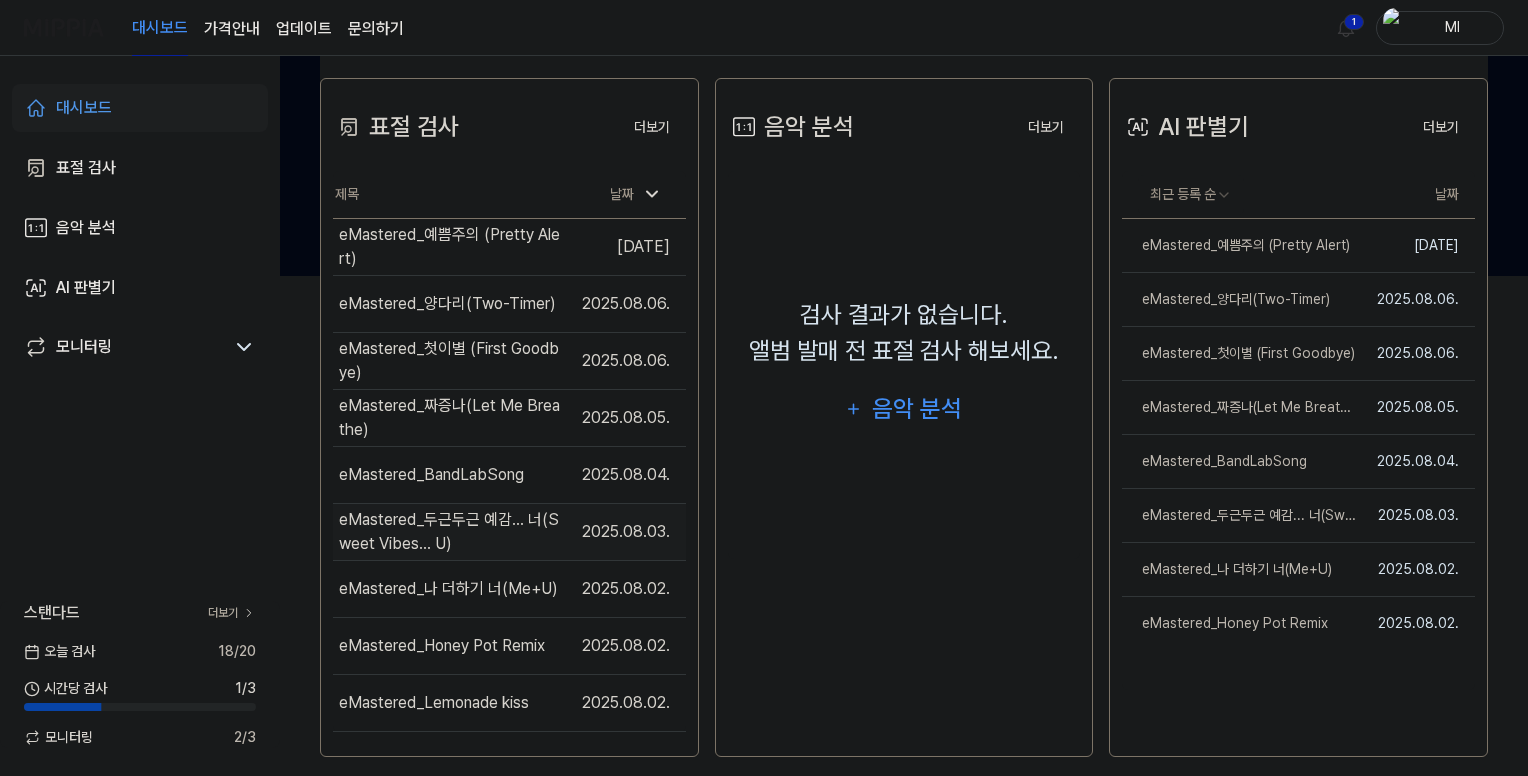 click on "eMastered_두근두근 예감... 너(Sweet Vibes... U)" at bounding box center (452, 532) 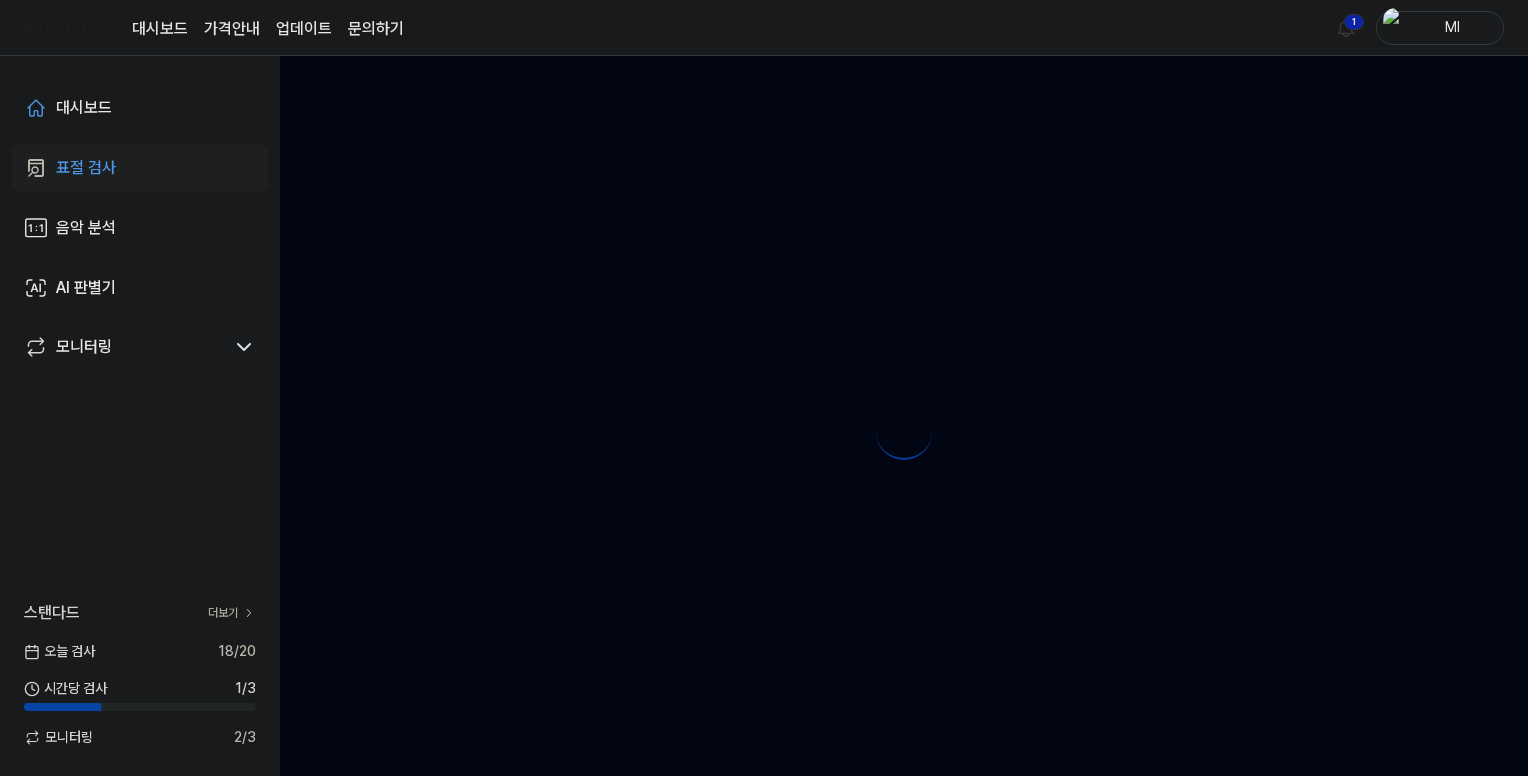 scroll, scrollTop: 0, scrollLeft: 0, axis: both 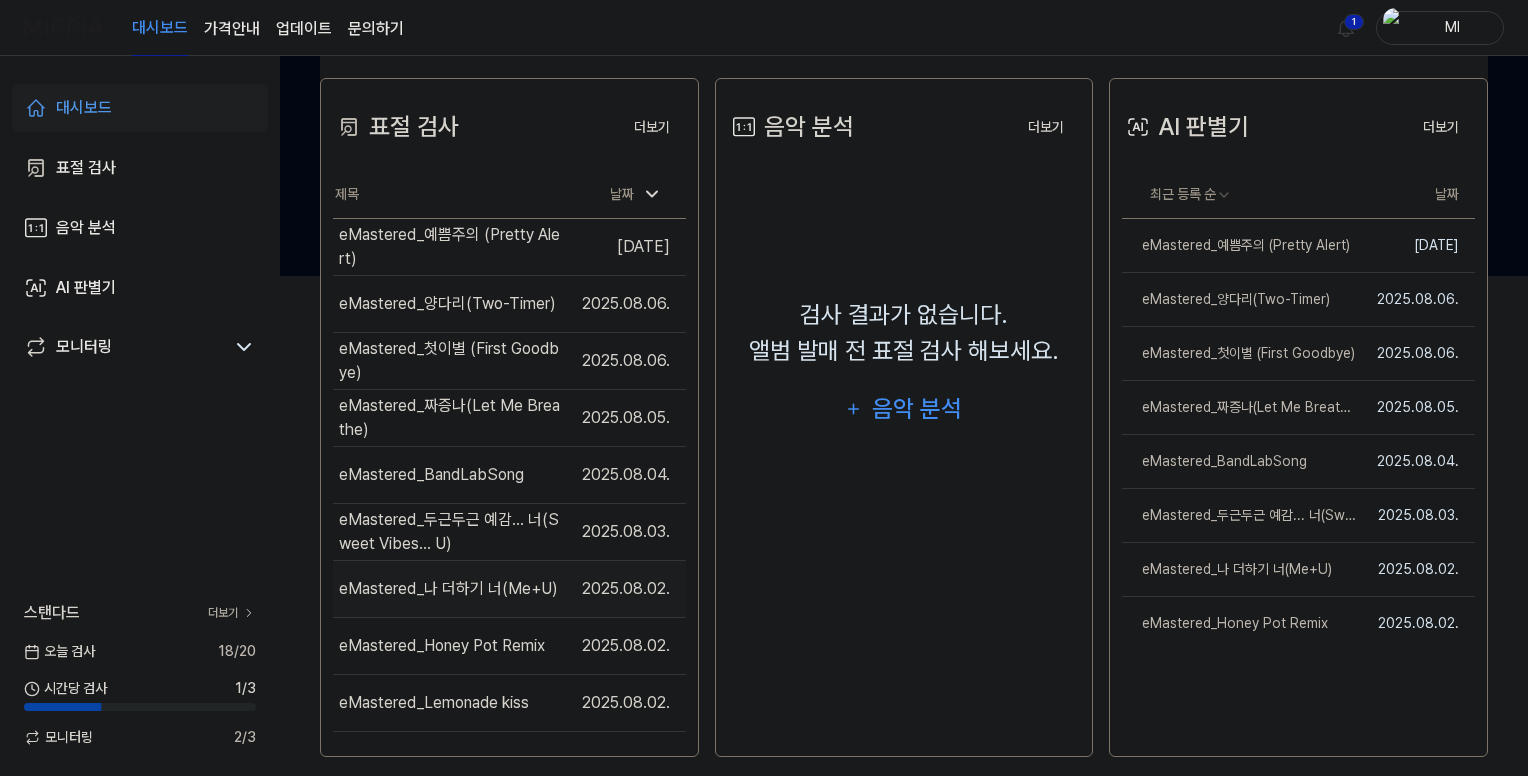 click on "eMastered_나 더하기 너(Me+U)" at bounding box center (448, 589) 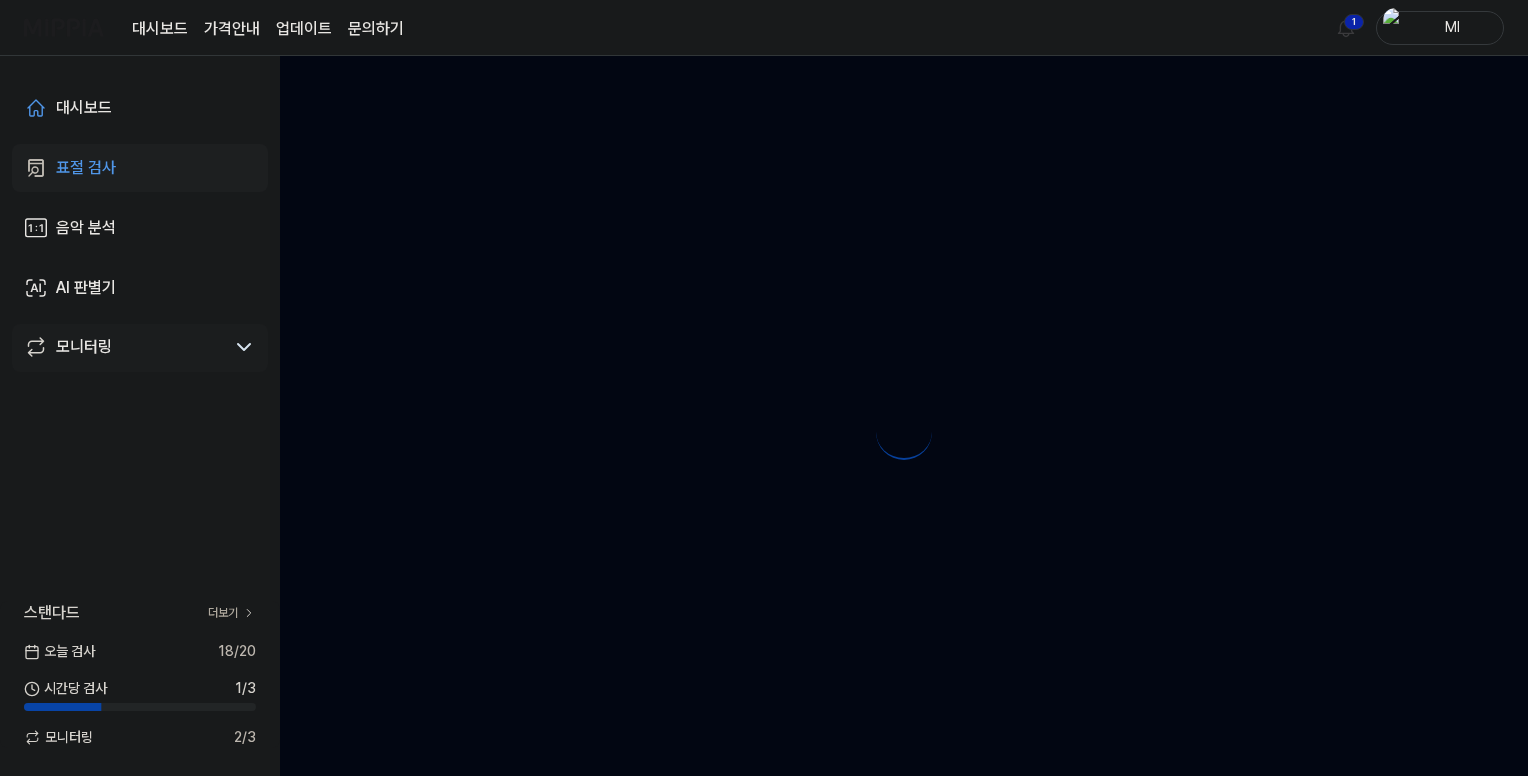 scroll, scrollTop: 0, scrollLeft: 0, axis: both 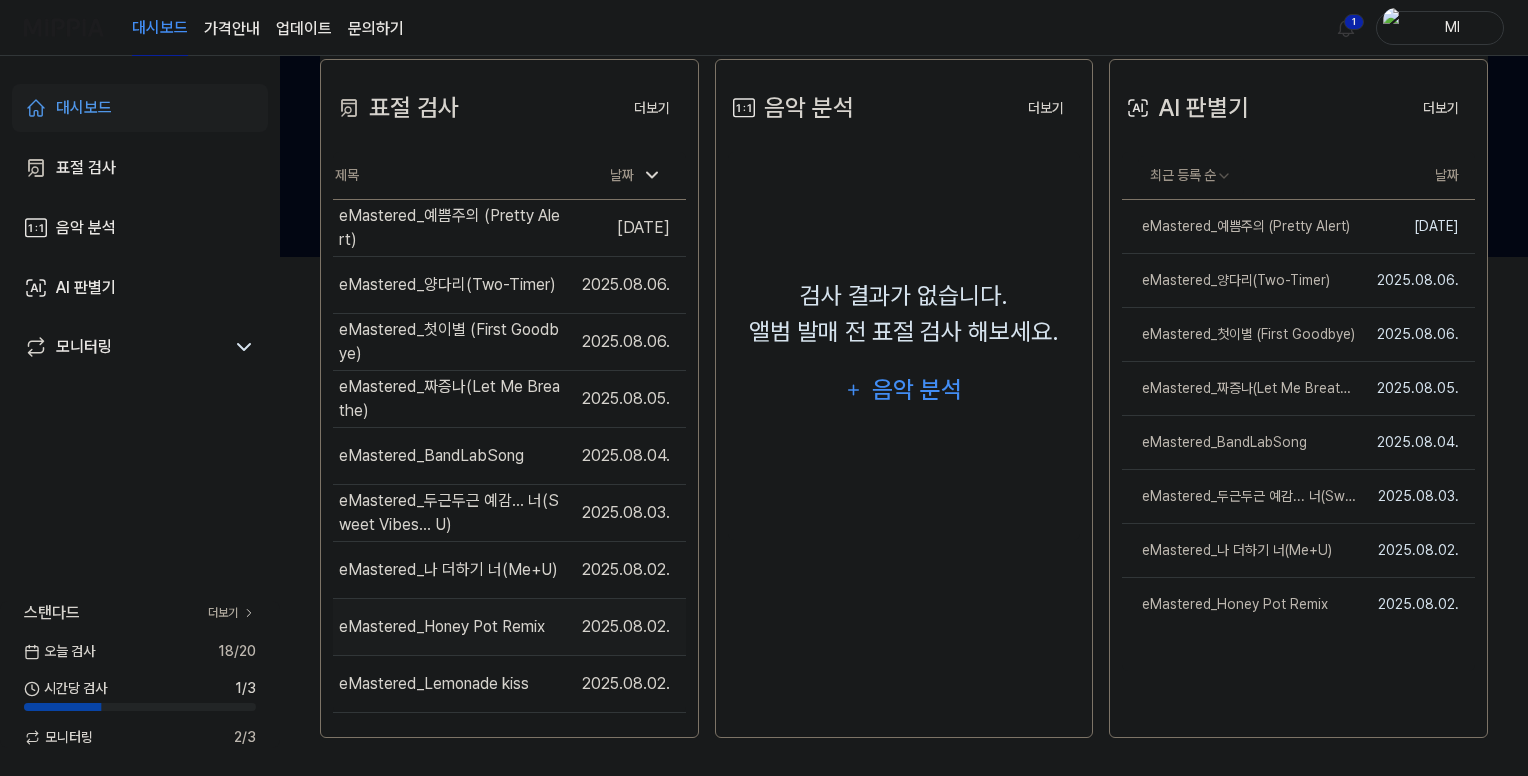 click on "eMastered_Honey Pot Remix" at bounding box center [442, 627] 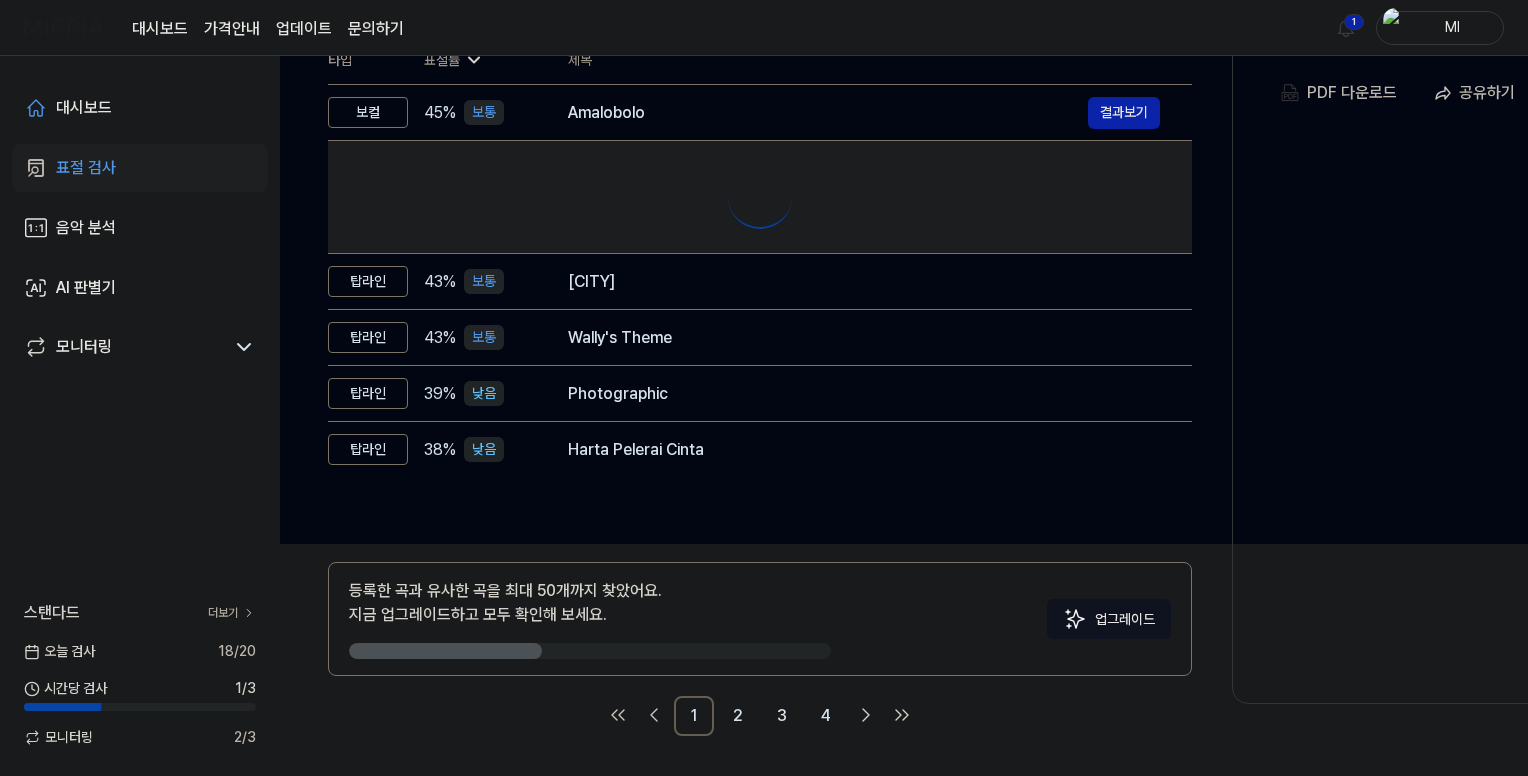 scroll, scrollTop: 0, scrollLeft: 0, axis: both 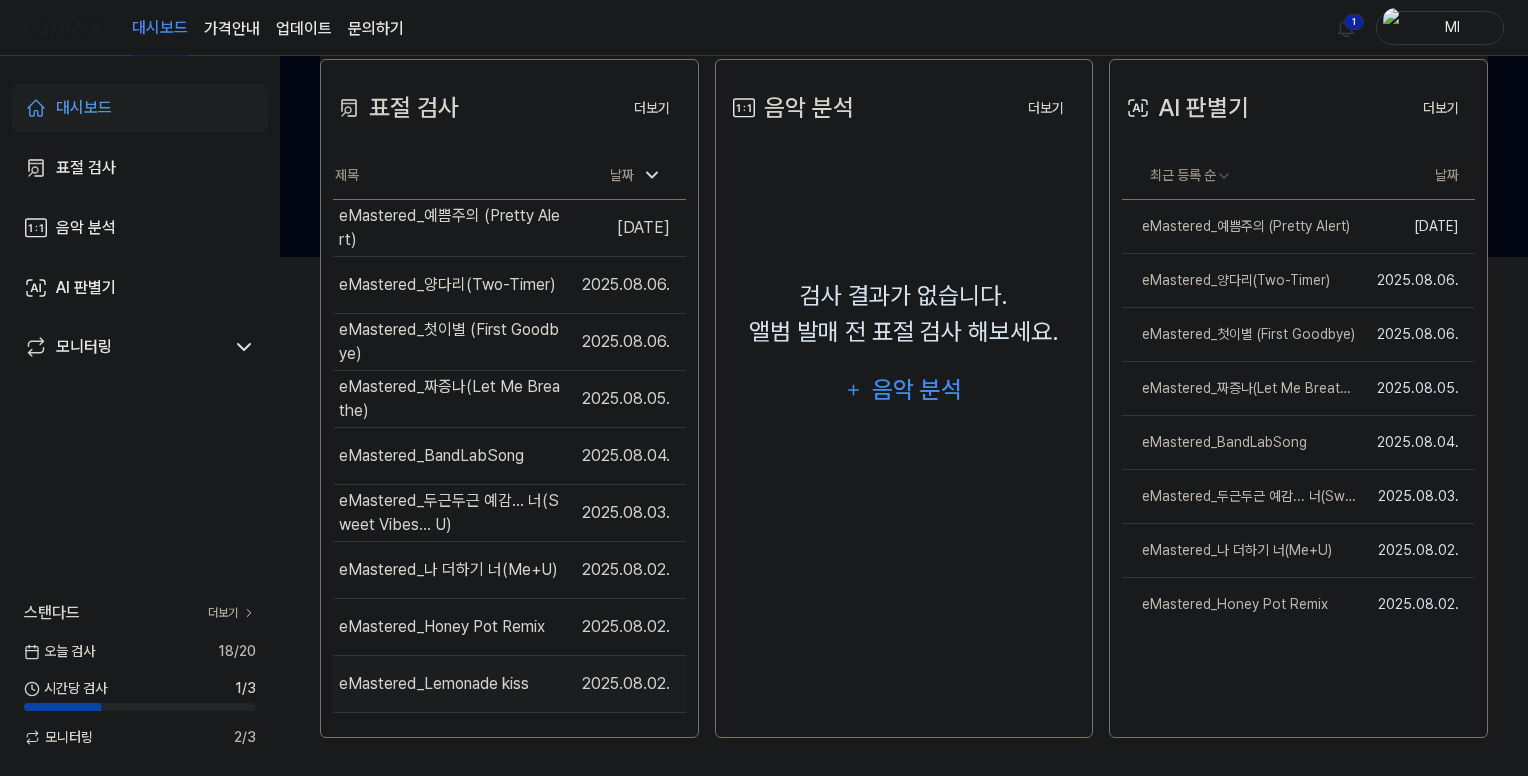 click on "eMastered_Lemonade kiss" at bounding box center [434, 684] 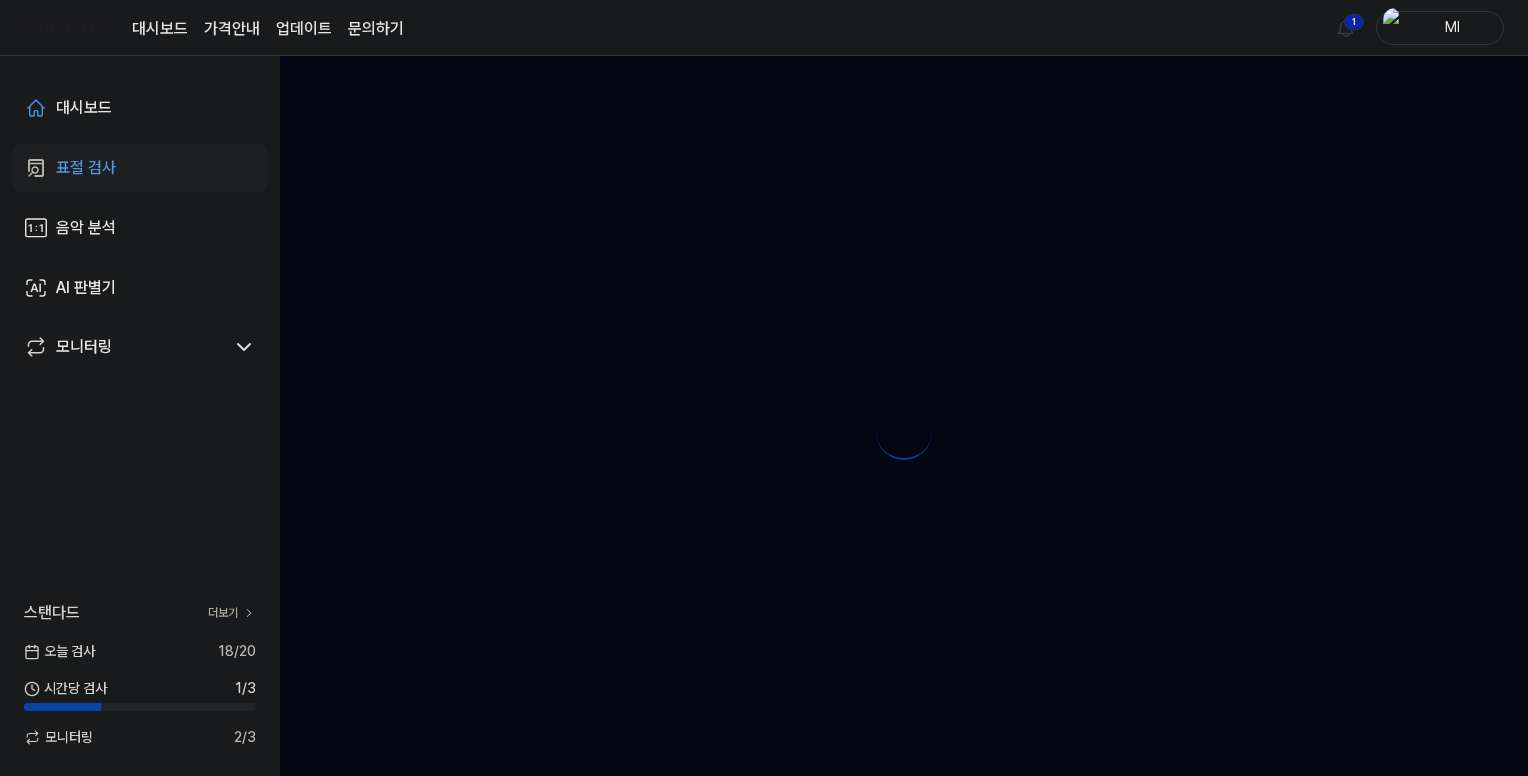 scroll, scrollTop: 0, scrollLeft: 0, axis: both 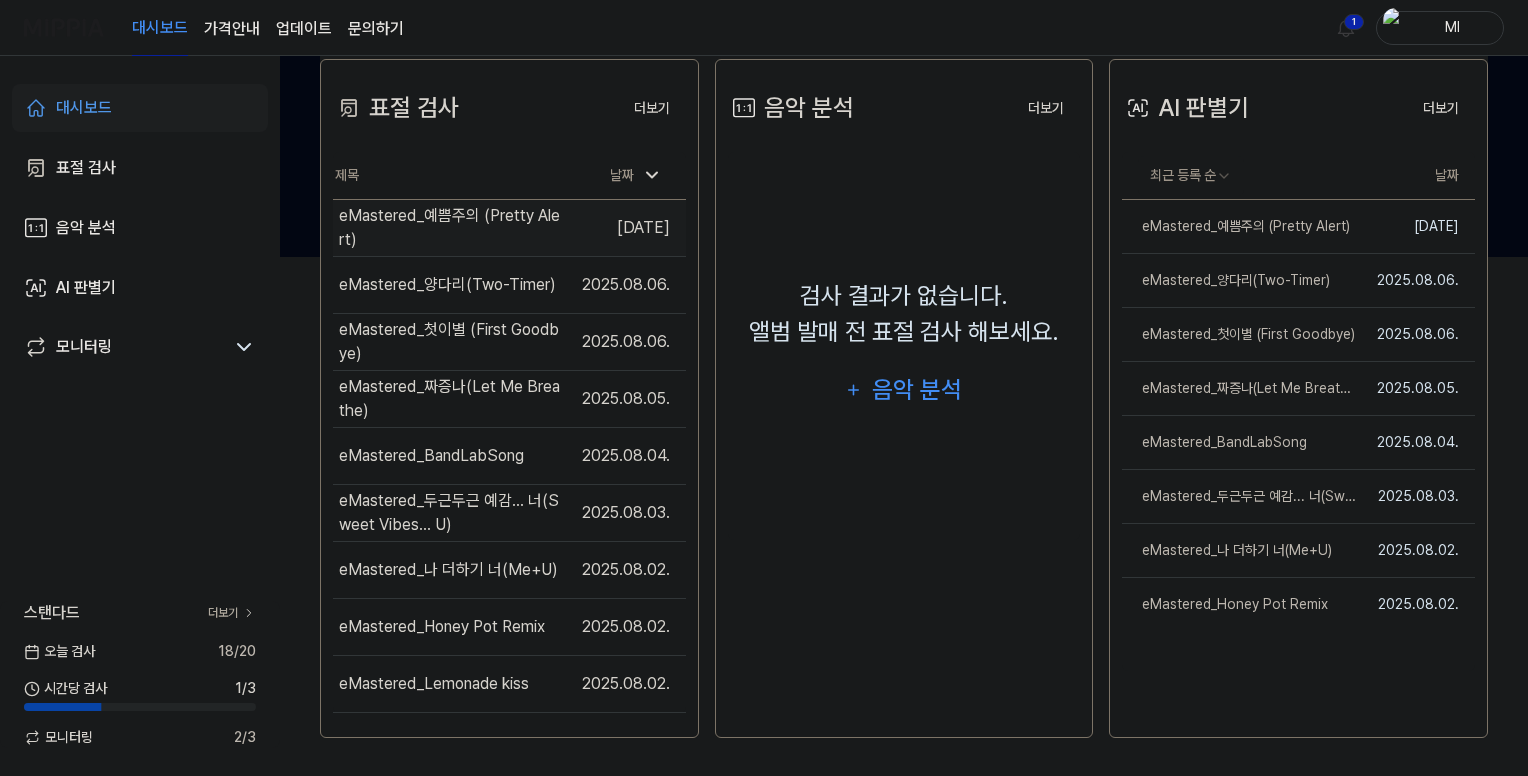 click on "eMastered_예쁨주의 (Pretty Alert)" at bounding box center [452, 228] 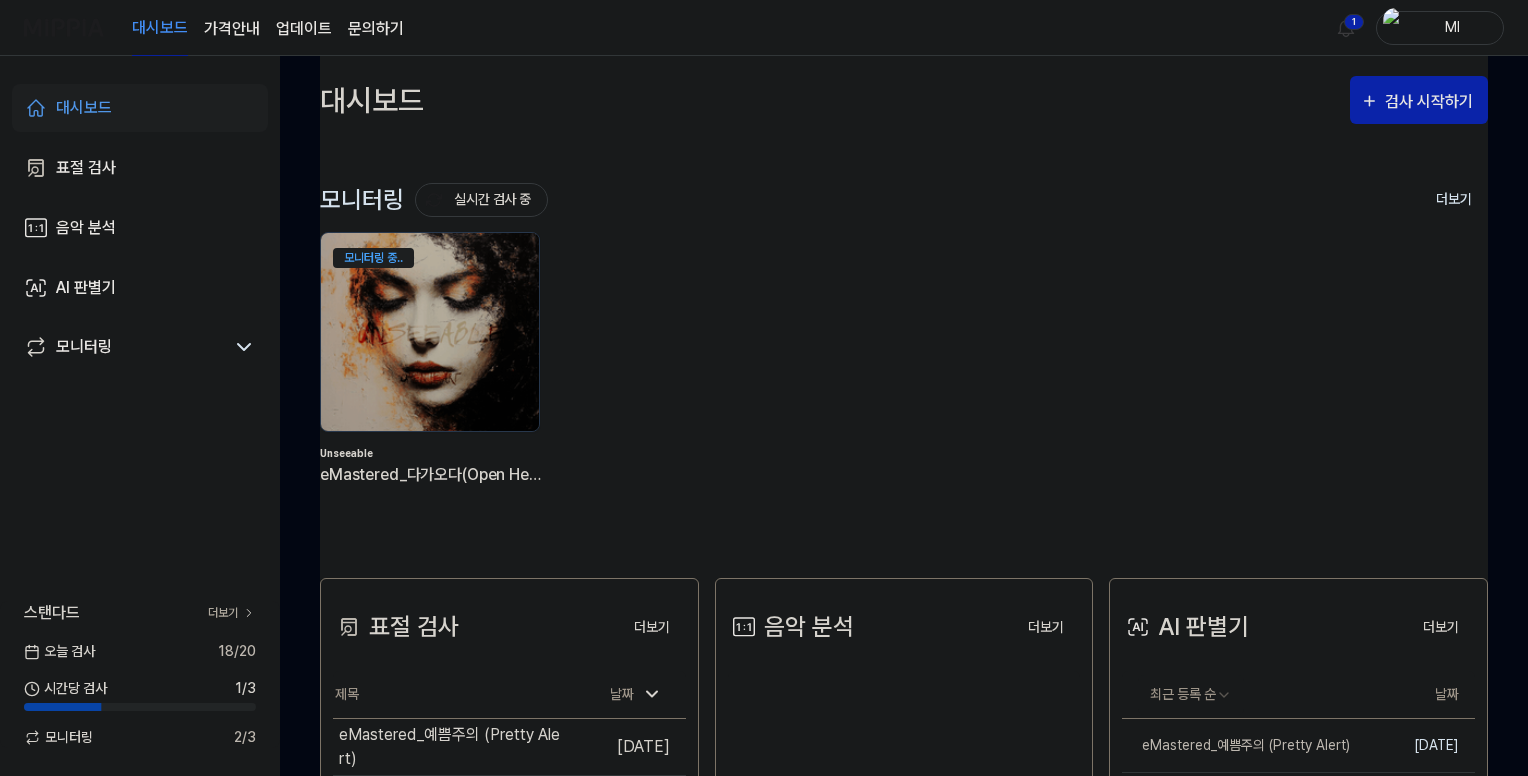scroll, scrollTop: 519, scrollLeft: 0, axis: vertical 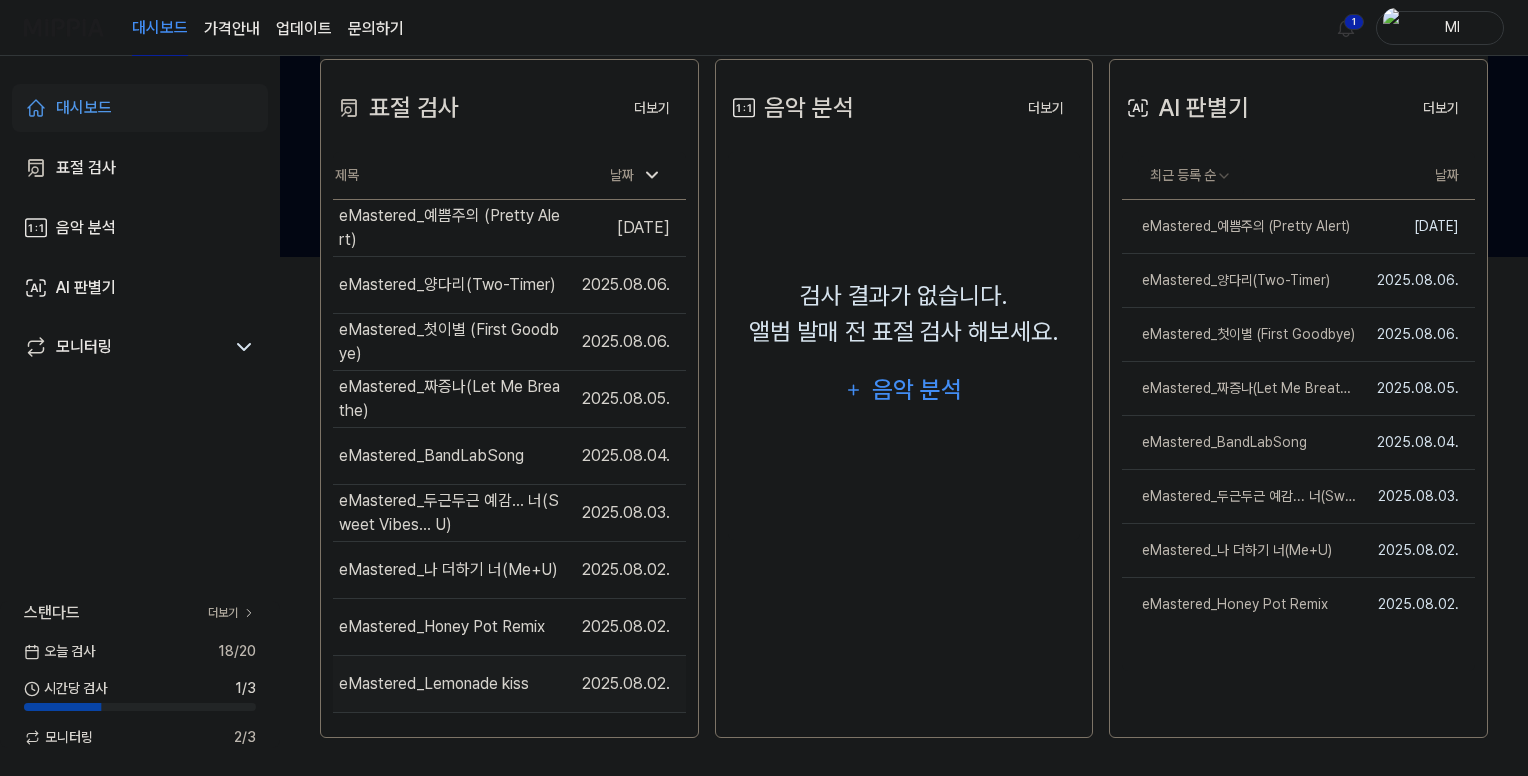 click on "eMastered_Lemonade kiss" at bounding box center [434, 684] 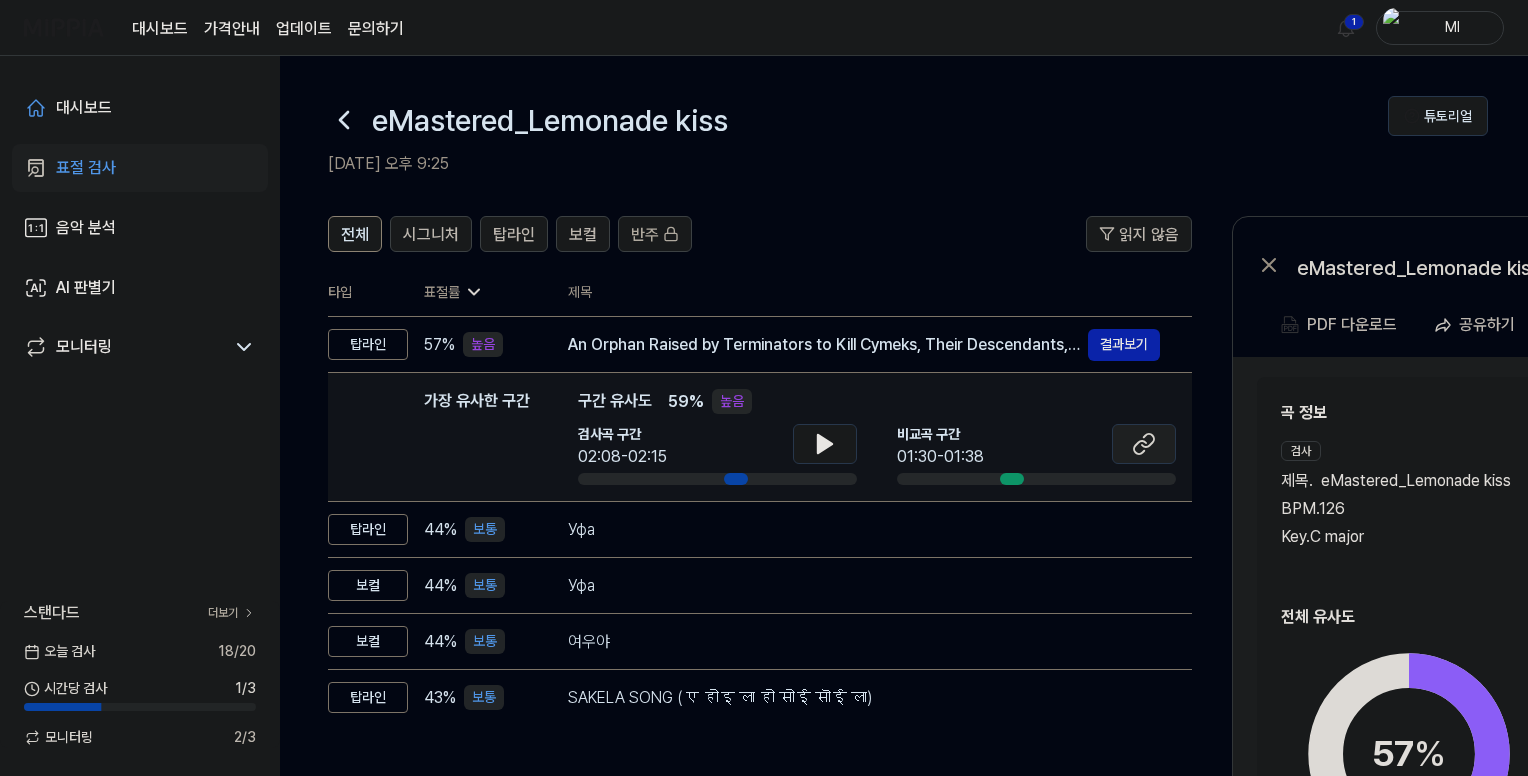 click 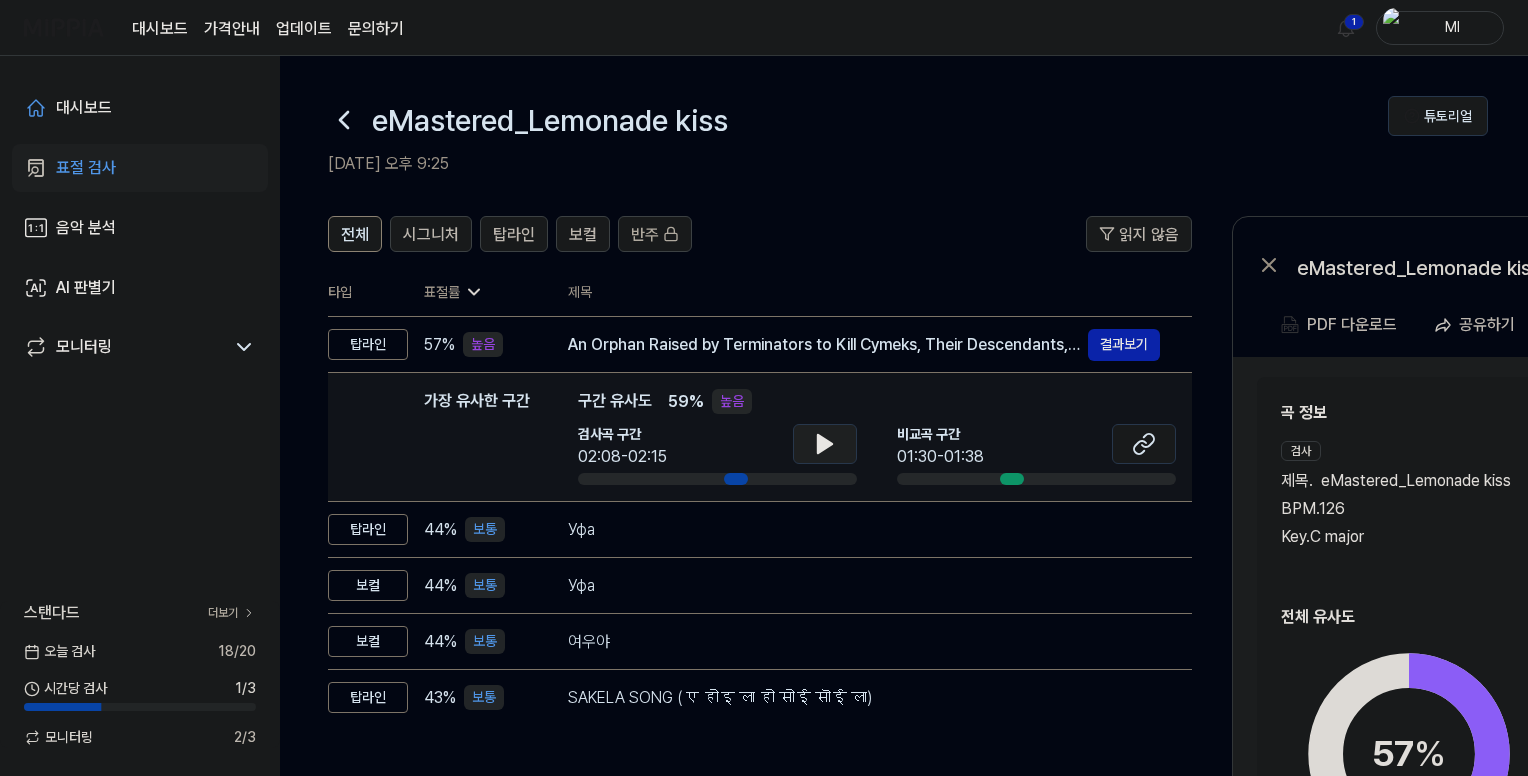 click 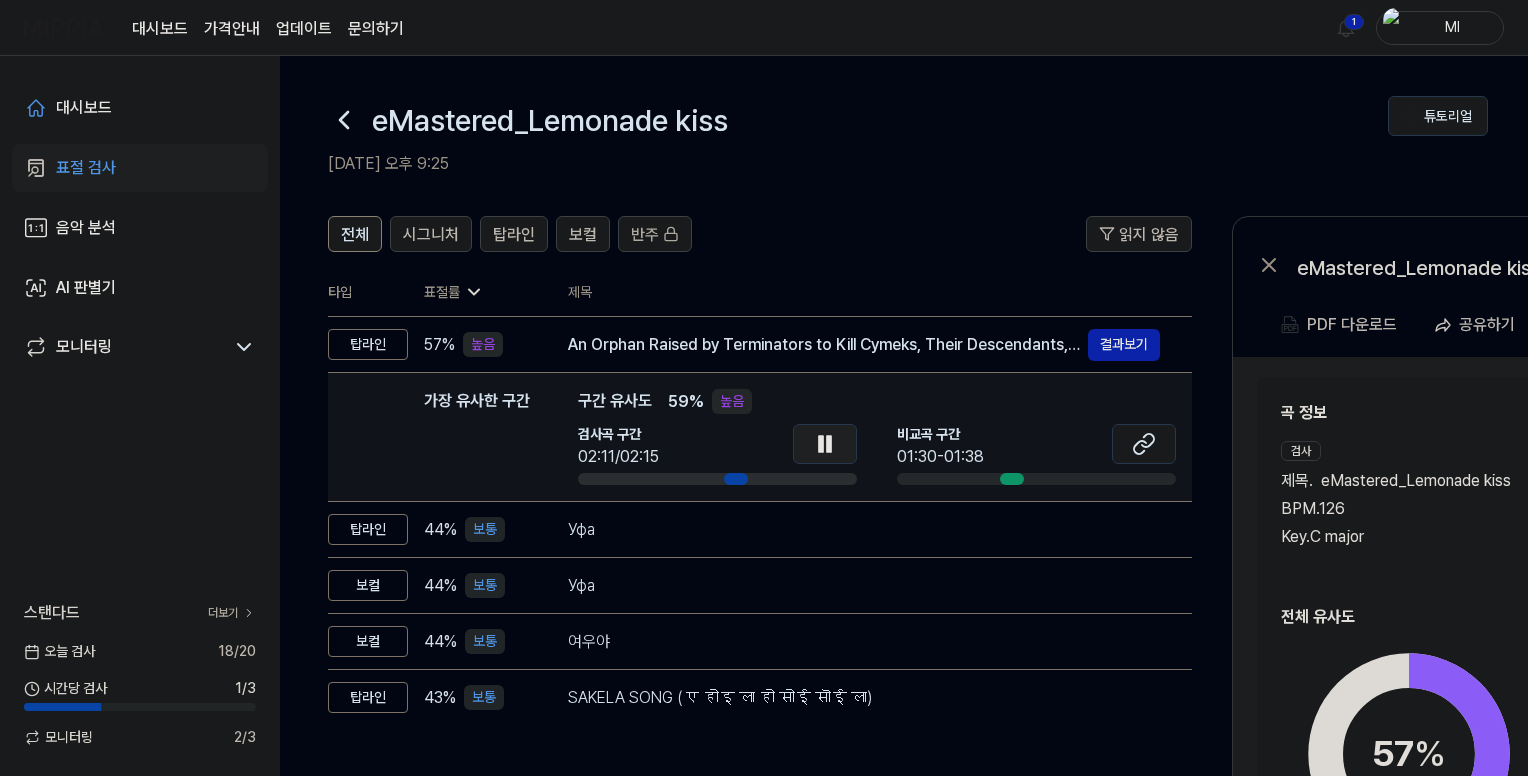 click 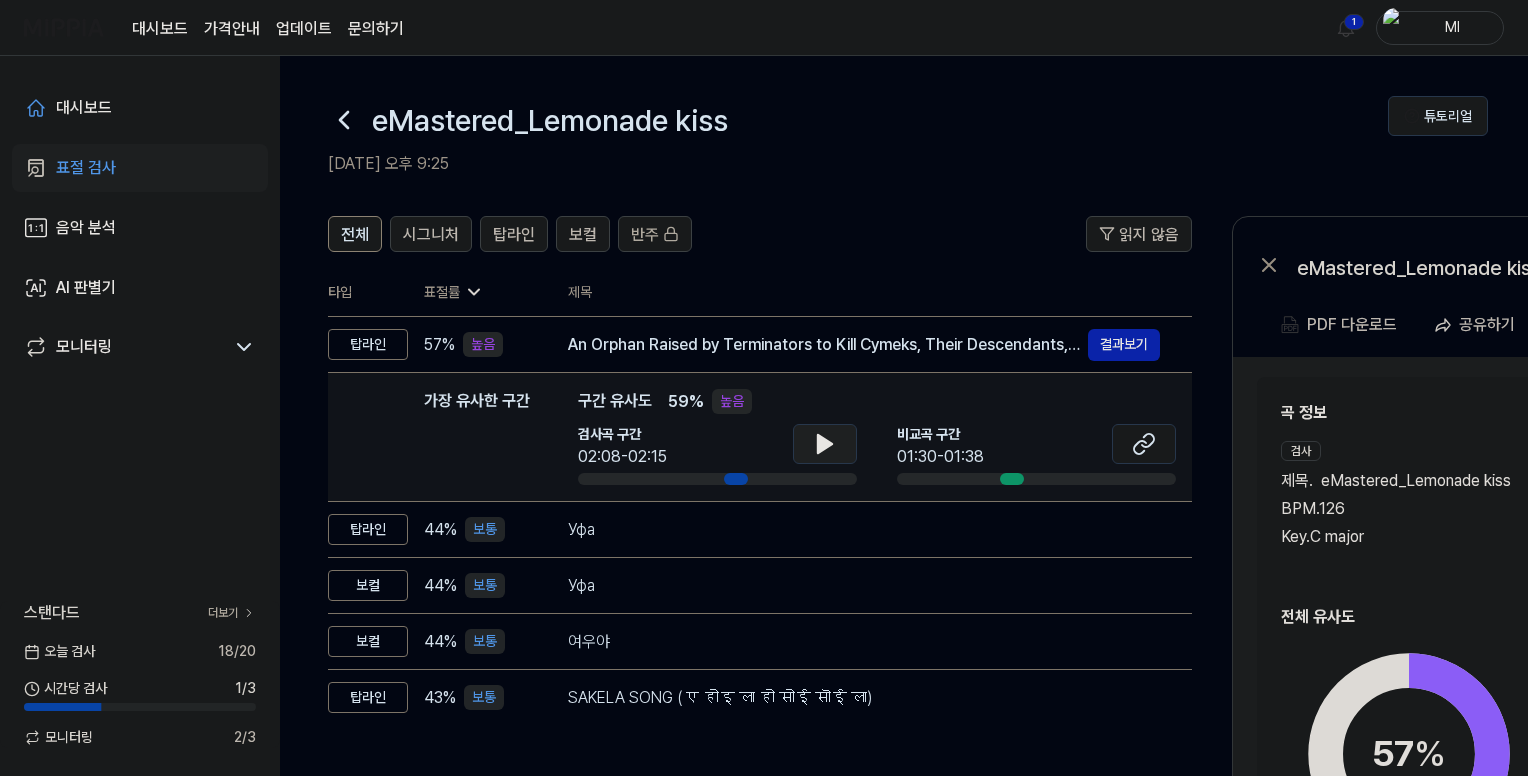 click 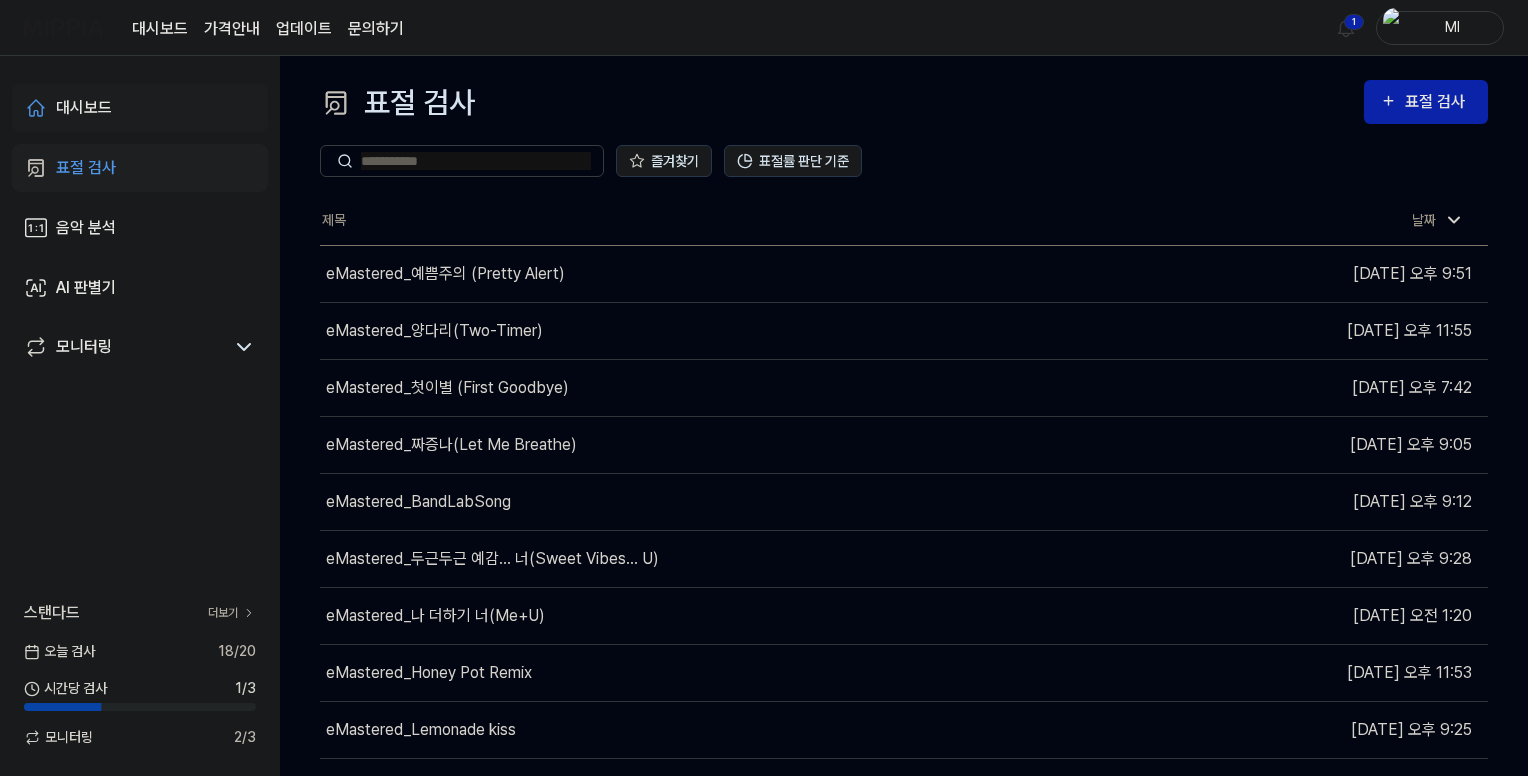 click on "대시보드" at bounding box center [84, 108] 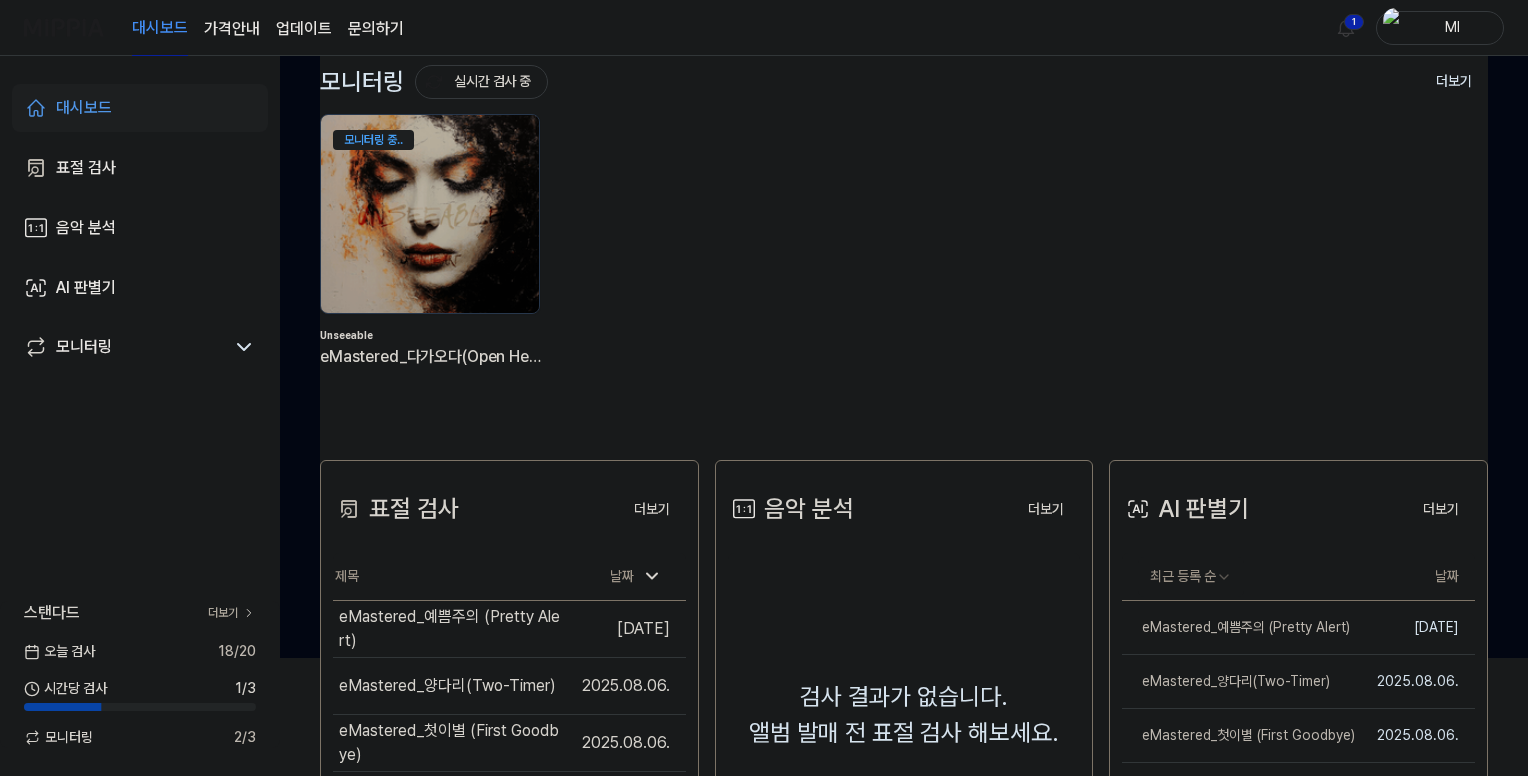 scroll, scrollTop: 519, scrollLeft: 0, axis: vertical 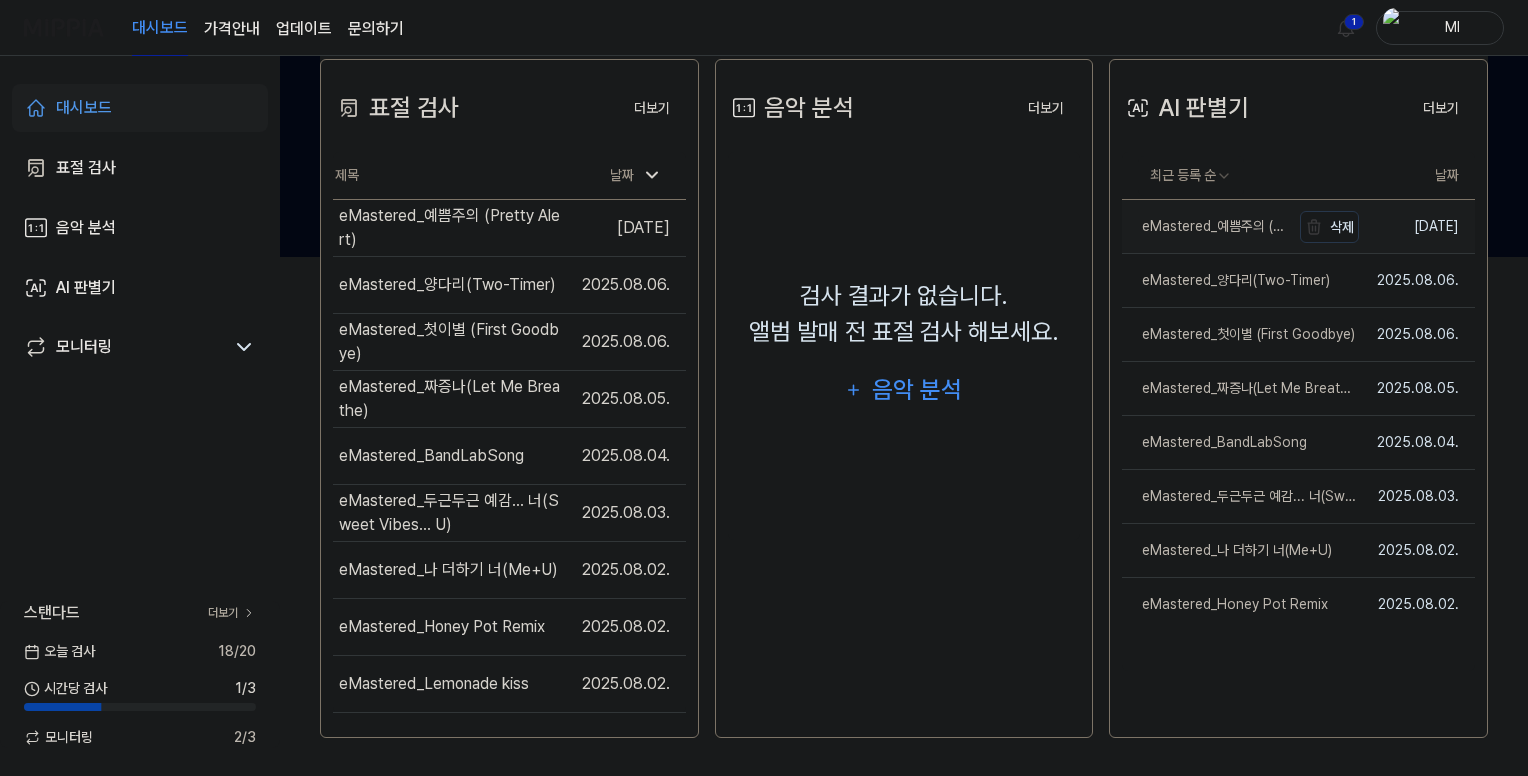 click on "eMastered_예쁨주의 (Pretty Alert)" at bounding box center [1206, 226] 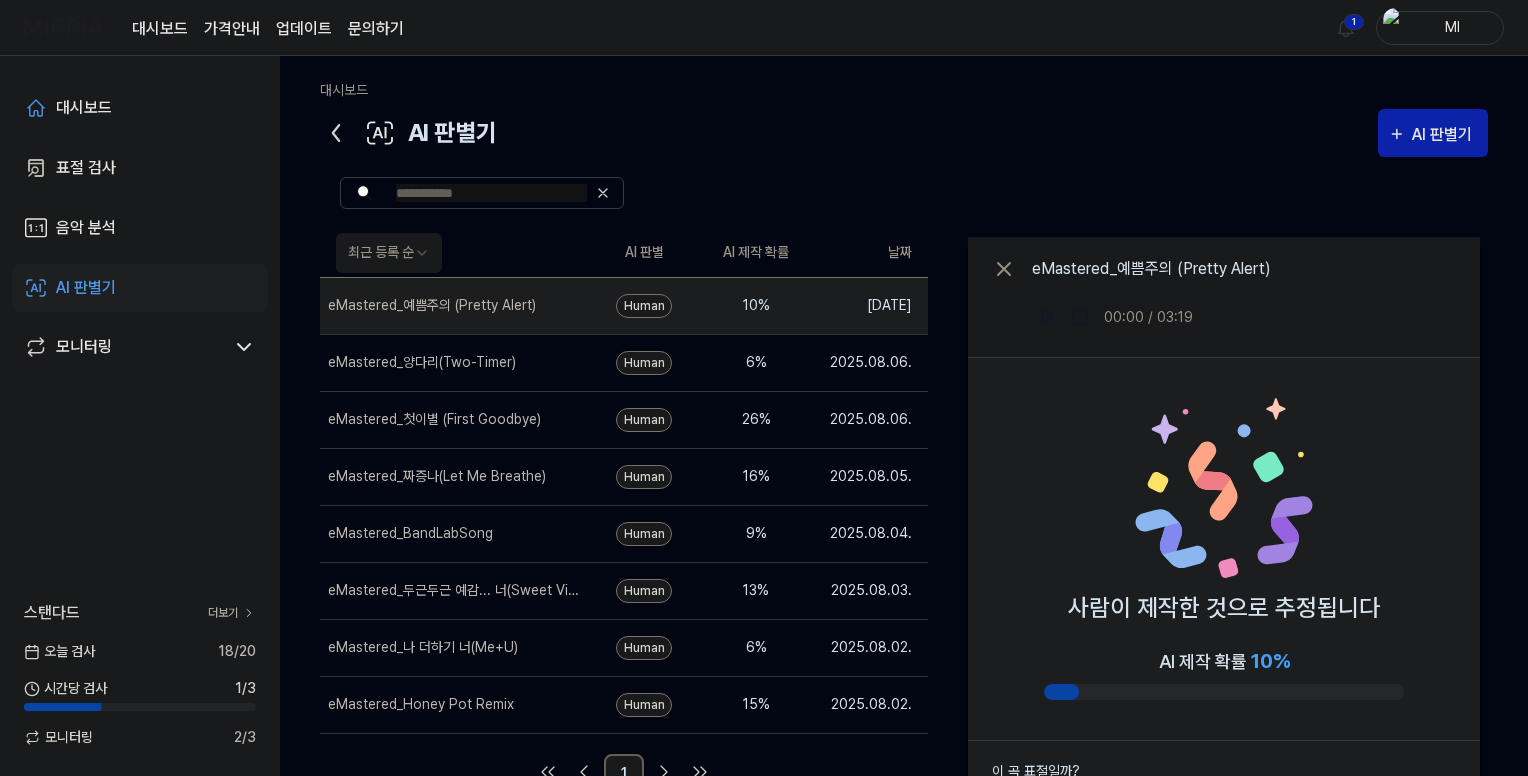scroll, scrollTop: 0, scrollLeft: 0, axis: both 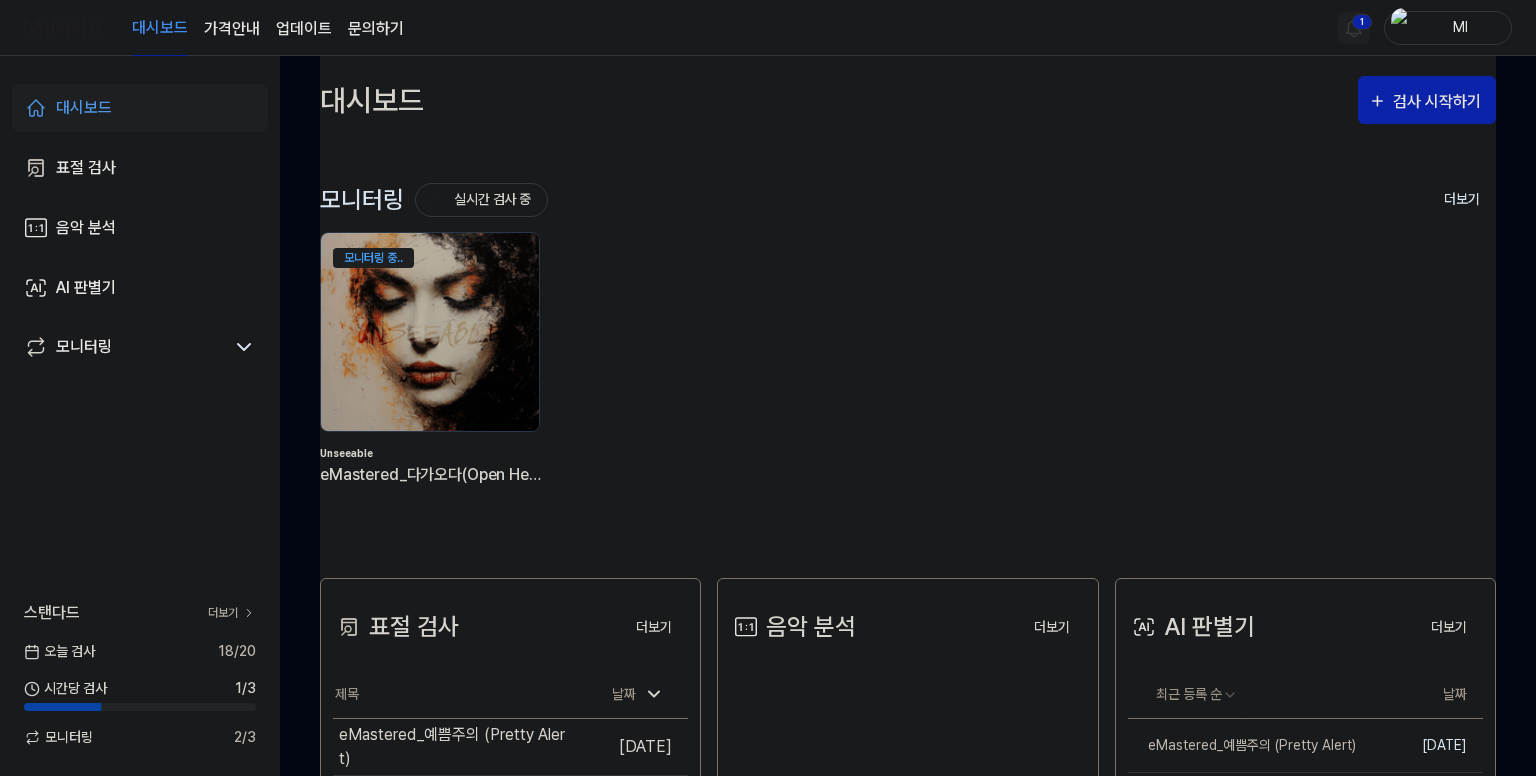 click on "대시보드 가격안내 업데이트 문의하기 1 Ml 대시보드 표절 검사 음악 분석 AI 판별기 모니터링 스탠다드 더보기 오늘 검사 18  /  20 시간당 검사 1  /  3 모니터링 2  /  3 대시보드 검사 시작하기 모니터링 실시간 검사 중 더보기 모니터링 모니터링 중.. Unseeable eMastered_다가오다(Open Heart) 표절 검사 더보기 표절 검사 제목 날짜 eMastered_예쁨주의 (Pretty Alert) 이동하기 [DATE]. eMastered_양다리(Two-Timer) 이동하기 [DATE]. eMastered_첫이별 (First Goodbye) 이동하기 [DATE]. eMastered_짜증나(Let Me Breathe) 이동하기 [DATE]. eMastered_BandLabSong 이동하기 [DATE]. eMastered_두근두근 예감... 너(Sweet Vibes... U) 이동하기 [DATE]. eMastered_나 더하기 너(Me+U) 이동하기 [DATE]. eMastered_Honey Pot Remix 이동하기 [DATE]. eMastered_Lemonade kiss 이동하기 [DATE]. 더보기 음악 분석 더보기 음악 분석 음악 분석 더보기" at bounding box center (768, 388) 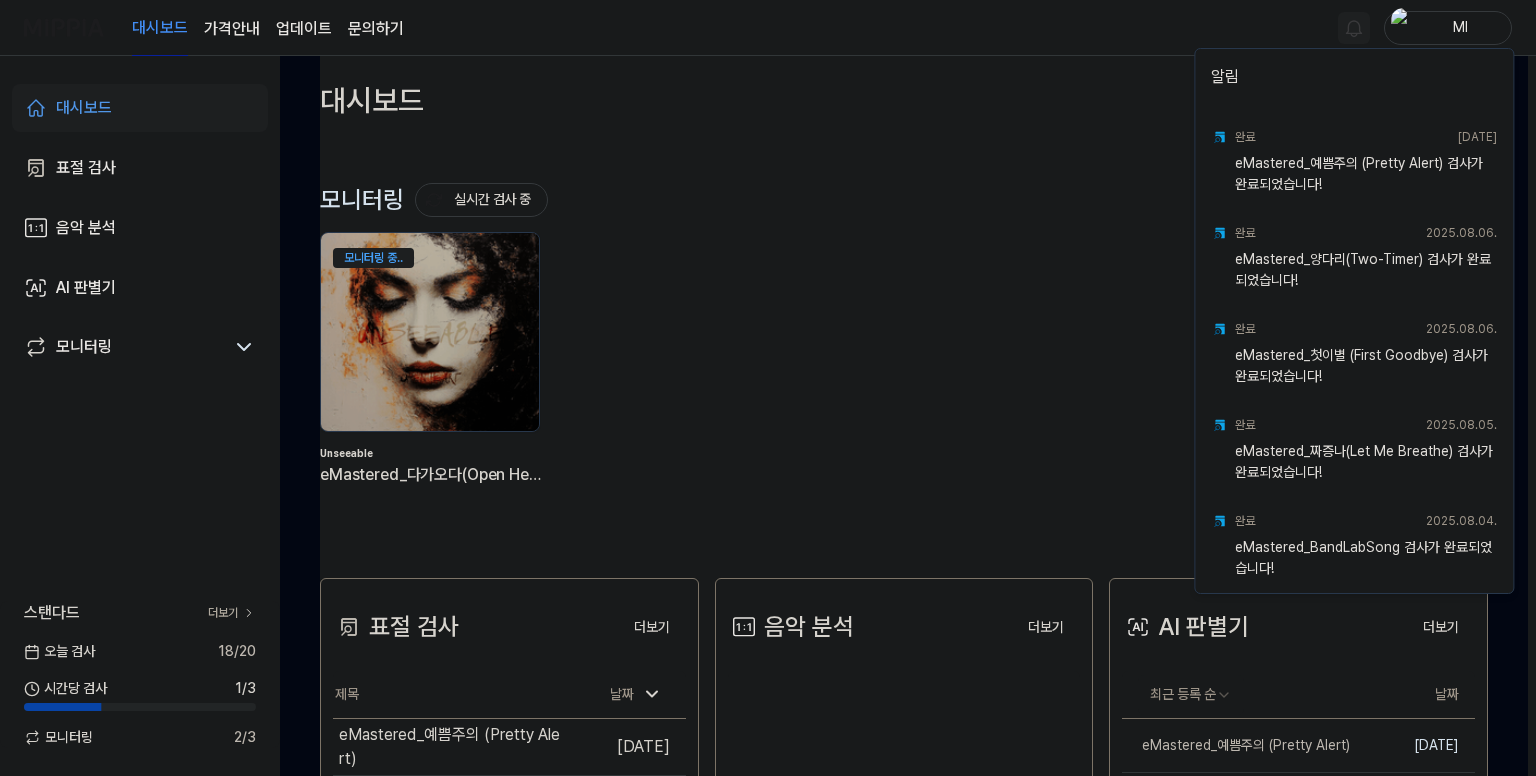 click on "대시보드 가격안내 업데이트 문의하기 Ml 대시보드 표절 검사 음악 분석 AI 판별기 모니터링 스탠다드 더보기 오늘 검사 18  /  20 시간당 검사 1  /  3 모니터링 2  /  3 대시보드 검사 시작하기 모니터링 실시간 검사 중 더보기 모니터링 모니터링 중.. Unseeable eMastered_다가오다(Open Heart) 표절 검사 더보기 표절 검사 제목 날짜 eMastered_예쁨주의 (Pretty Alert) 이동하기 [DATE]. eMastered_양다리(Two-Timer) 이동하기 [DATE]. eMastered_첫이별 (First Goodbye) 이동하기 [DATE]. eMastered_짜증나(Let Me Breathe) 이동하기 [DATE]. eMastered_BandLabSong 이동하기 [DATE]. eMastered_두근두근 예감... 너(Sweet Vibes... U) 이동하기 [DATE]. eMastered_나 더하기 너(Me+U) 이동하기 [DATE]. eMastered_Honey Pot Remix 이동하기 [DATE]. eMastered_Lemonade kiss 이동하기 [DATE]. 더보기 음악 분석 더보기 음악 분석 음악 분석 더보기" at bounding box center (768, 388) 